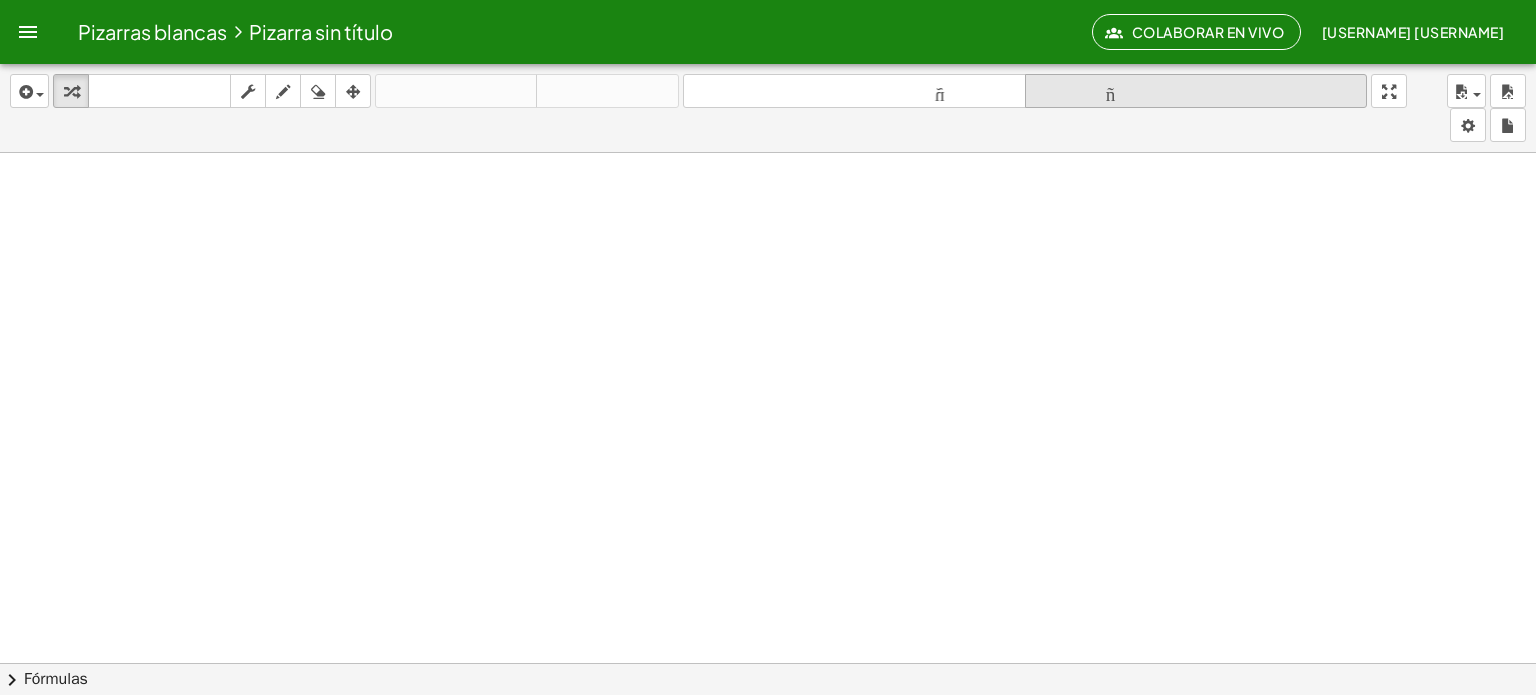 scroll, scrollTop: 0, scrollLeft: 0, axis: both 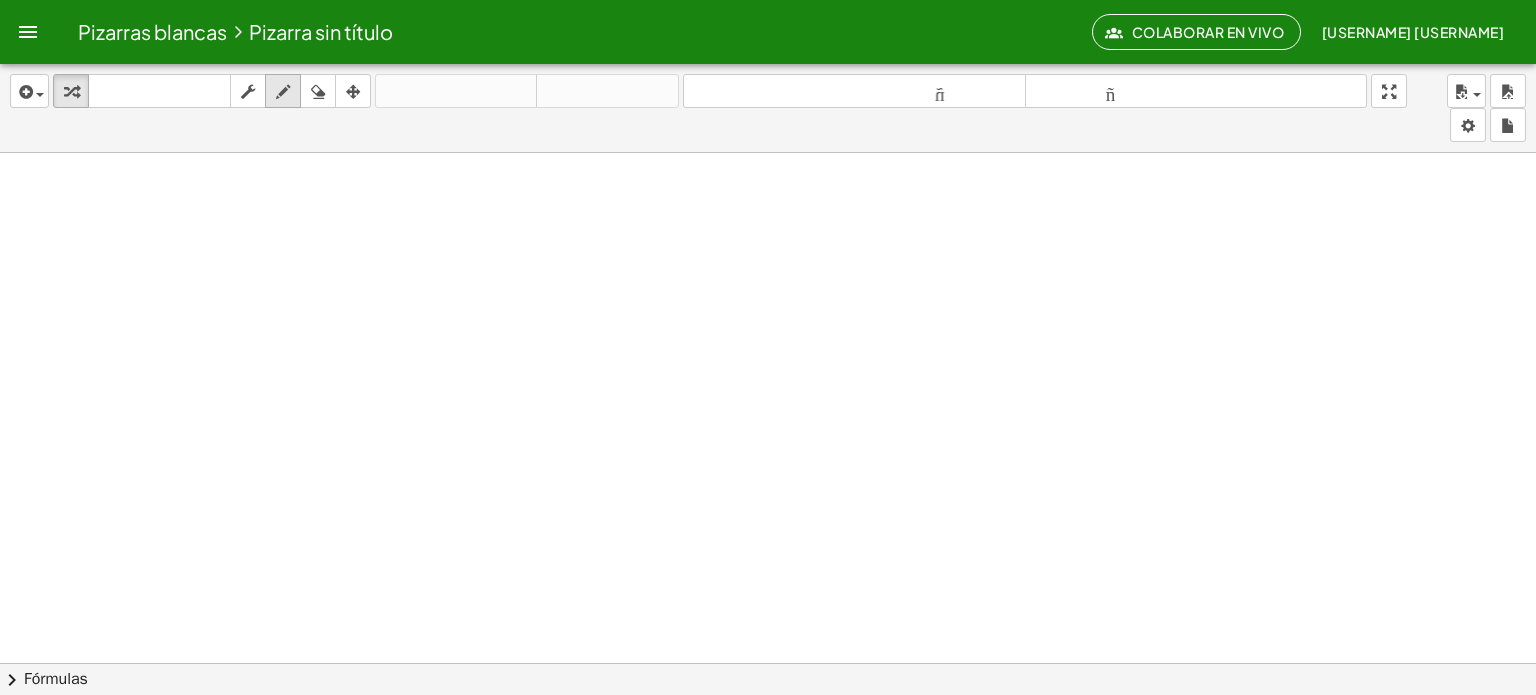 click at bounding box center [283, 92] 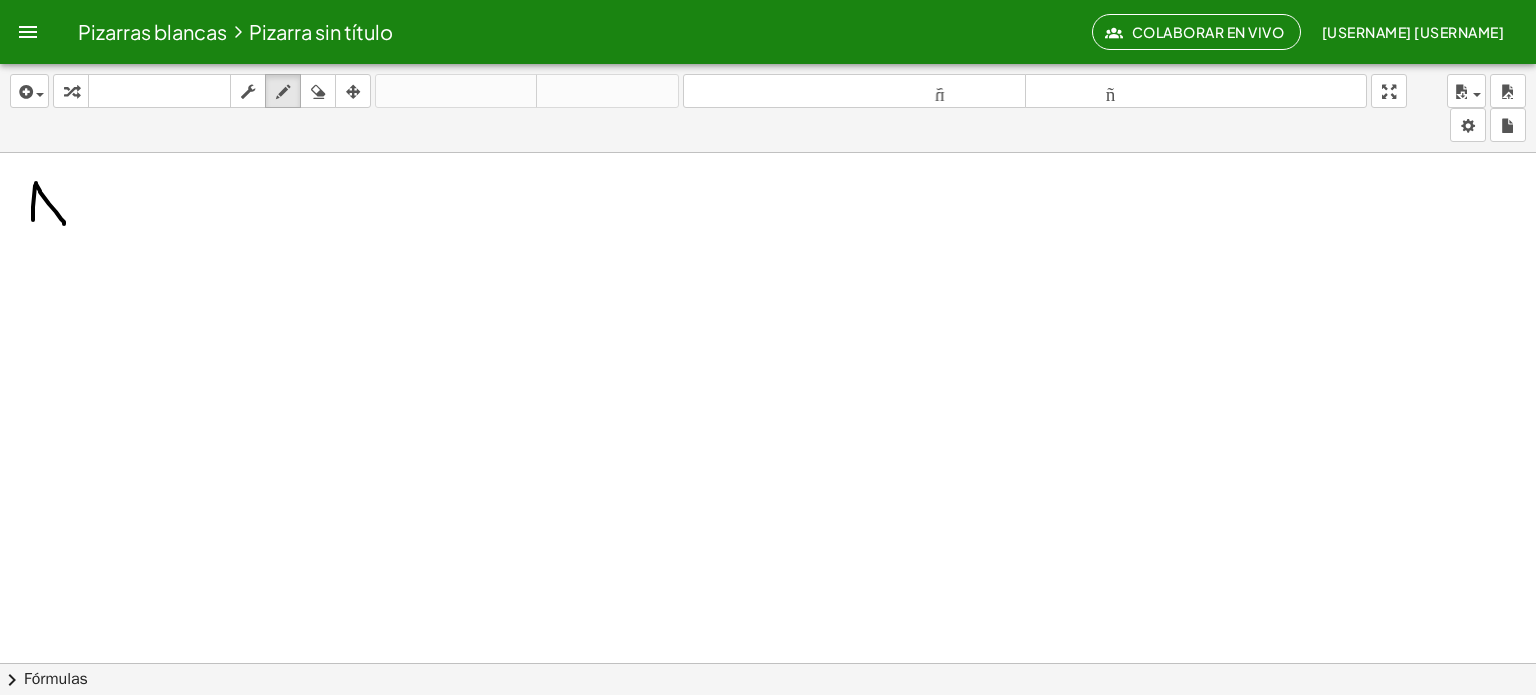 drag, startPoint x: 33, startPoint y: 219, endPoint x: 64, endPoint y: 223, distance: 31.257 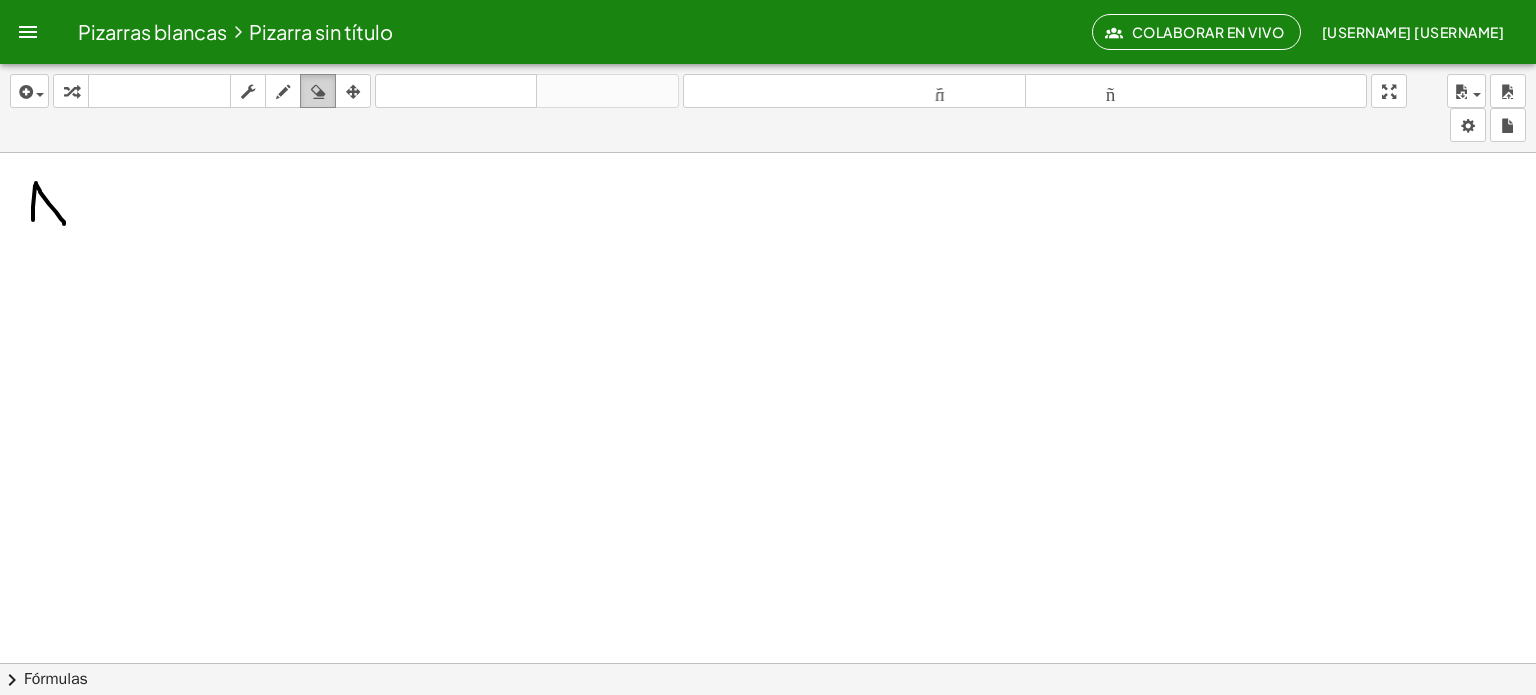 click at bounding box center [318, 92] 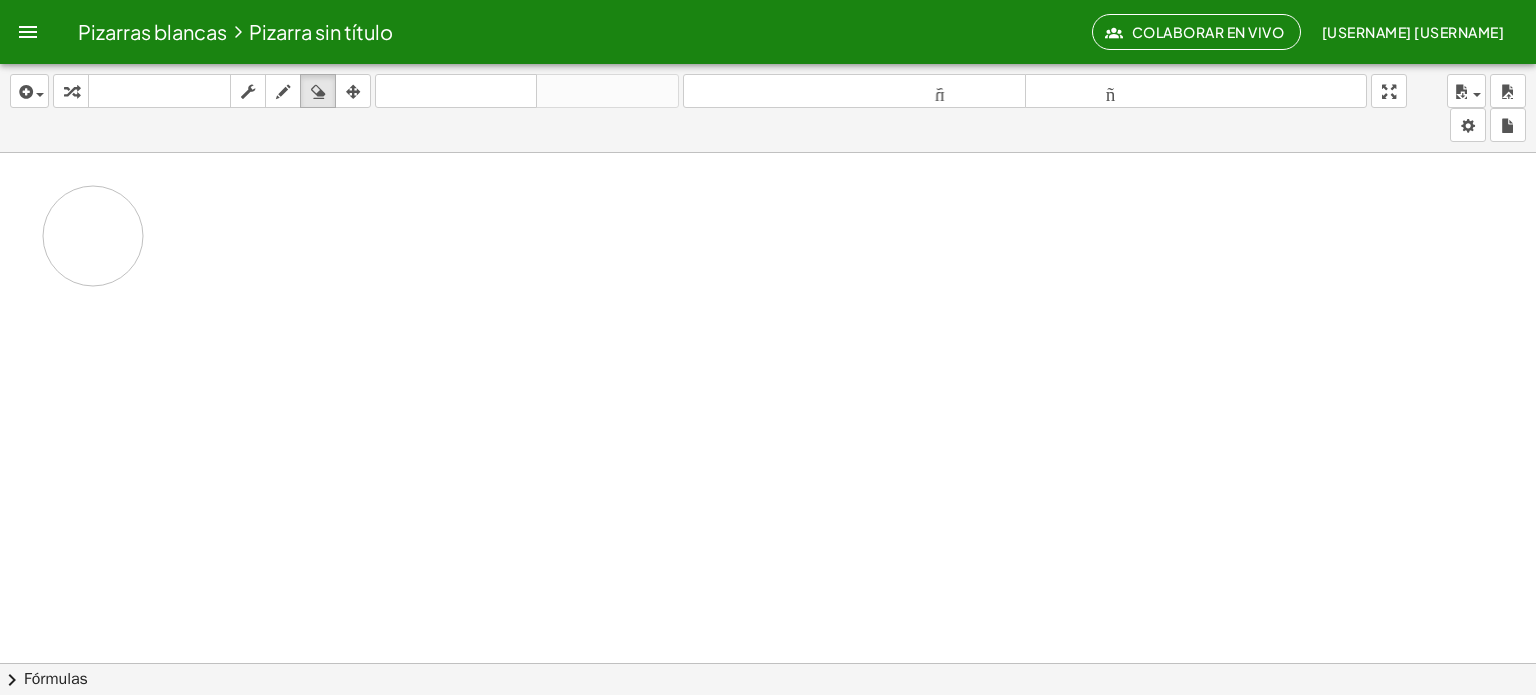 drag, startPoint x: 38, startPoint y: 175, endPoint x: 117, endPoint y: 256, distance: 113.14592 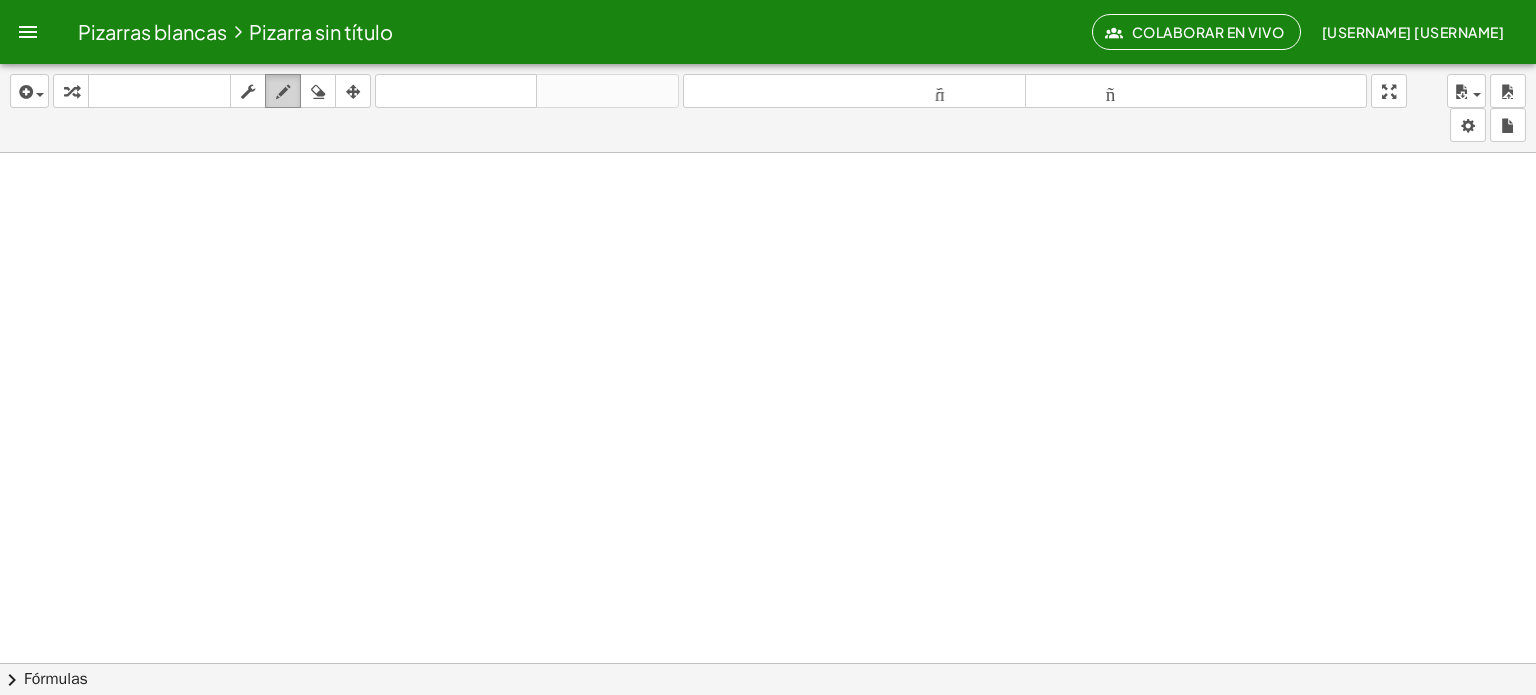 click at bounding box center [283, 91] 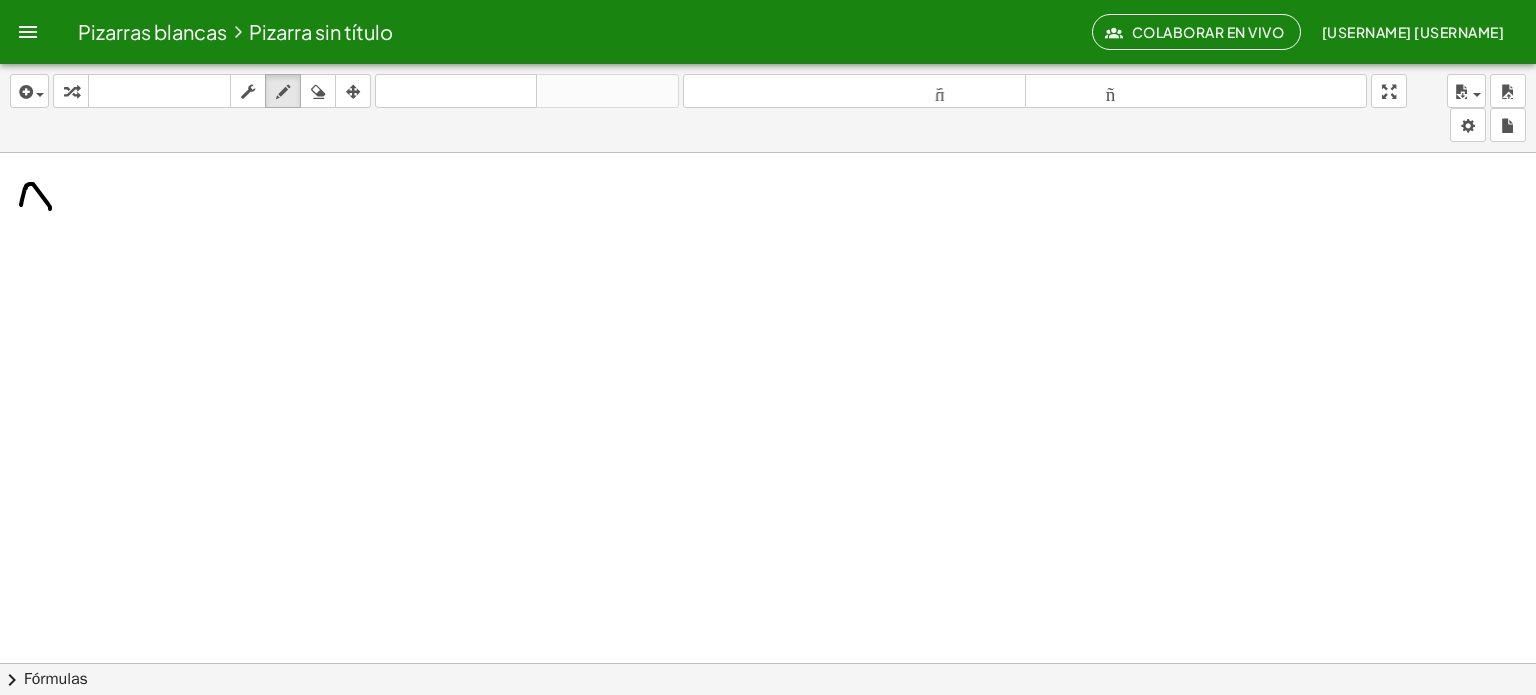 drag, startPoint x: 21, startPoint y: 204, endPoint x: 50, endPoint y: 208, distance: 29.274563 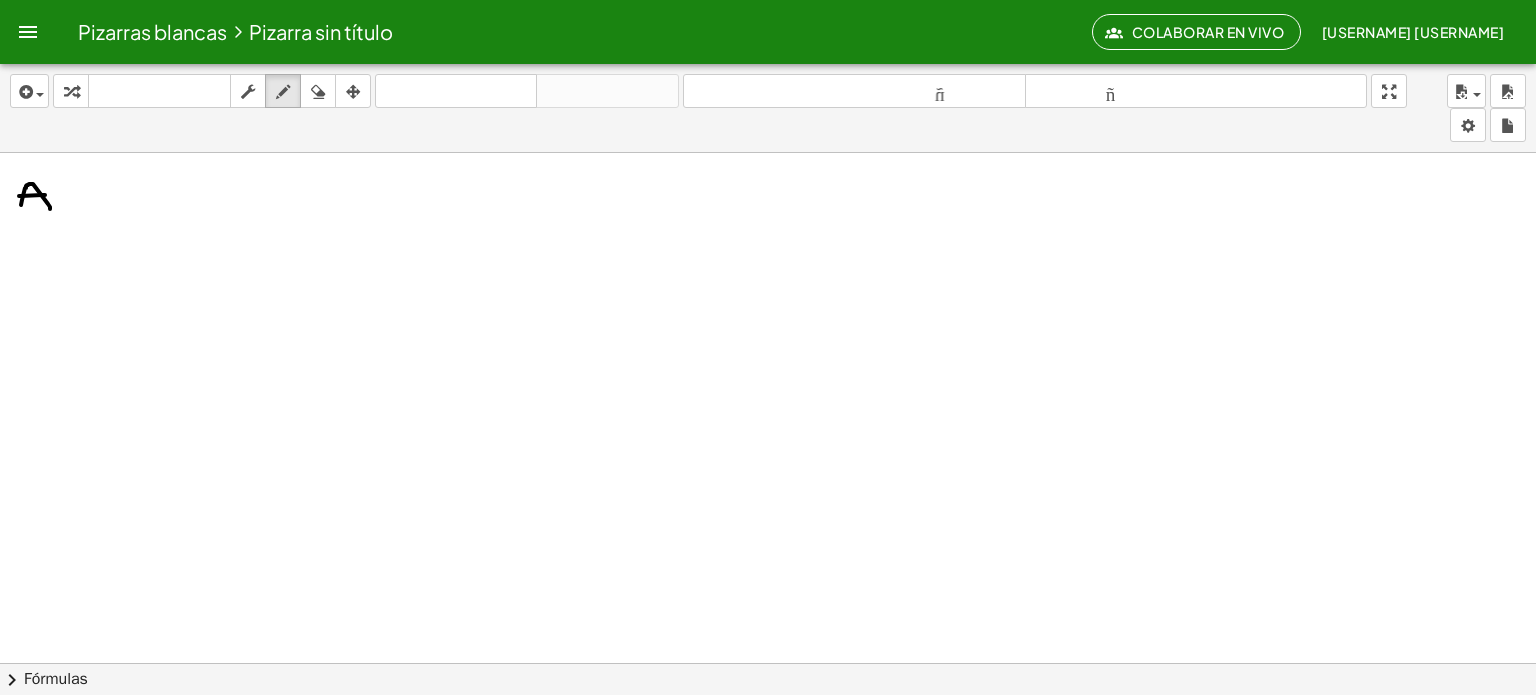 drag, startPoint x: 19, startPoint y: 195, endPoint x: 45, endPoint y: 194, distance: 26.019224 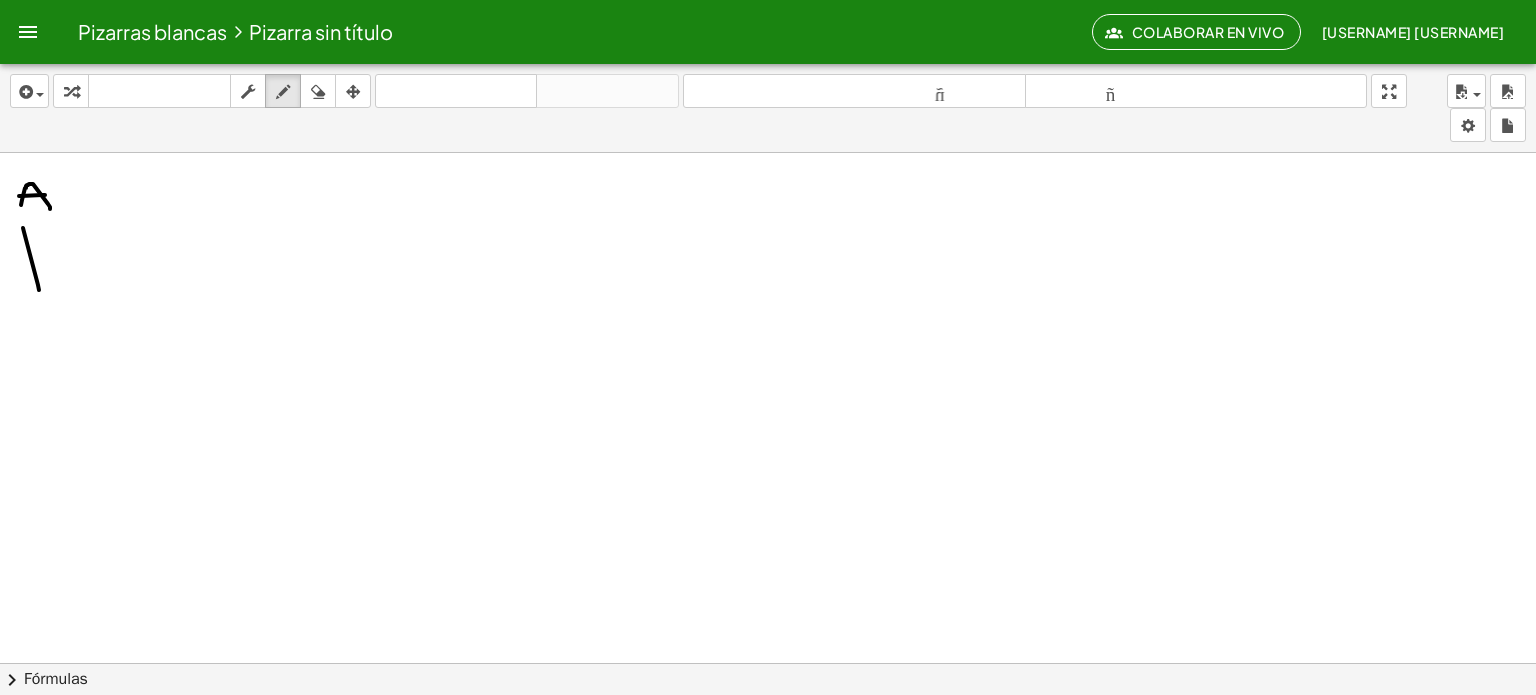 drag, startPoint x: 23, startPoint y: 227, endPoint x: 40, endPoint y: 287, distance: 62.361847 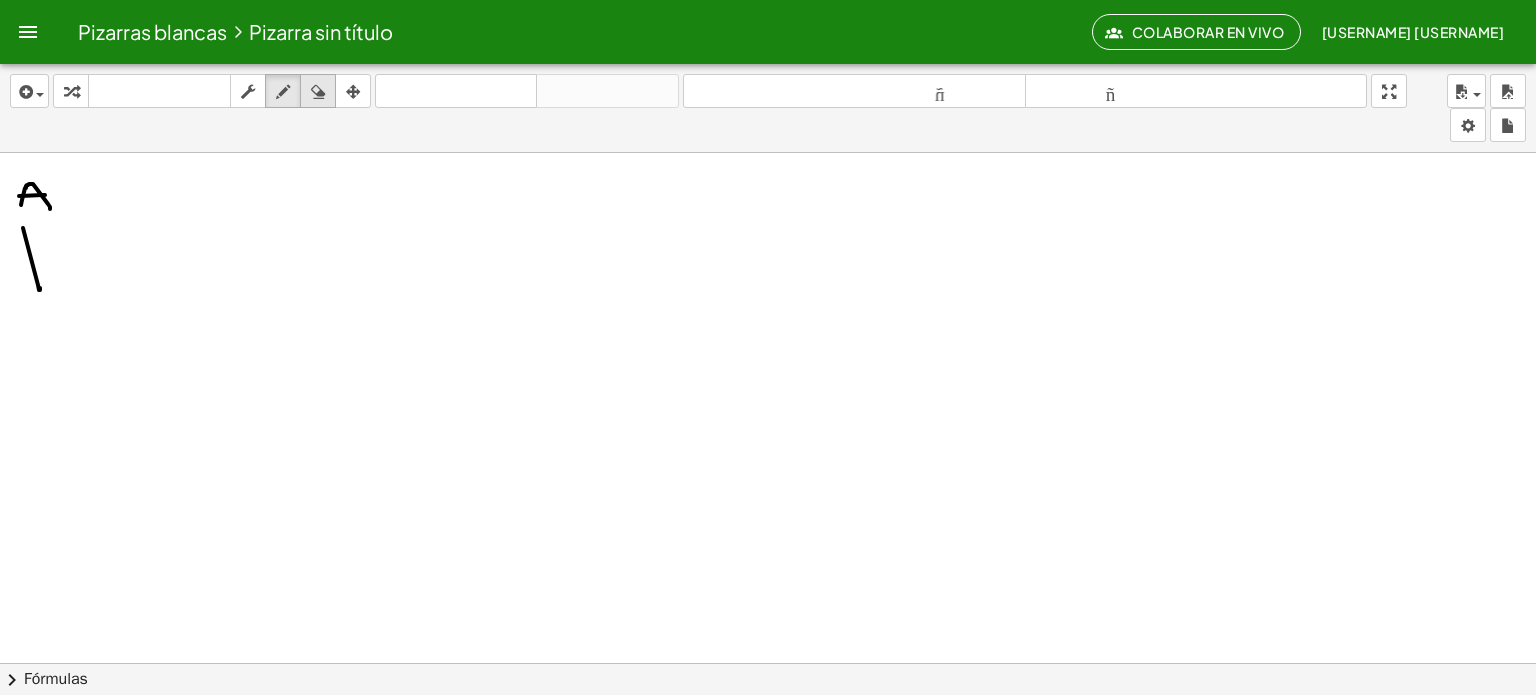 click at bounding box center [318, 92] 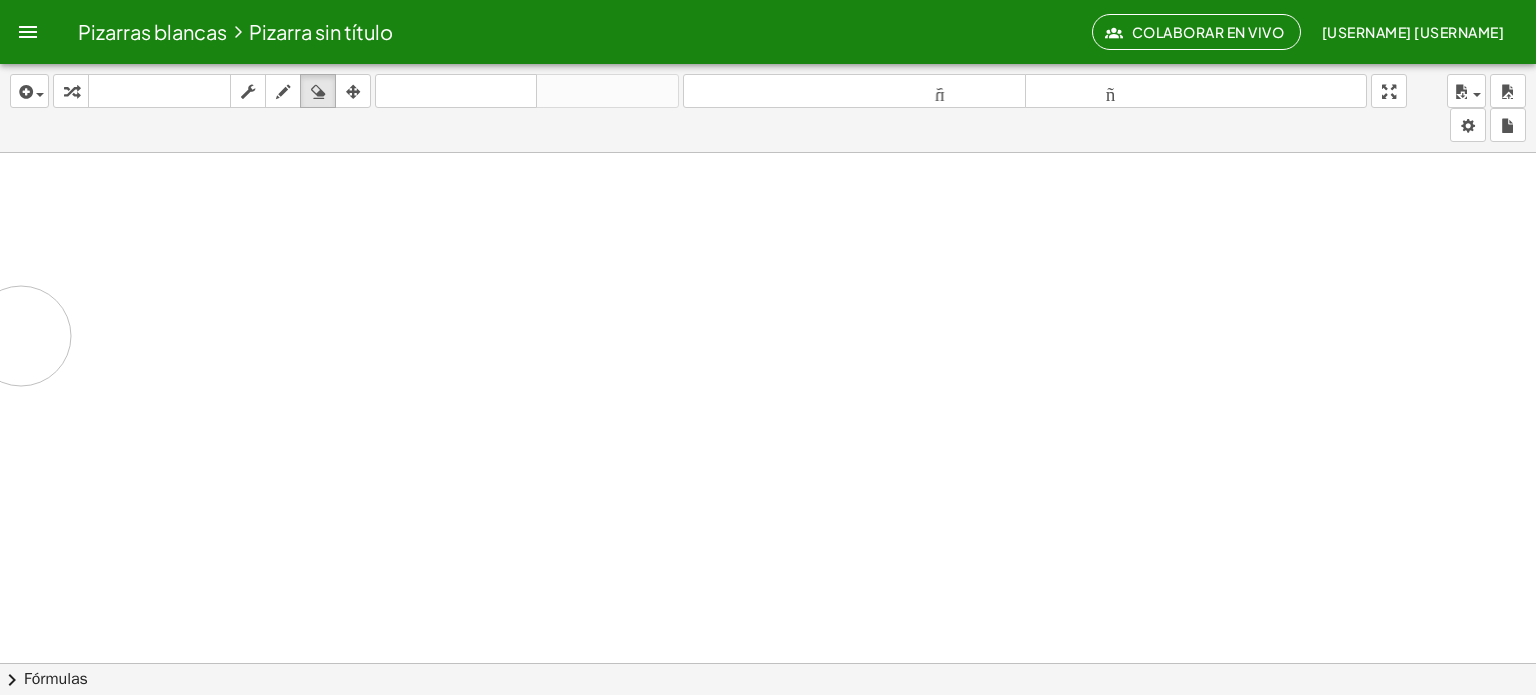 drag, startPoint x: 29, startPoint y: 200, endPoint x: 23, endPoint y: 337, distance: 137.13132 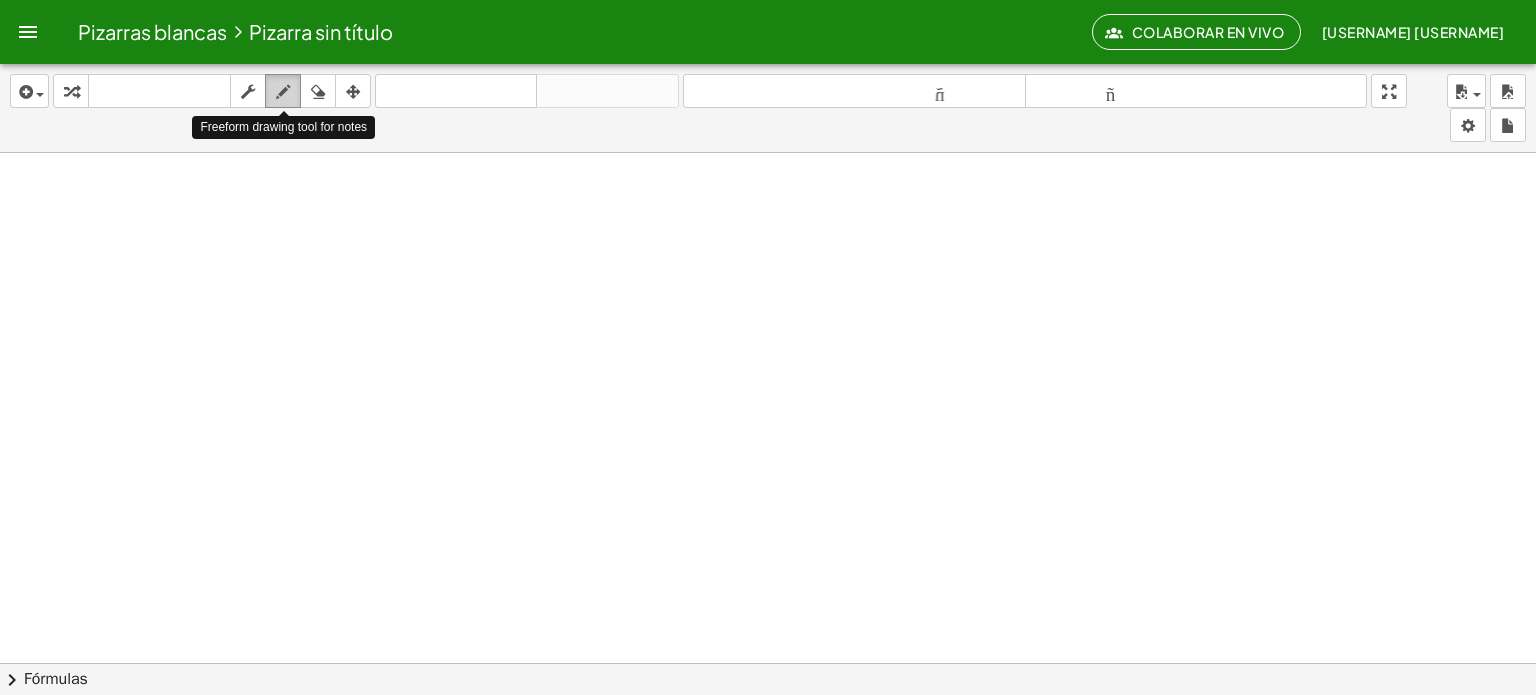 click at bounding box center (283, 92) 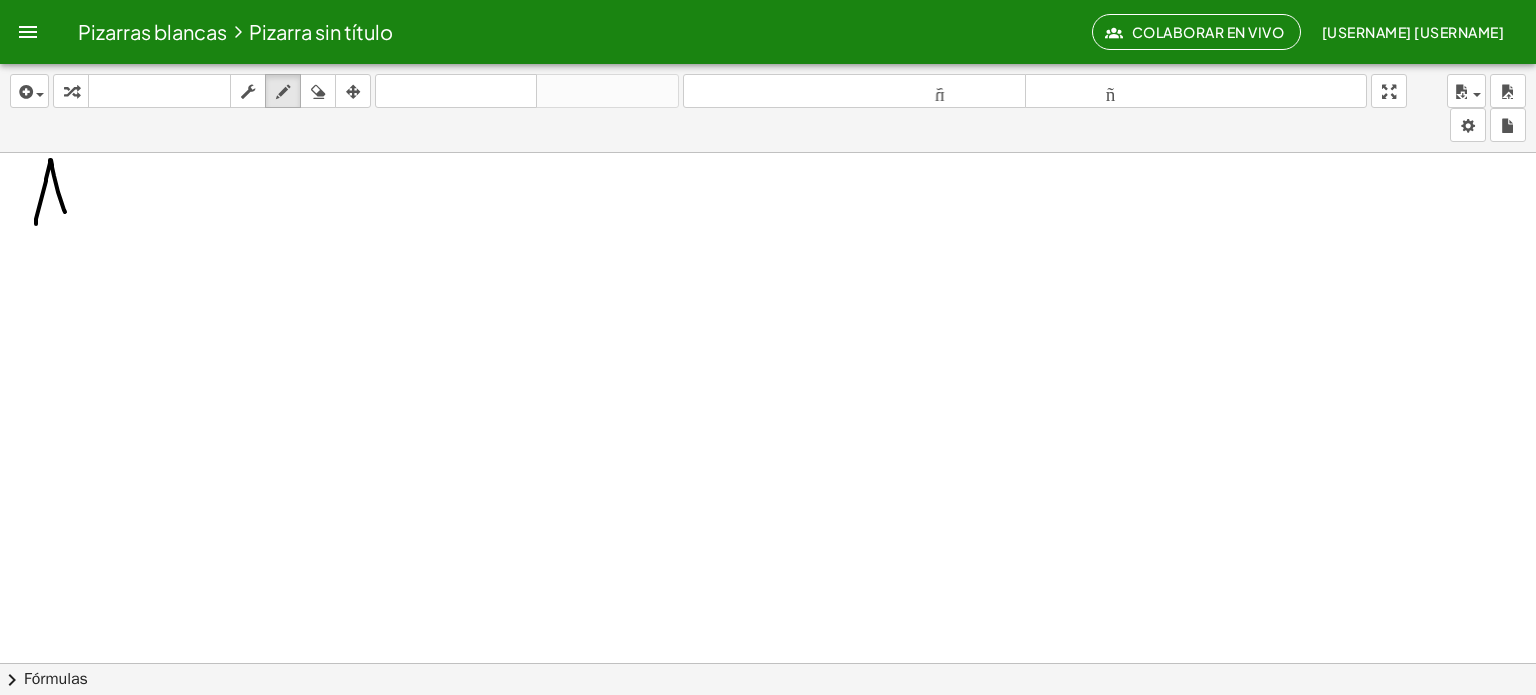 drag, startPoint x: 36, startPoint y: 223, endPoint x: 70, endPoint y: 227, distance: 34.234486 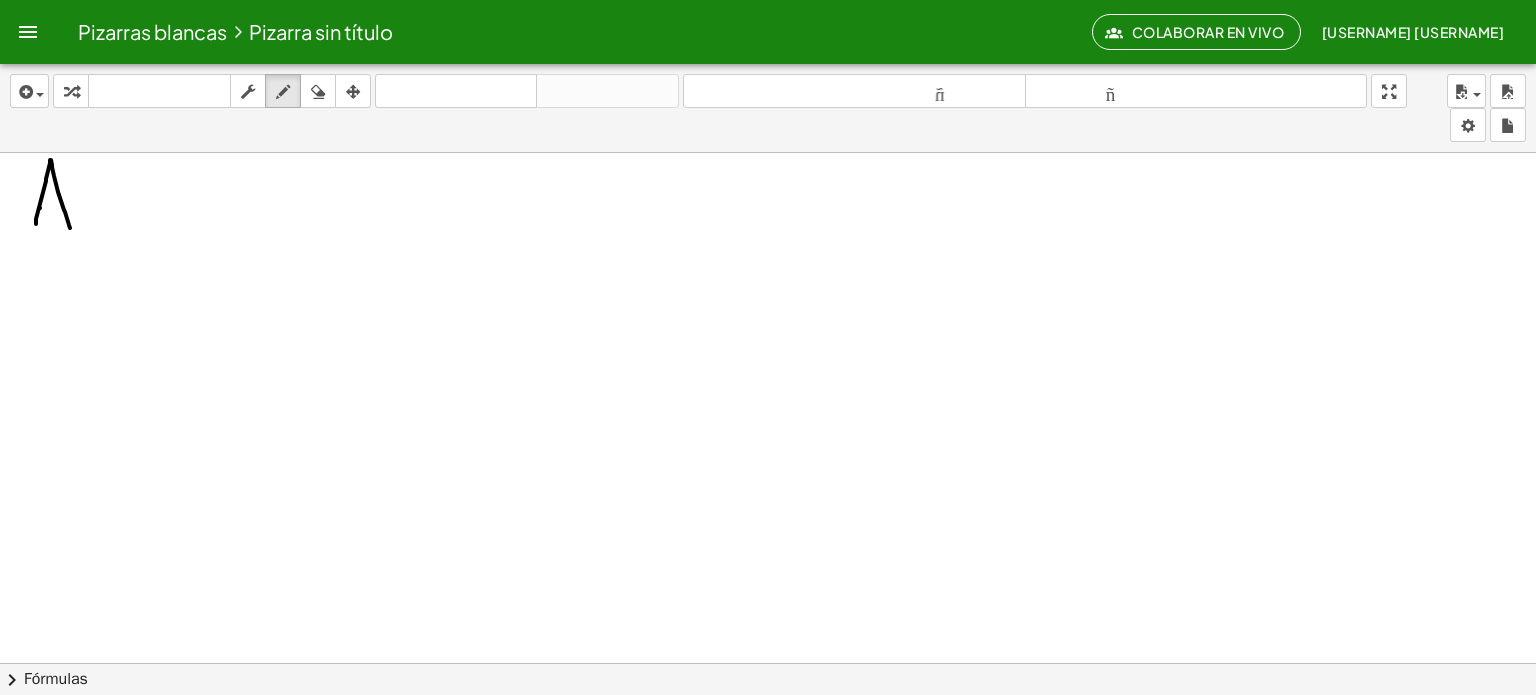 drag, startPoint x: 40, startPoint y: 207, endPoint x: 78, endPoint y: 207, distance: 38 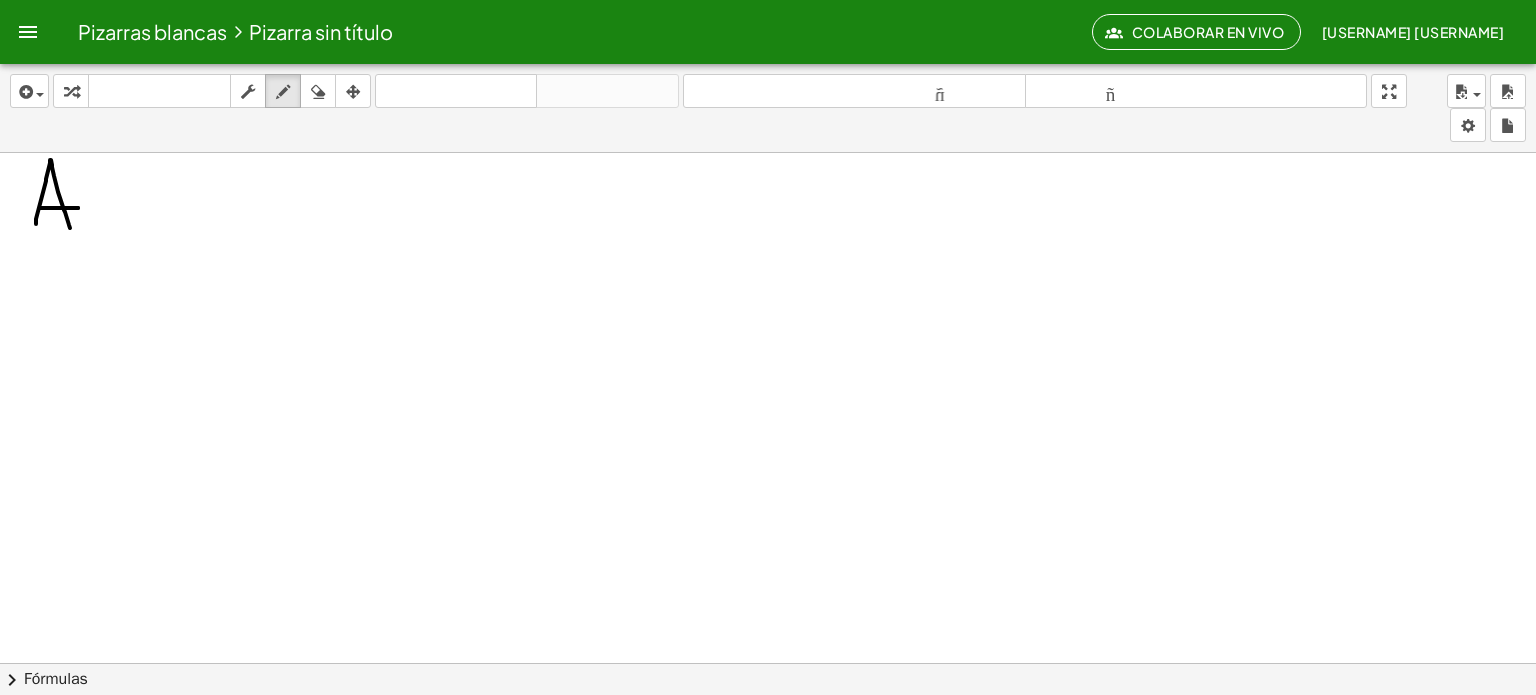 drag, startPoint x: 78, startPoint y: 207, endPoint x: 88, endPoint y: 209, distance: 10.198039 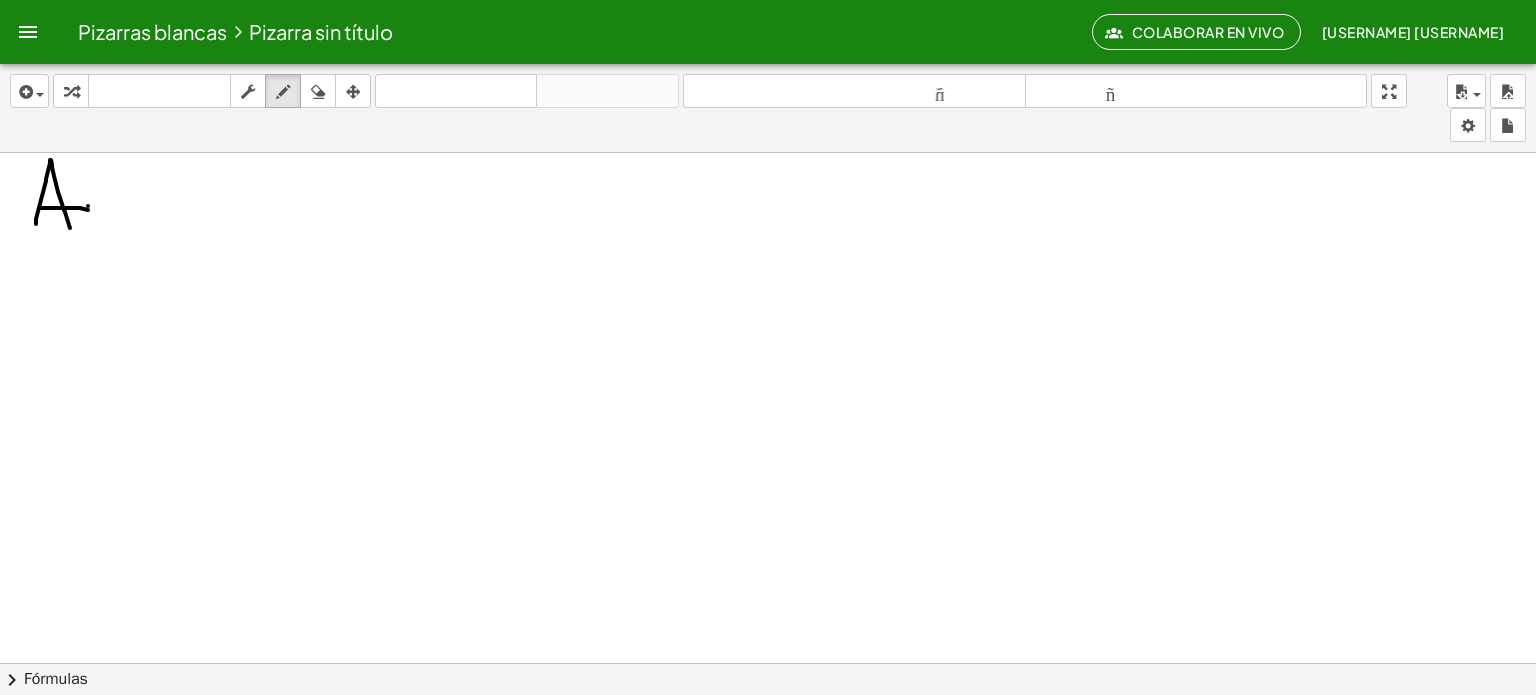 drag, startPoint x: 88, startPoint y: 205, endPoint x: 99, endPoint y: 205, distance: 11 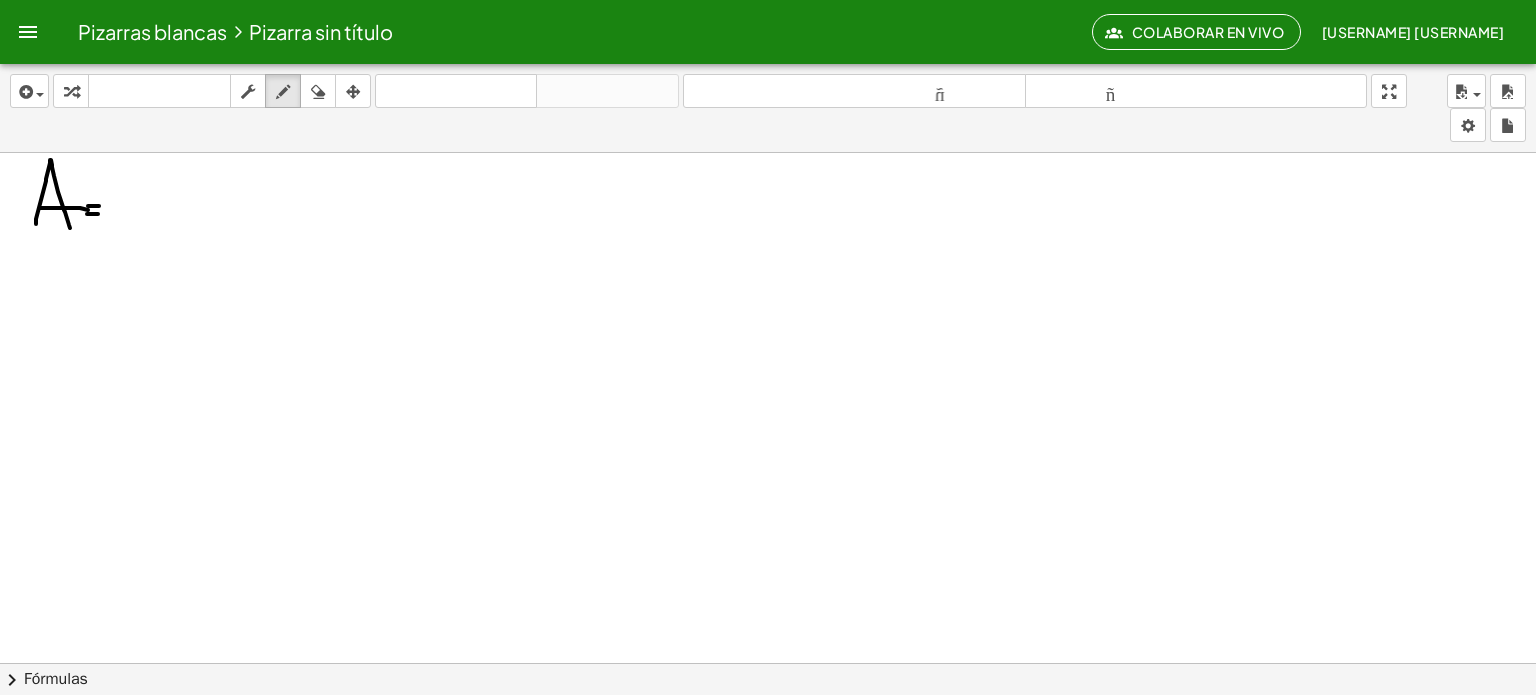 drag, startPoint x: 87, startPoint y: 213, endPoint x: 98, endPoint y: 213, distance: 11 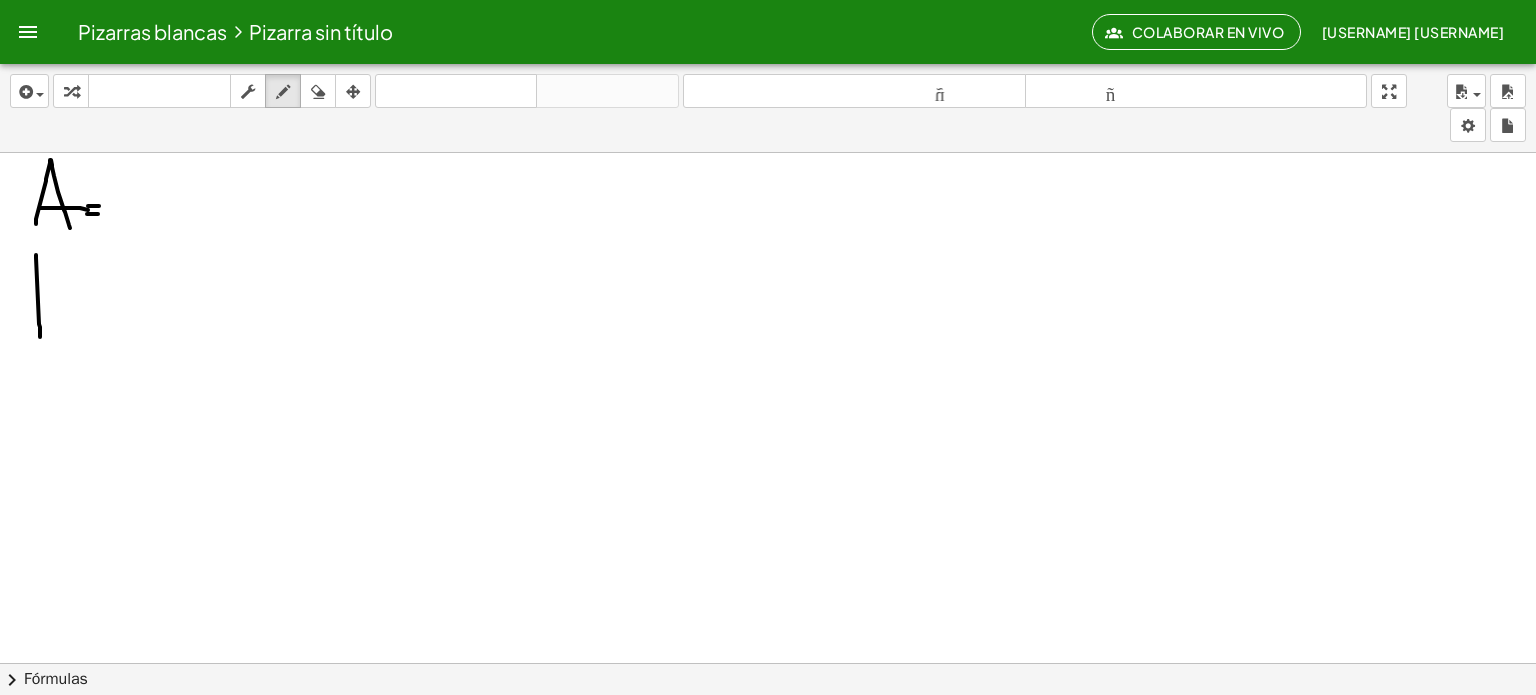 drag, startPoint x: 36, startPoint y: 254, endPoint x: 40, endPoint y: 342, distance: 88.09086 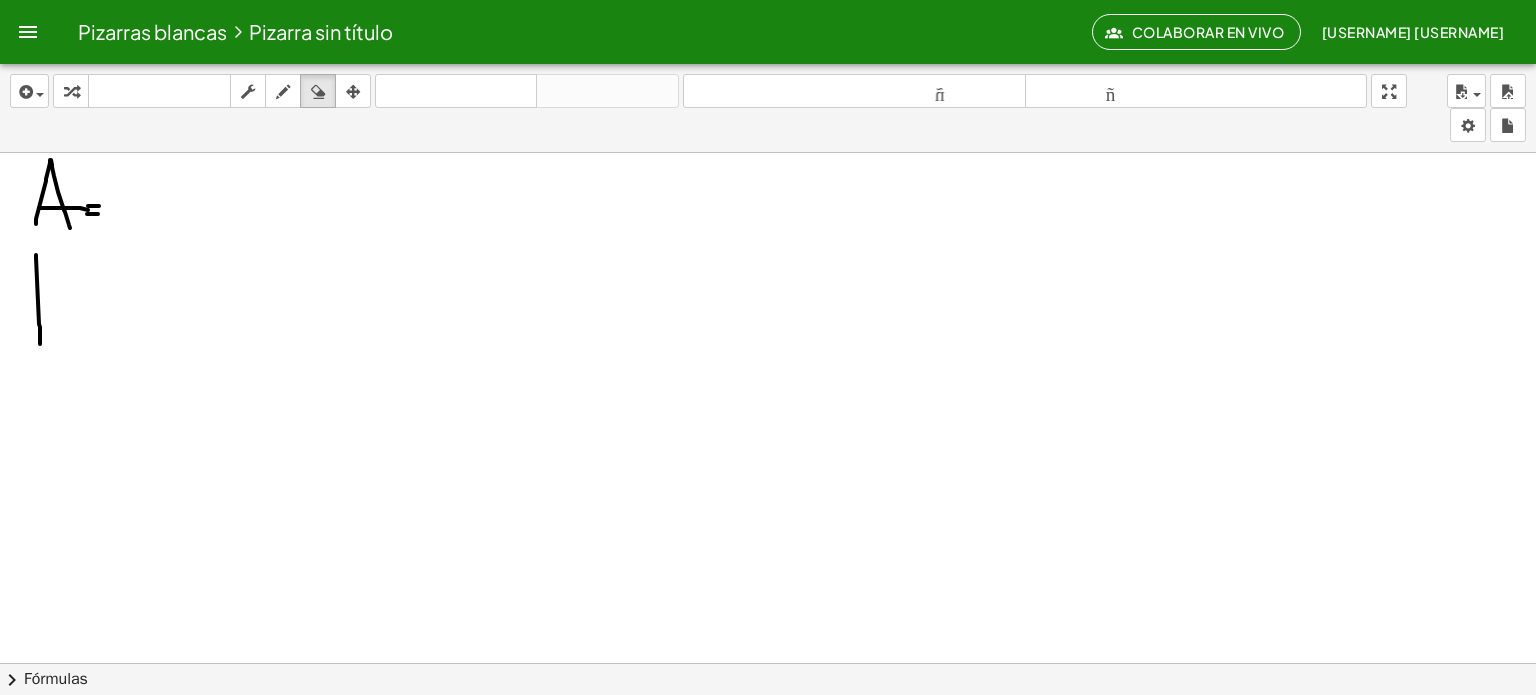 drag, startPoint x: 322, startPoint y: 107, endPoint x: 79, endPoint y: 237, distance: 275.58847 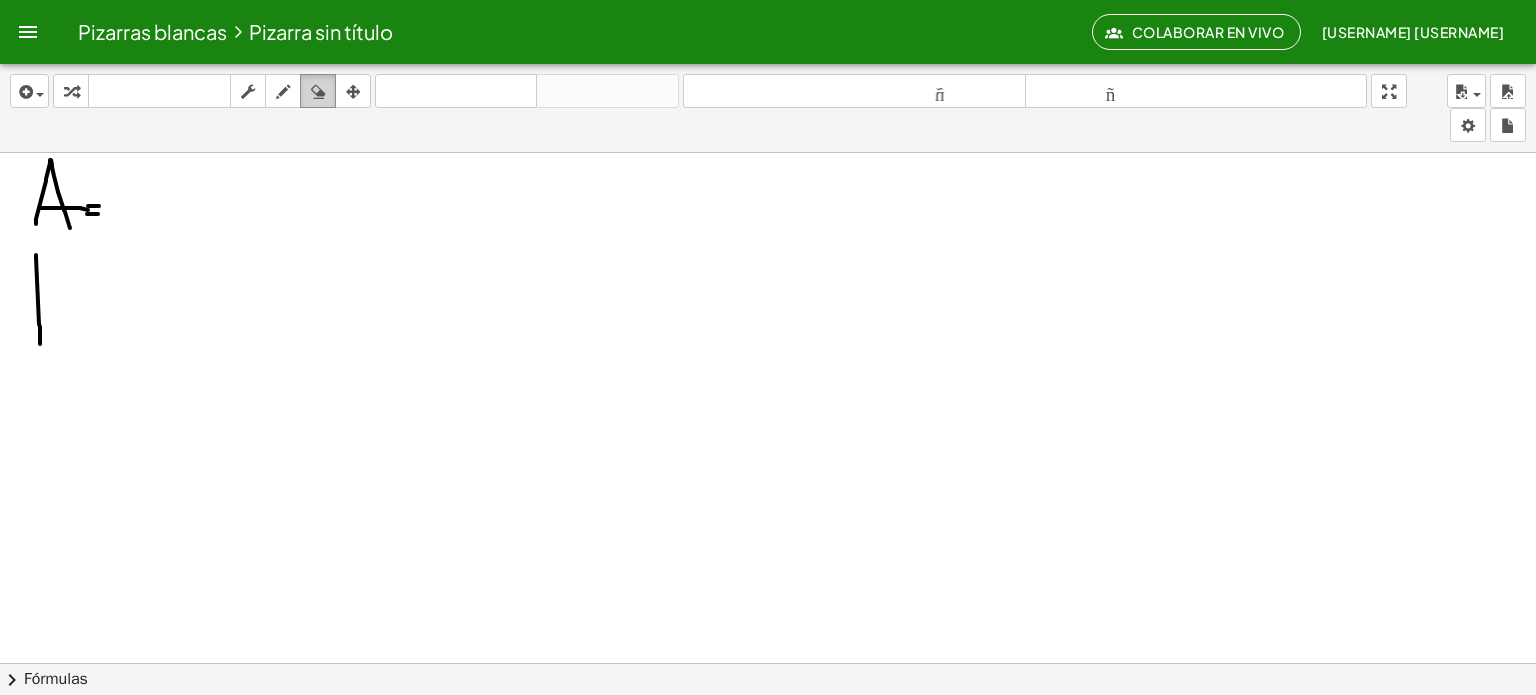 click at bounding box center [318, 92] 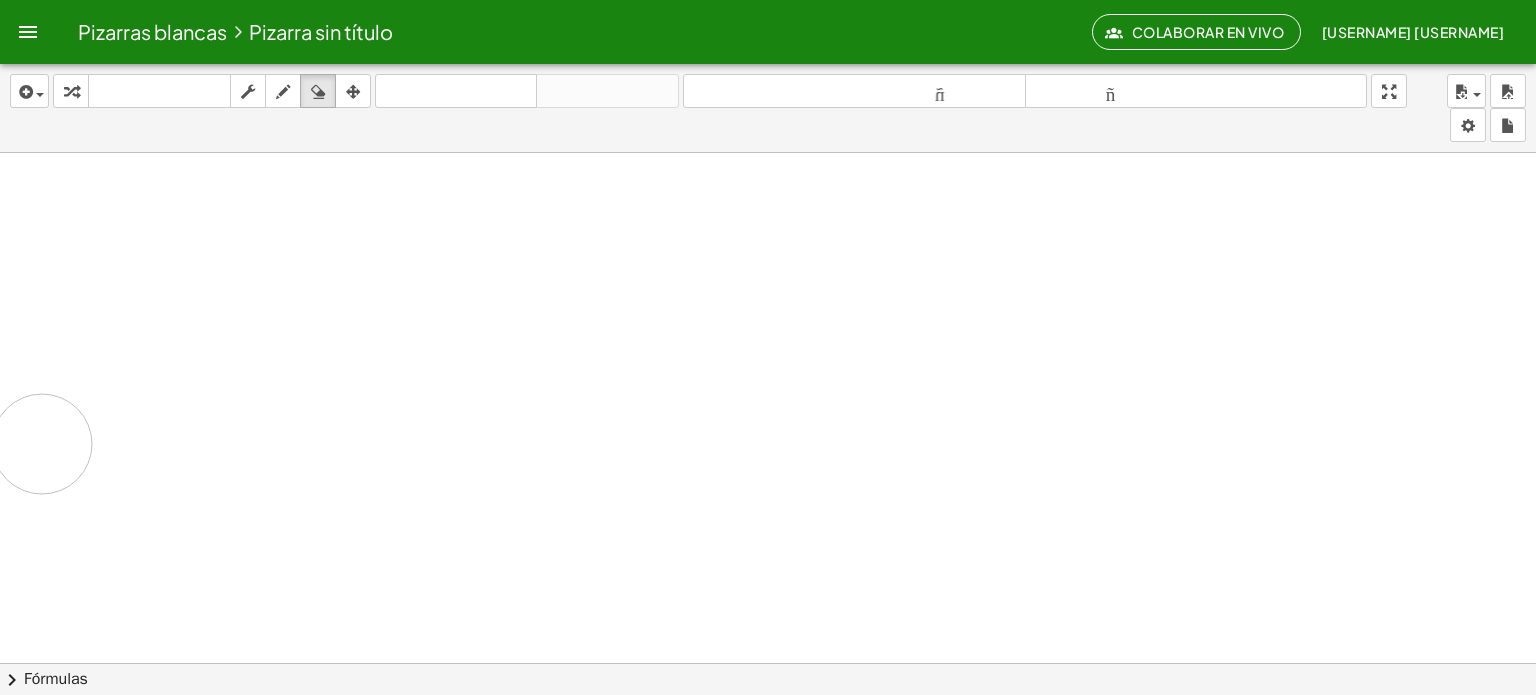 drag, startPoint x: 41, startPoint y: 184, endPoint x: 211, endPoint y: 285, distance: 197.73973 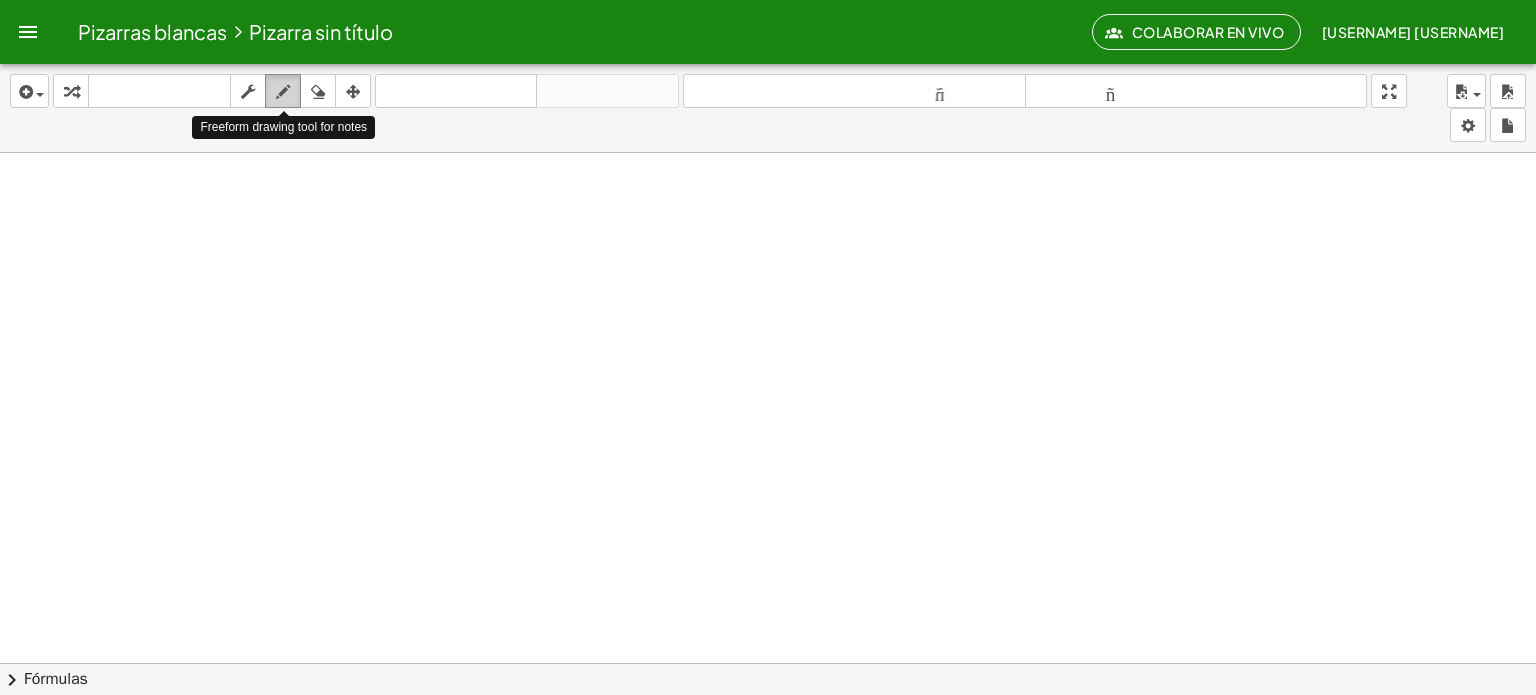 click at bounding box center [283, 92] 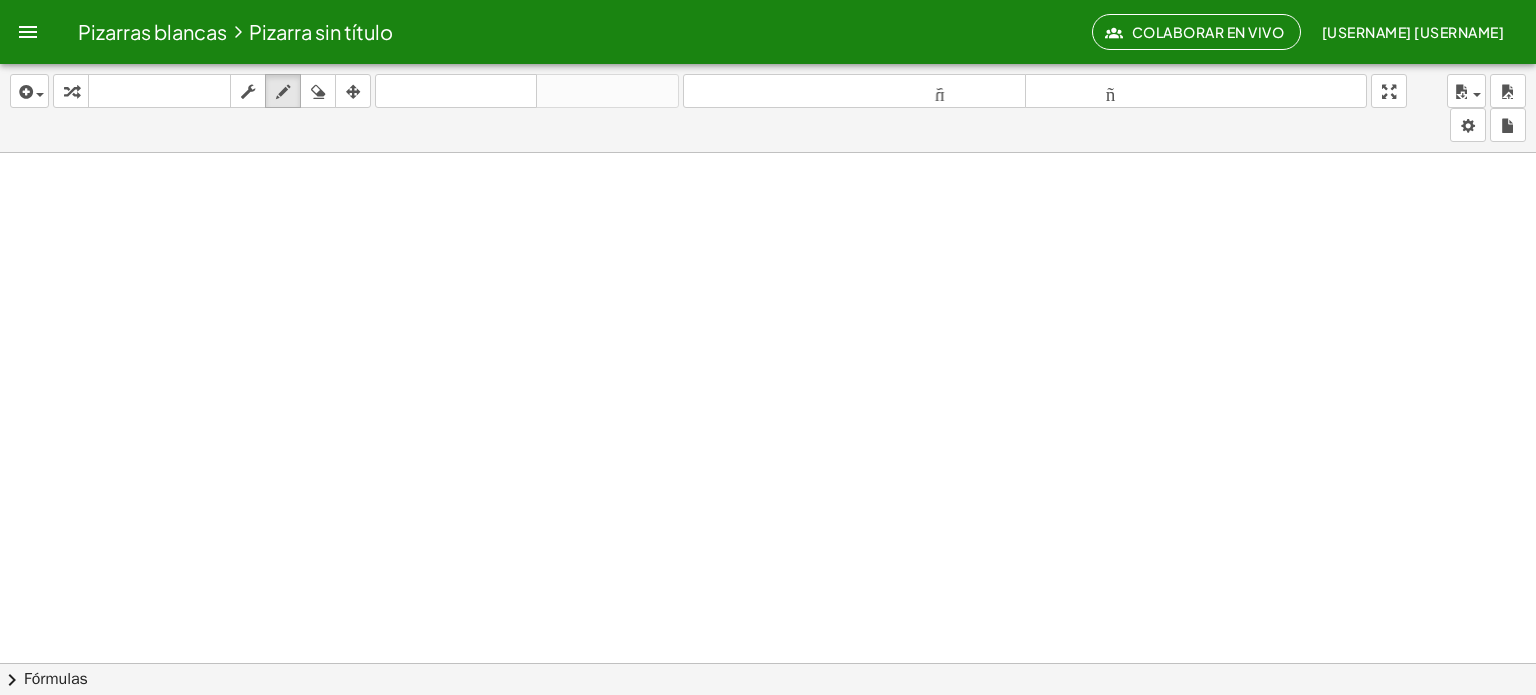 drag, startPoint x: 1384, startPoint y: 89, endPoint x: 1384, endPoint y: 210, distance: 121 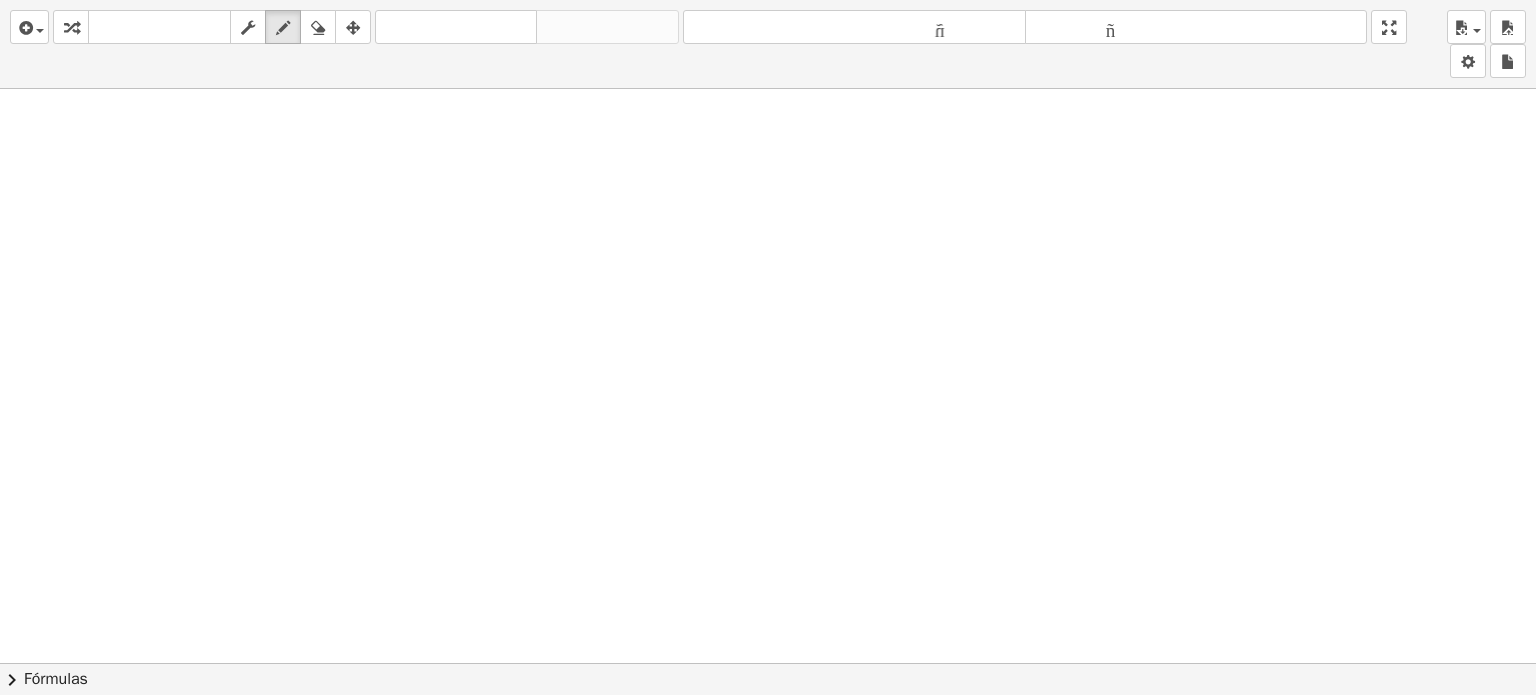 click on "insertar Seleccione uno: Expresión matemática Función Texto Vídeo de YouTube Graficando Geometría Geometría 3D transformar teclado teclado fregar dibujar borrar arreglar deshacer deshacer rehacer rehacer tamaño_del_formato menor tamaño_del_formato más grande pantalla completa carga   ahorrar nuevo ajustes × chevron_right Fórmulas
Arrastre un lado de una fórmula sobre una expresión resaltada en el lienzo para aplicarla.
Fórmula cuadrática
+ · a · x 2 + · b · x + c = 0
⇔
x = · ( − b ± 2 √ ( + b 2 − · 4 · a · c ) ) · 2 · a
+ x 2 + · p · x + q = 0
⇔
x = − · p · 2 ± 2 √ ( + ( · p · 2 ) 2 − q )
Factorización manual de una ecuación cuadrática + x 2 +" at bounding box center (768, 347) 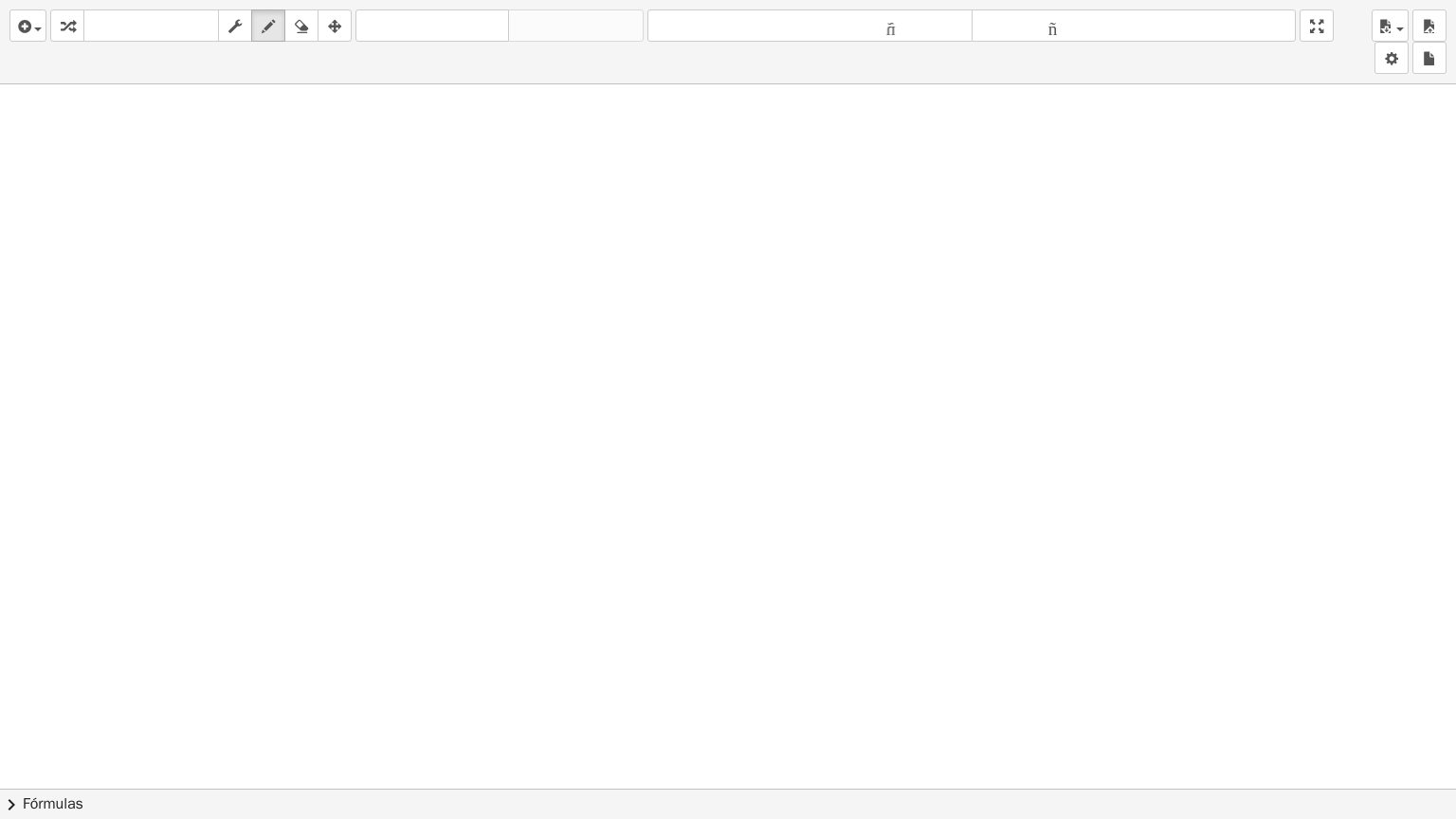 drag, startPoint x: 1329, startPoint y: 13, endPoint x: 1329, endPoint y: -101, distance: 114 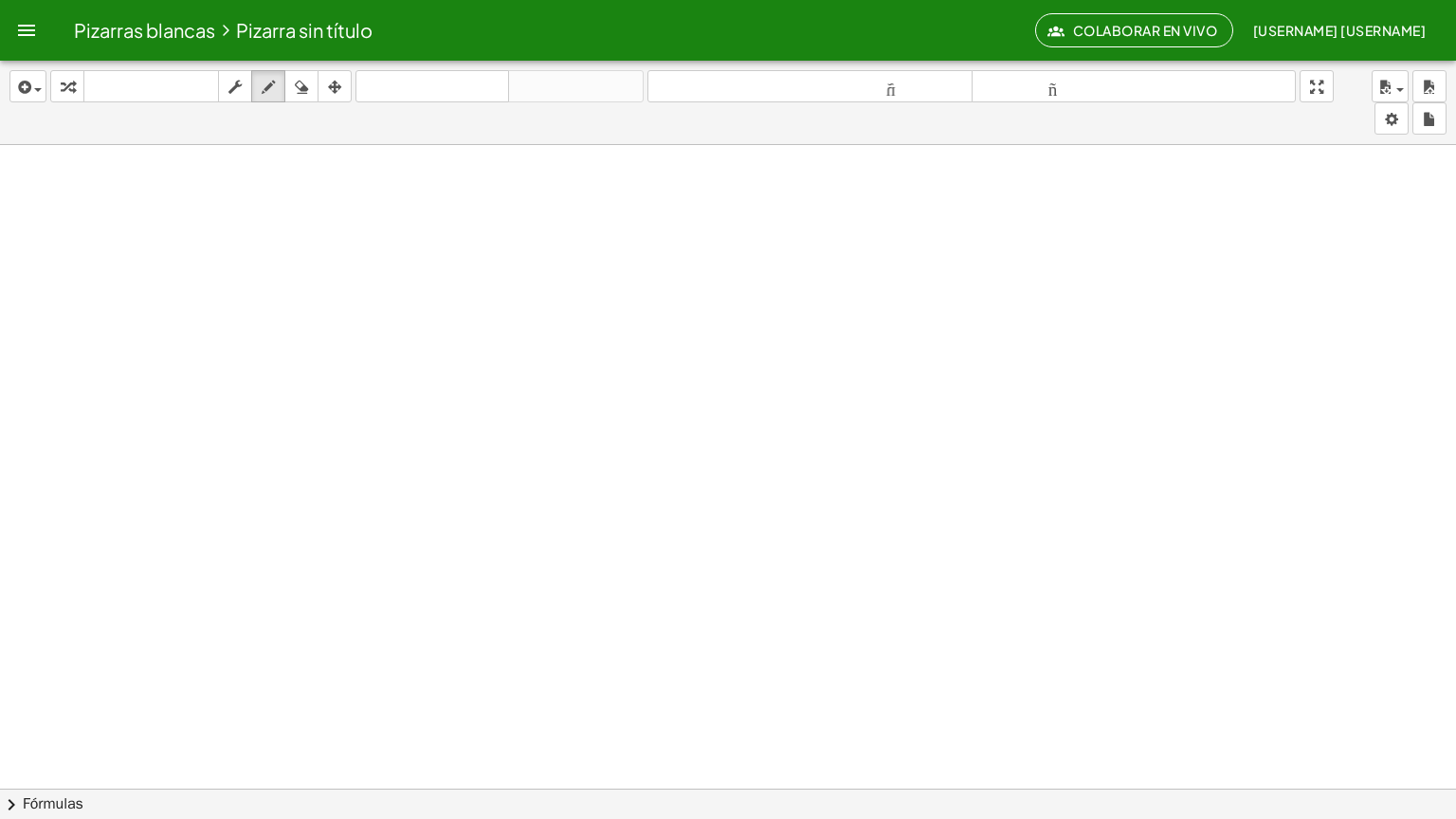 click on "A = ( , [NUMBER] , [NUMBER] ) B = ( , [NUMBER] , [NUMBER] )" at bounding box center [728, 410] 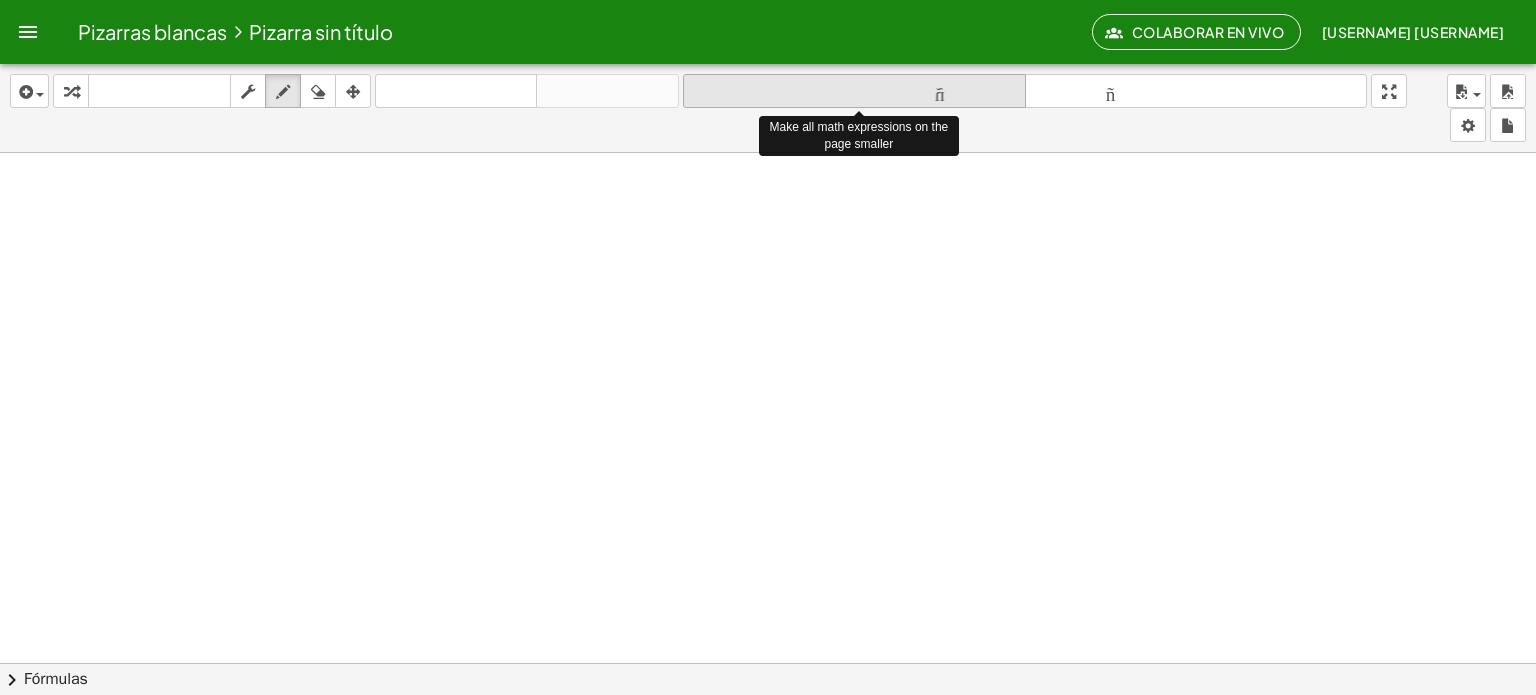 click on "tamaño_del_formato" at bounding box center [854, 91] 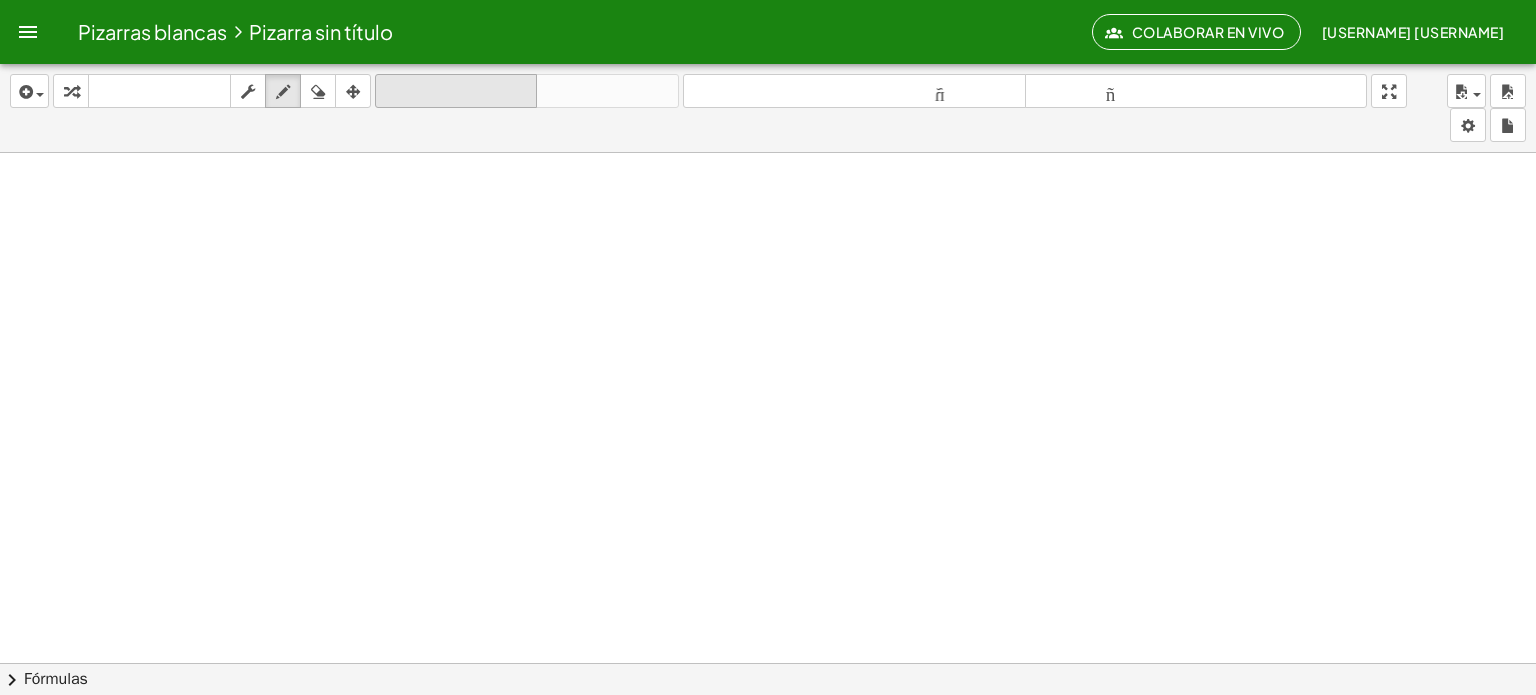 click on "deshacer" at bounding box center (456, 91) 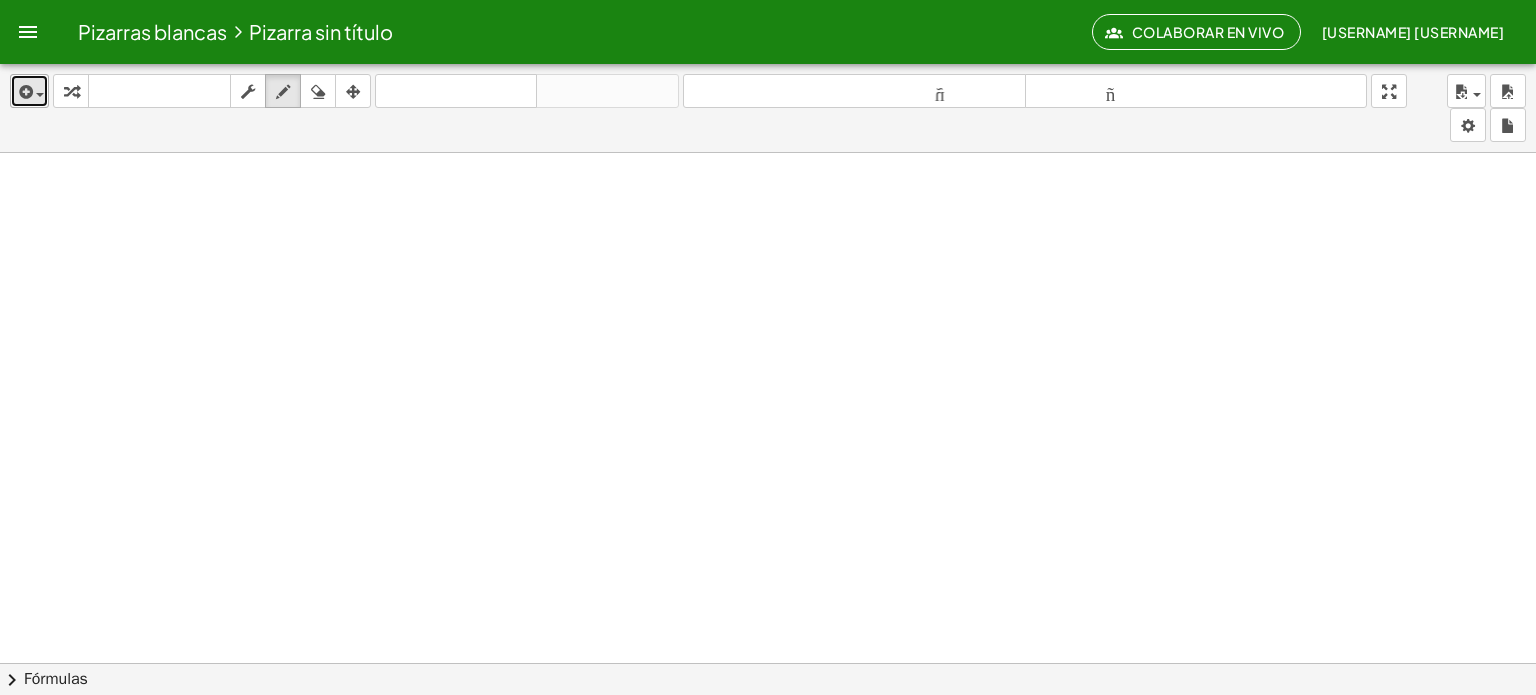 click at bounding box center [29, 91] 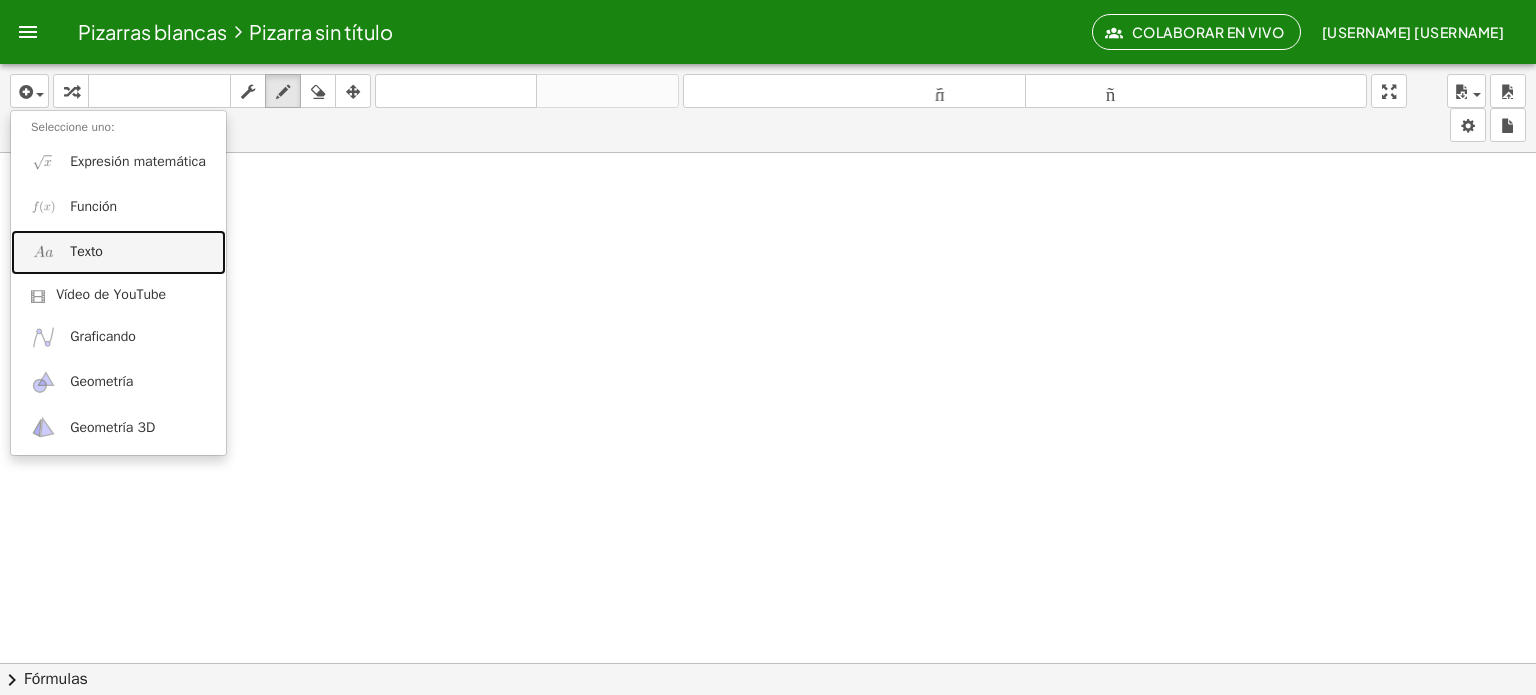 click on "Texto" at bounding box center (118, 252) 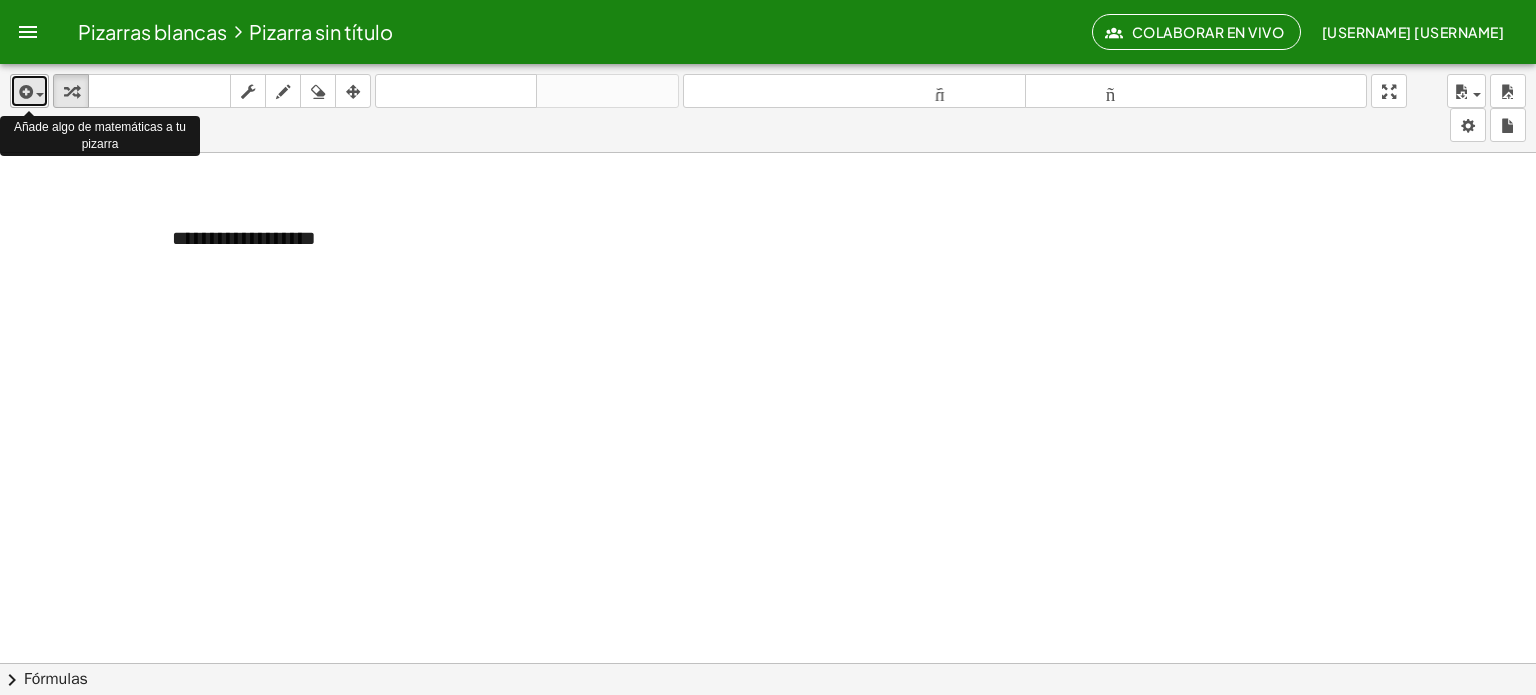 click at bounding box center [24, 92] 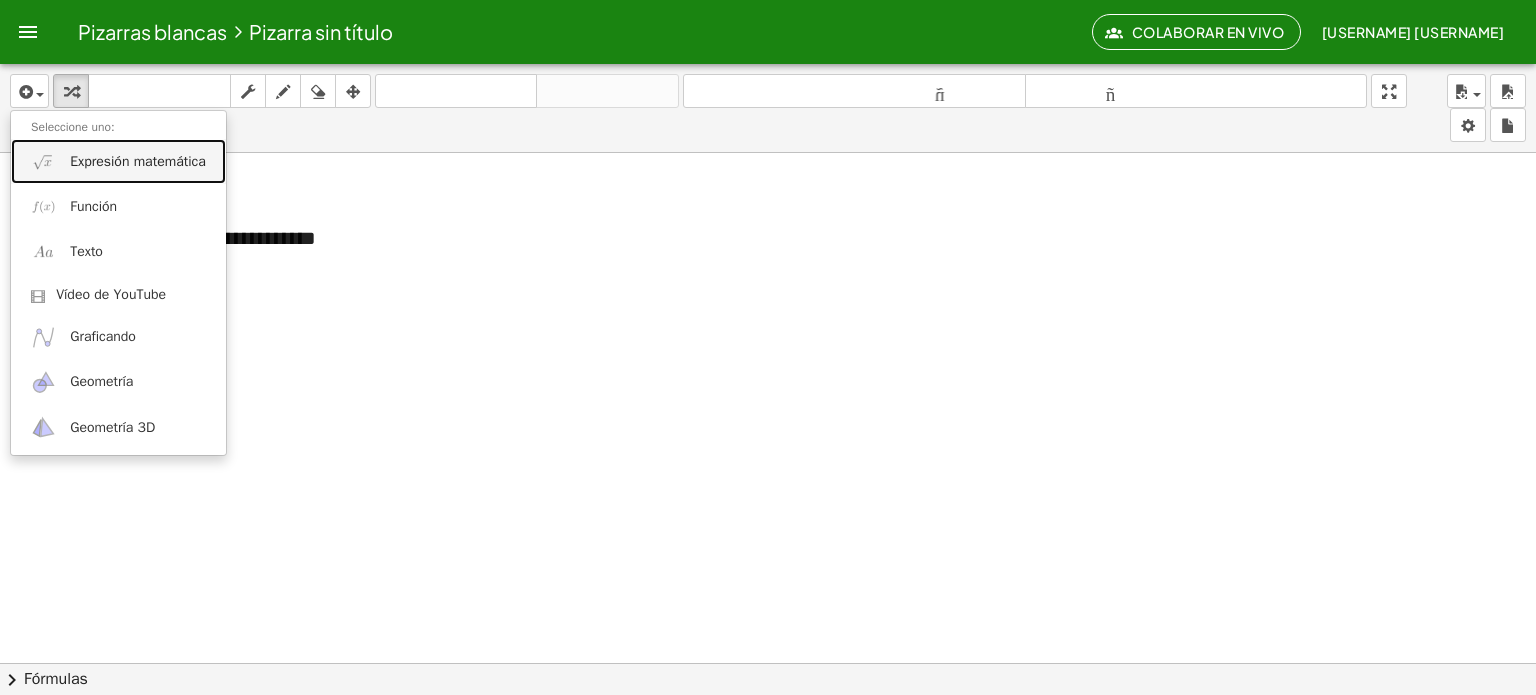 click on "Expresión matemática" at bounding box center [138, 161] 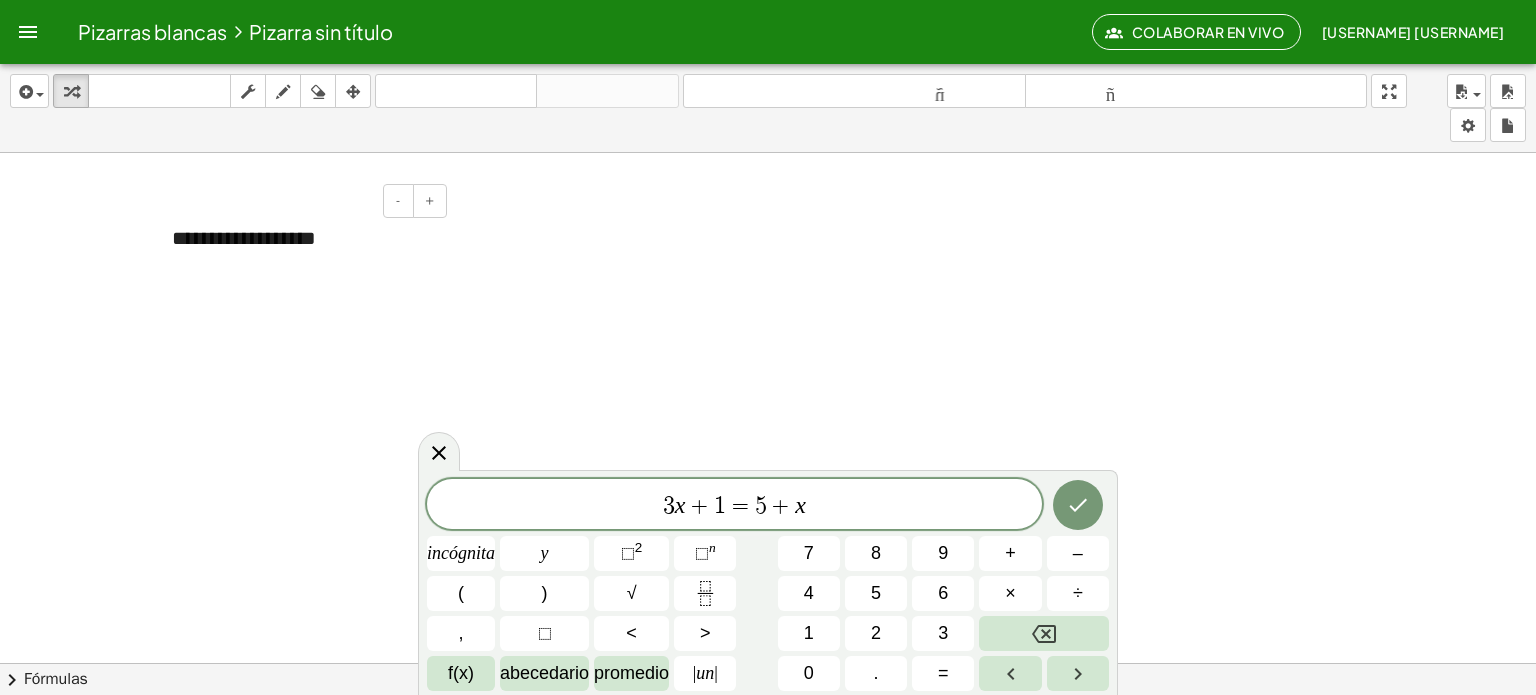 click on "**********" at bounding box center (302, 238) 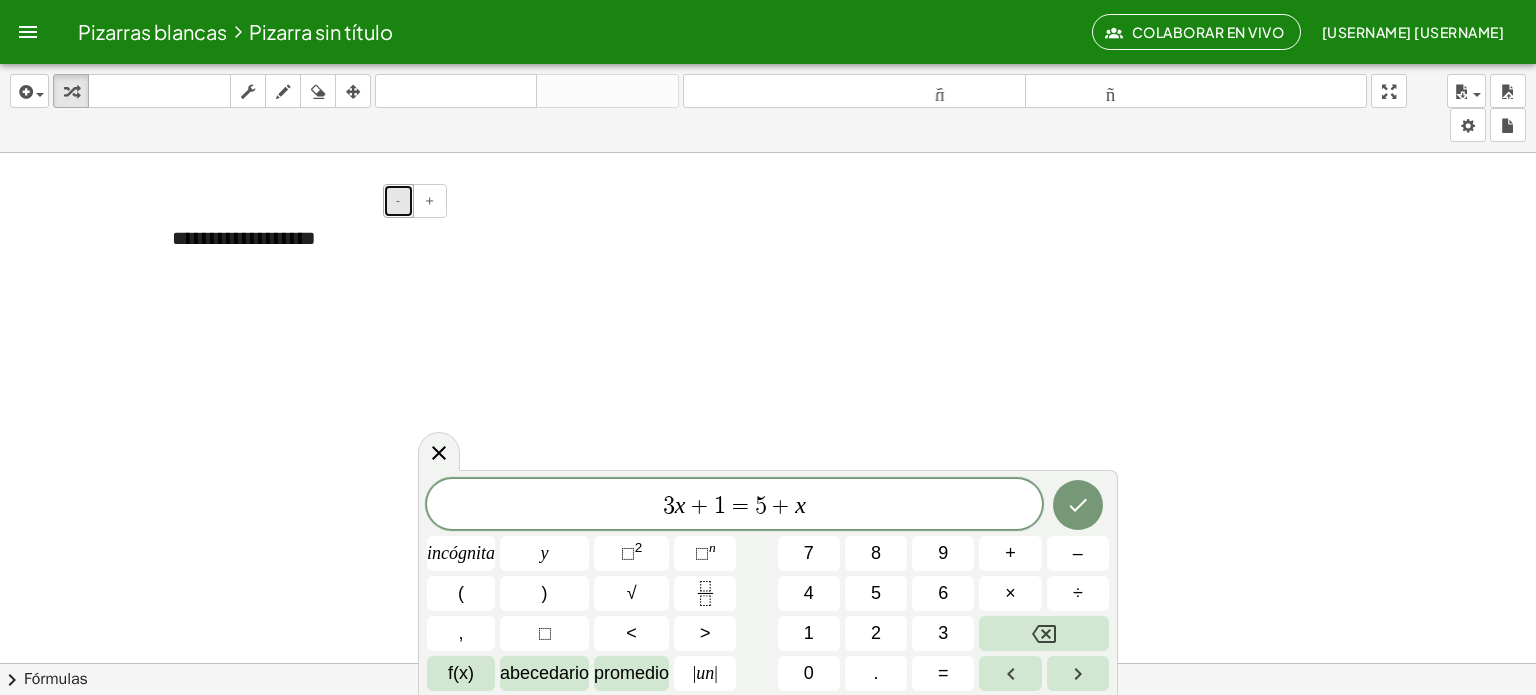 click on "-" at bounding box center (398, 201) 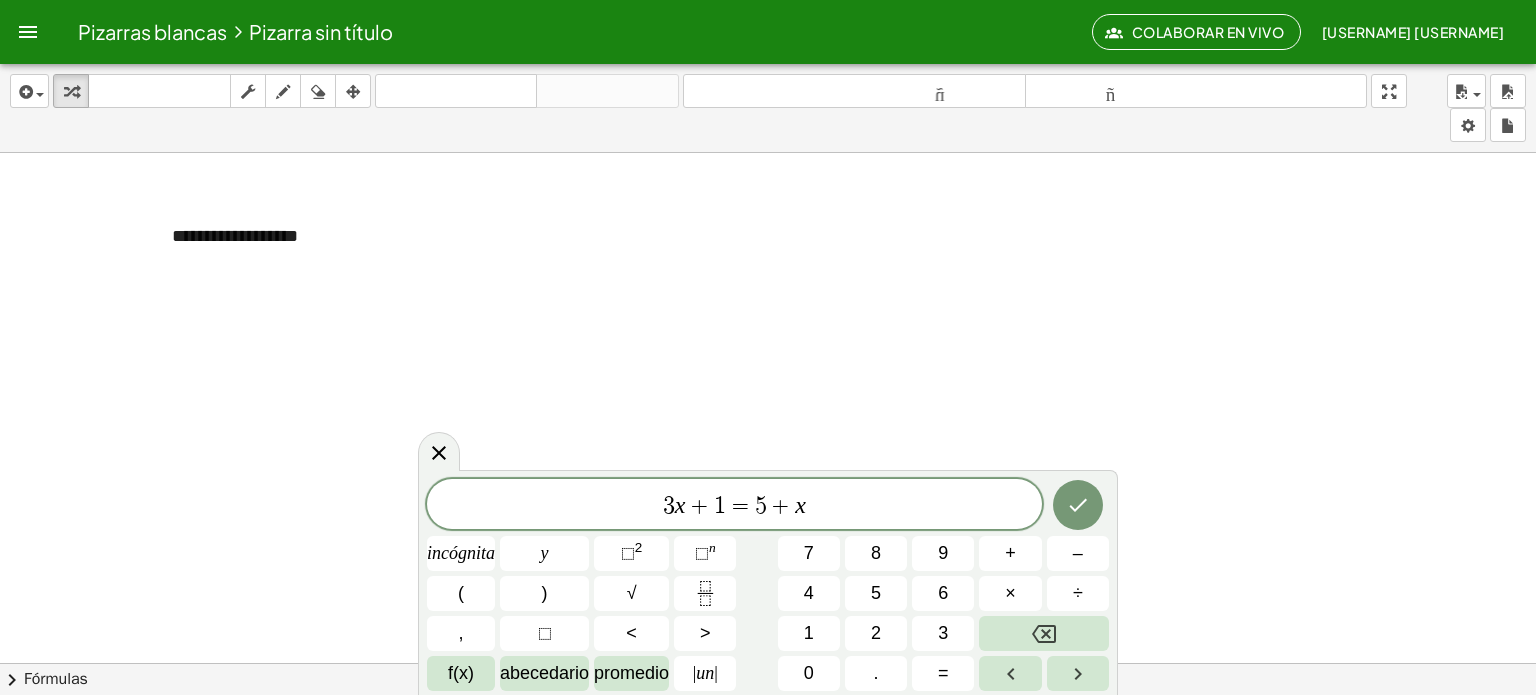 click on "insertar Seleccione uno: Expresión matemática Función Texto Vídeo de YouTube Graficando Geometría Geometría 3D transformar teclado teclado fregar dibujar borrar arreglar deshacer deshacer rehacer rehacer tamaño_del_formato menor tamaño_del_formato más grande pantalla completa carga   ahorrar nuevo ajustes" at bounding box center [768, 108] 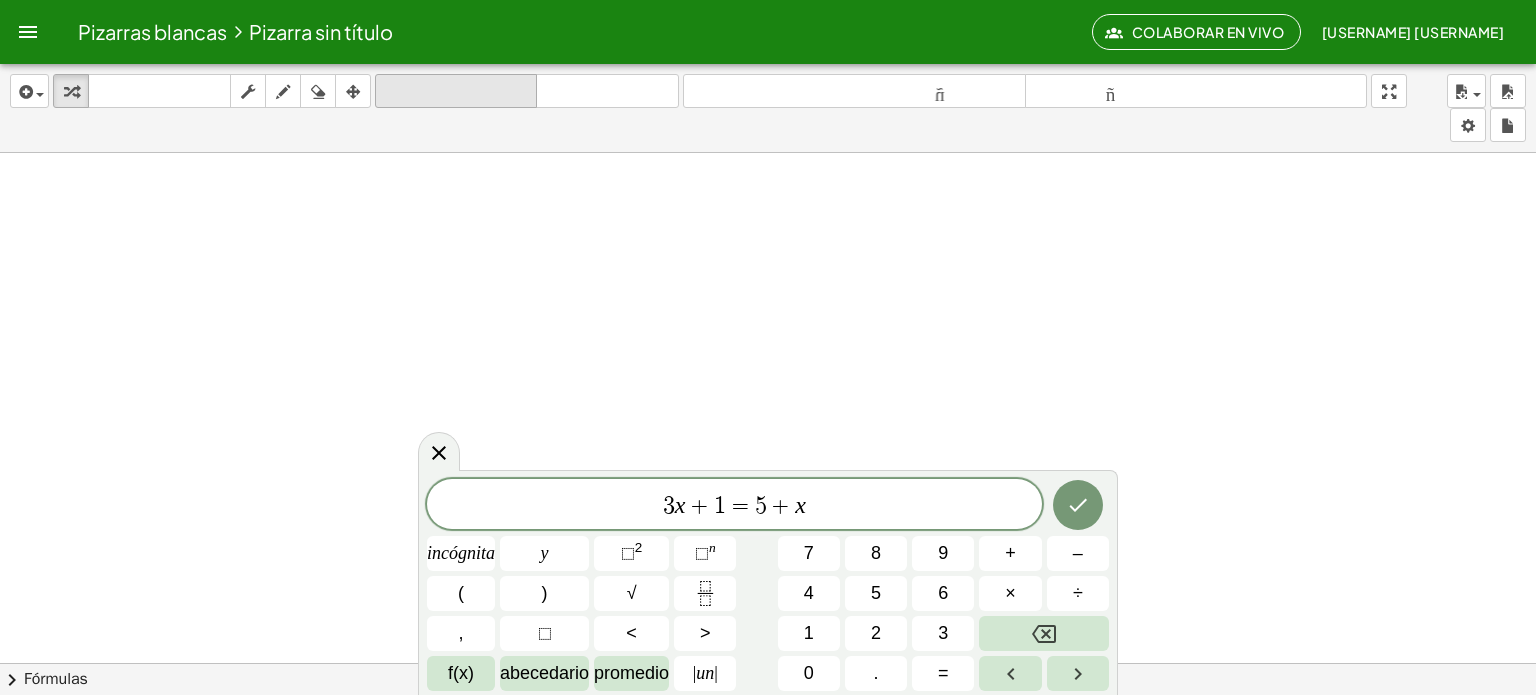 click on "deshacer deshacer" at bounding box center (456, 91) 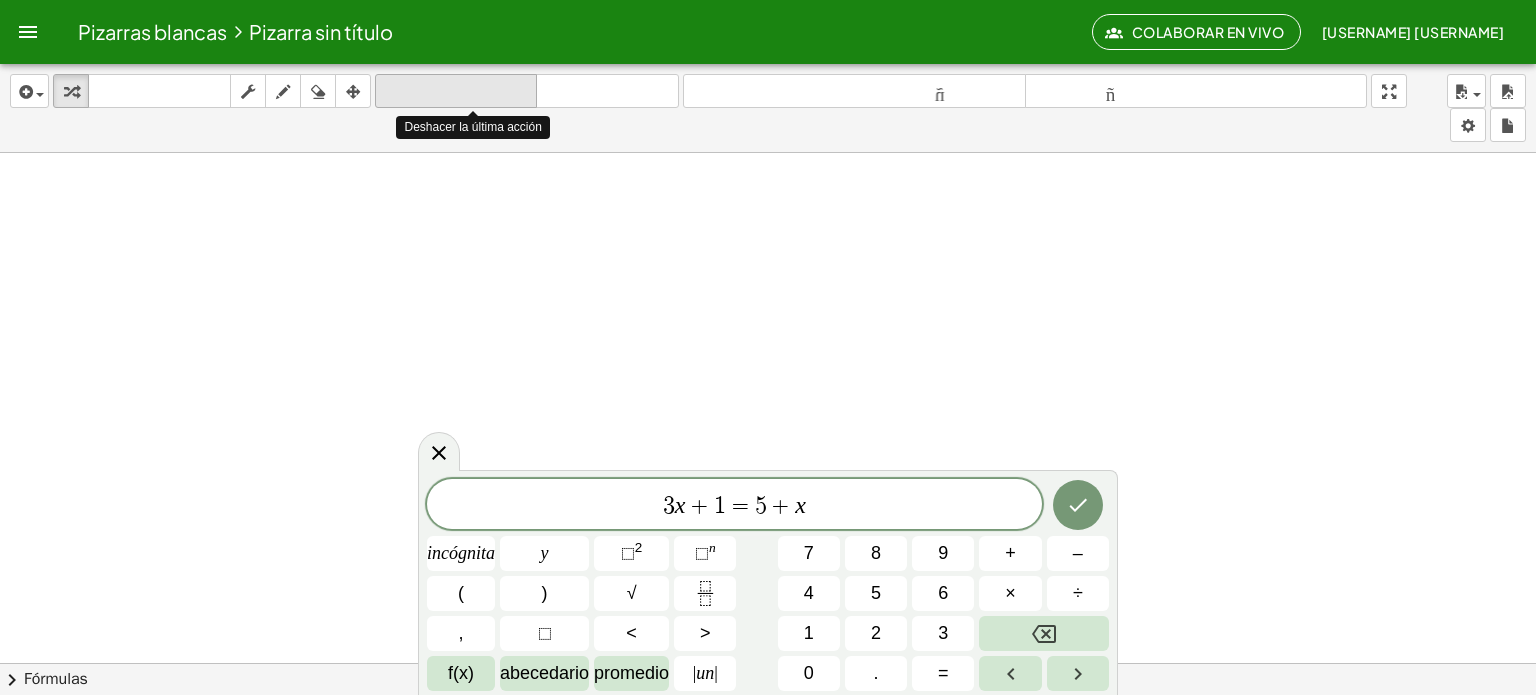 click on "deshacer deshacer" at bounding box center (456, 91) 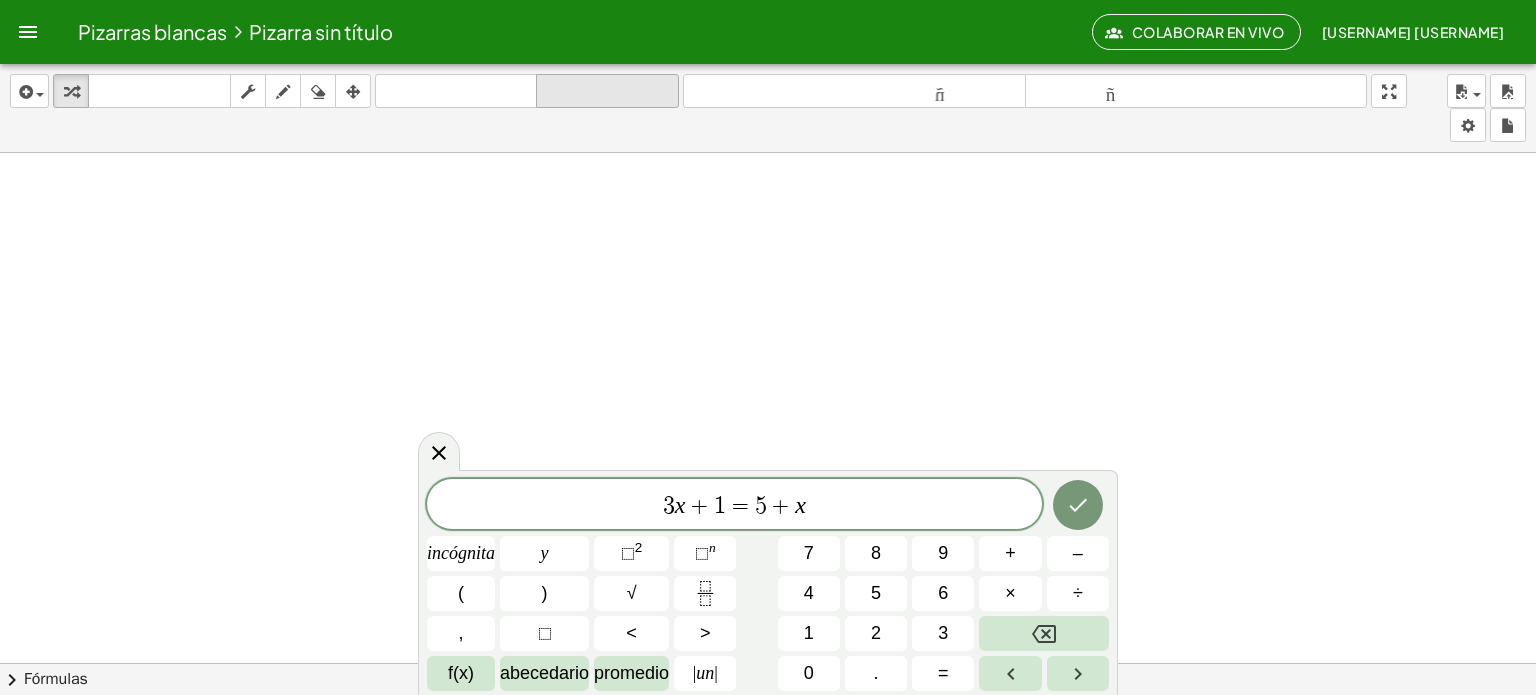 click on "rehacer" at bounding box center [607, 91] 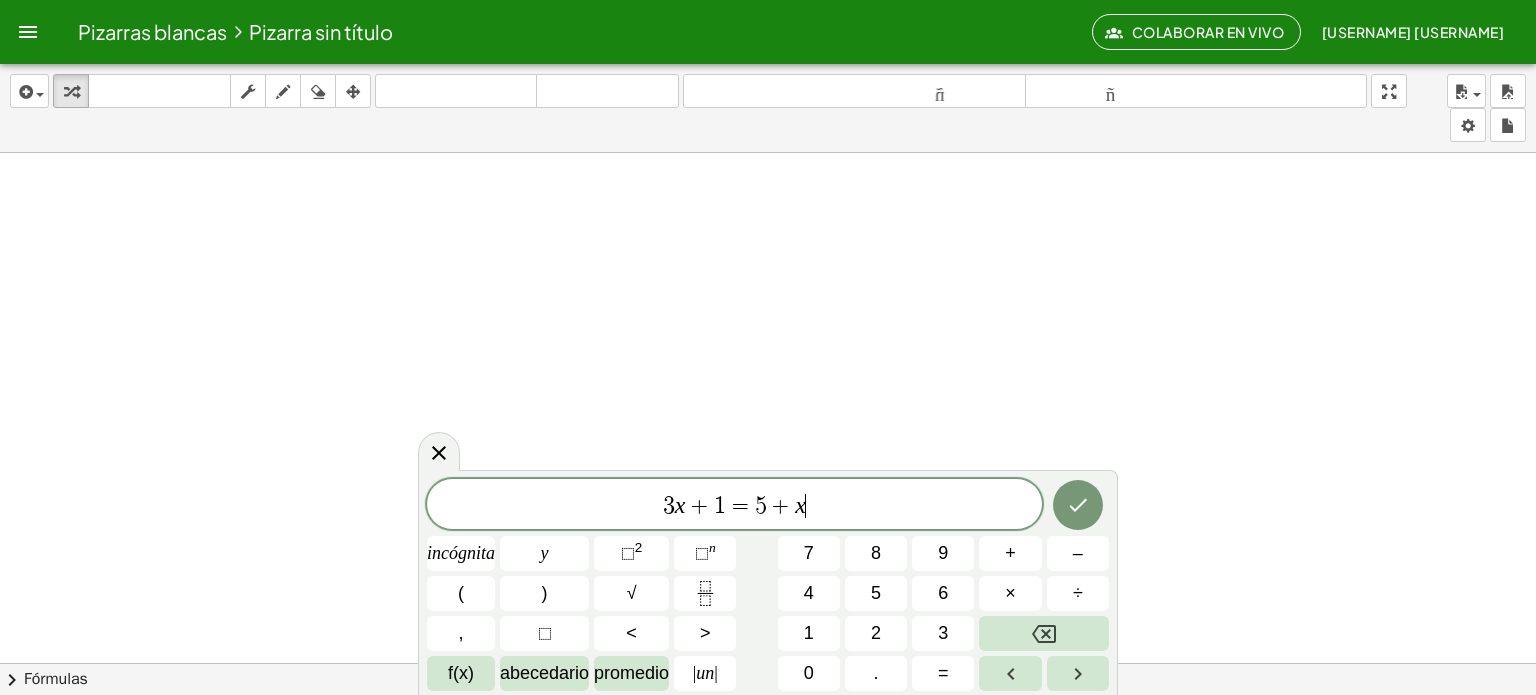 click on "3 x + 1 = 5 + x ​" at bounding box center [734, 506] 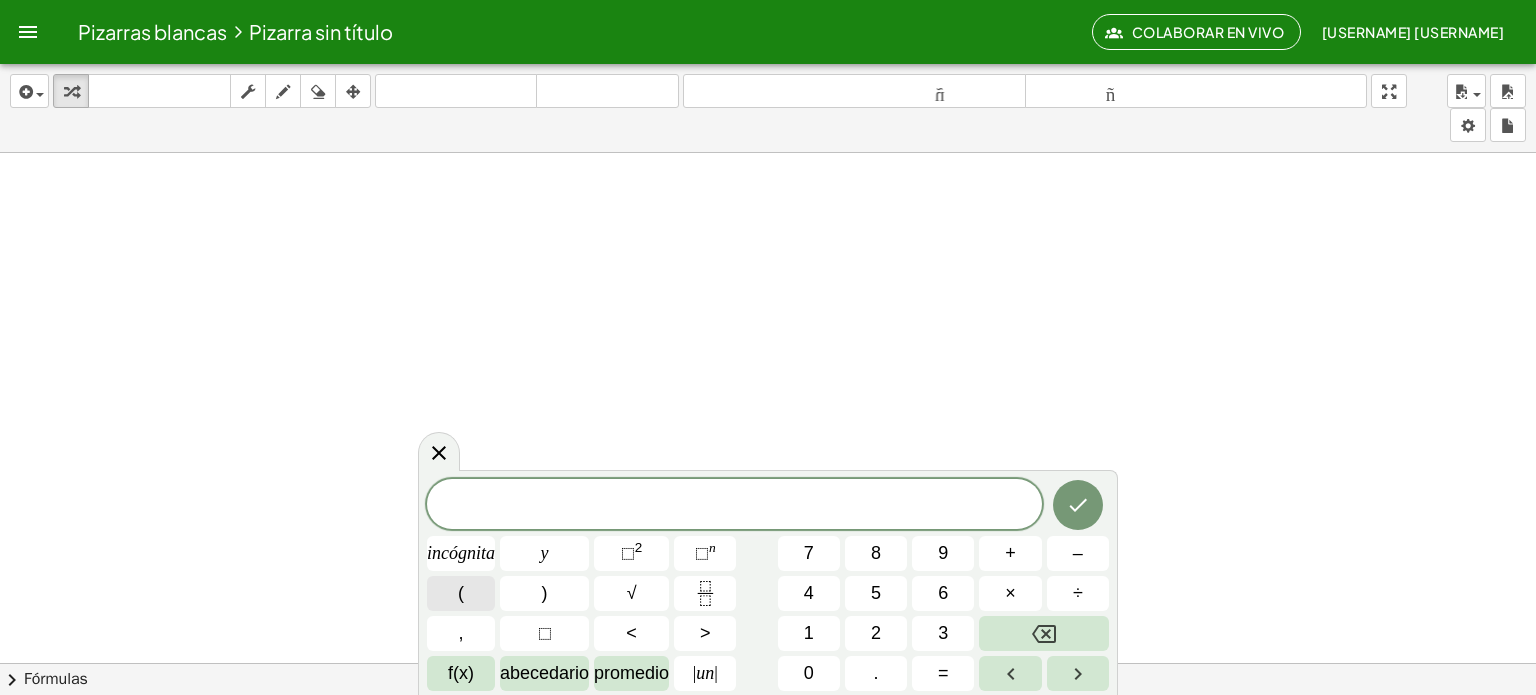 click on "(" at bounding box center [461, 593] 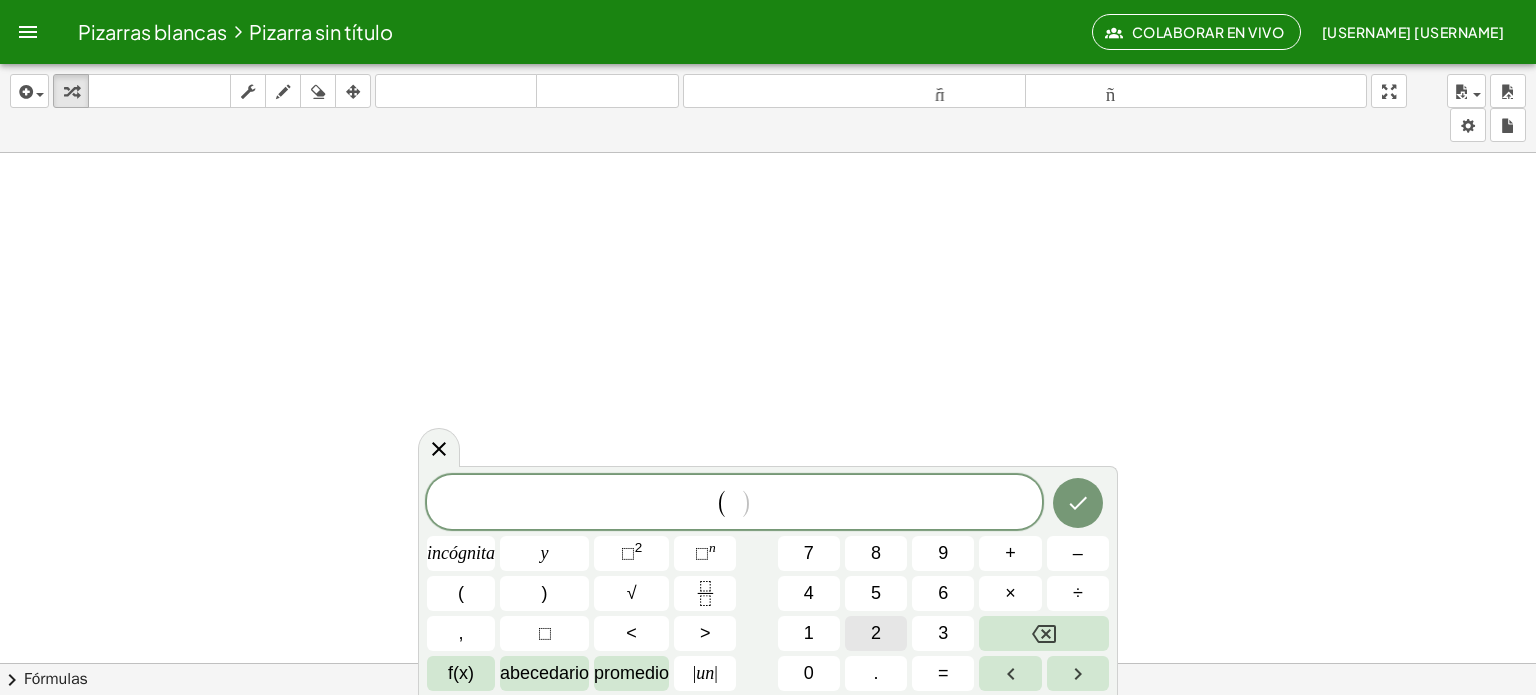 click on "2" at bounding box center [876, 633] 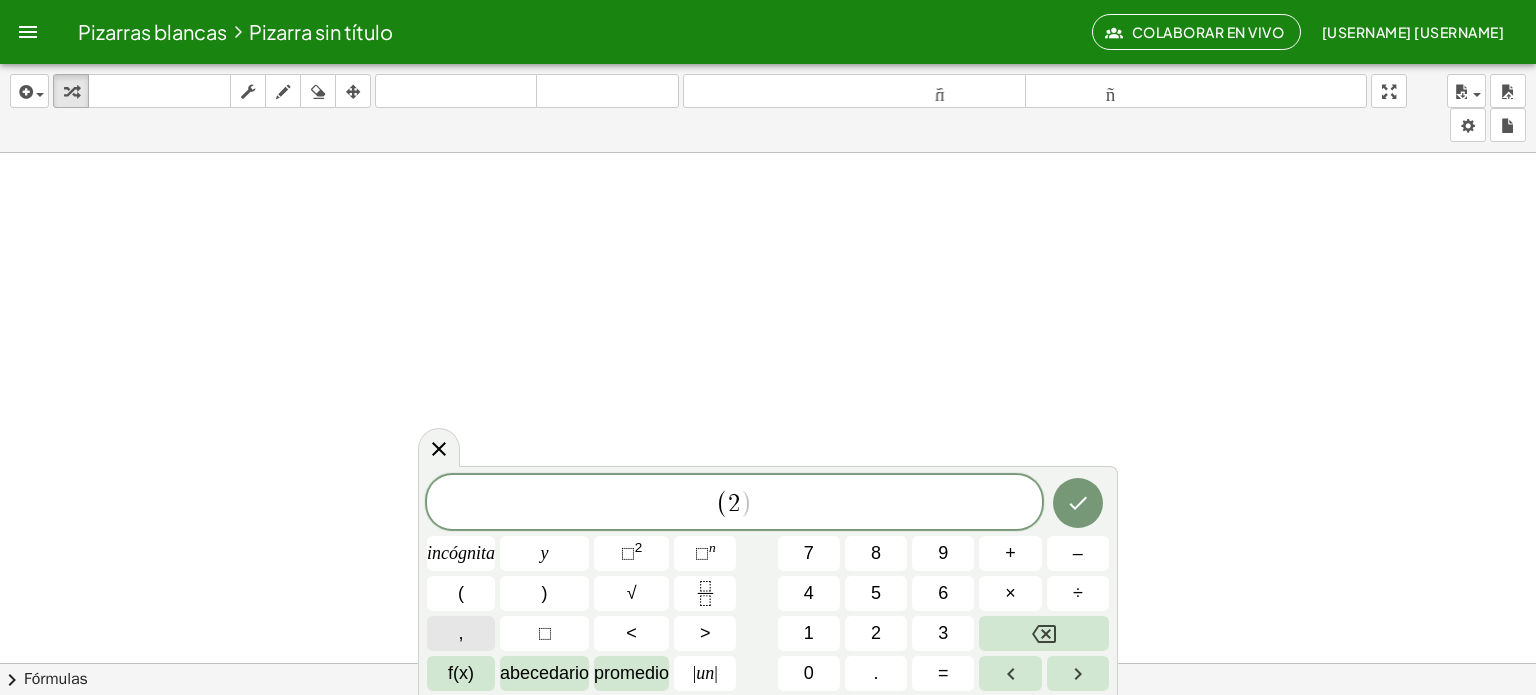 click on "," at bounding box center (460, 633) 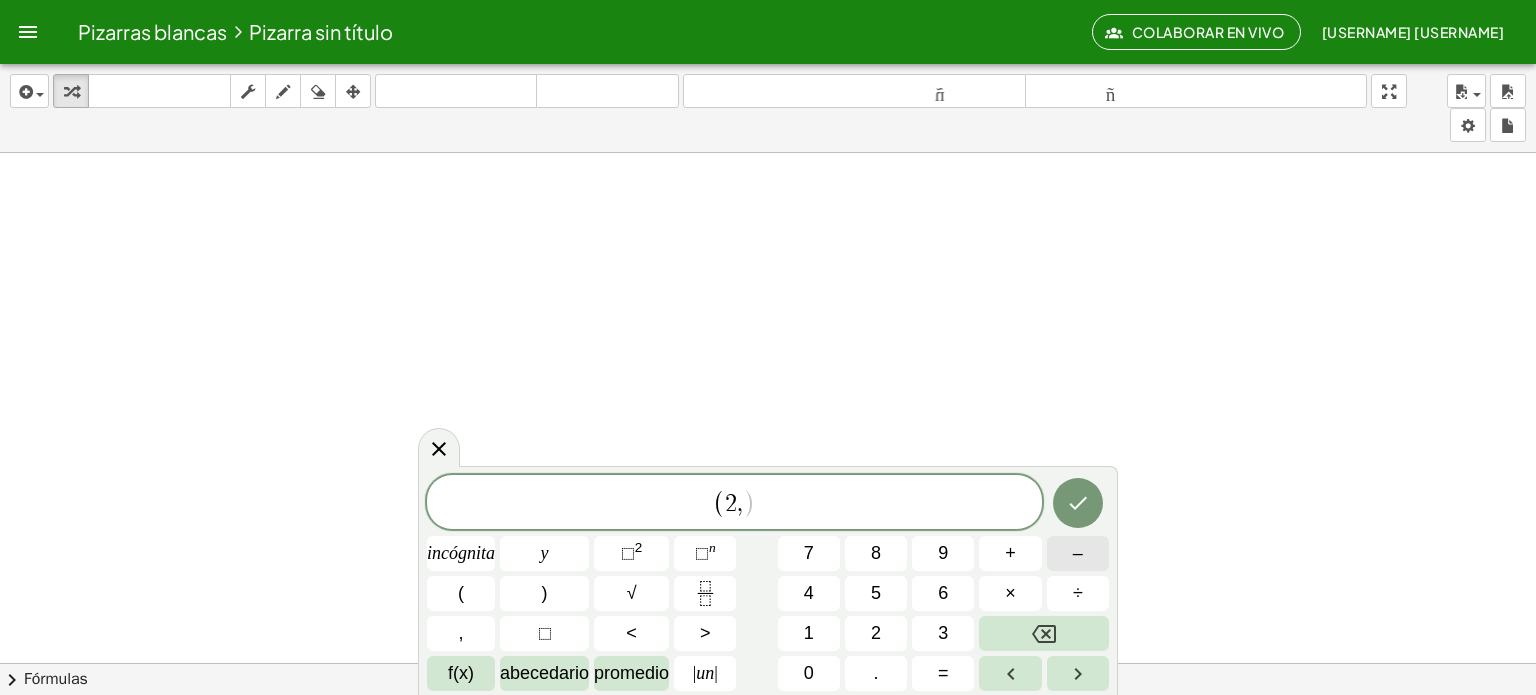 click on "–" at bounding box center [1078, 553] 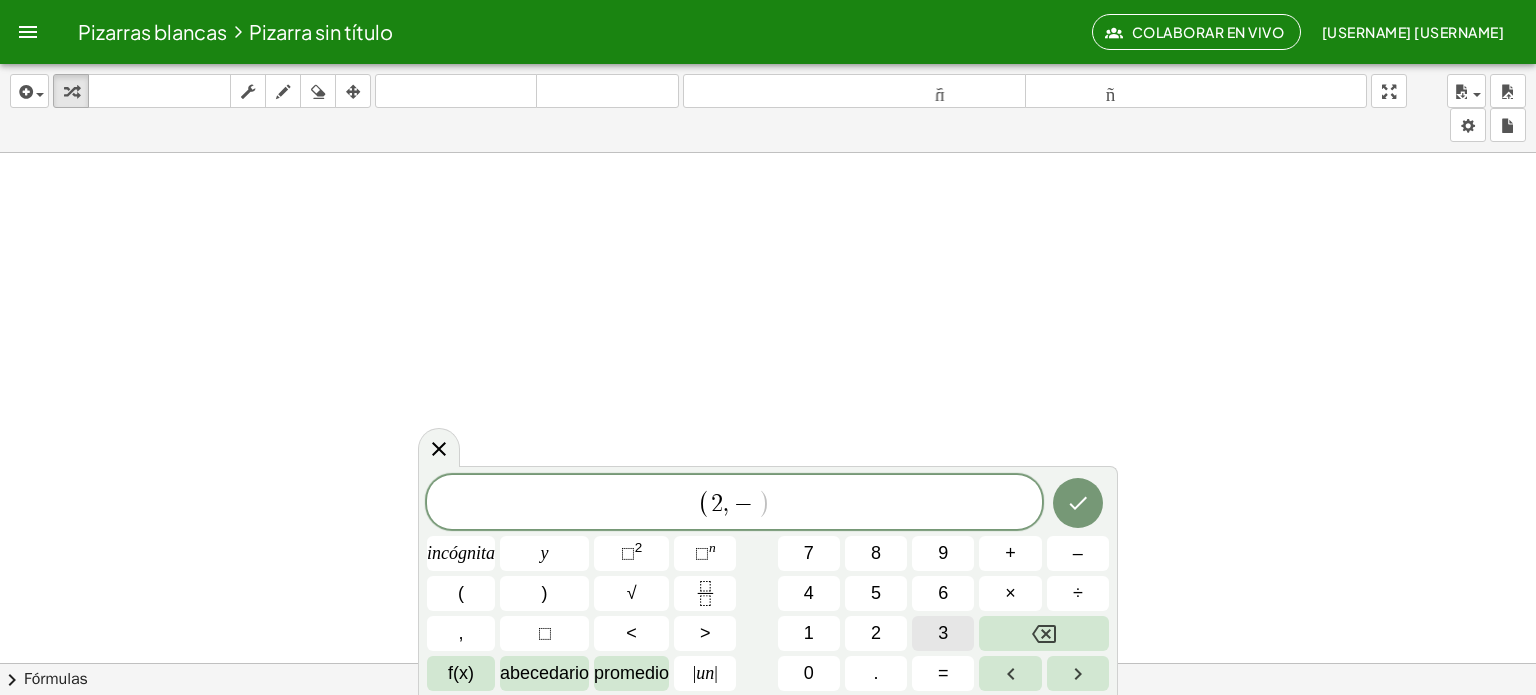 click on "3" at bounding box center (943, 633) 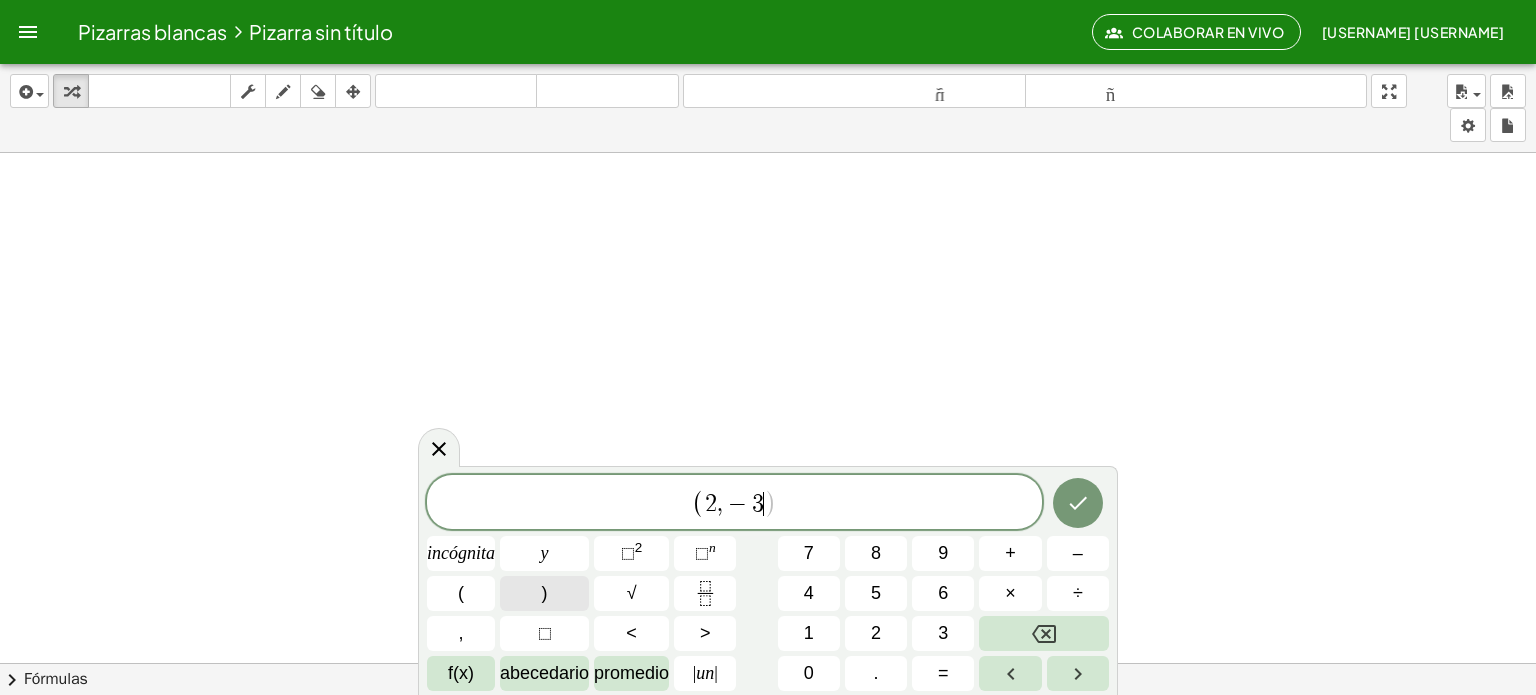 click on ")" at bounding box center [544, 593] 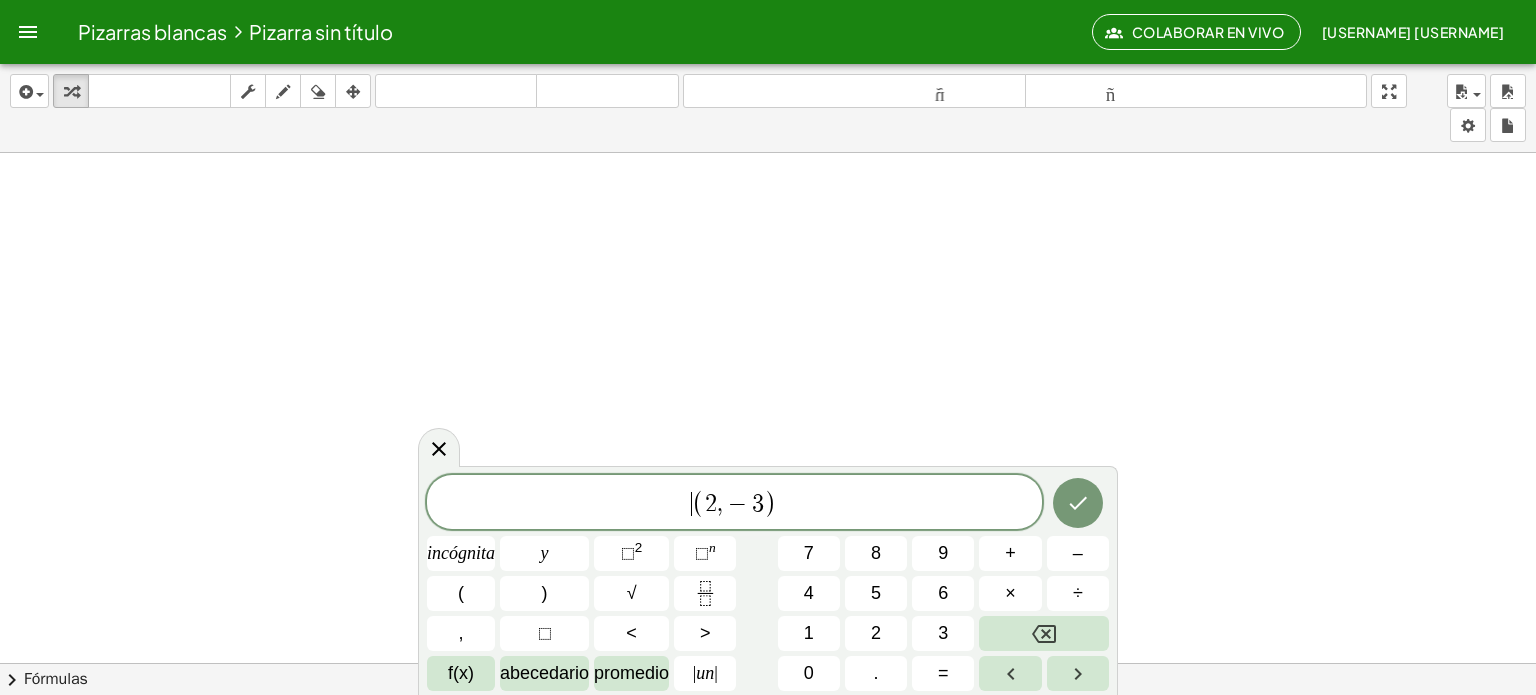 click on "​ ( [NUMBER] , [NUMBER] )" at bounding box center (734, 503) 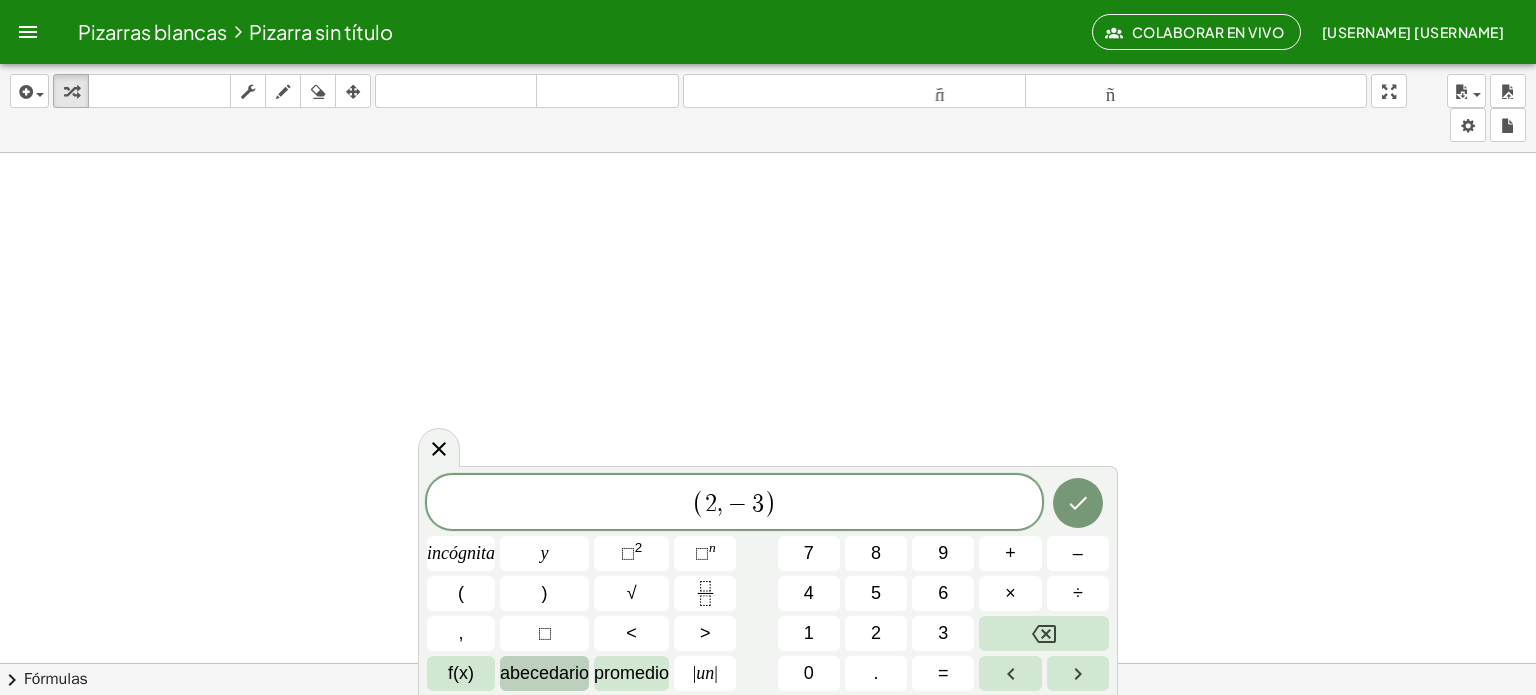click on "abecedario" at bounding box center [544, 673] 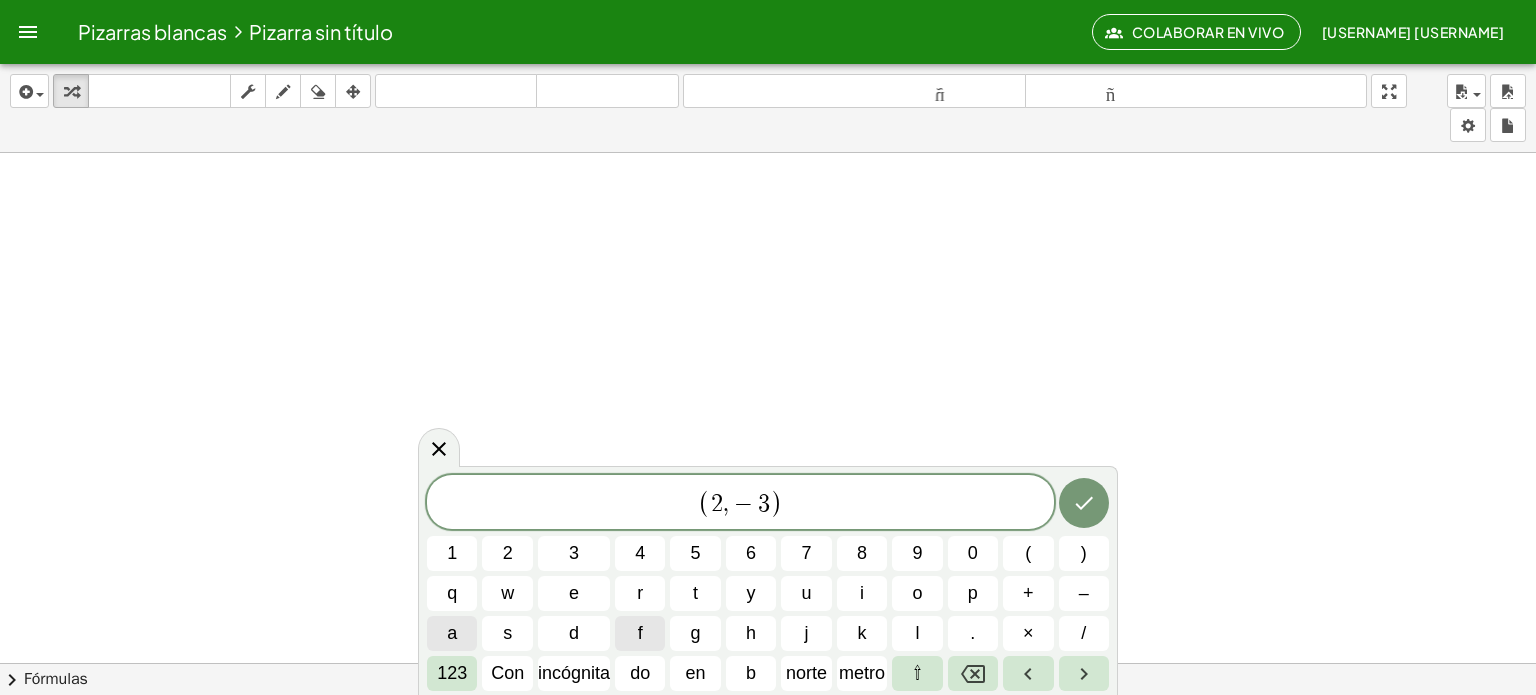 click on "a" at bounding box center [452, 633] 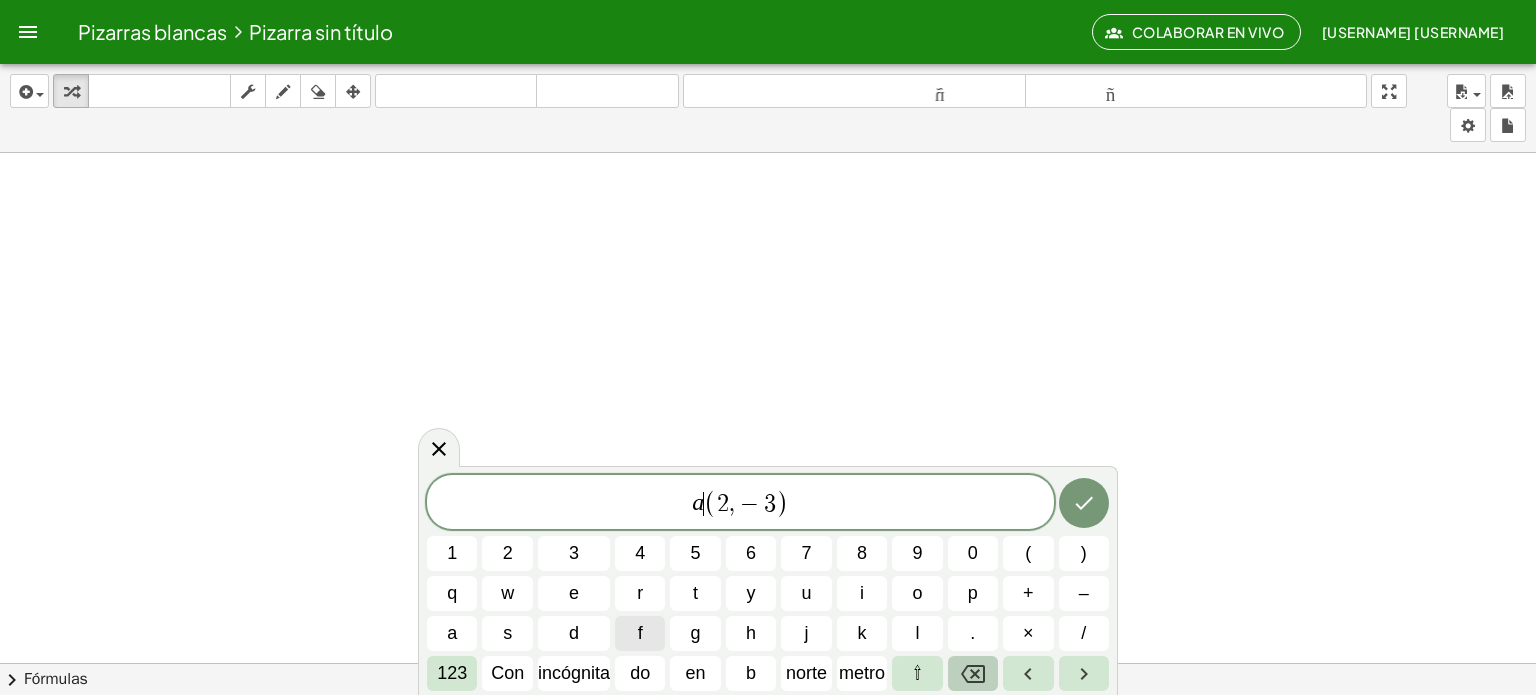 click 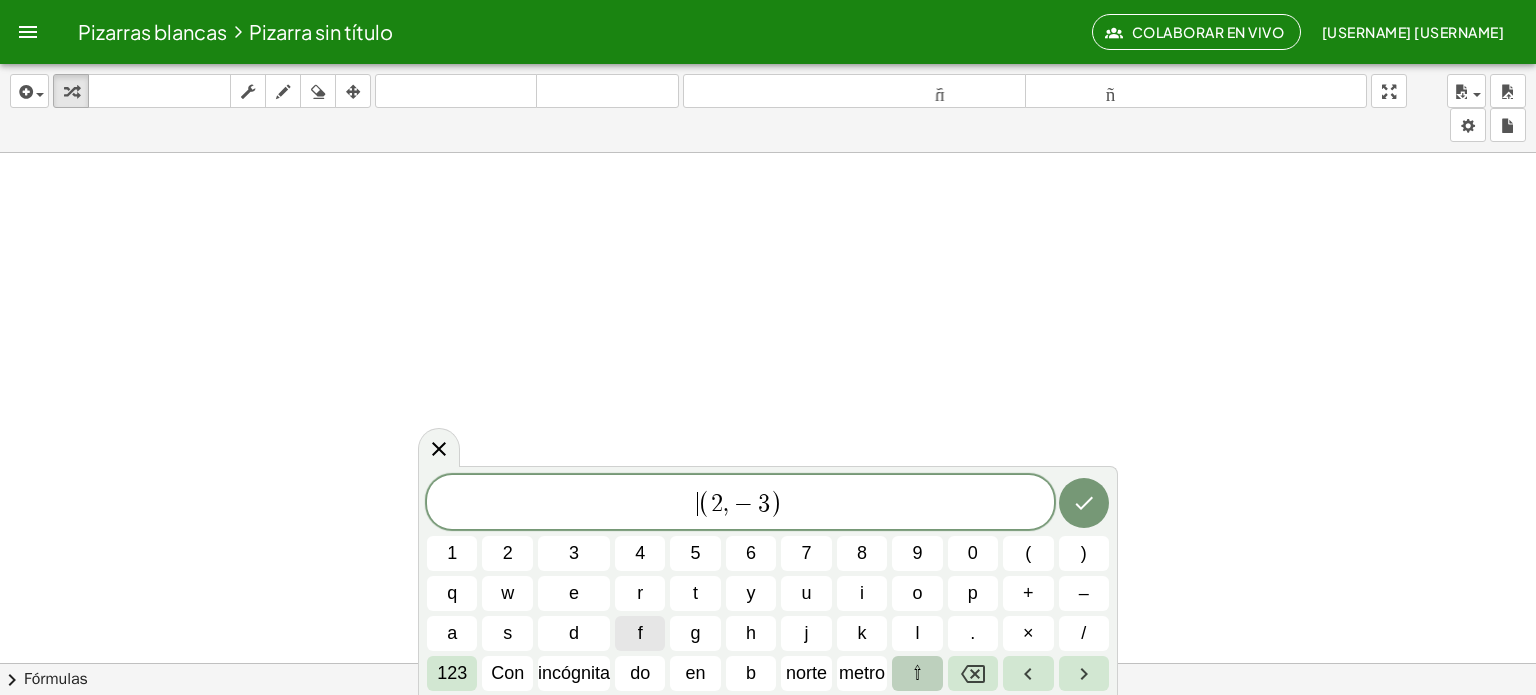 click on "⇧" at bounding box center [917, 673] 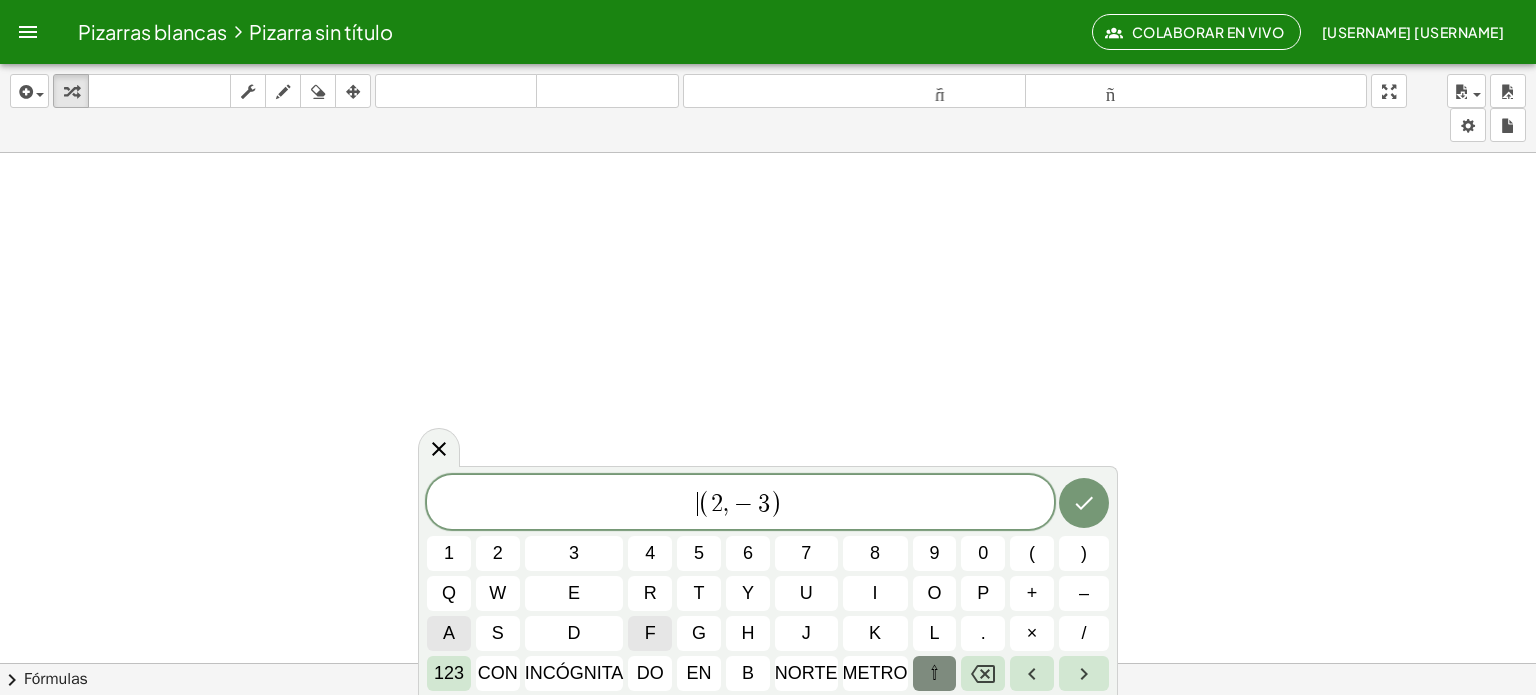 click on "a" at bounding box center [449, 633] 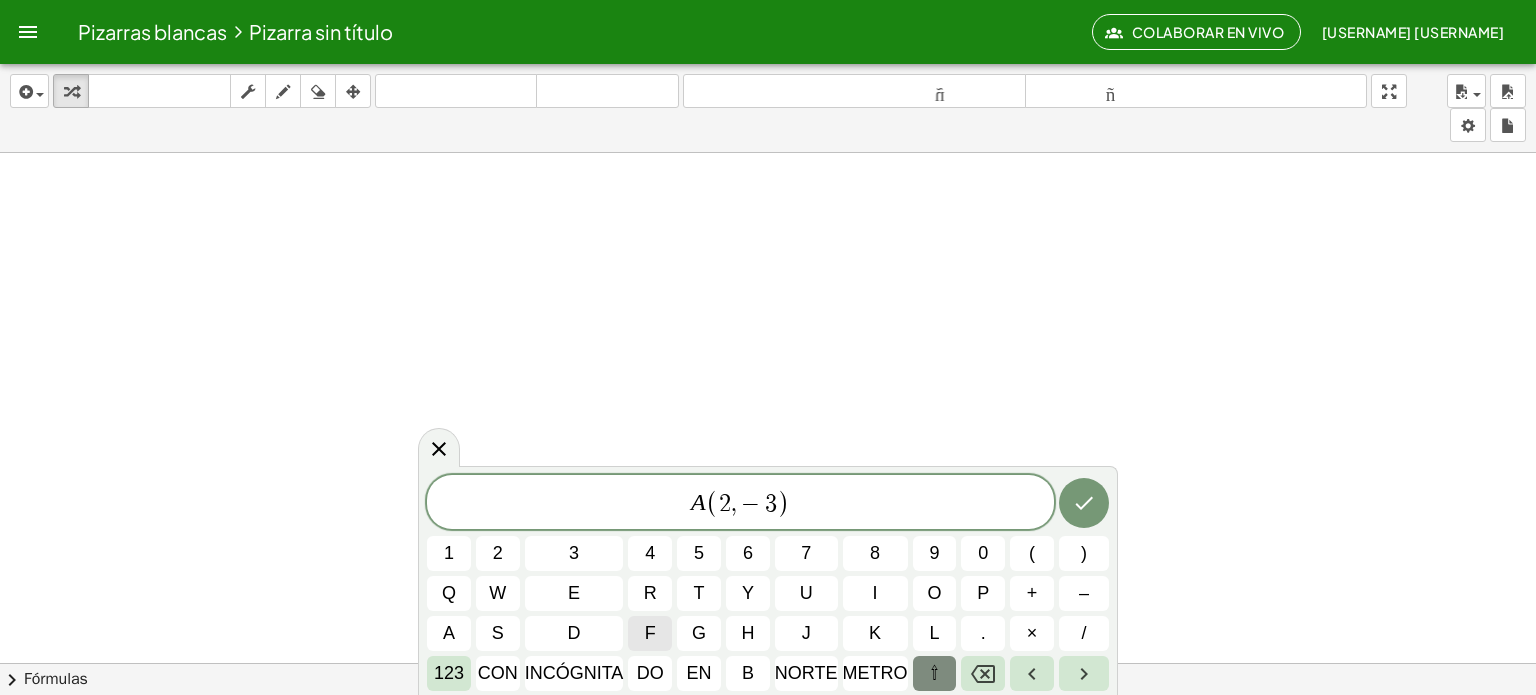 click on "⇧" at bounding box center [934, 673] 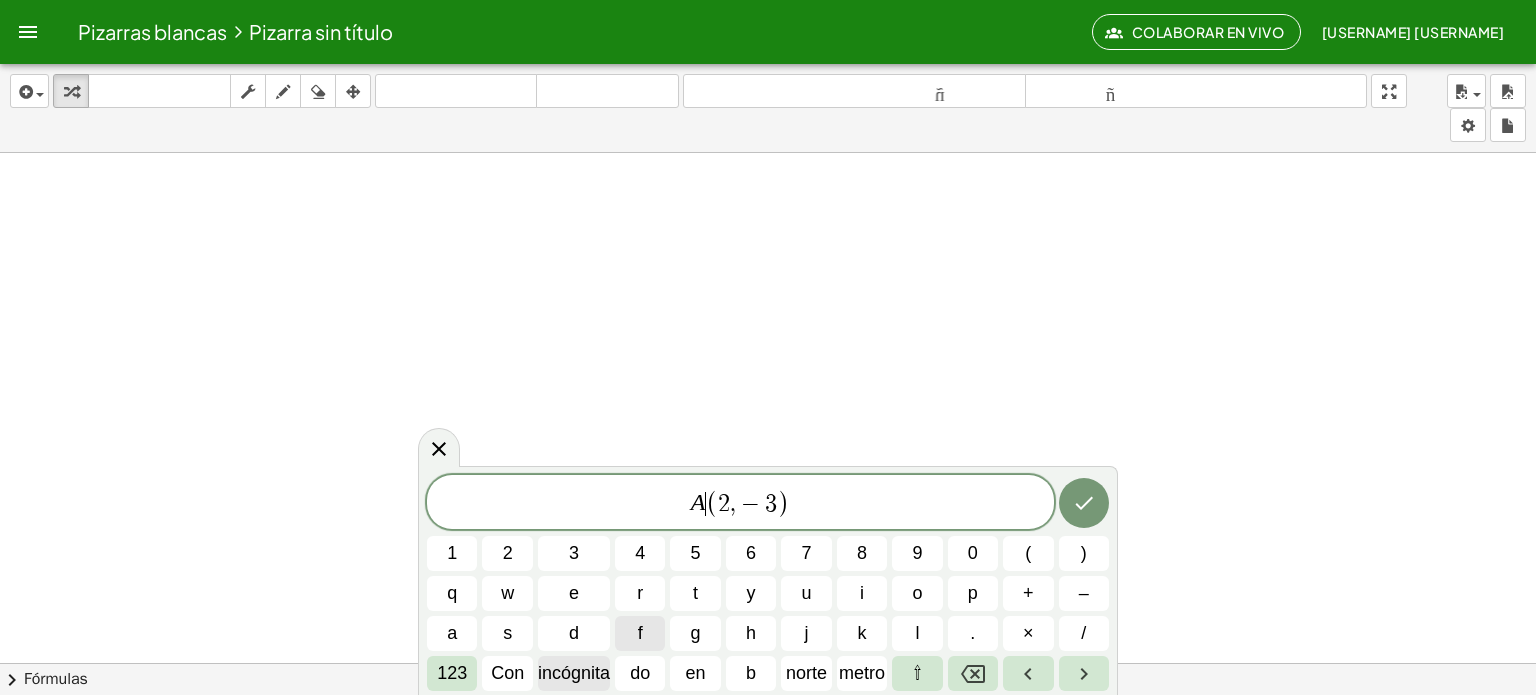 click on "incógnita" at bounding box center [574, 673] 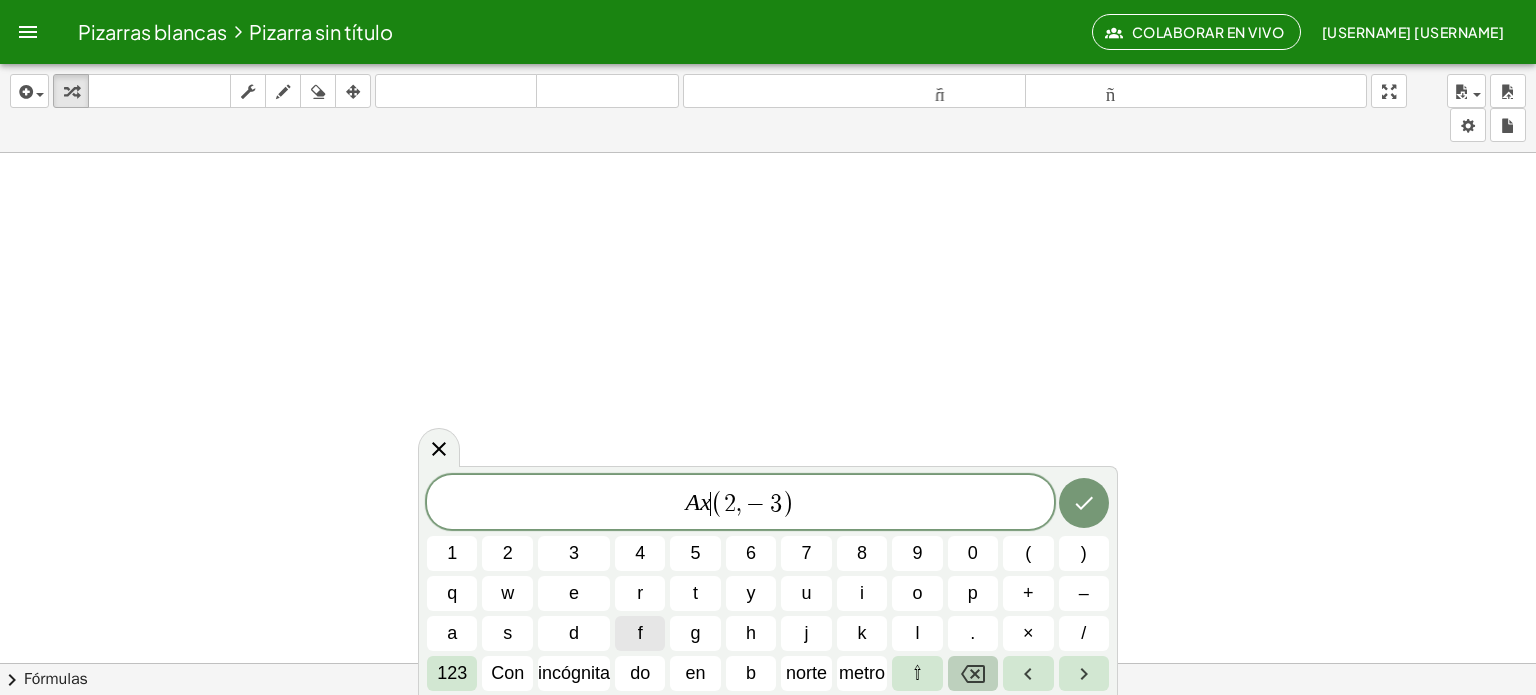 click 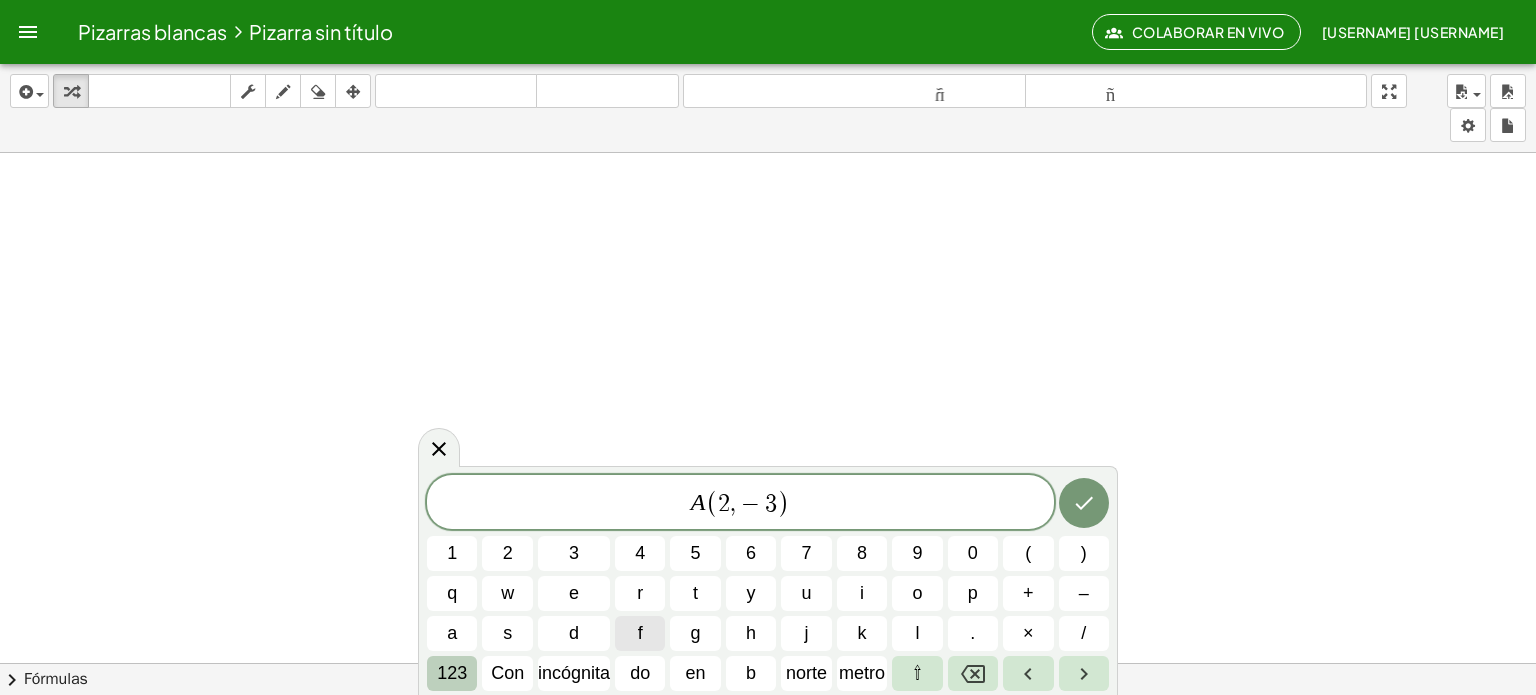 click on "123" at bounding box center (452, 673) 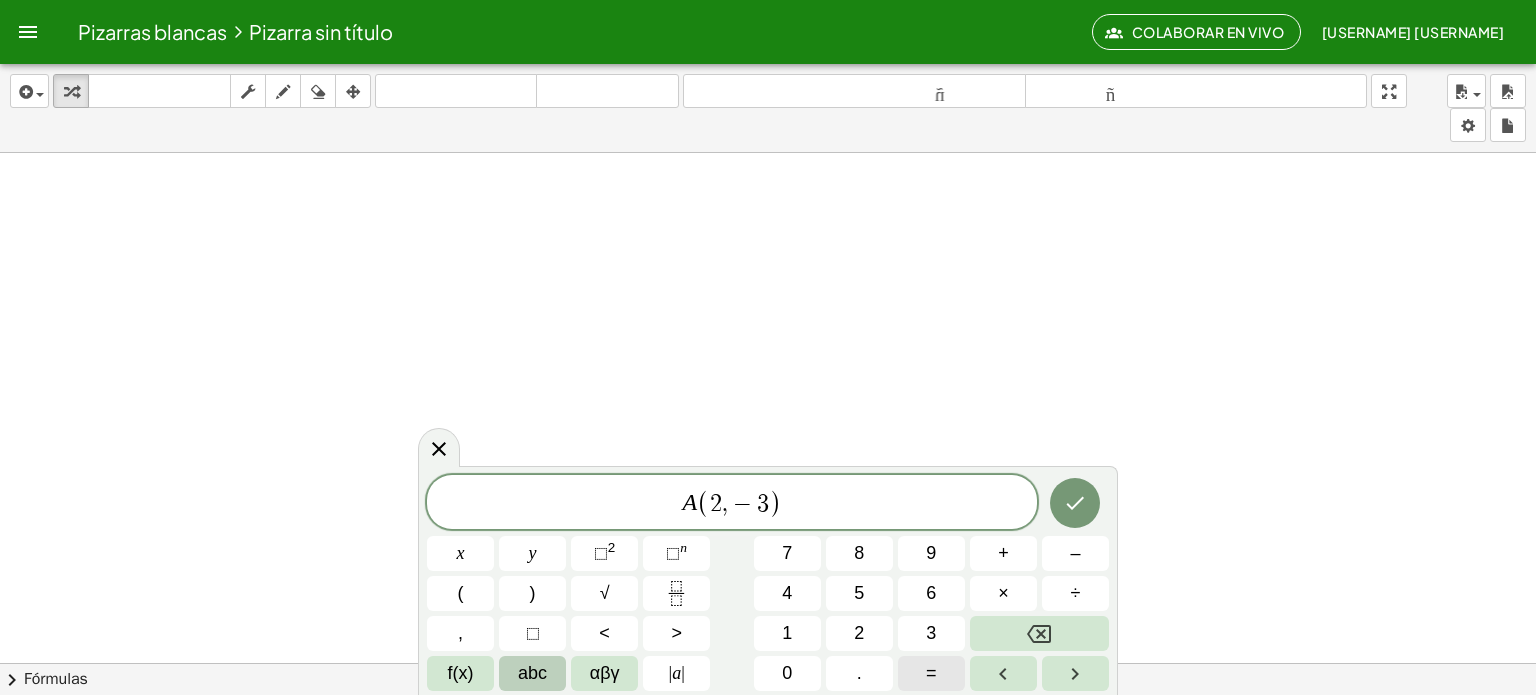 click on "=" at bounding box center [931, 673] 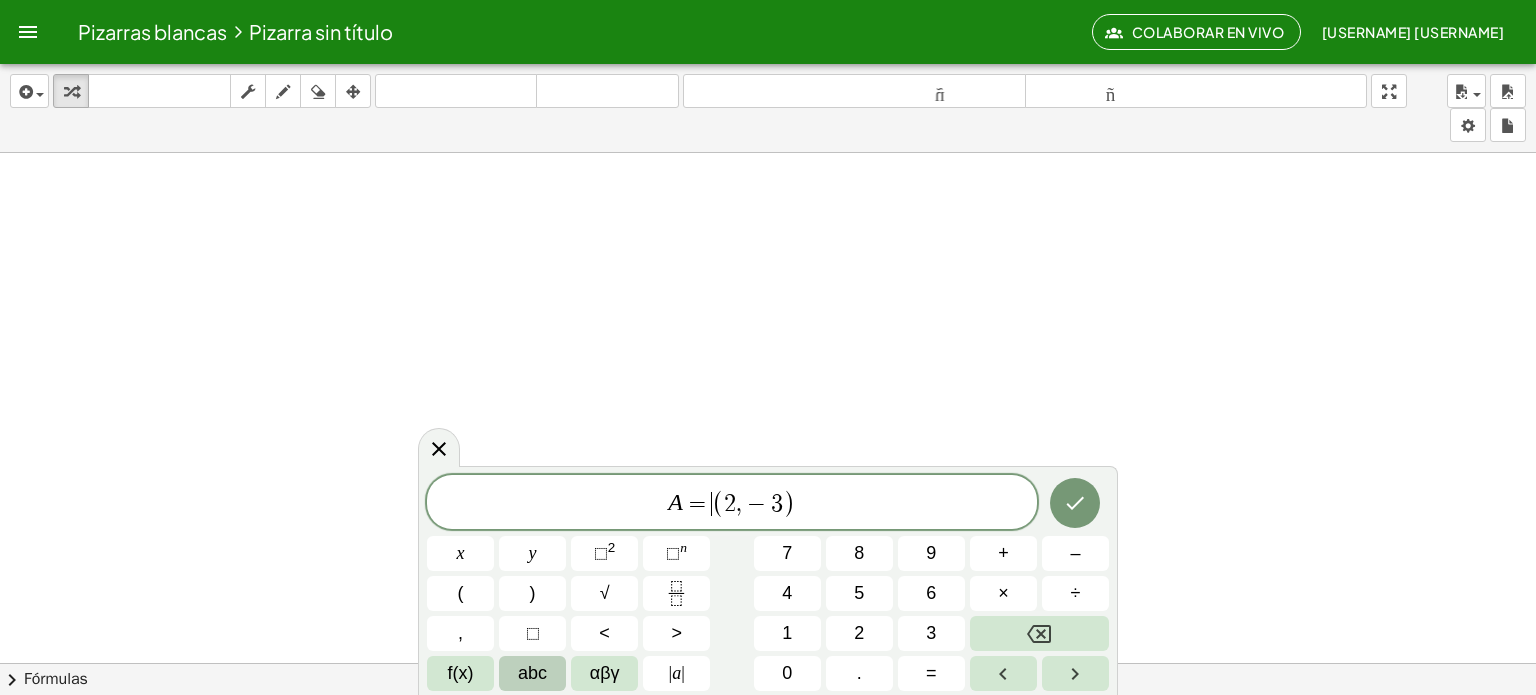 click on "A = ​ ( [NUMBER] , [NUMBER] )" at bounding box center [732, 503] 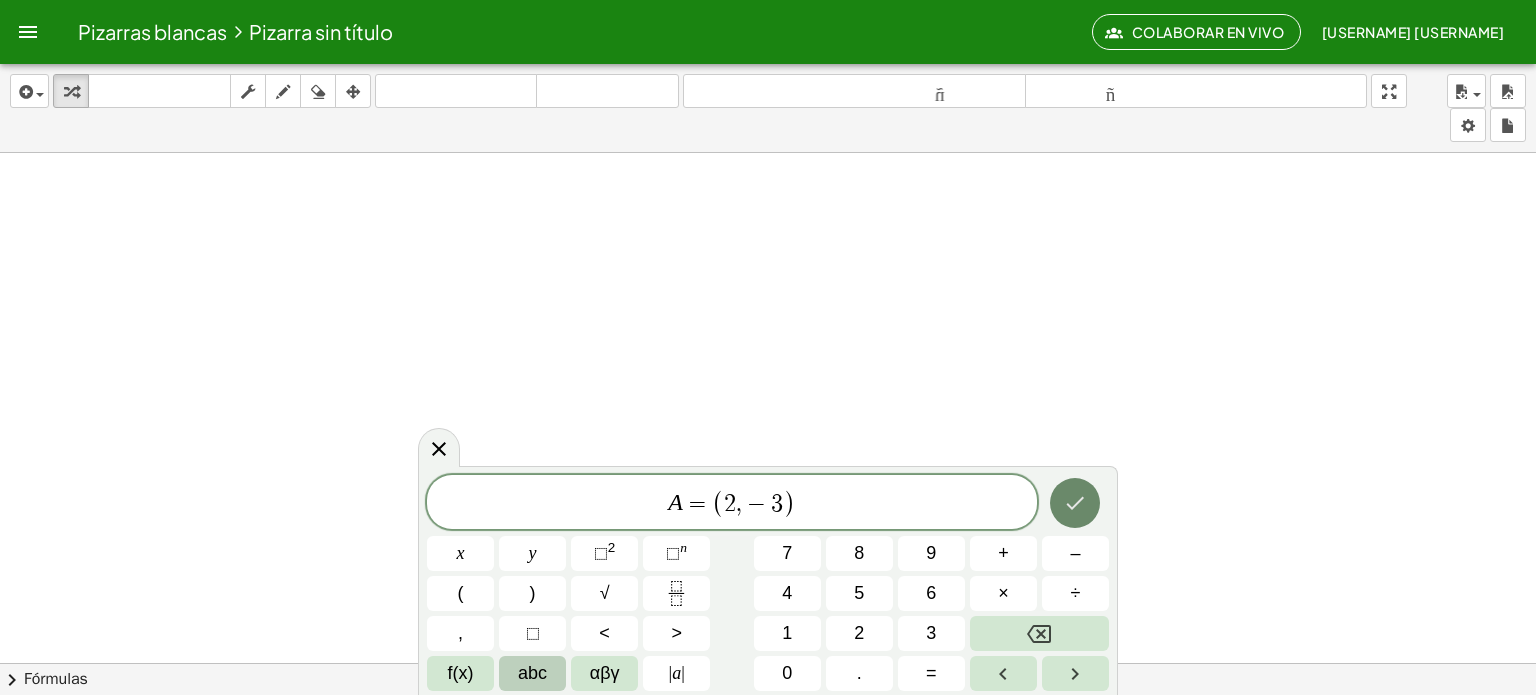 click 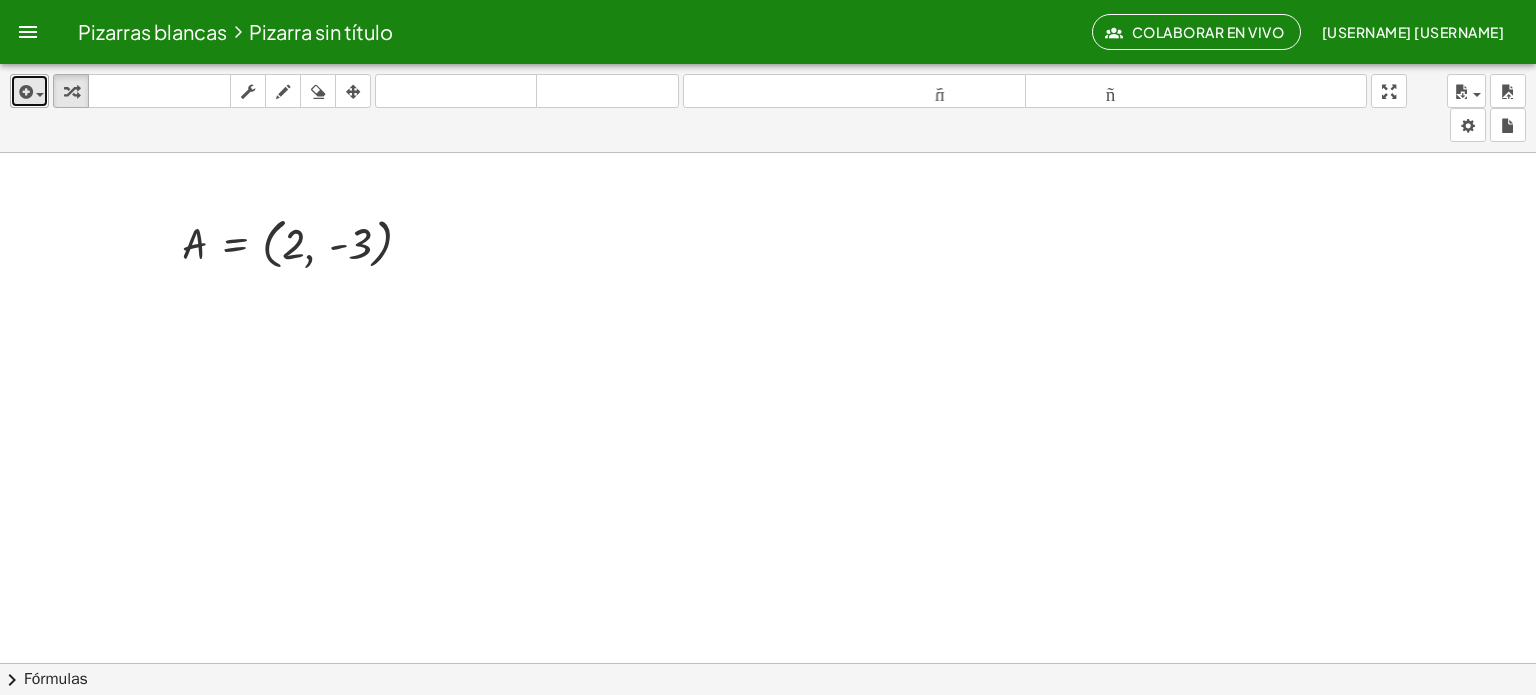 click at bounding box center (35, 94) 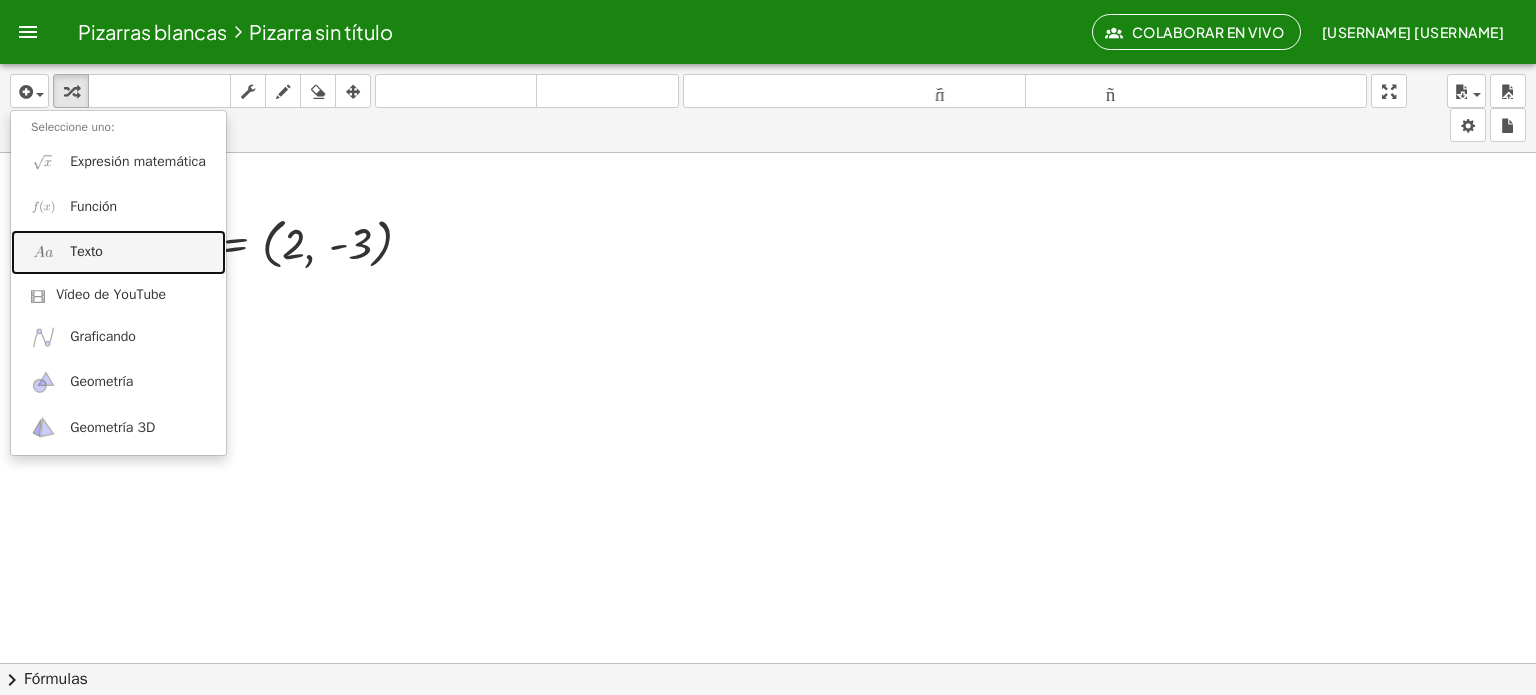 click on "Texto" at bounding box center (118, 252) 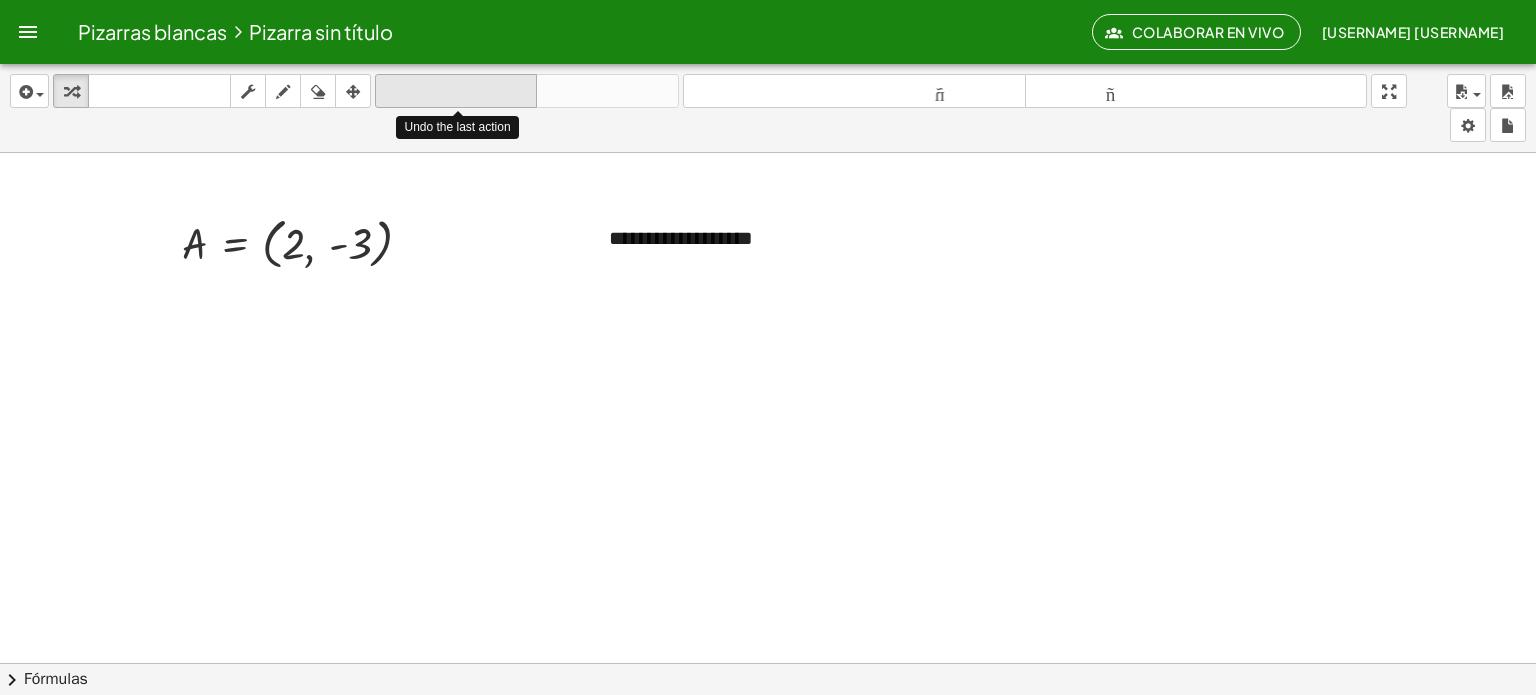 click on "deshacer" at bounding box center [456, 91] 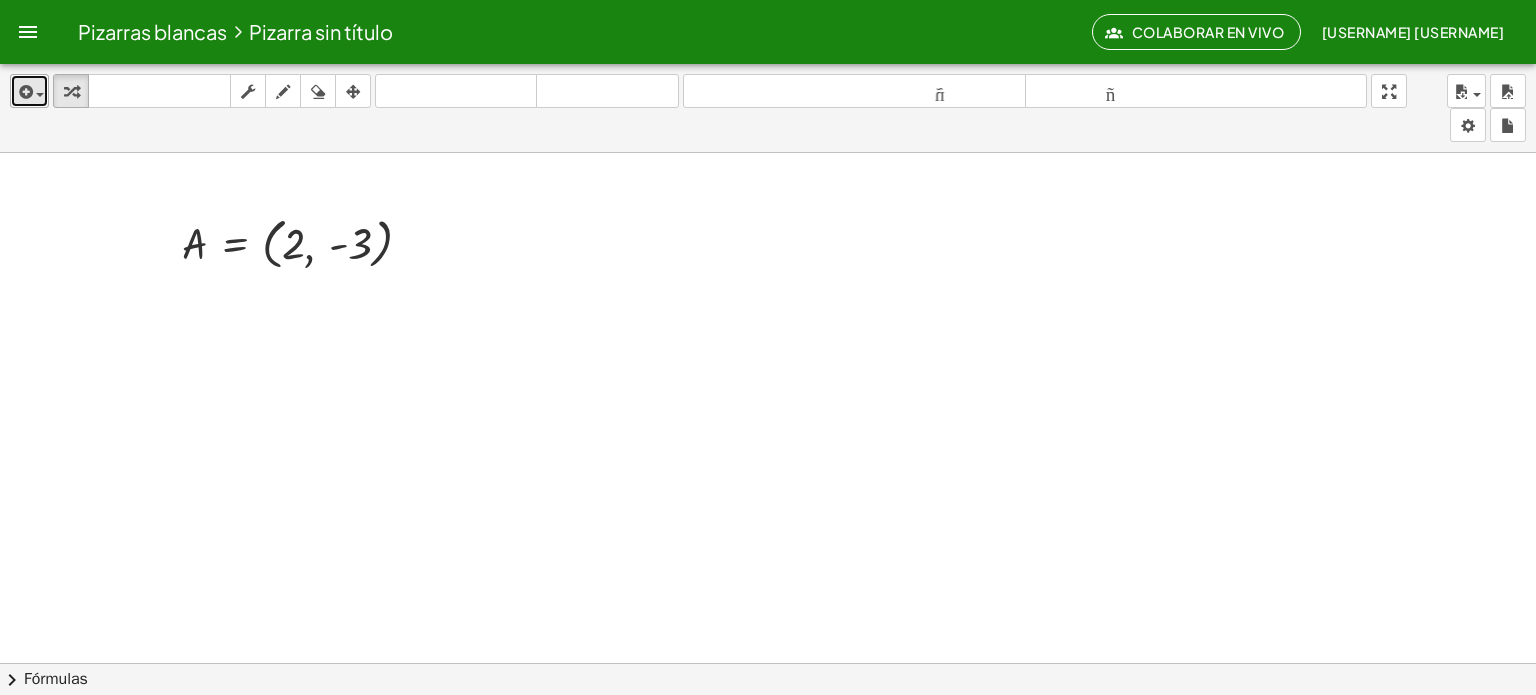 click at bounding box center (29, 91) 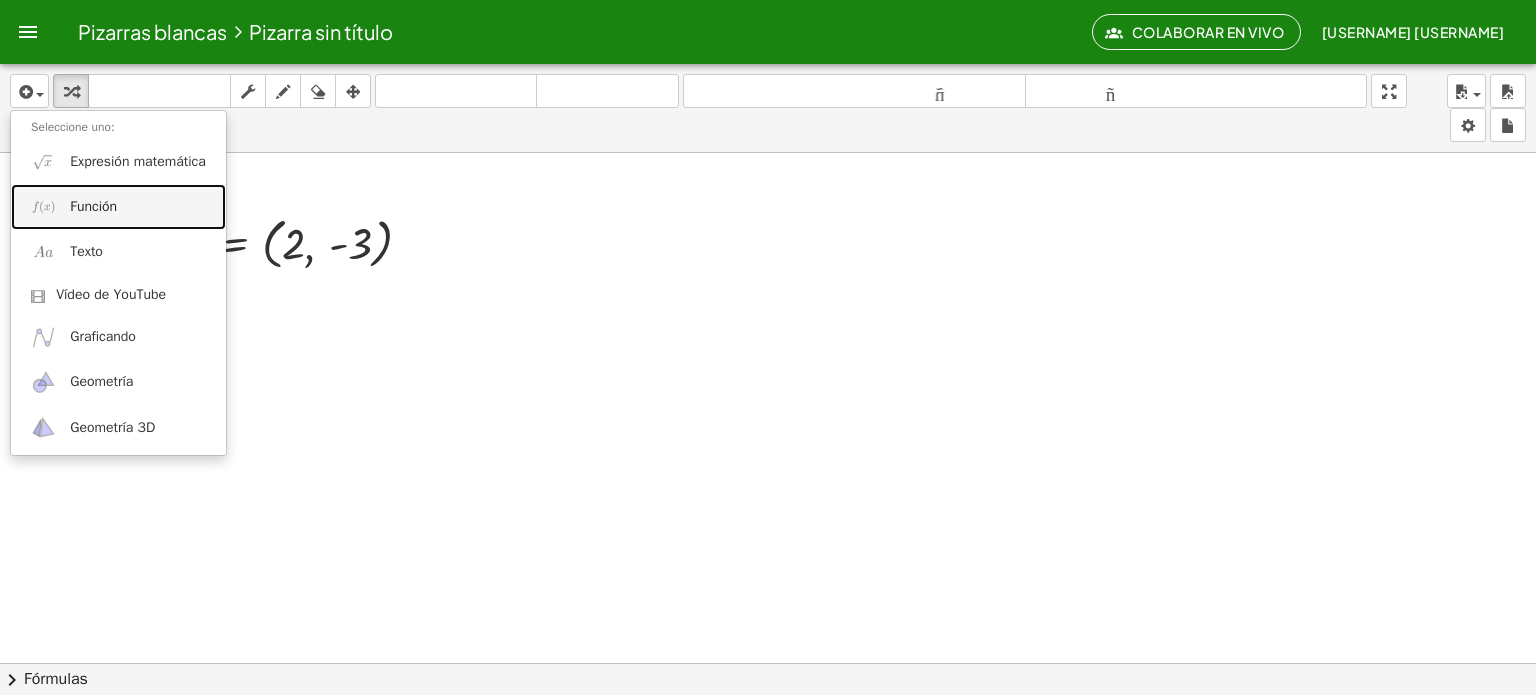 click on "Función" at bounding box center (93, 206) 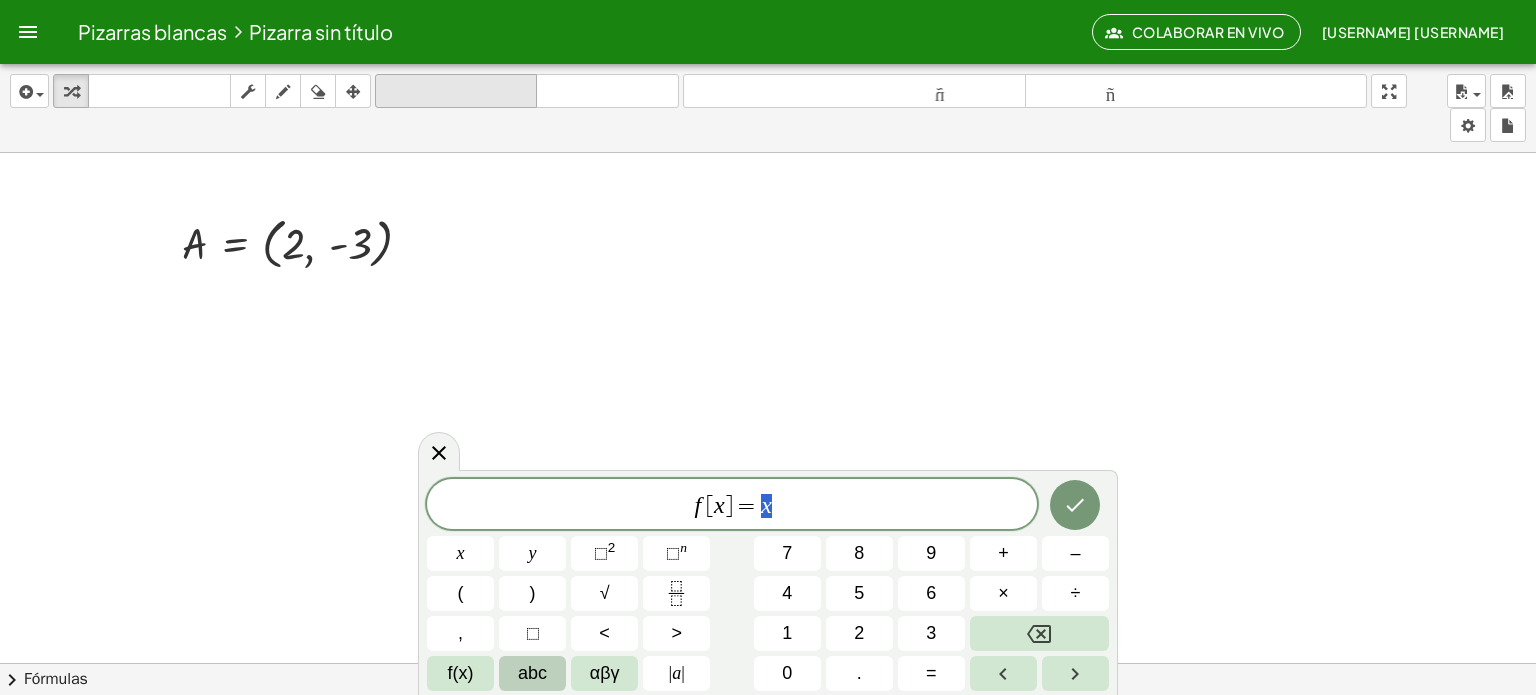 click on "deshacer" at bounding box center [456, 91] 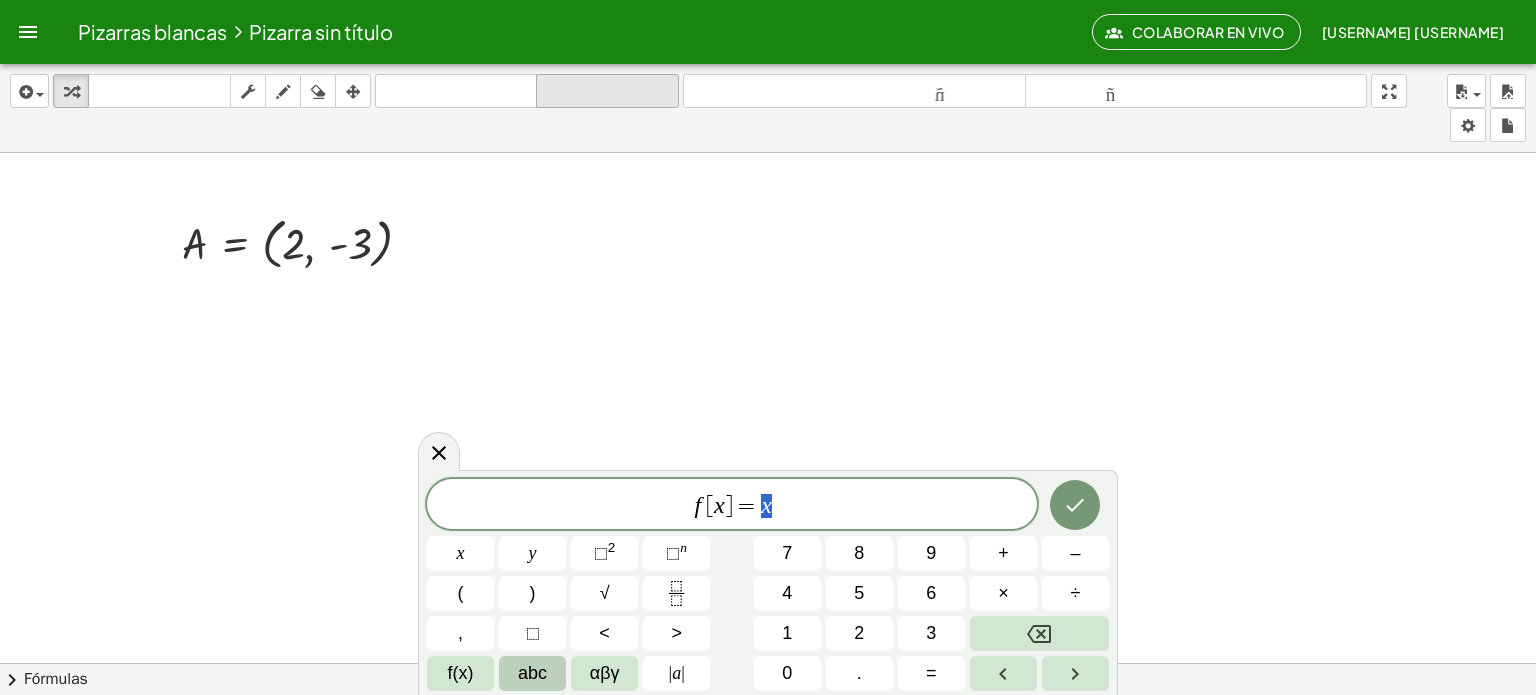 click on "rehacer rehacer" at bounding box center (607, 91) 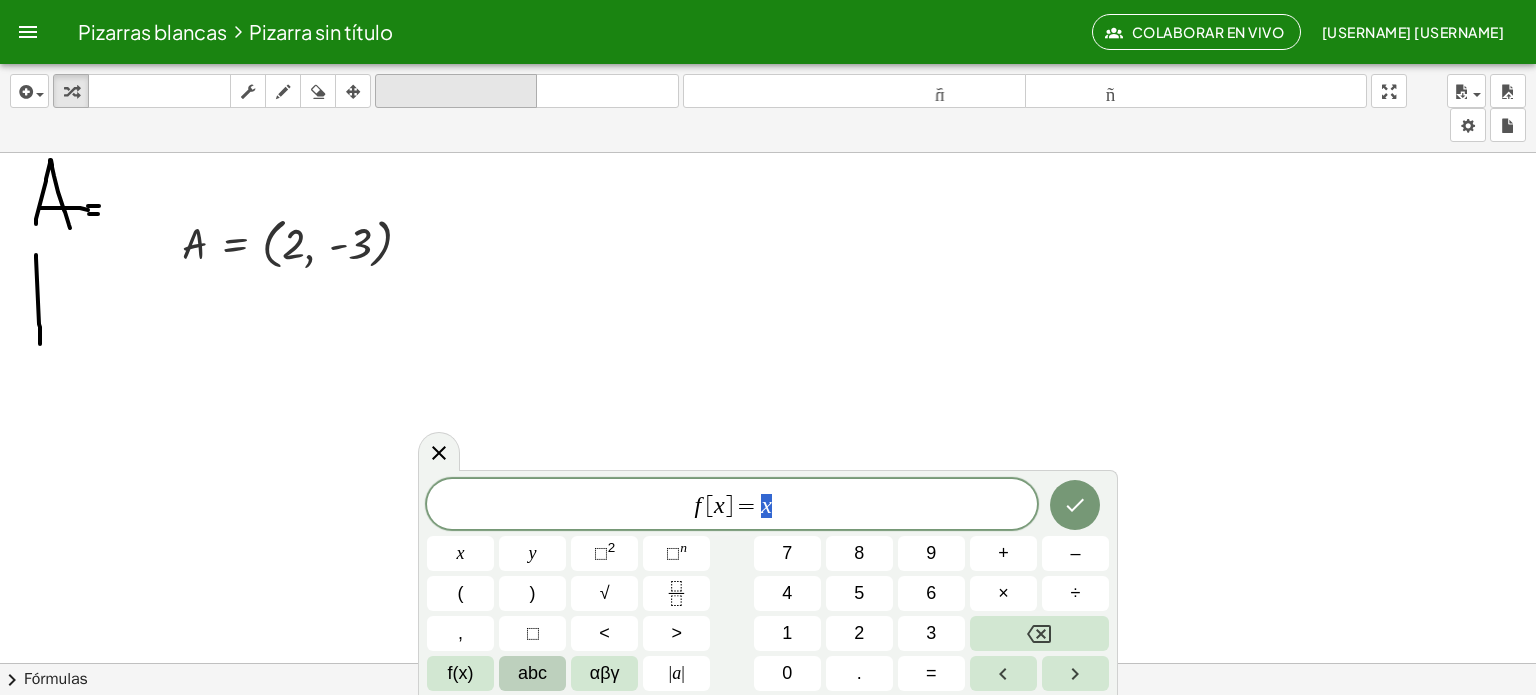 click on "deshacer" at bounding box center (456, 91) 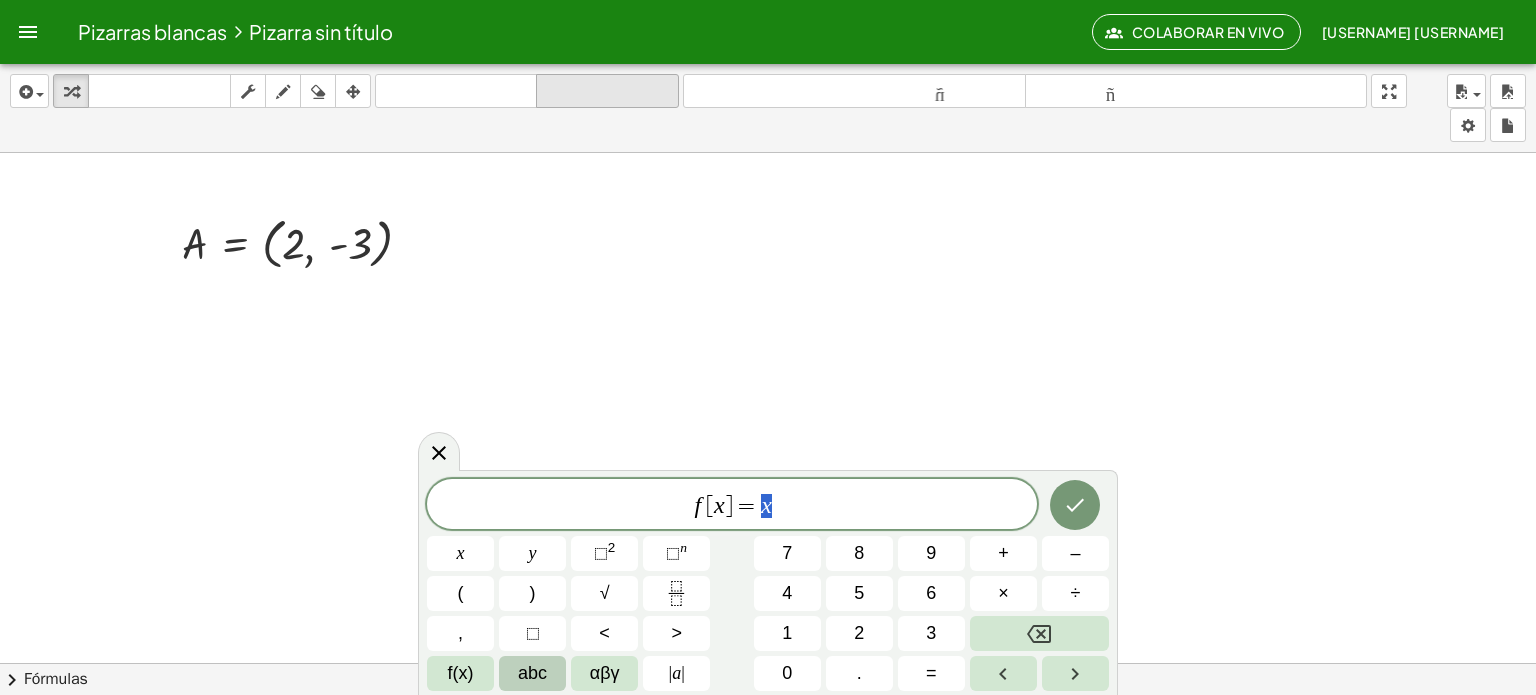 click on "rehacer" at bounding box center [607, 91] 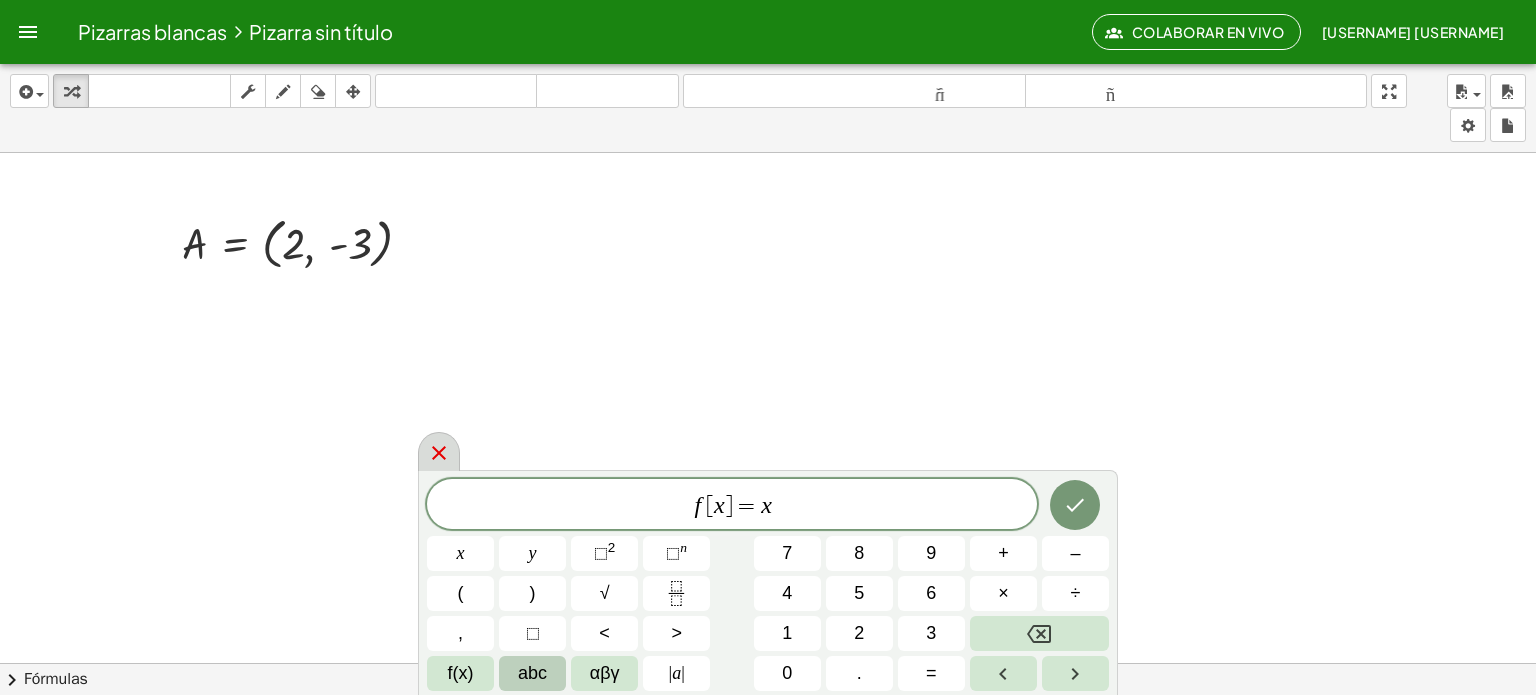 click at bounding box center [439, 451] 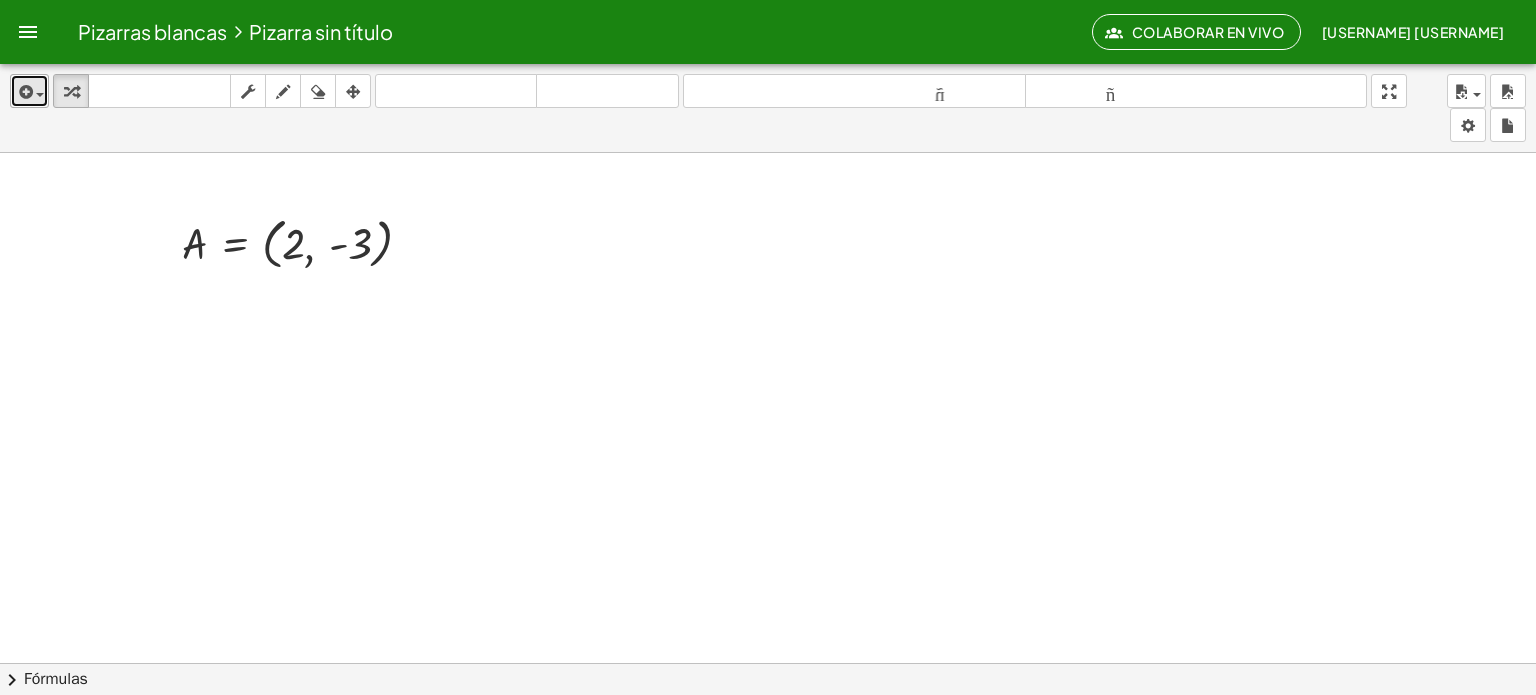 click at bounding box center (24, 92) 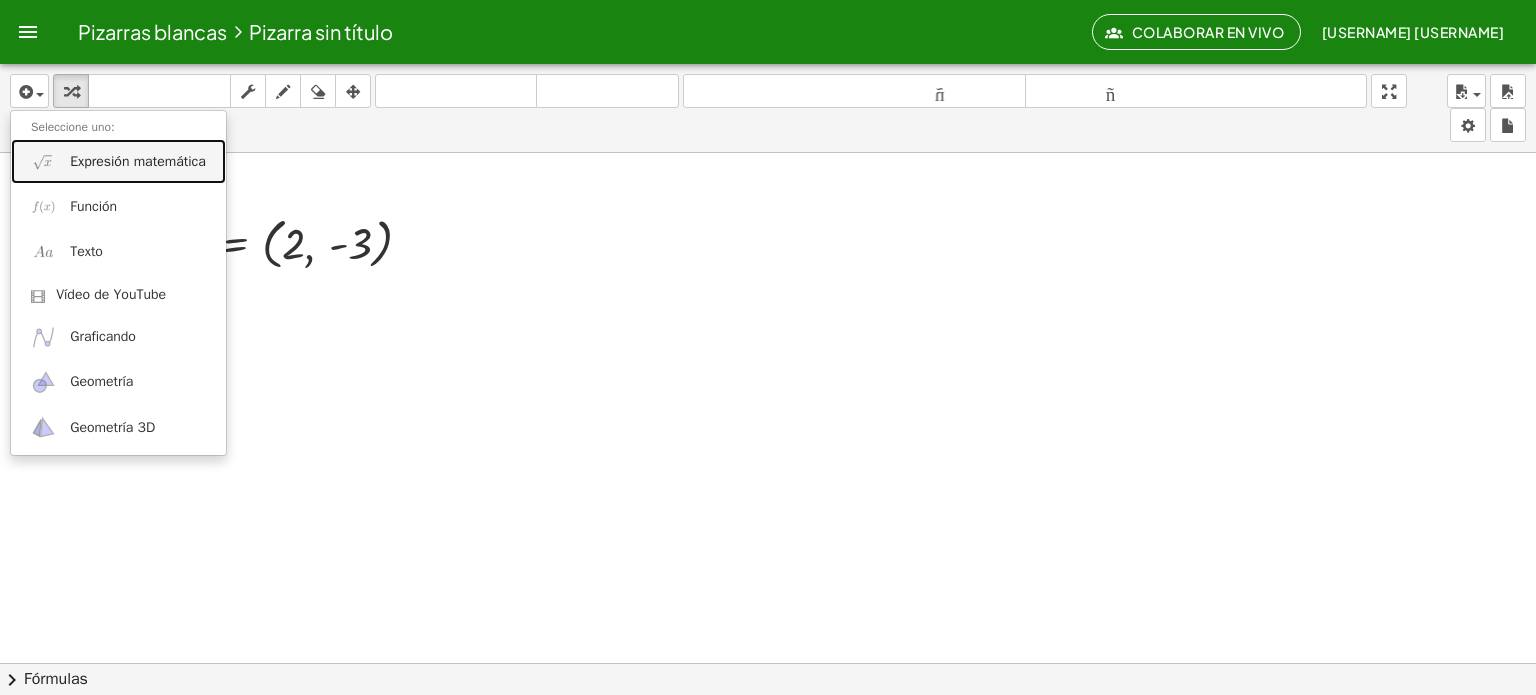 click on "Expresión matemática" at bounding box center (118, 161) 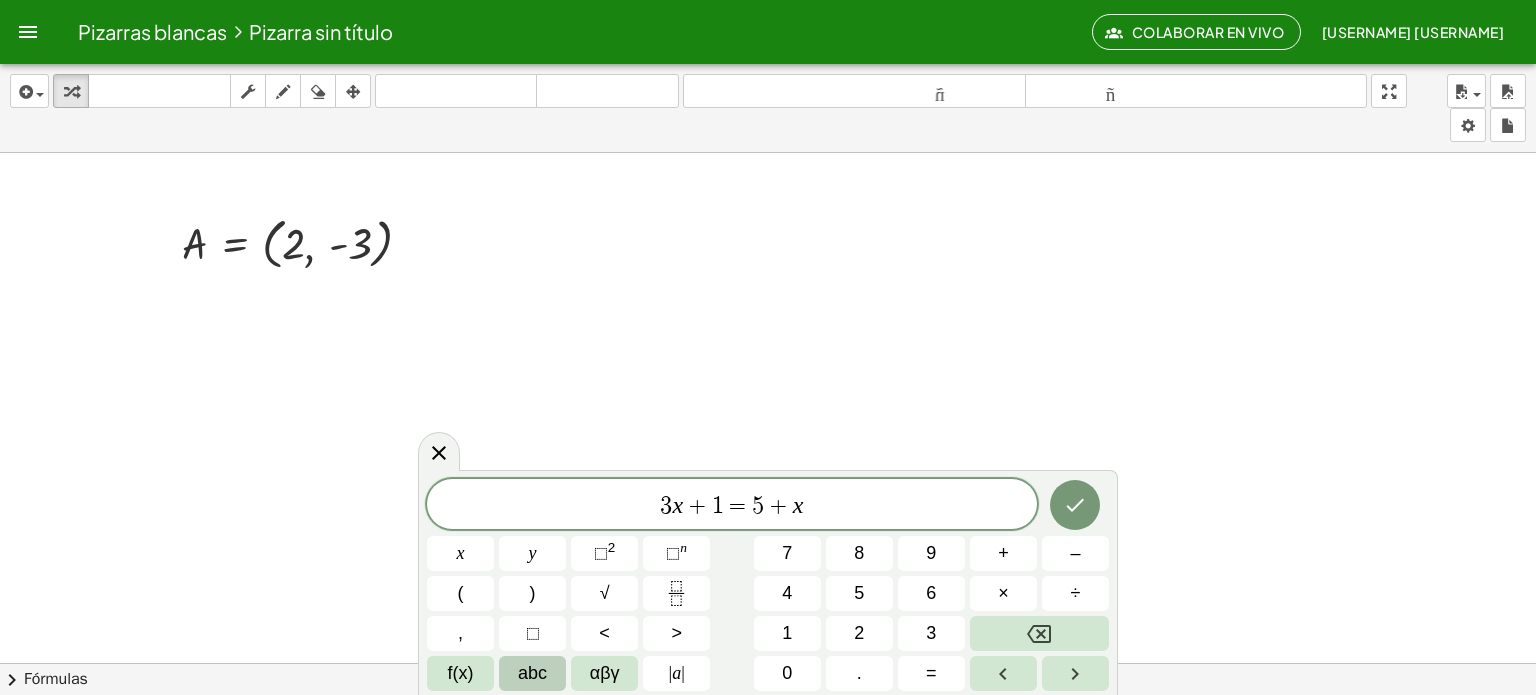 click on "abc" at bounding box center [532, 673] 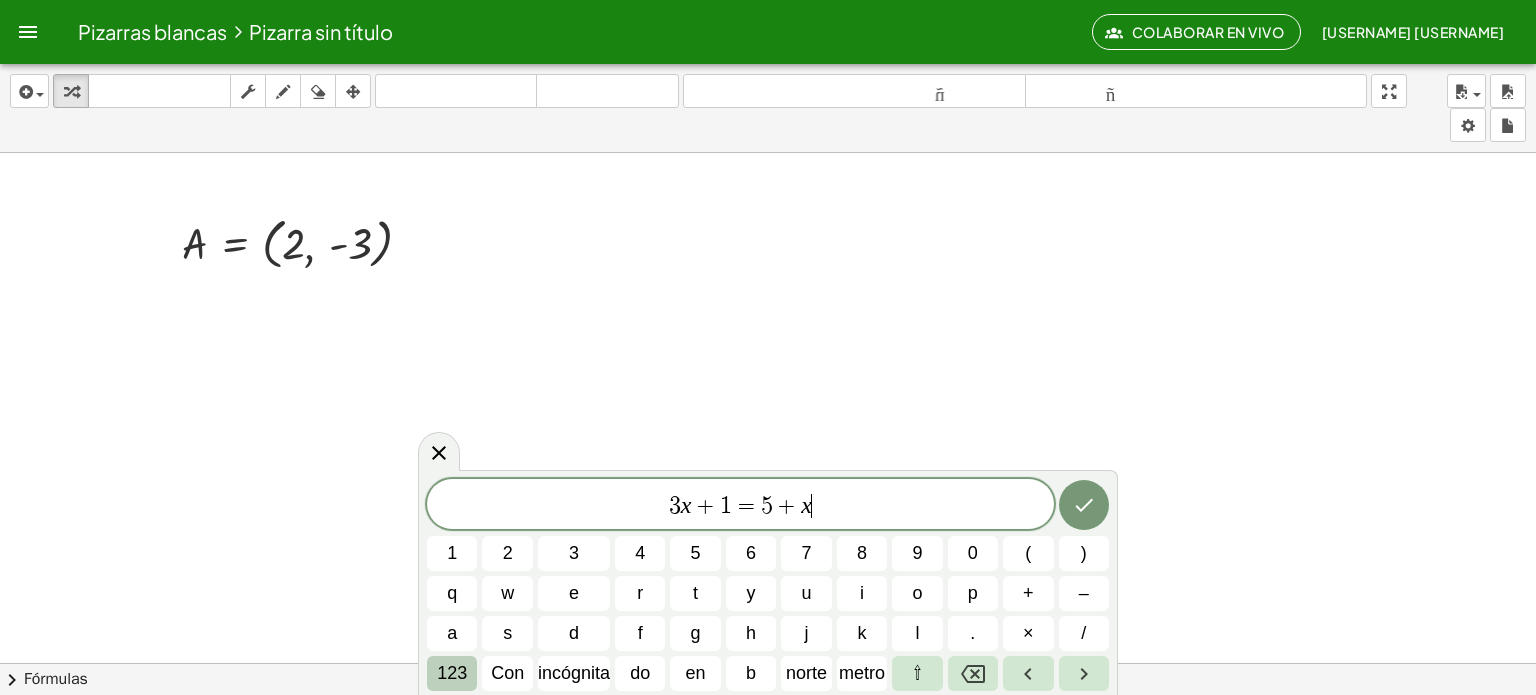click on "123" at bounding box center [452, 673] 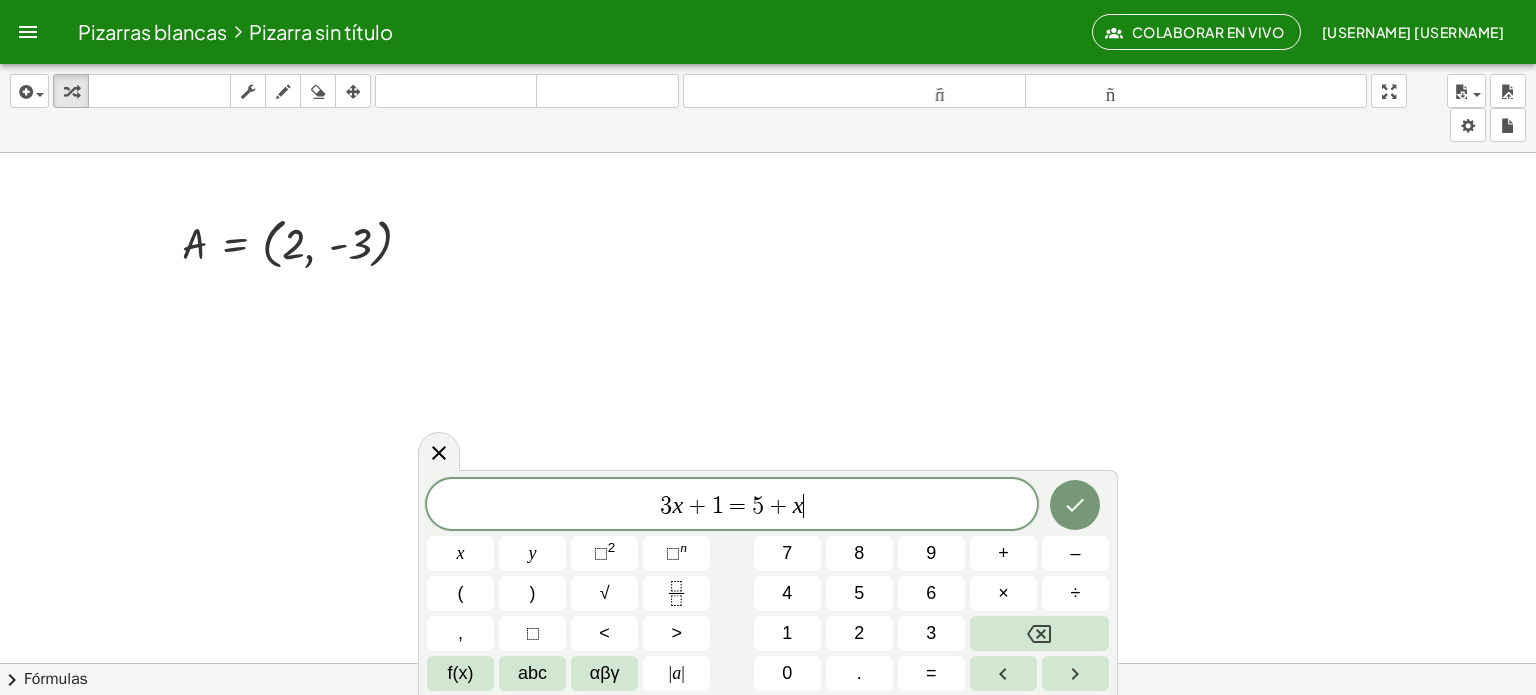 click on "abc" at bounding box center [532, 673] 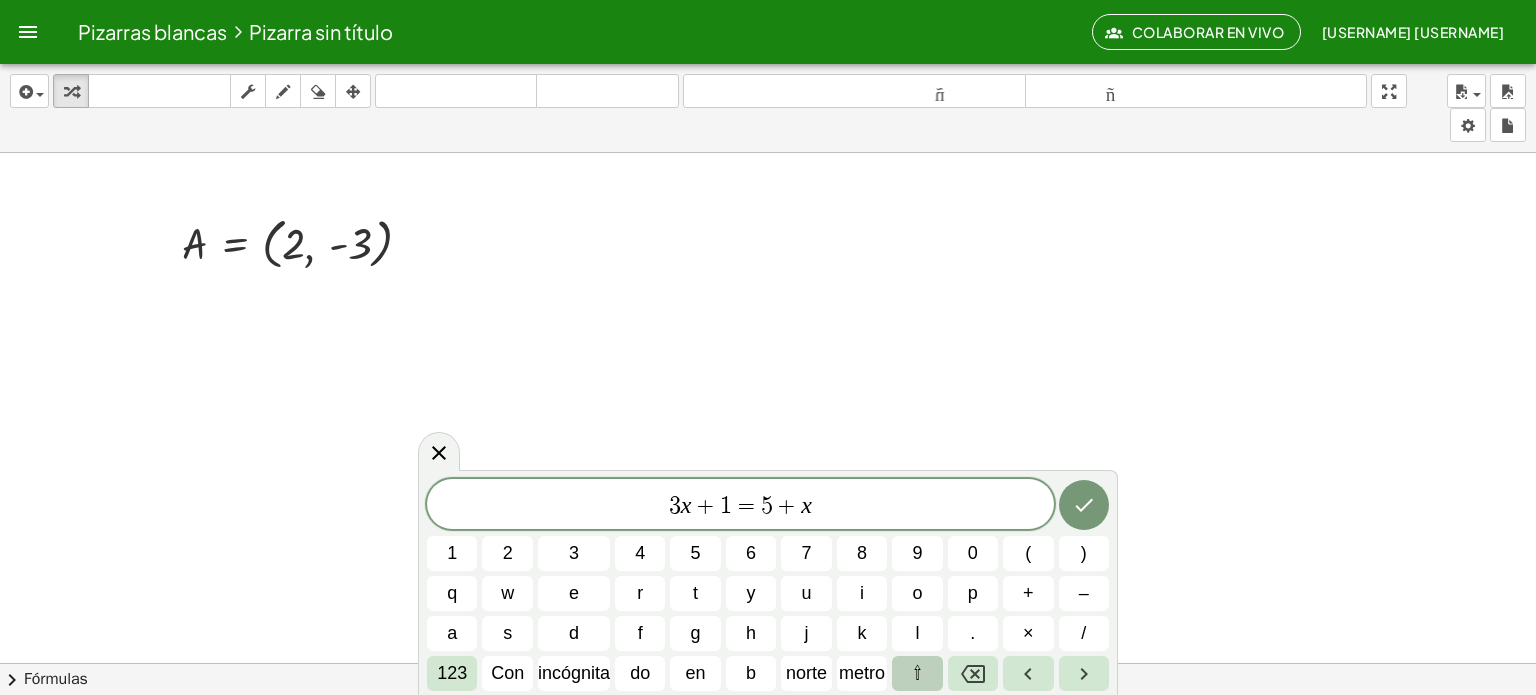 click on "⇧" at bounding box center [917, 673] 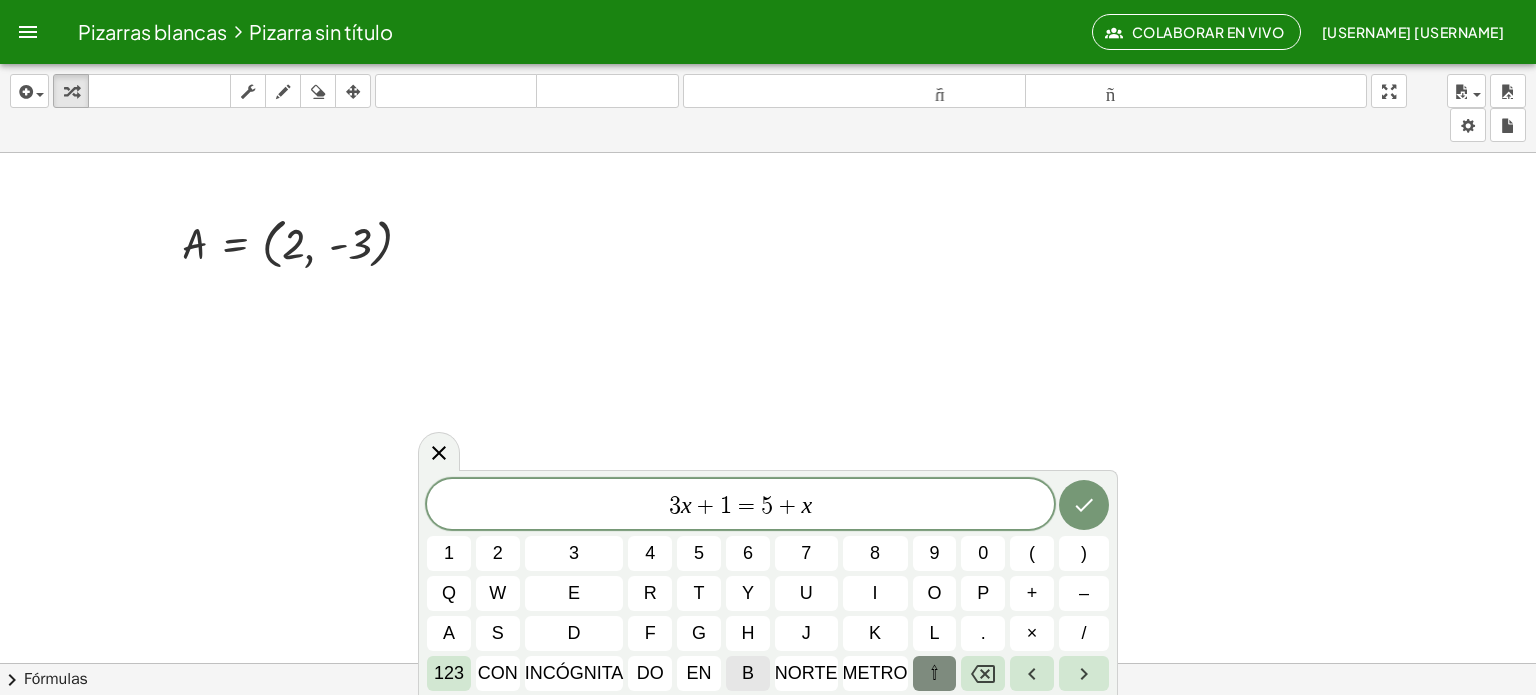 click on "b" at bounding box center [748, 673] 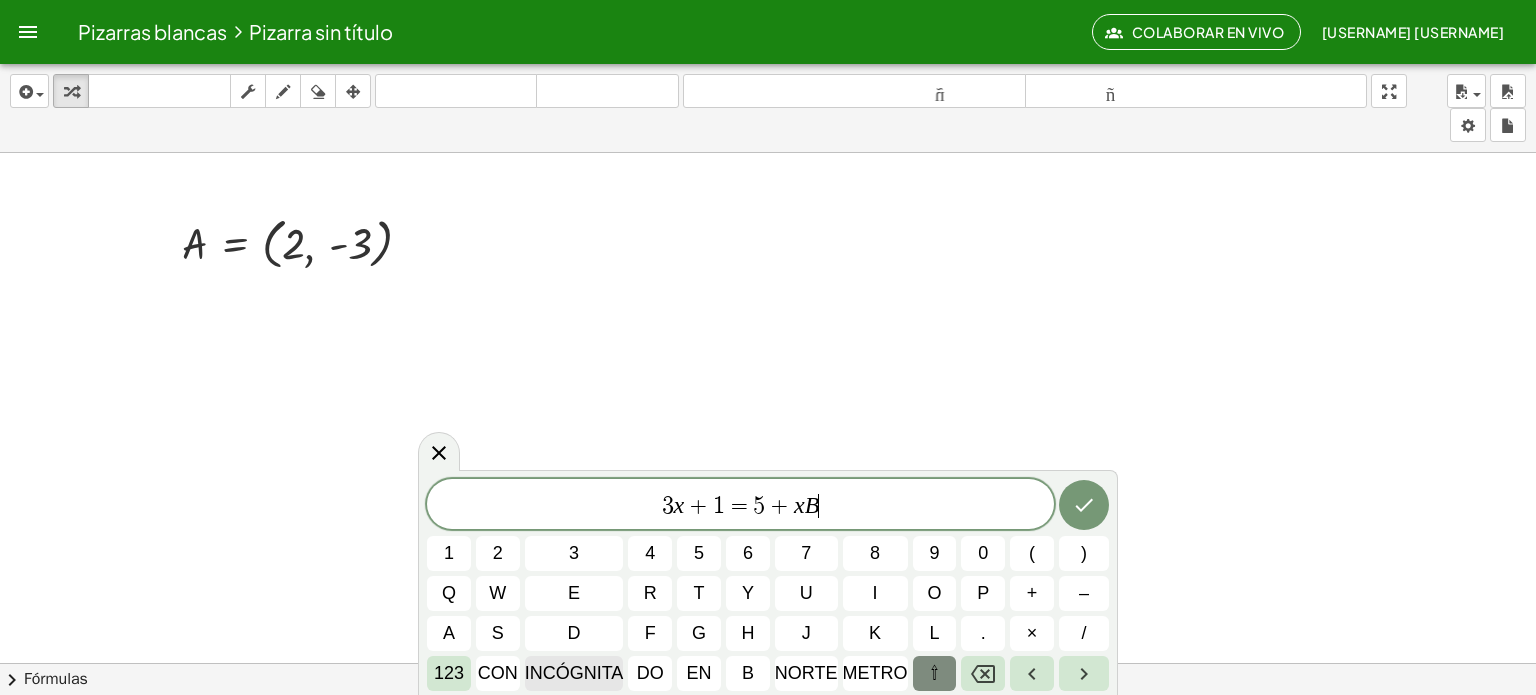 click on "incógnita" at bounding box center [574, 673] 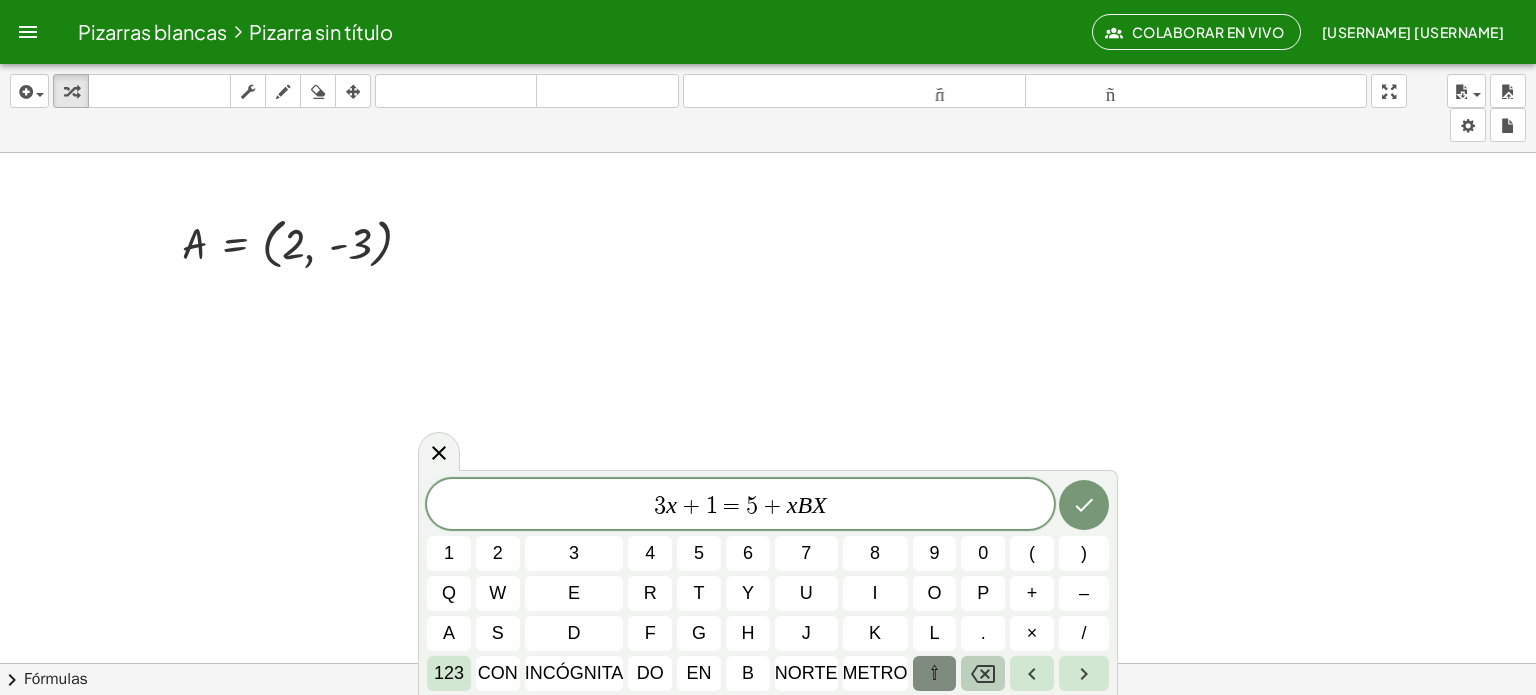 click 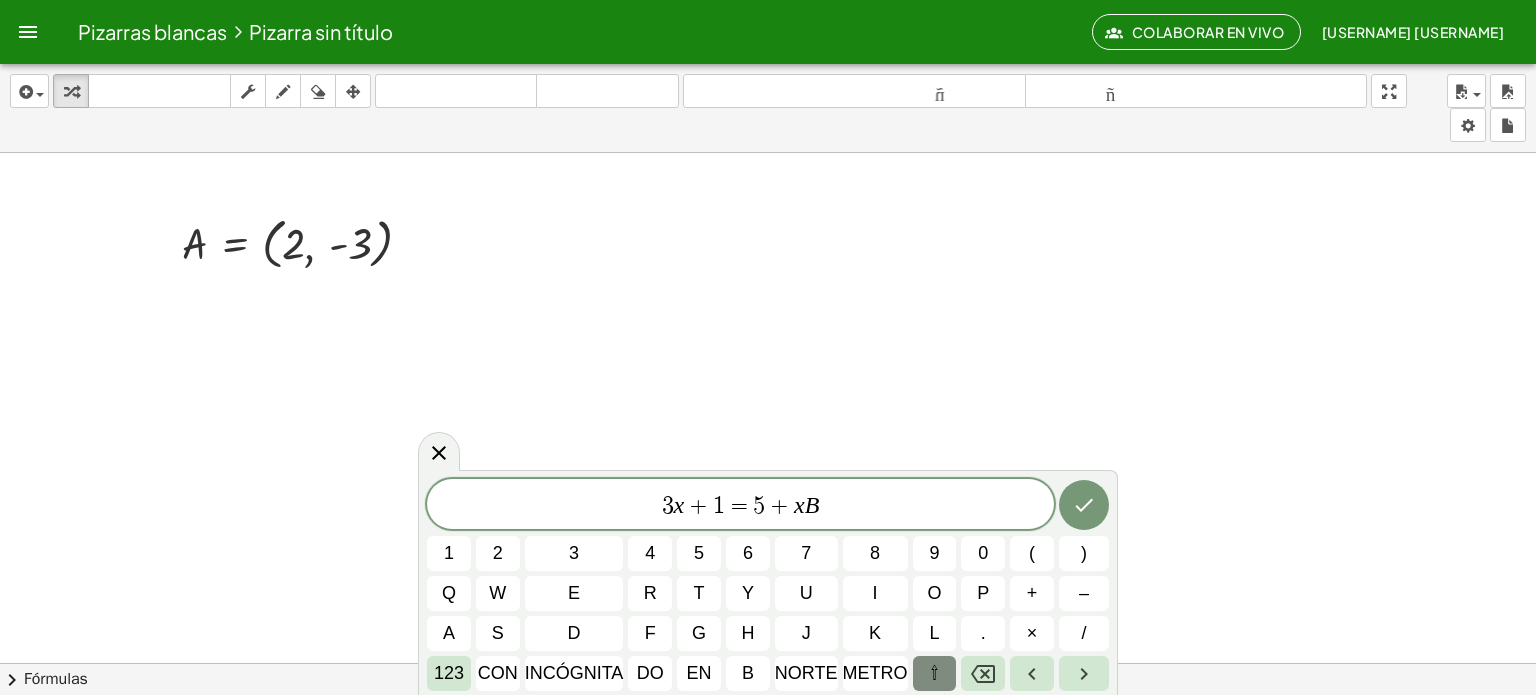 click on "⇧" at bounding box center [934, 673] 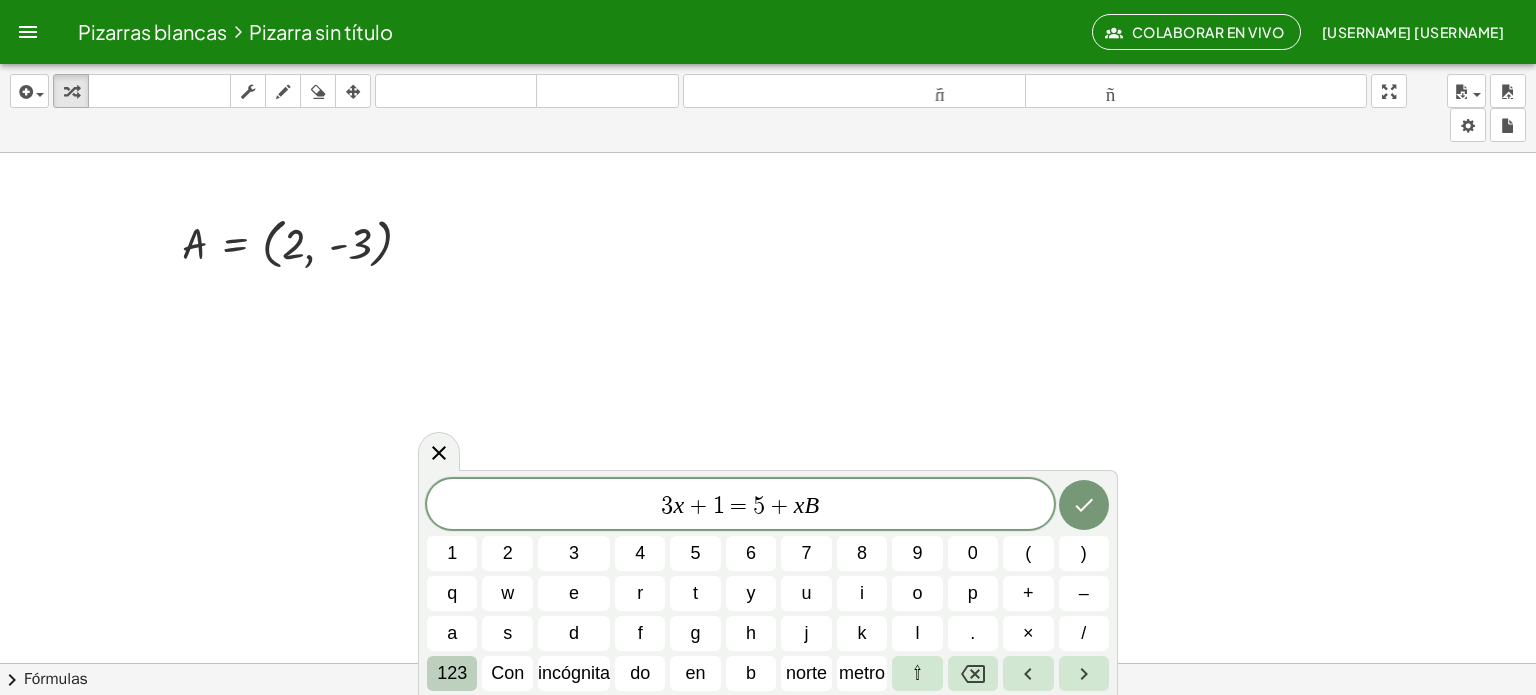 click on "123" at bounding box center (452, 673) 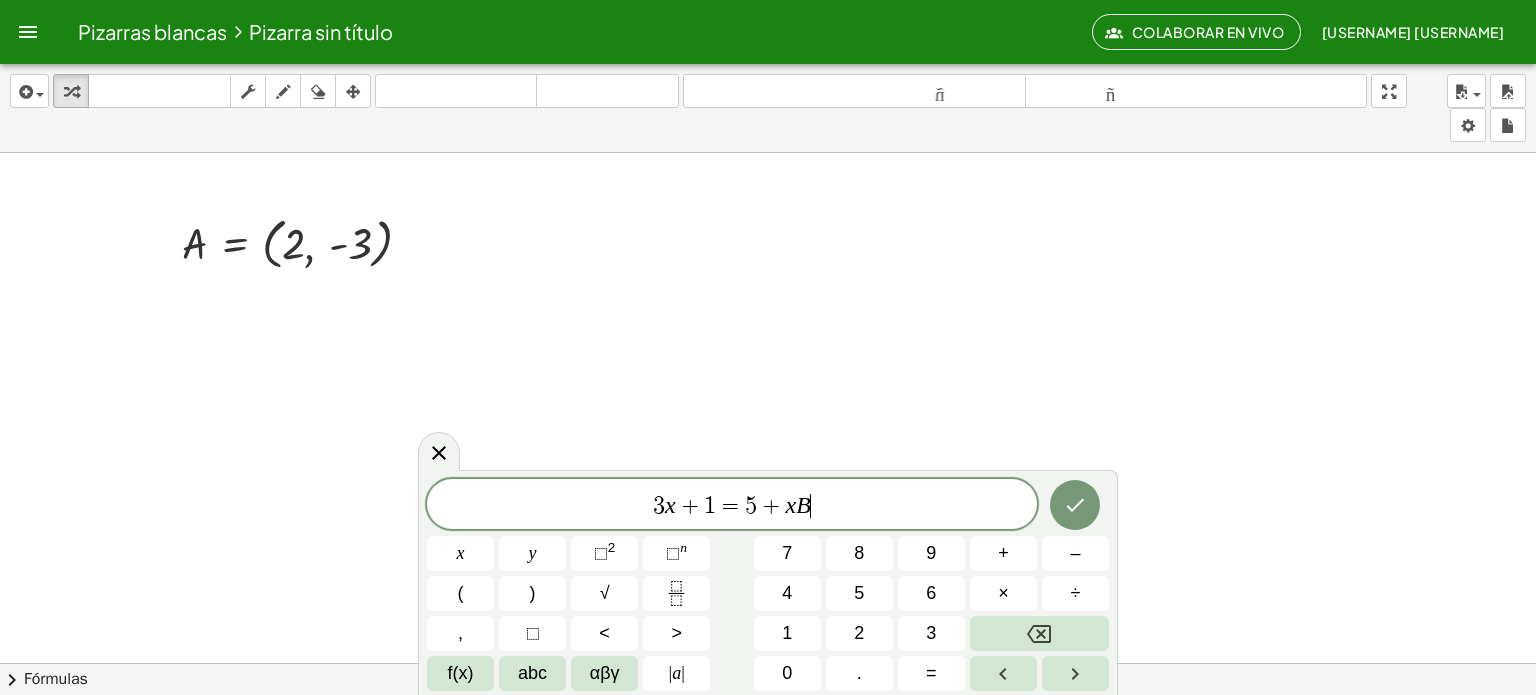 click on "[EQUATION] B ​" at bounding box center [732, 506] 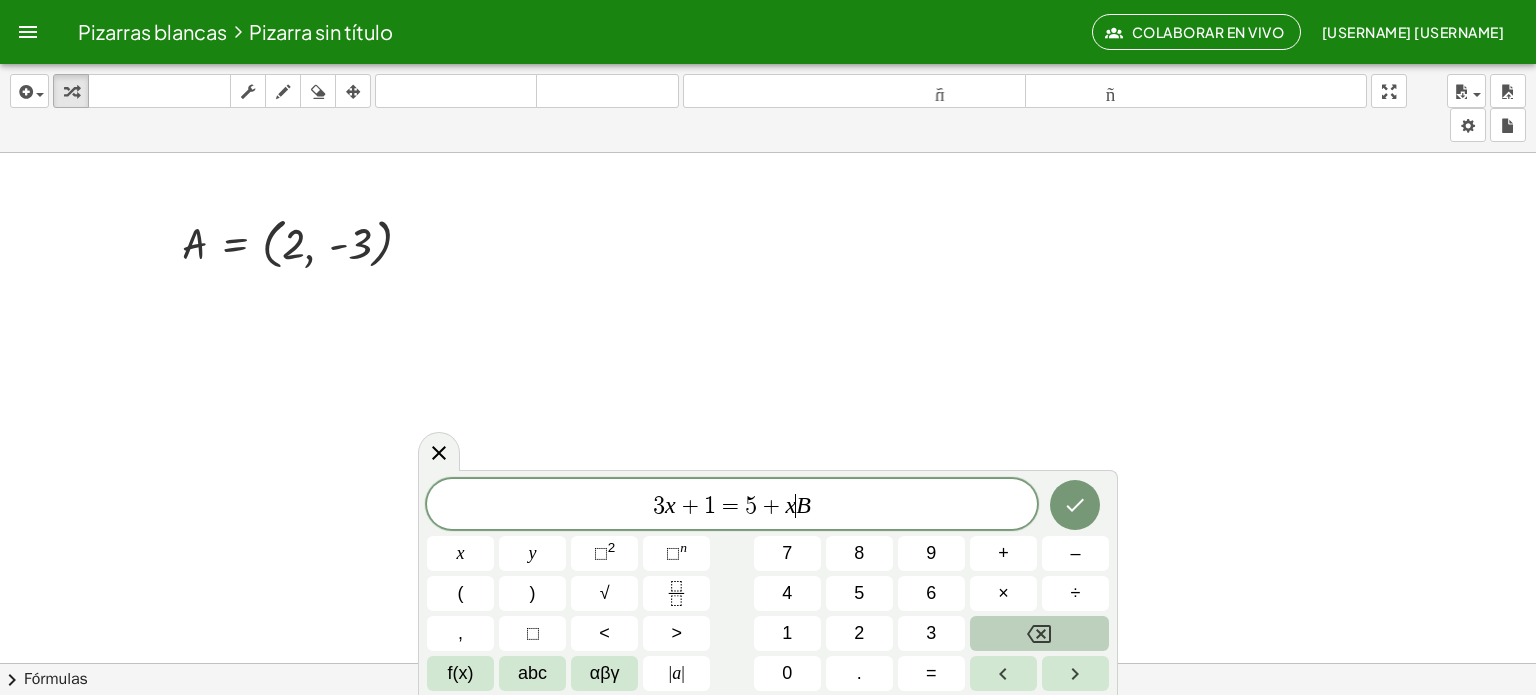 click at bounding box center (1039, 633) 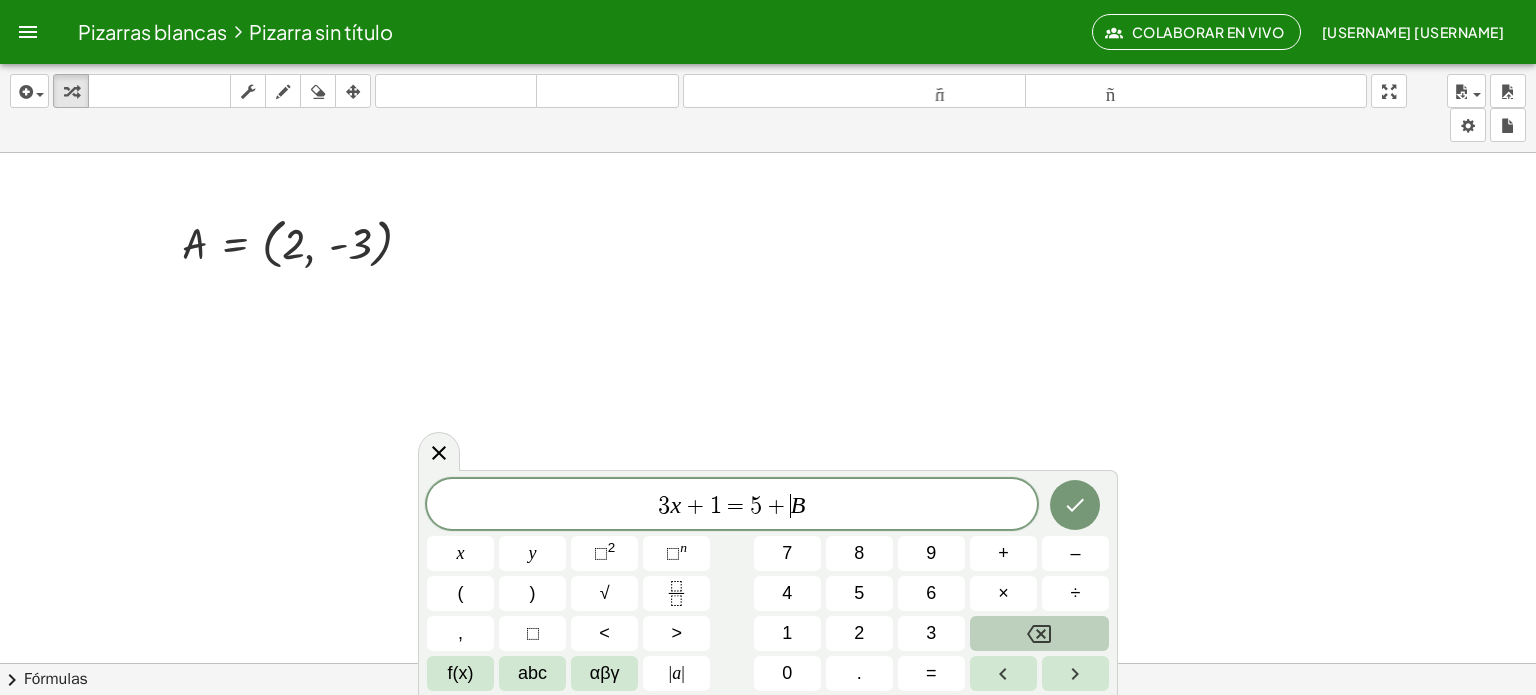 click at bounding box center (1039, 633) 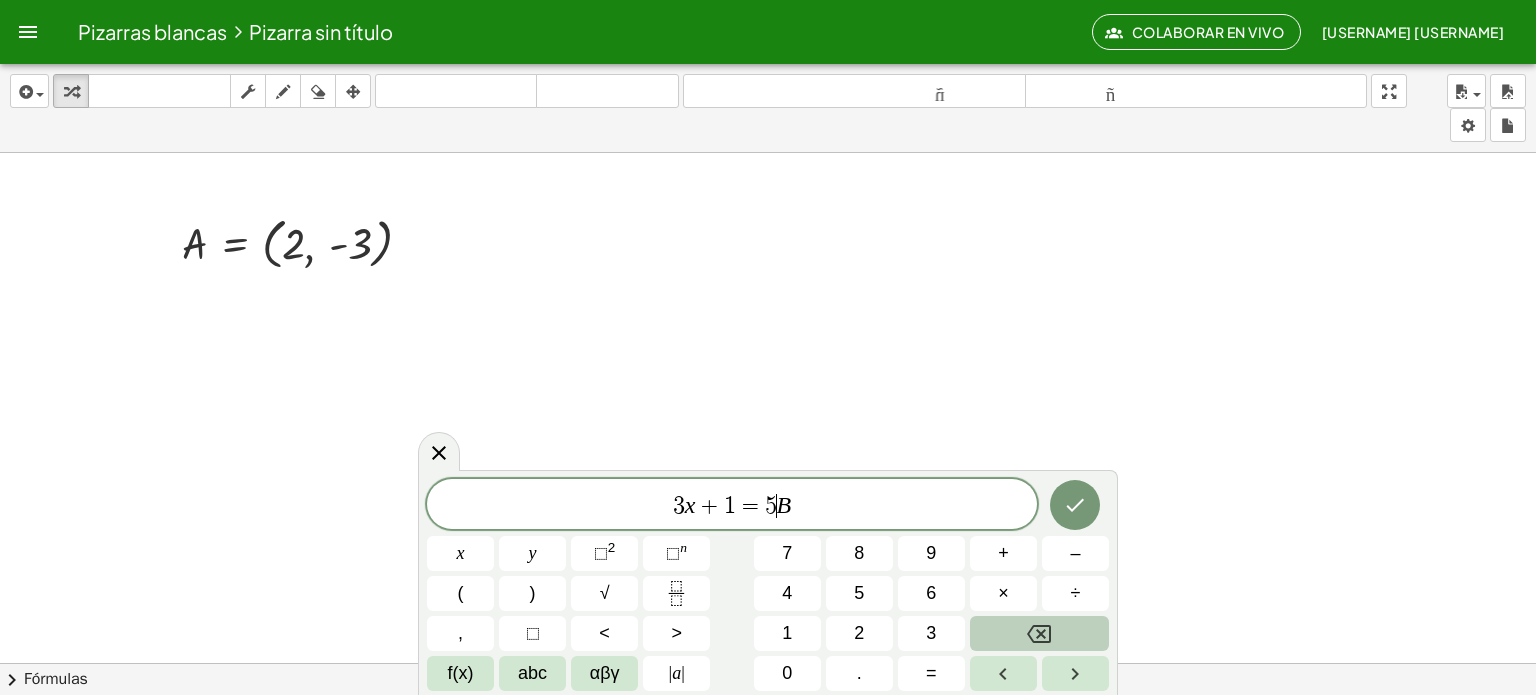 click at bounding box center (1039, 633) 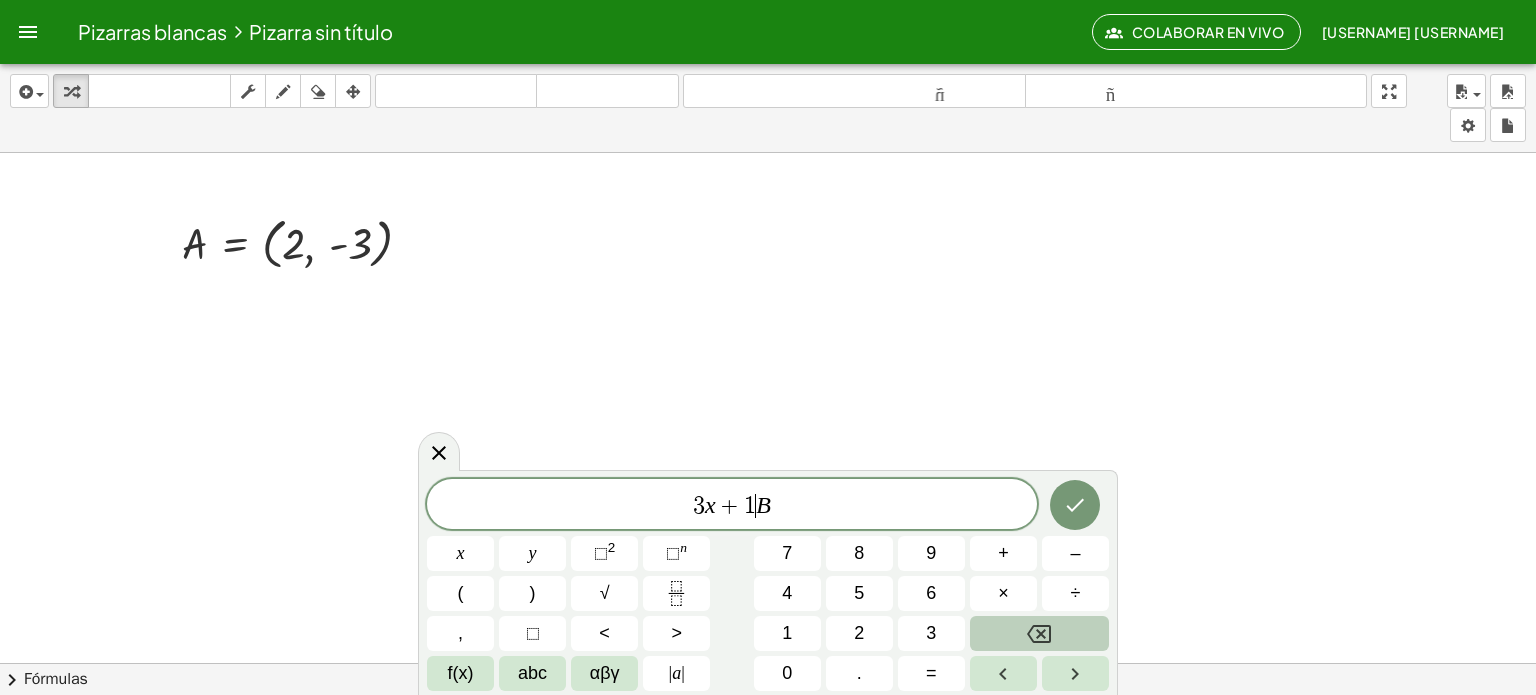 click at bounding box center [1039, 633] 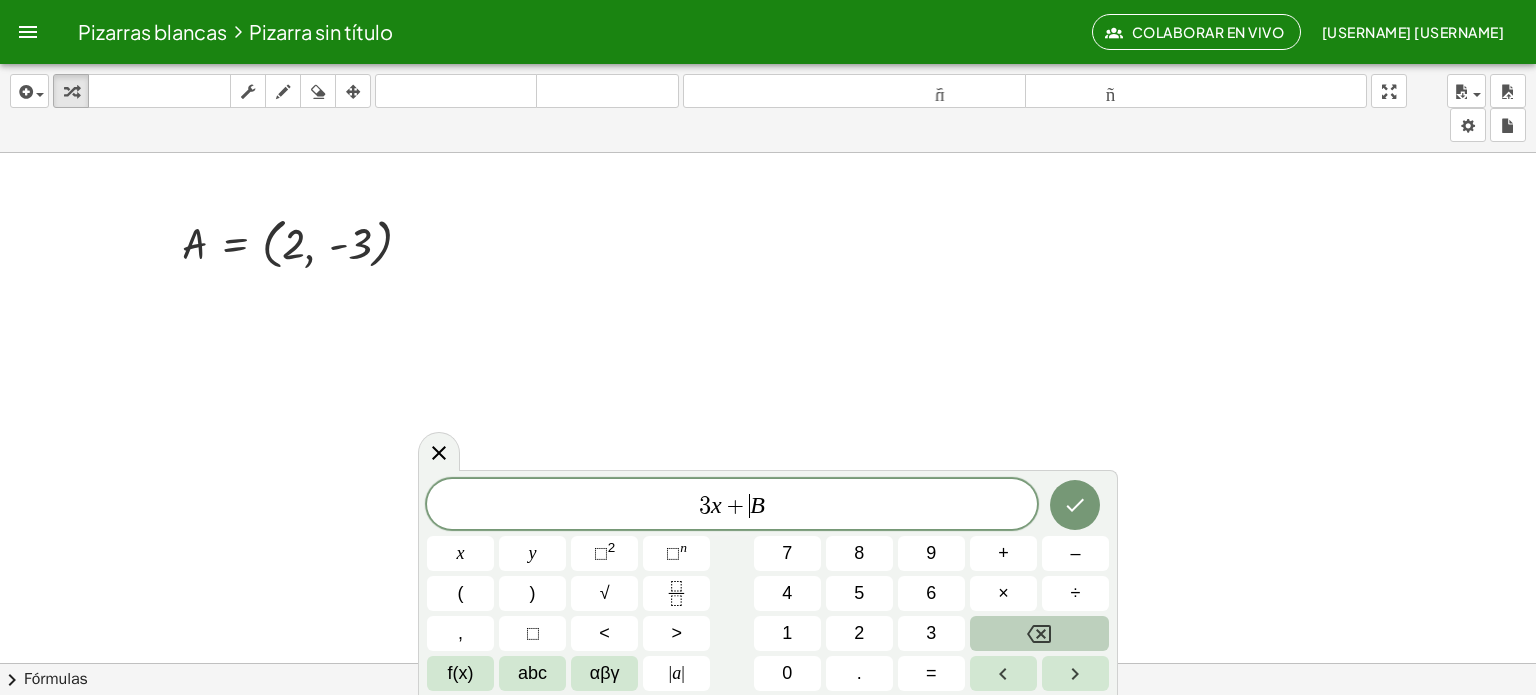 click at bounding box center (1039, 633) 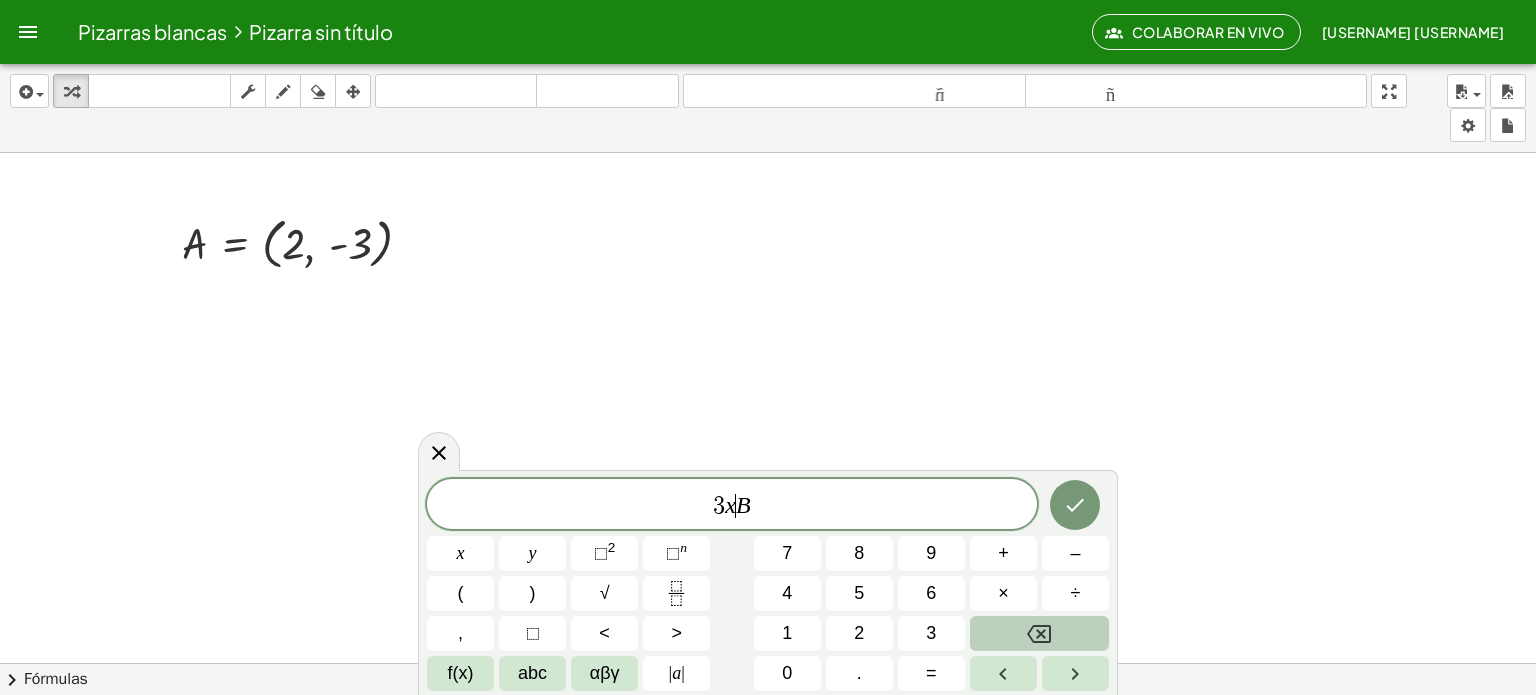 click at bounding box center [1039, 633] 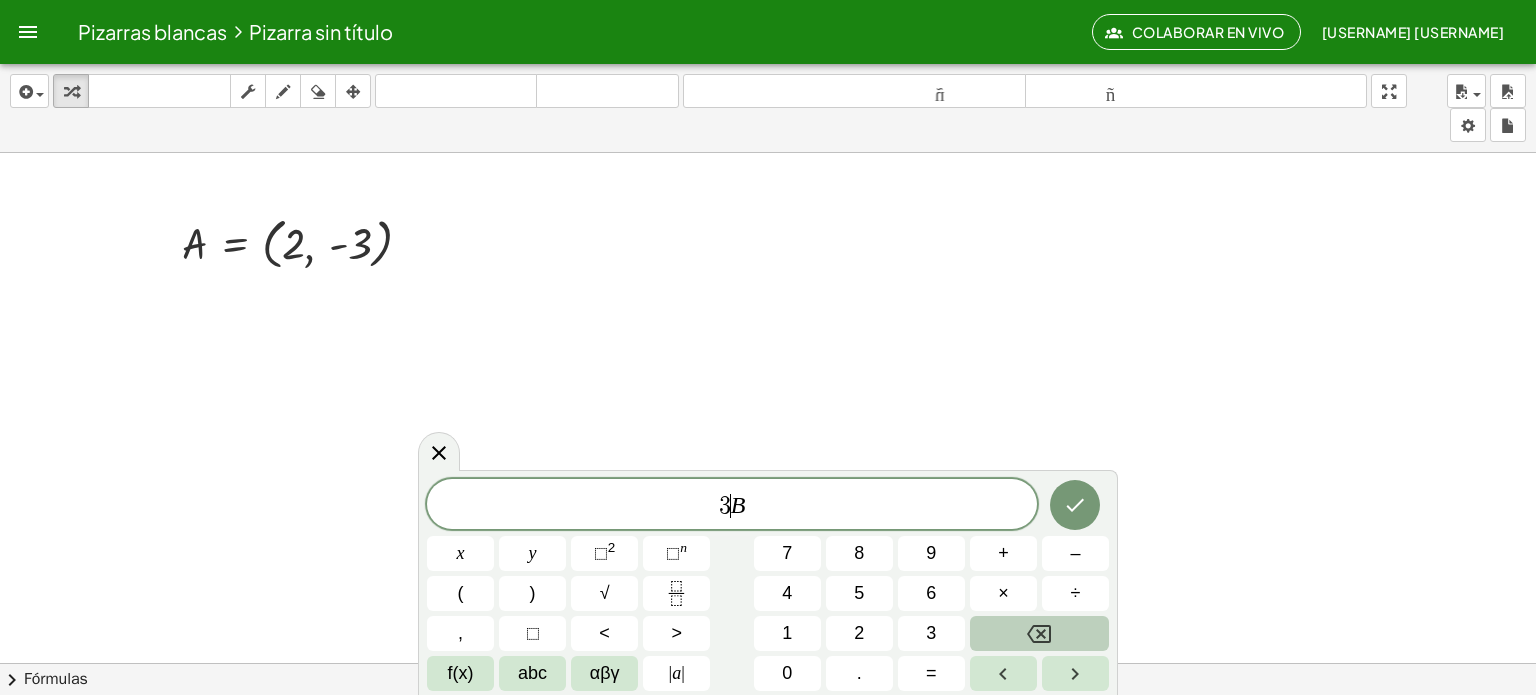 click at bounding box center (1039, 633) 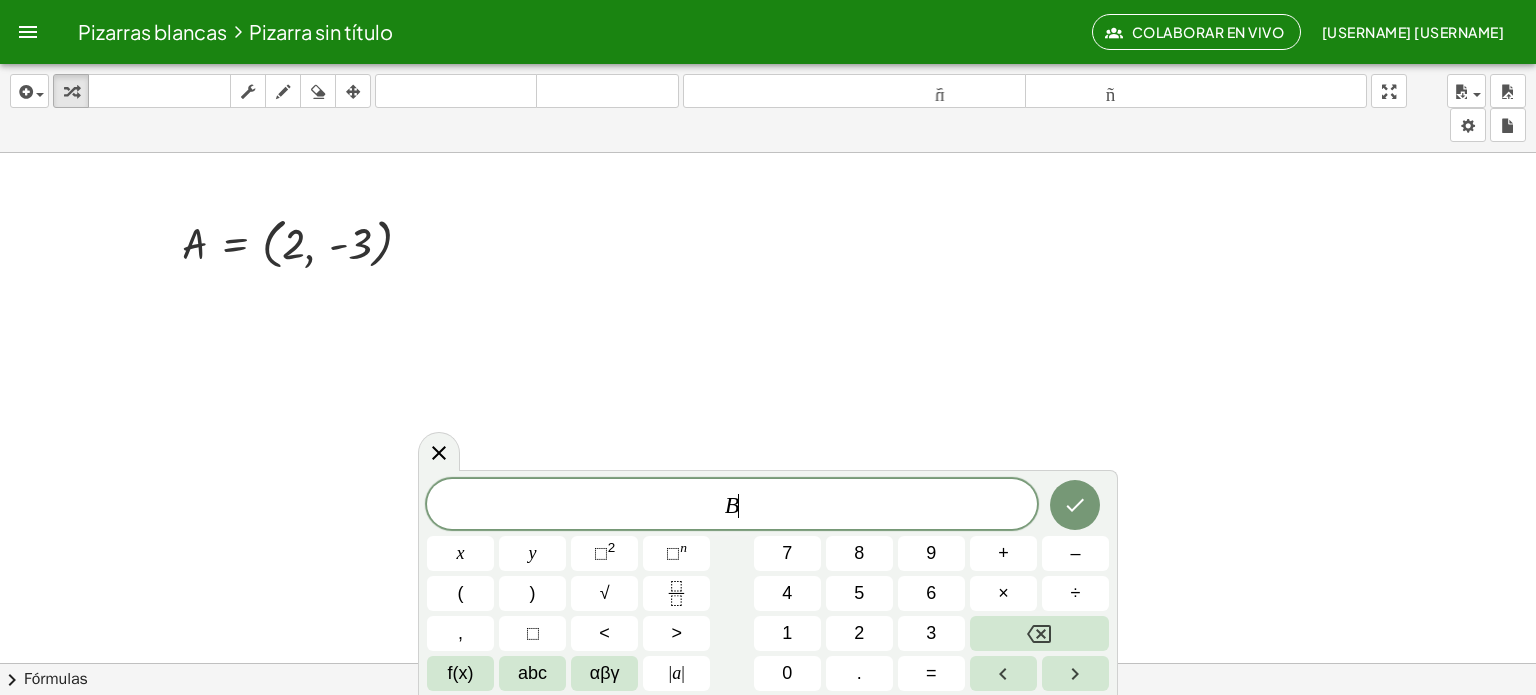 click on "B ​" at bounding box center (732, 506) 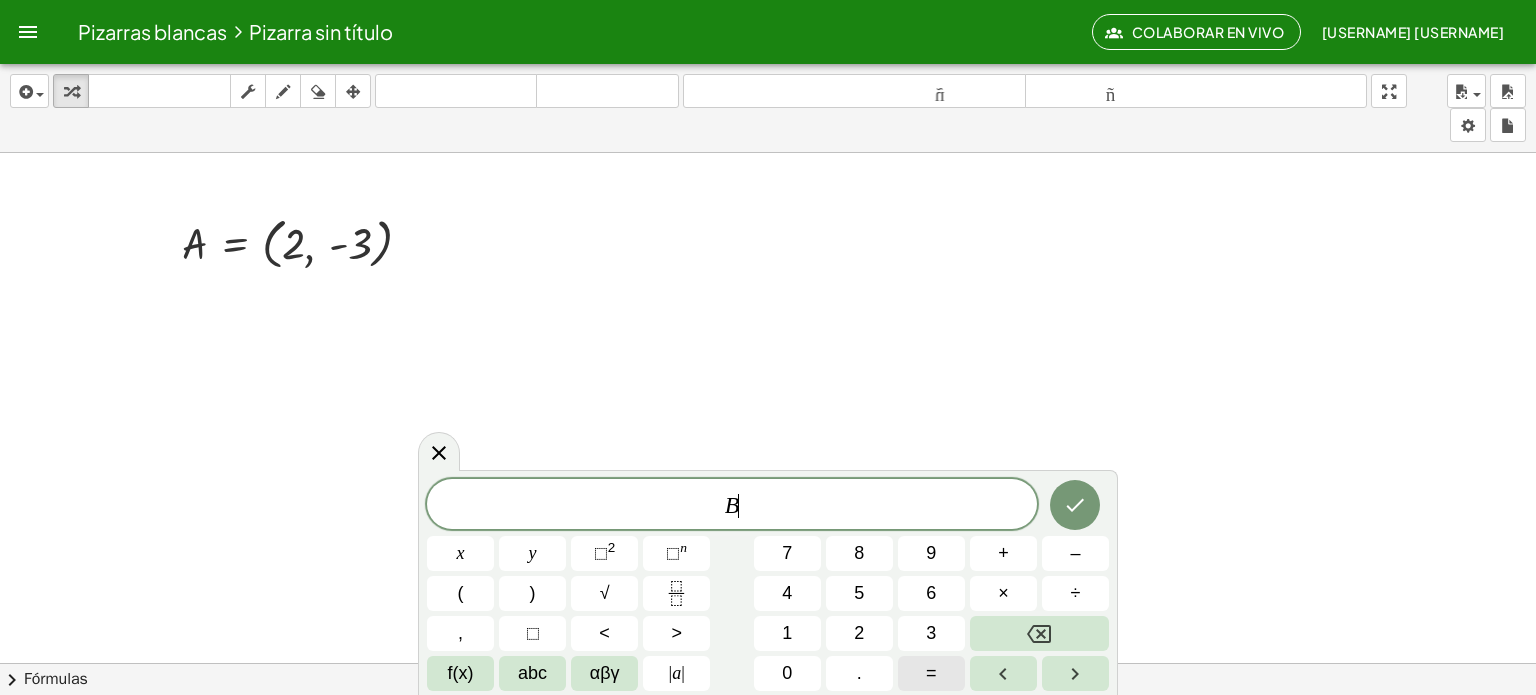 click on "=" at bounding box center [931, 673] 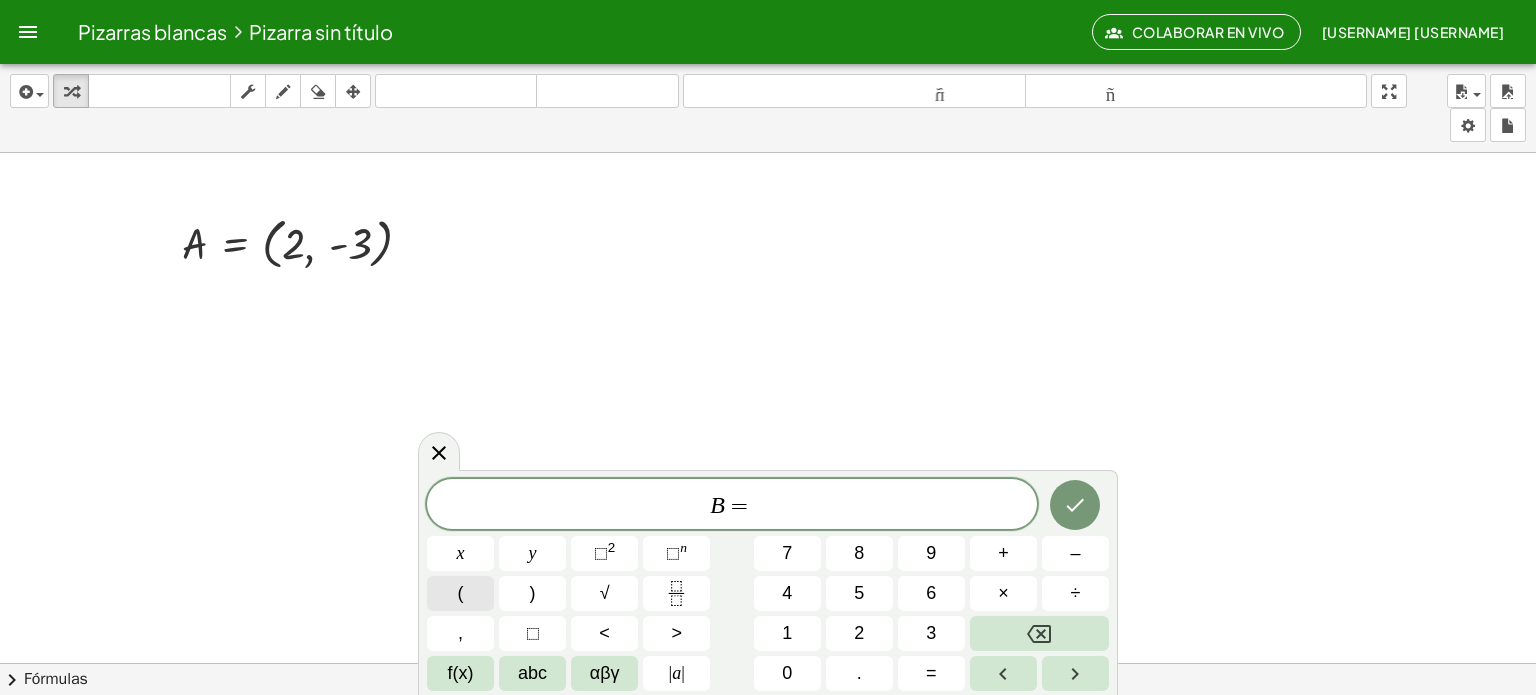 click on "(" at bounding box center (461, 593) 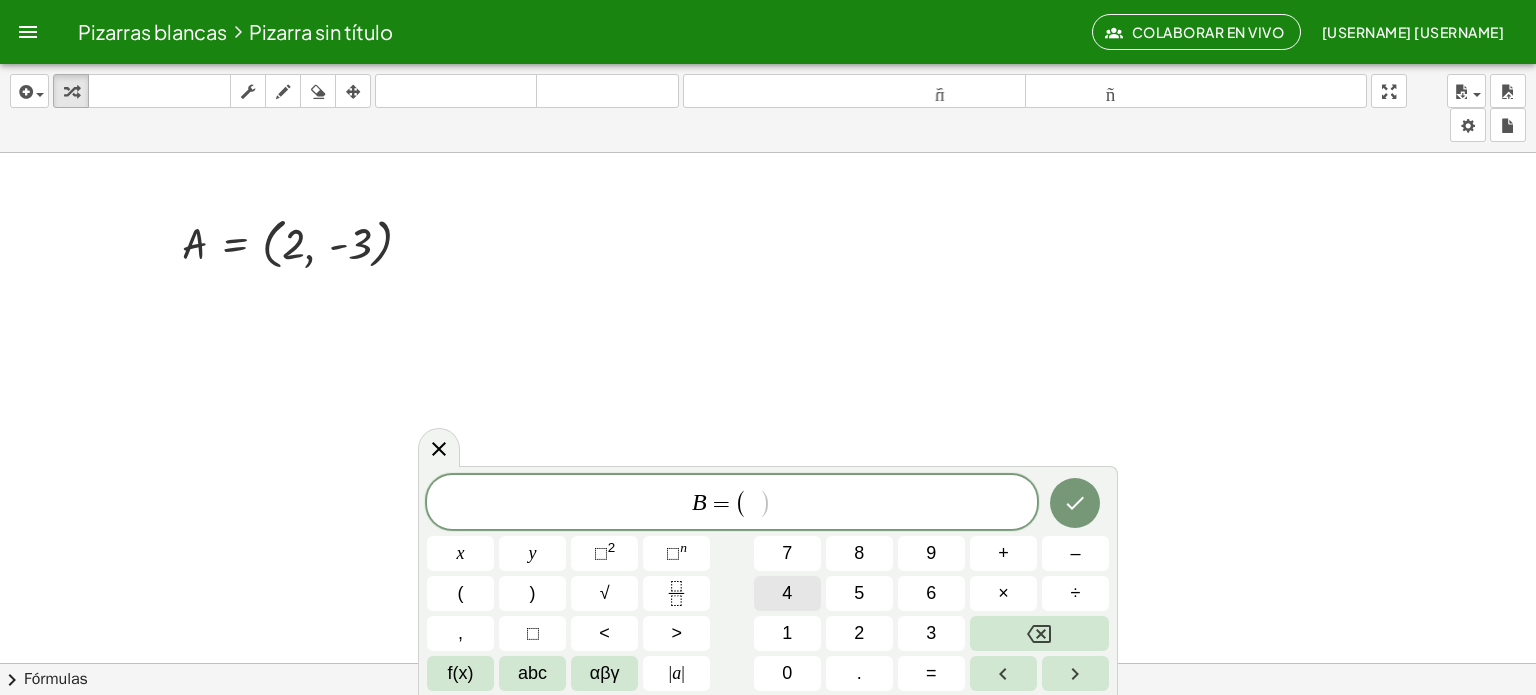 click on "4" at bounding box center [787, 593] 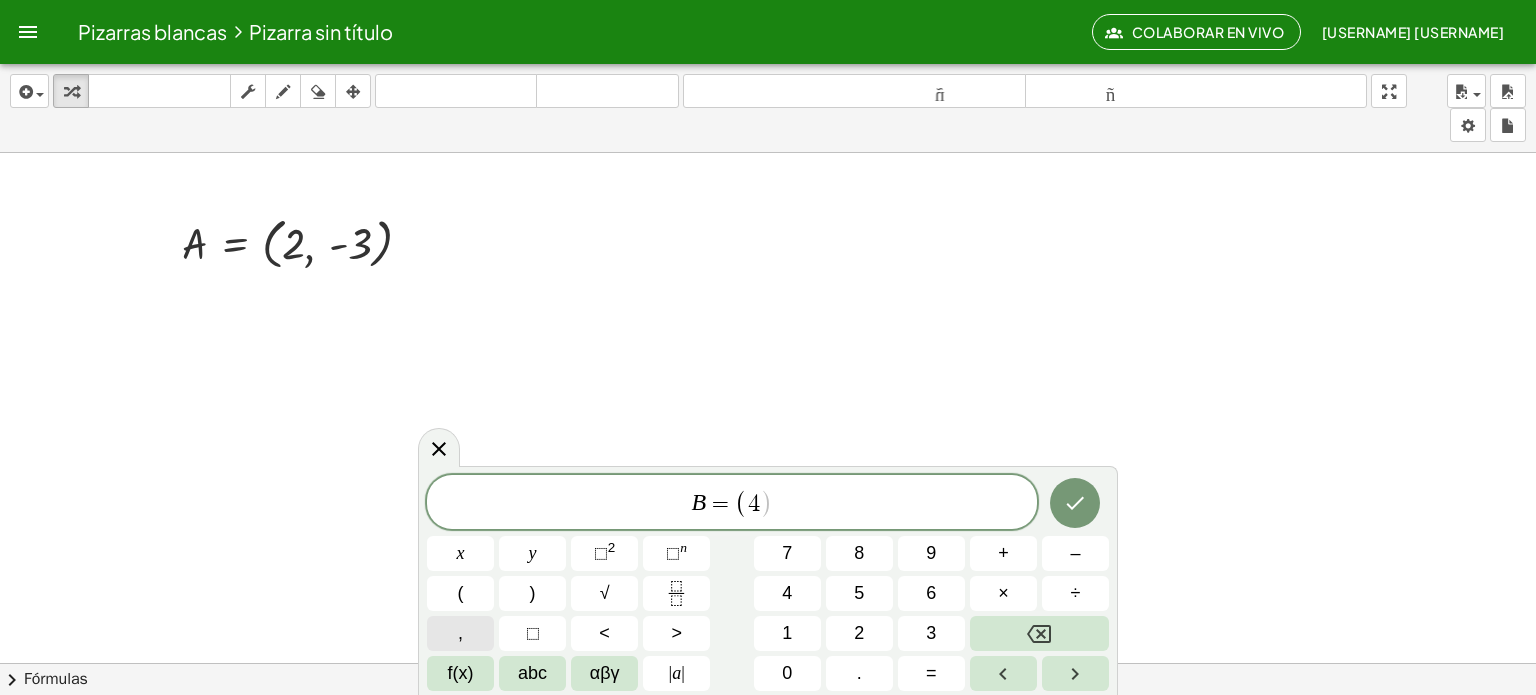 click on "," at bounding box center (460, 633) 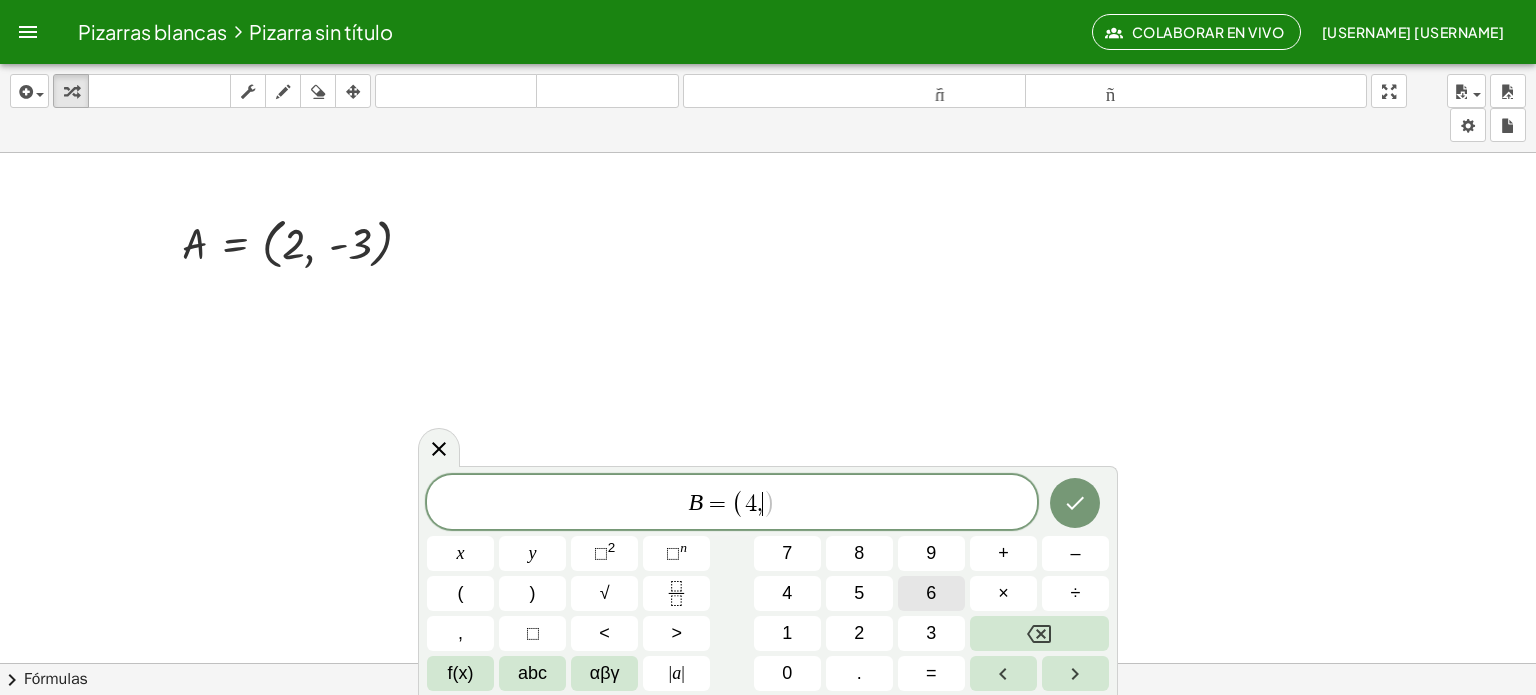 click on "6" at bounding box center [931, 593] 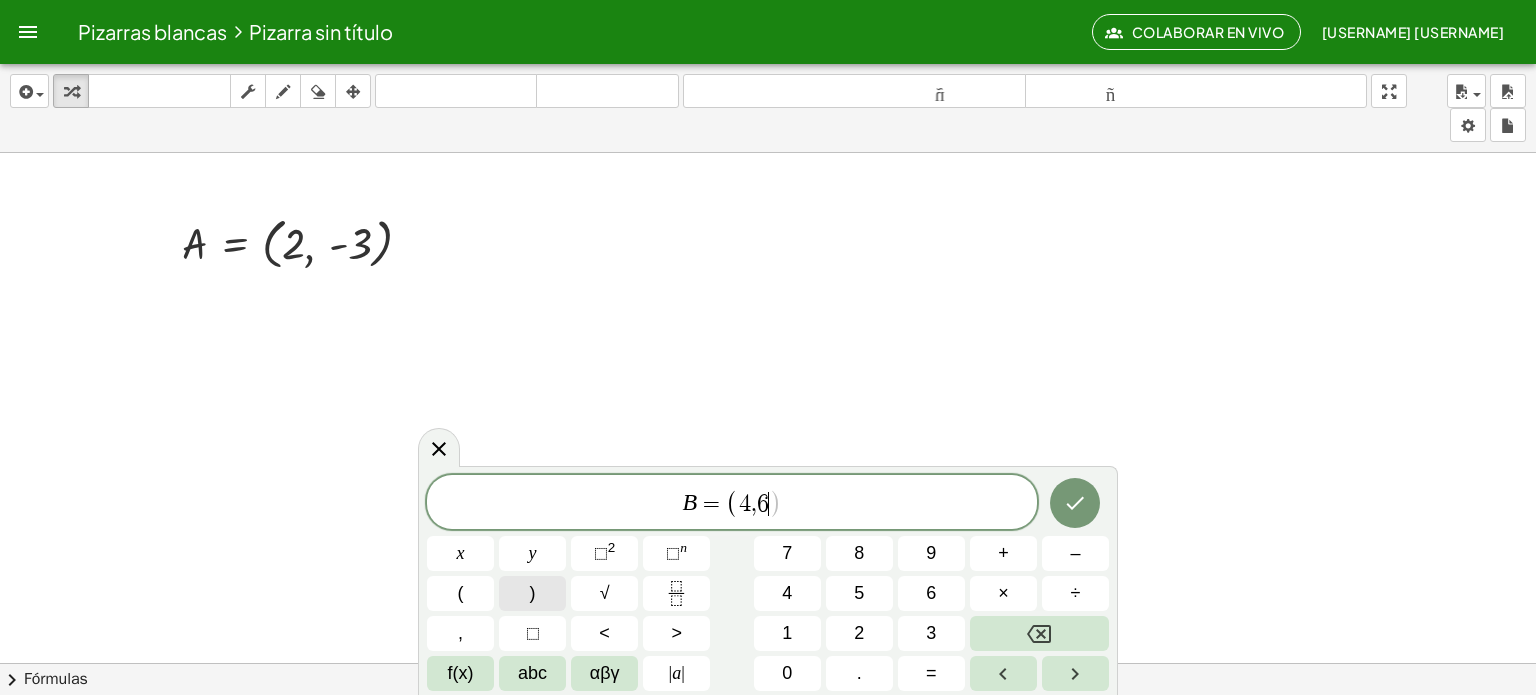 click on ")" at bounding box center (533, 593) 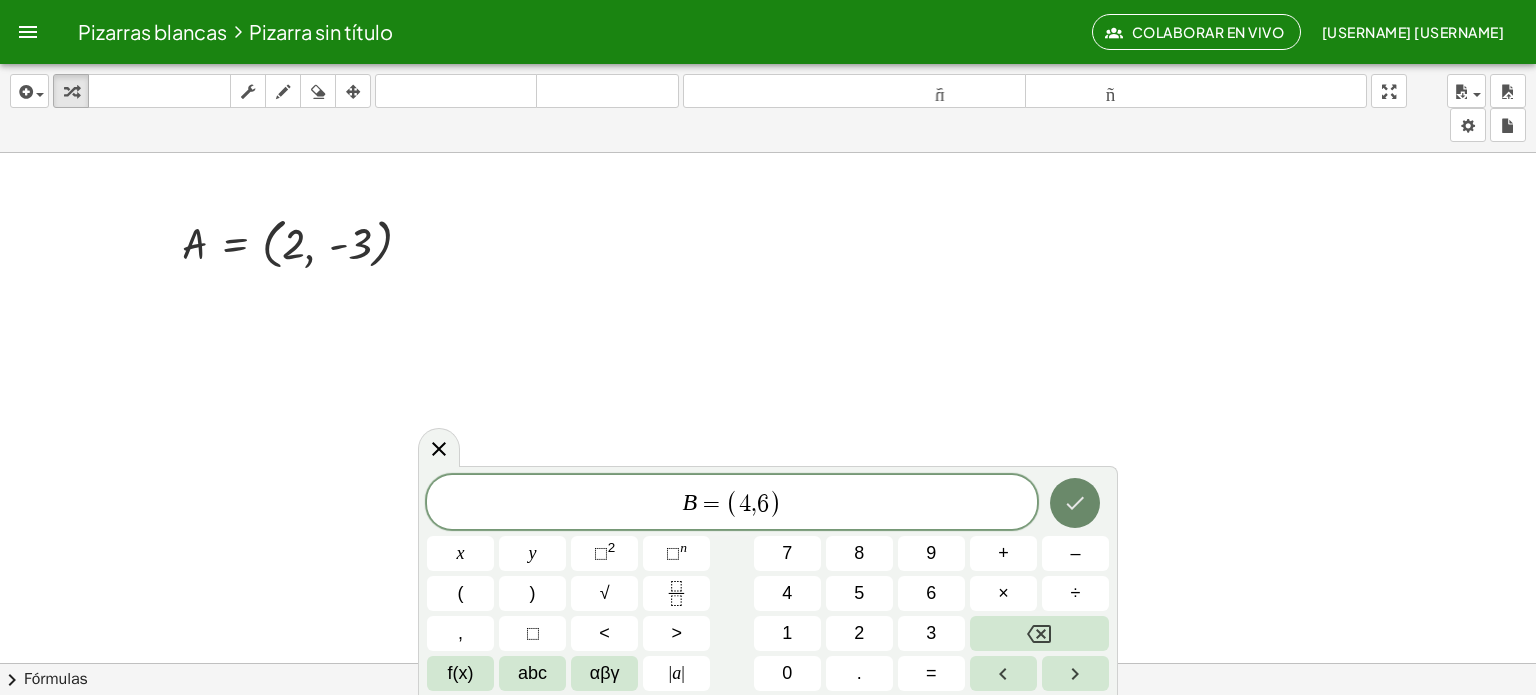 click at bounding box center [1075, 503] 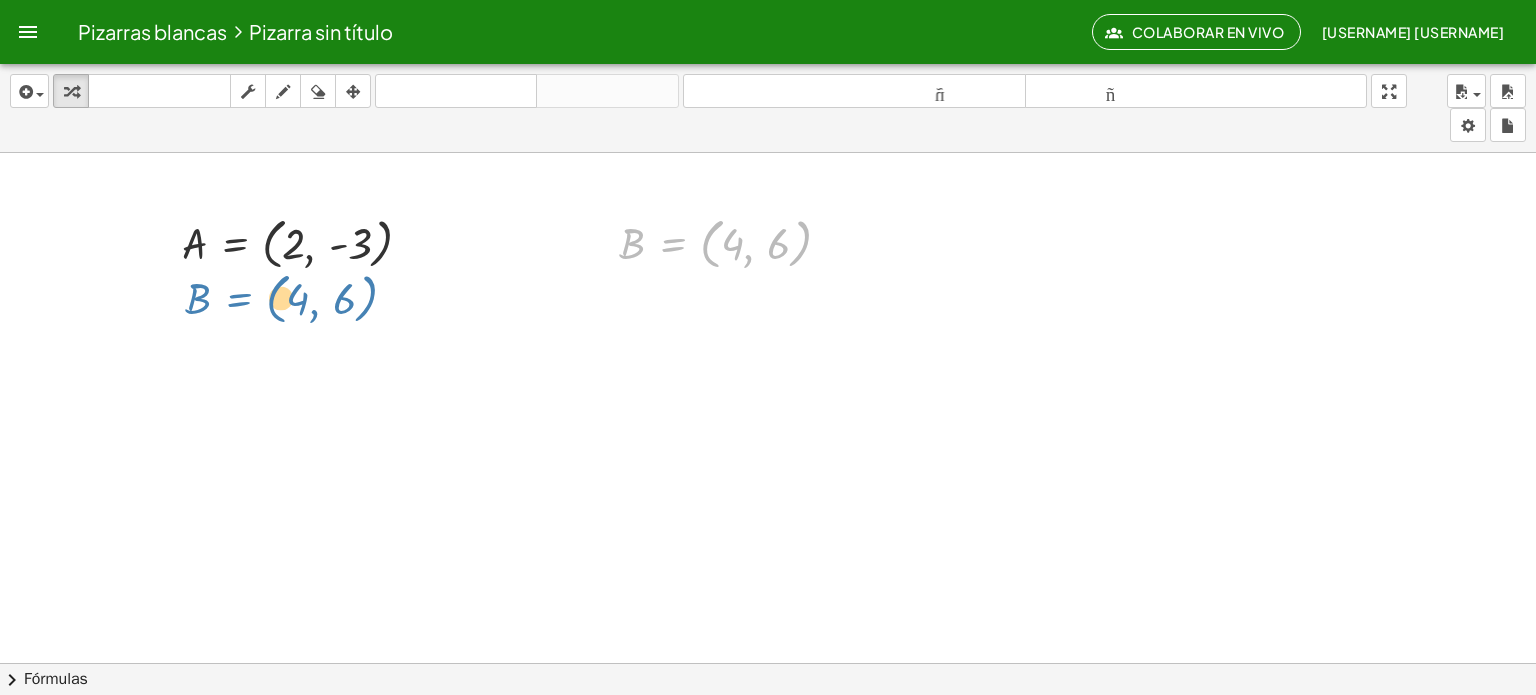 drag, startPoint x: 696, startPoint y: 242, endPoint x: 260, endPoint y: 298, distance: 439.58163 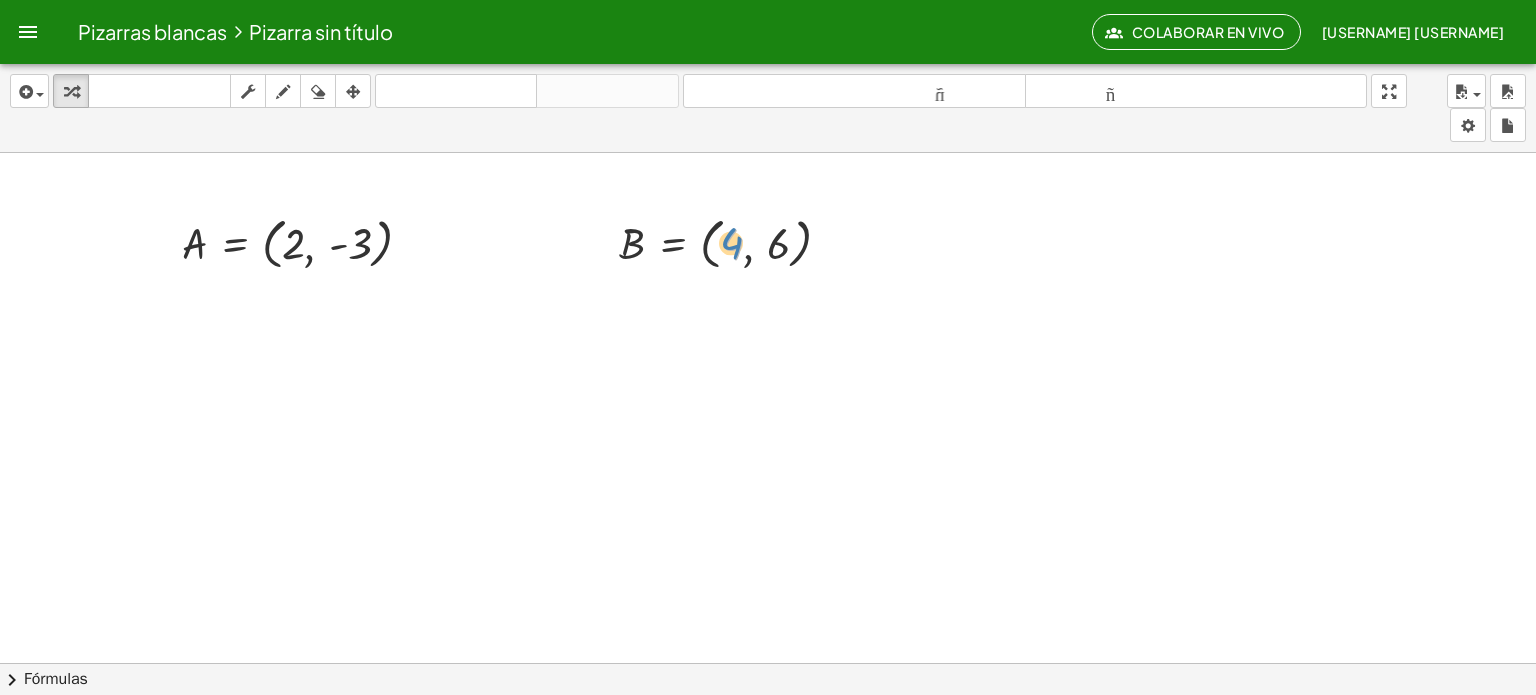 click at bounding box center (733, 241) 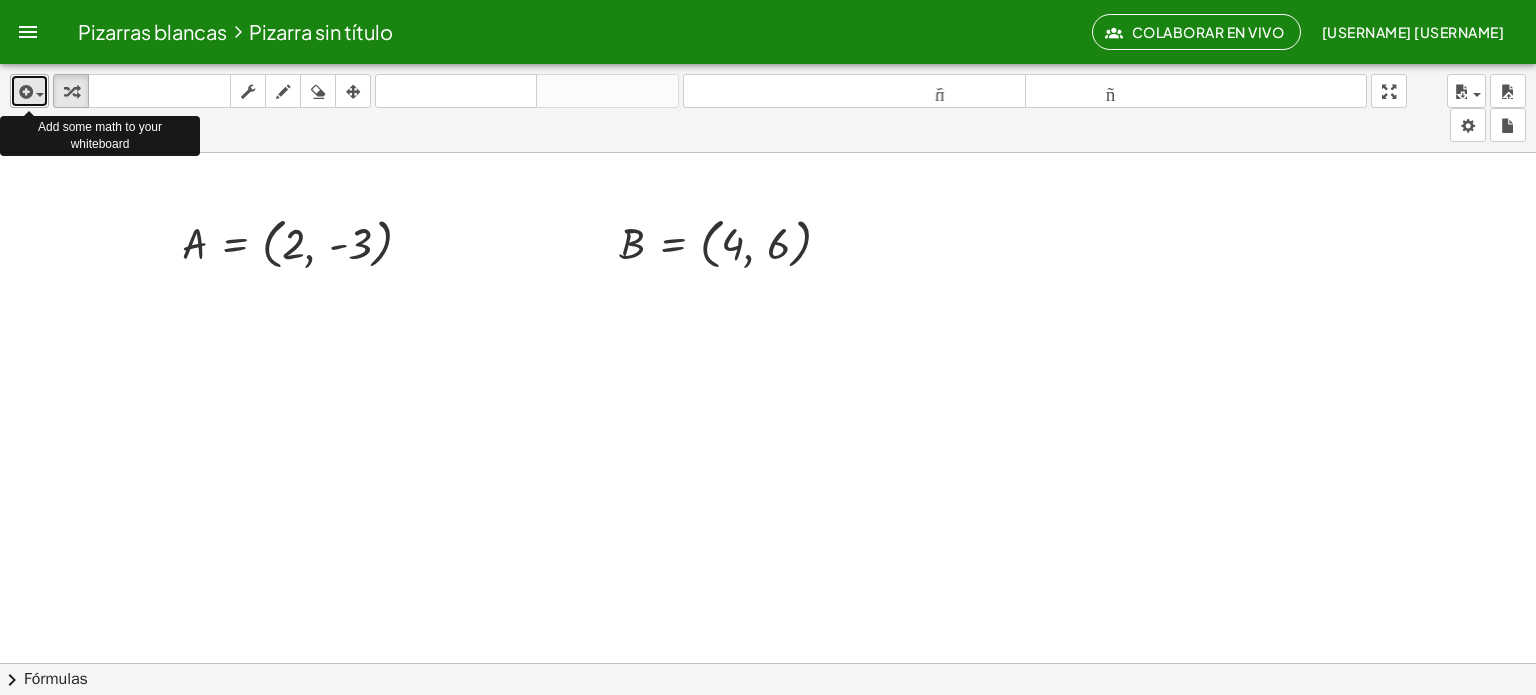 click at bounding box center (24, 92) 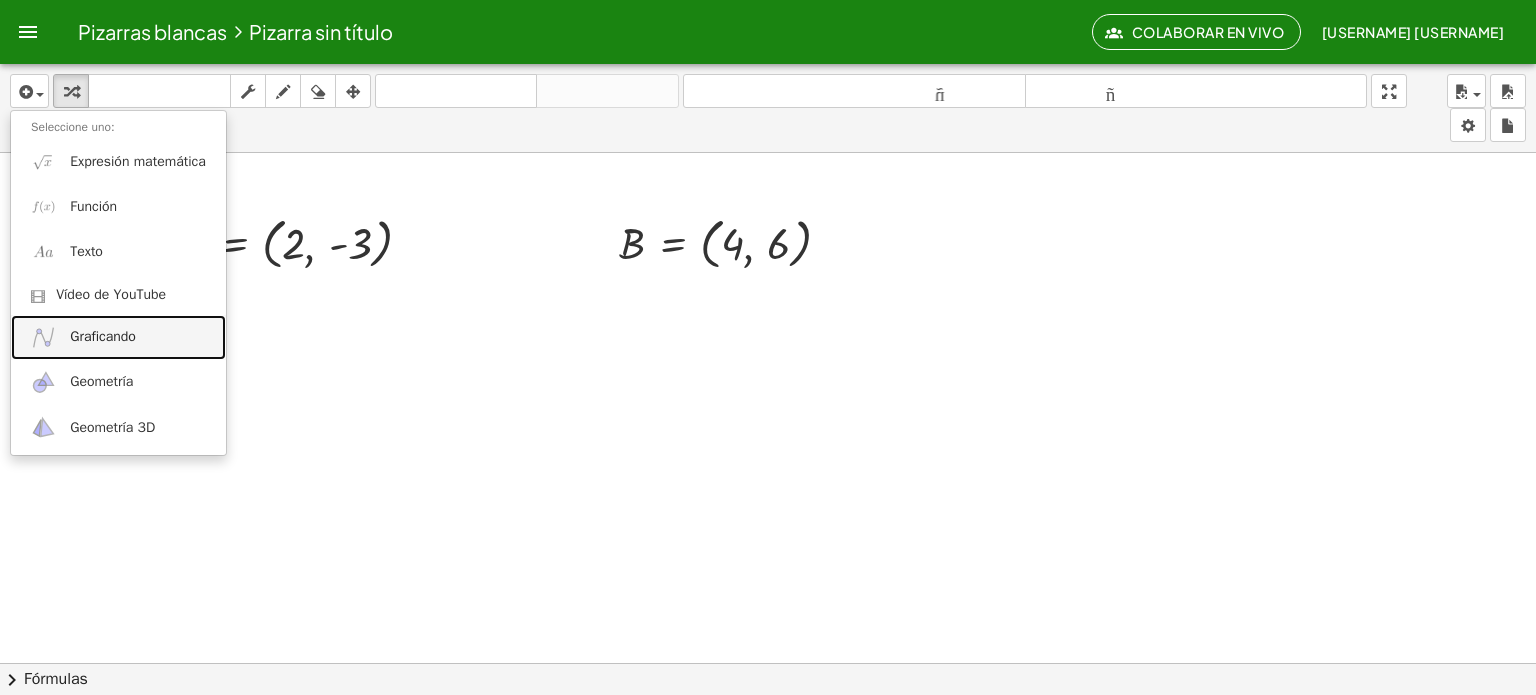 click on "Graficando" at bounding box center [118, 337] 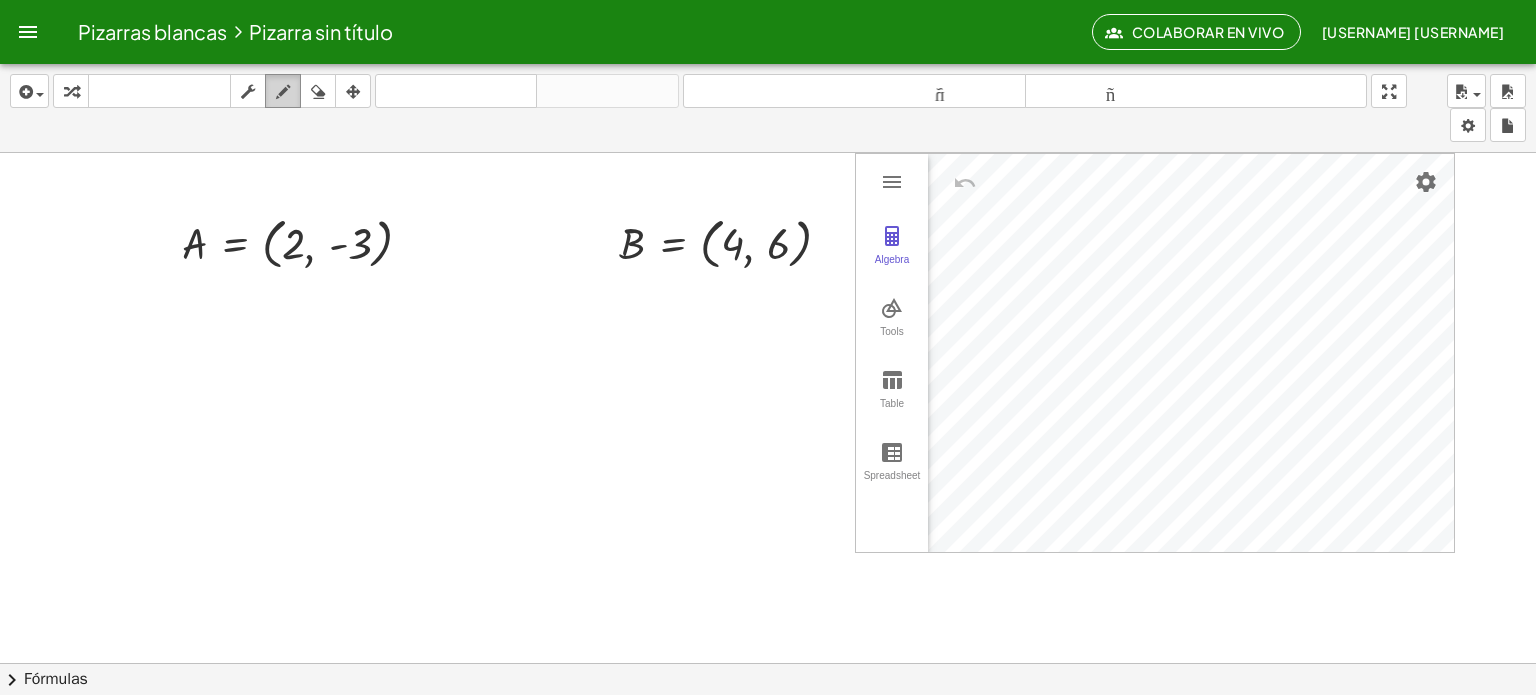 click at bounding box center [283, 92] 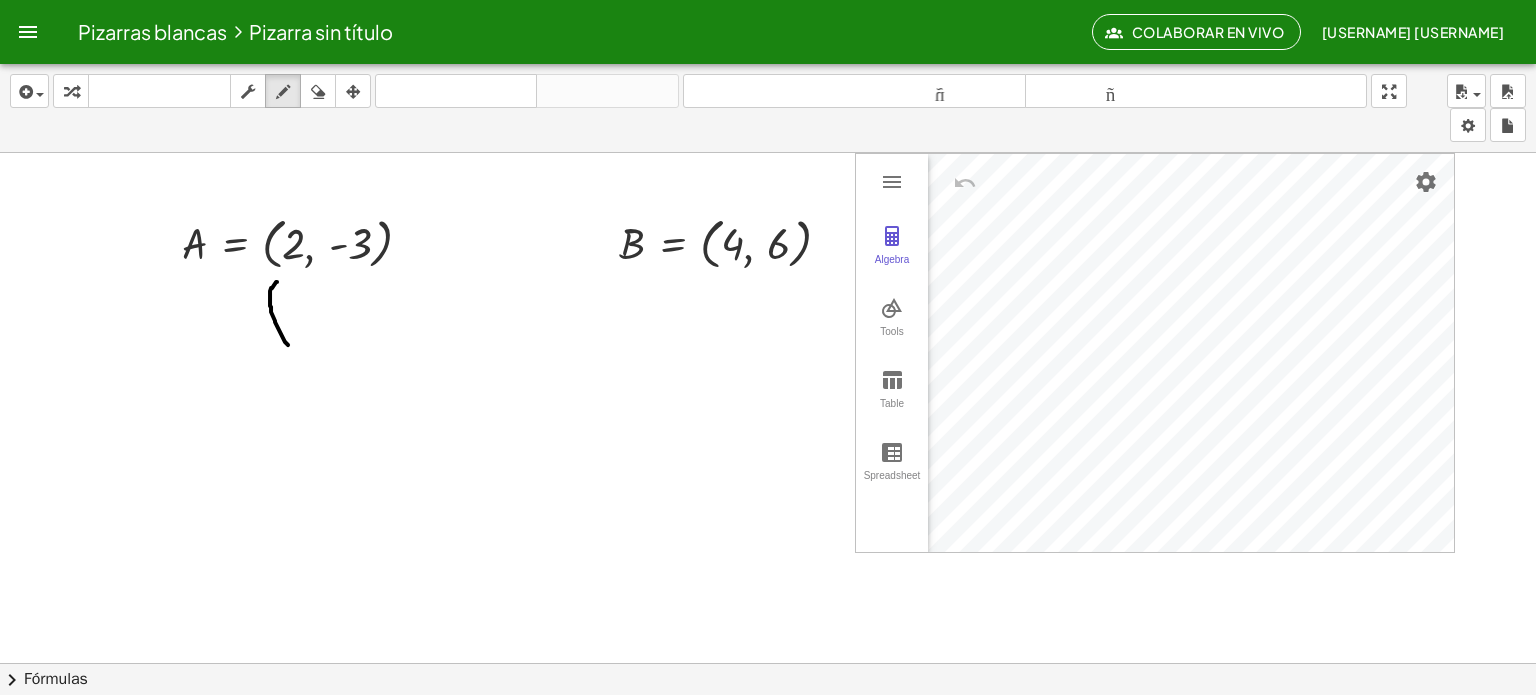 drag, startPoint x: 277, startPoint y: 281, endPoint x: 289, endPoint y: 342, distance: 62.169125 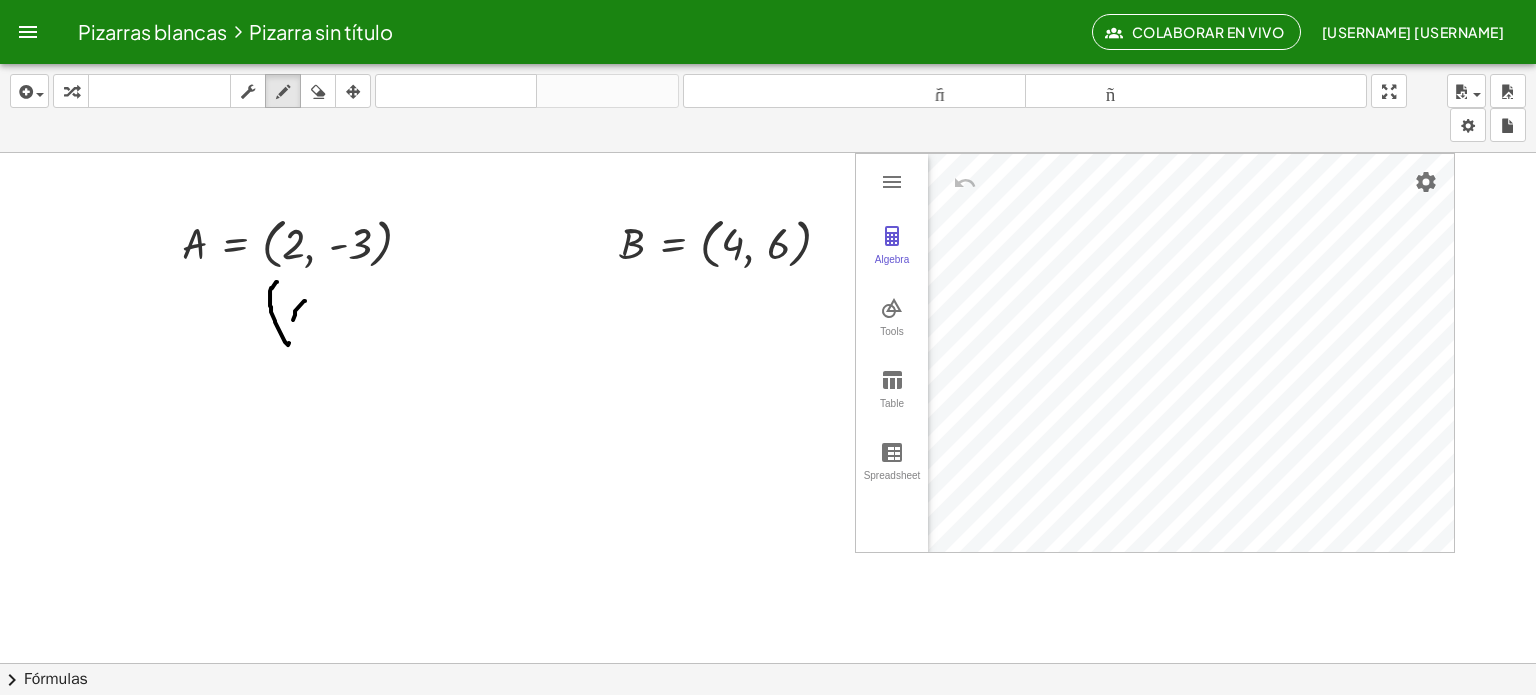 drag, startPoint x: 305, startPoint y: 300, endPoint x: 292, endPoint y: 325, distance: 28.178005 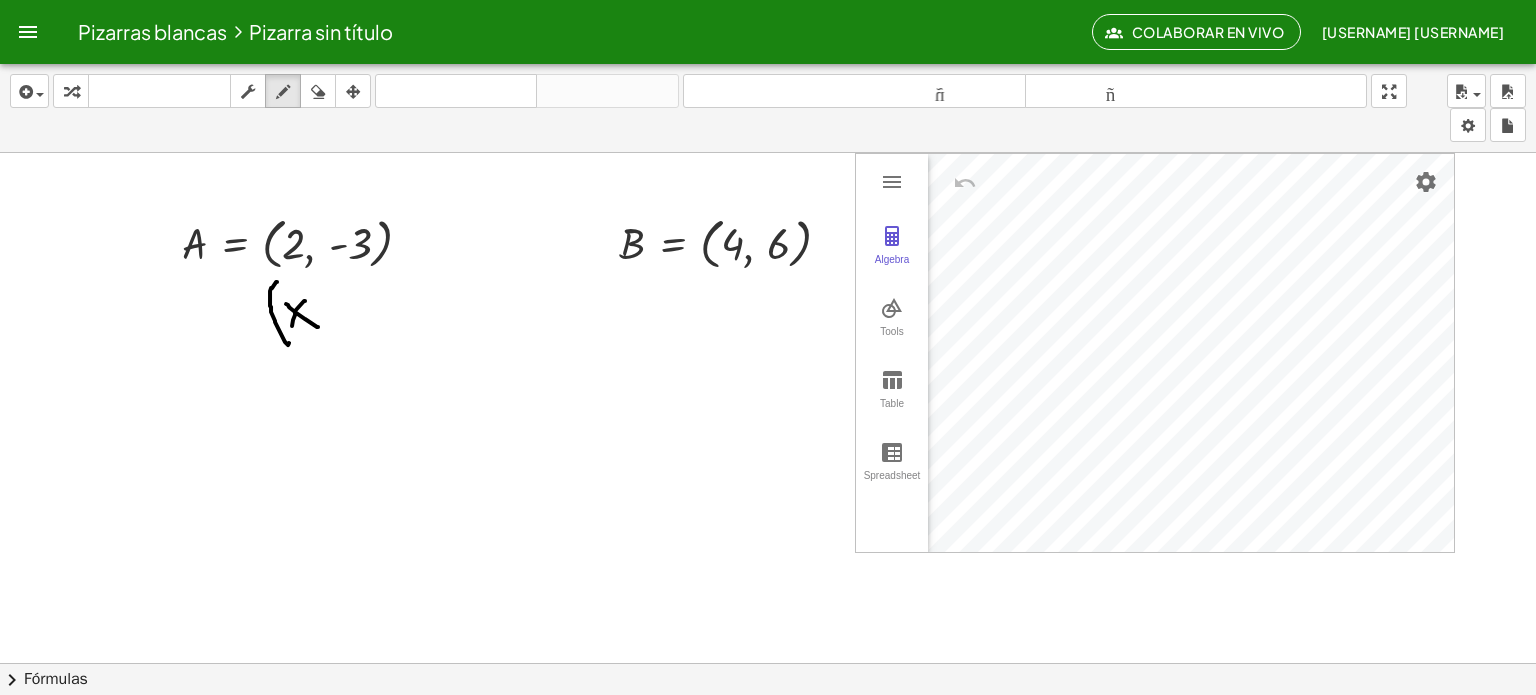 drag, startPoint x: 286, startPoint y: 303, endPoint x: 318, endPoint y: 326, distance: 39.40812 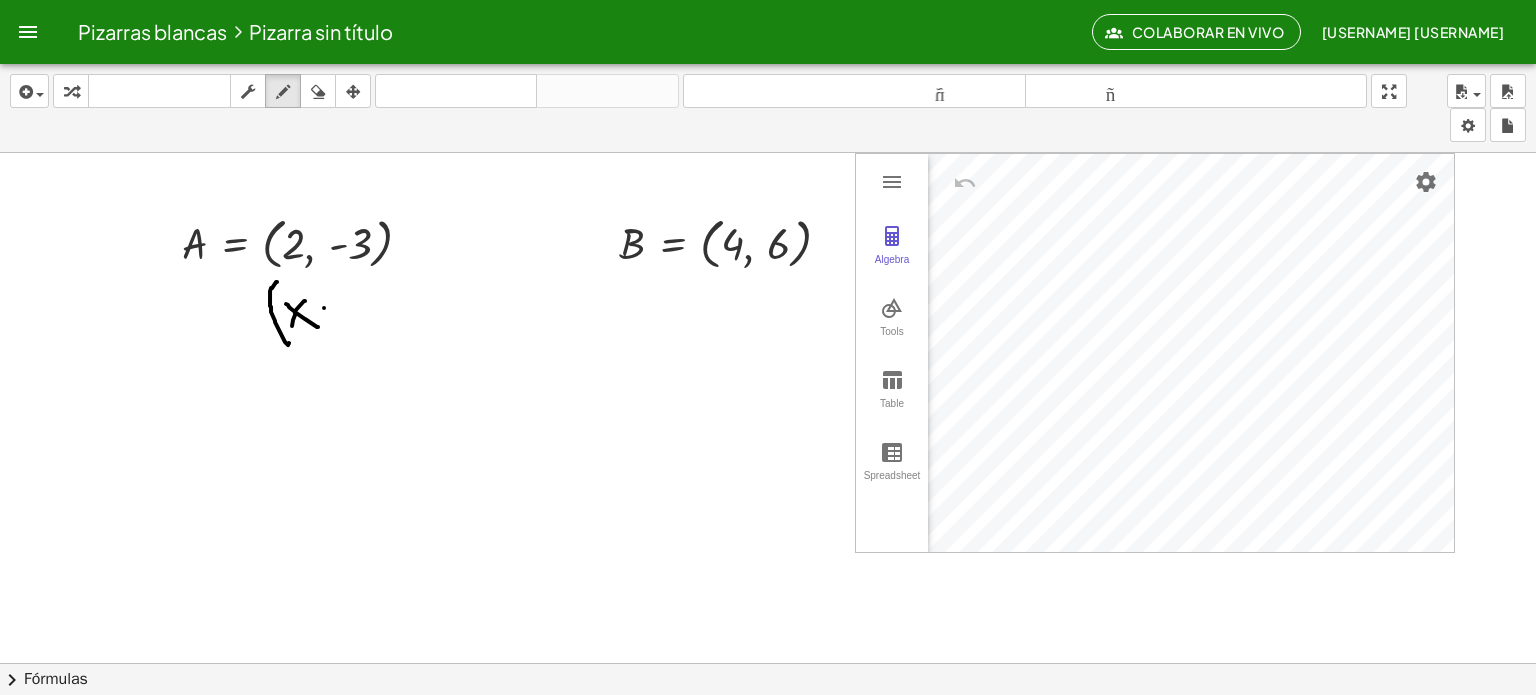 click at bounding box center (768, 742) 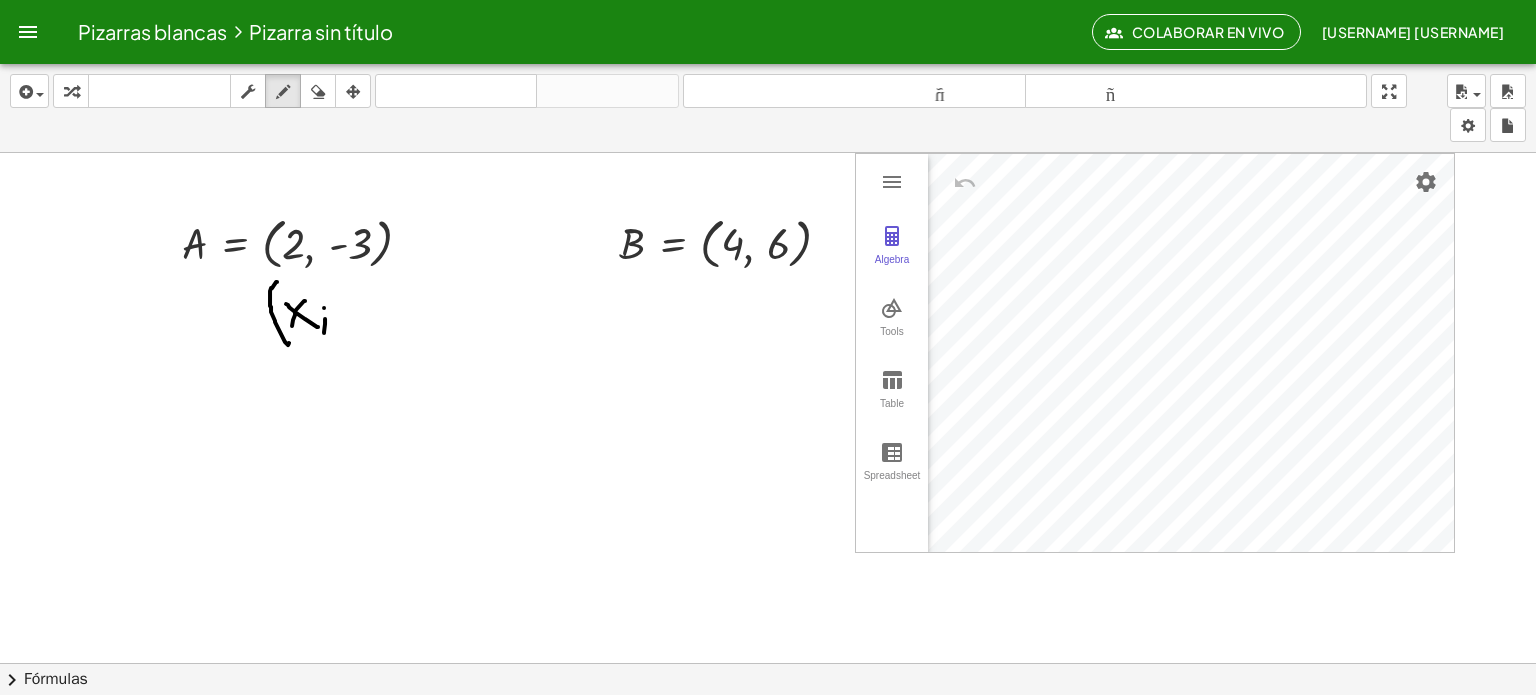 drag, startPoint x: 325, startPoint y: 318, endPoint x: 322, endPoint y: 331, distance: 13.341664 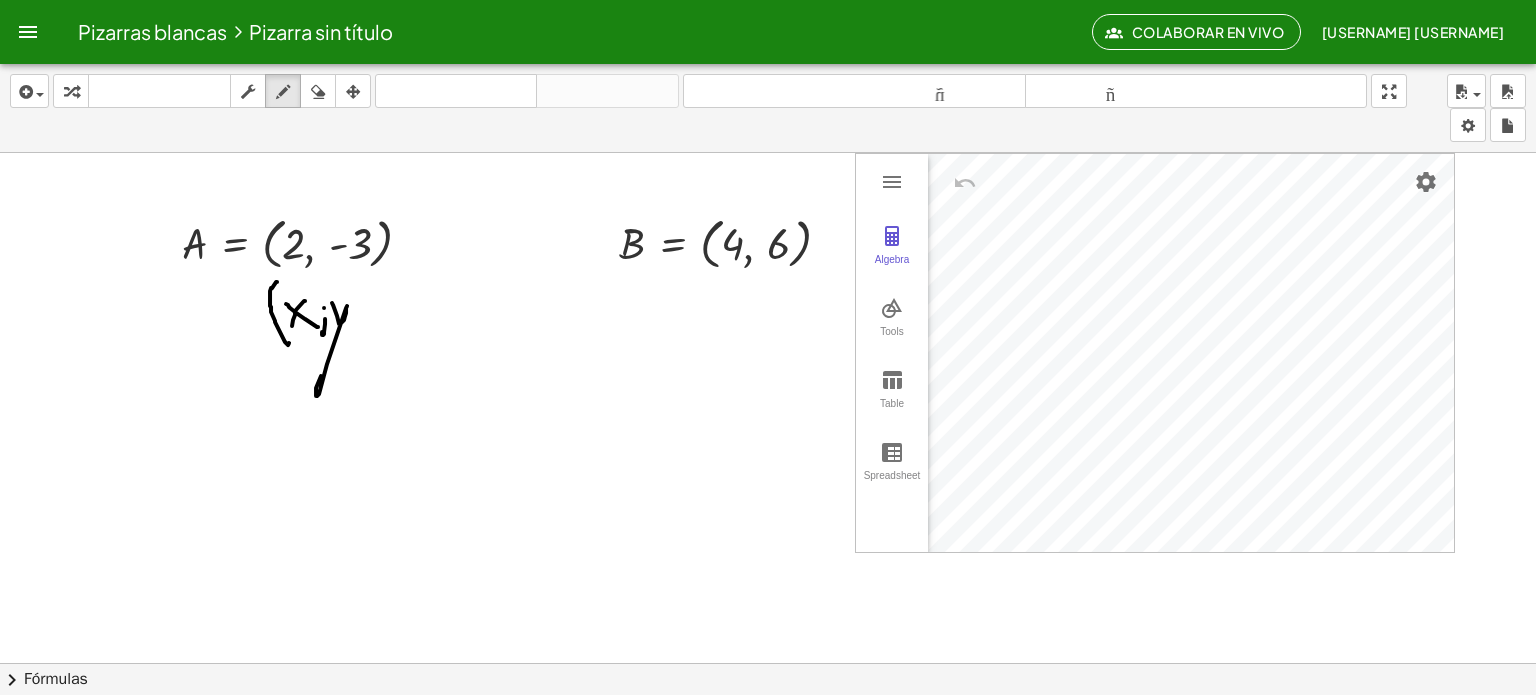 drag, startPoint x: 332, startPoint y: 302, endPoint x: 336, endPoint y: 355, distance: 53.15073 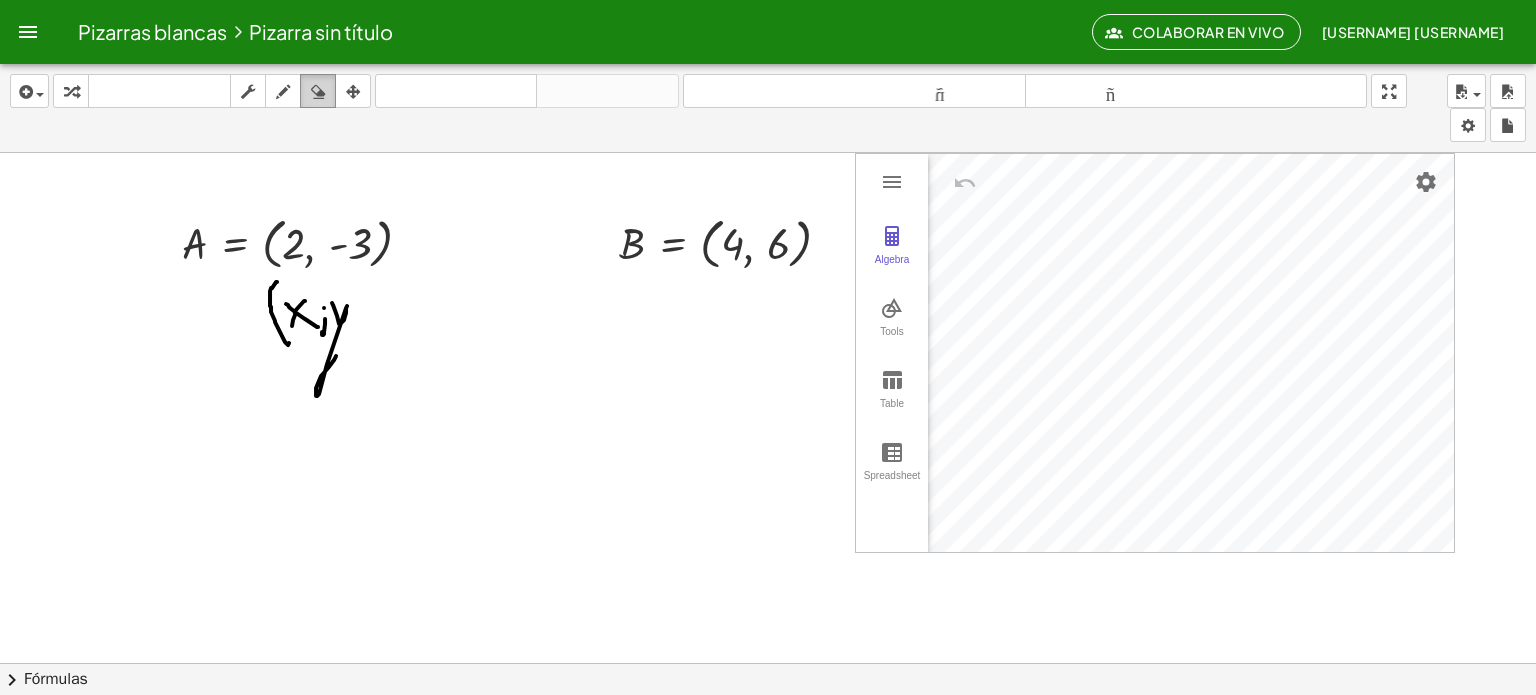 click at bounding box center [318, 91] 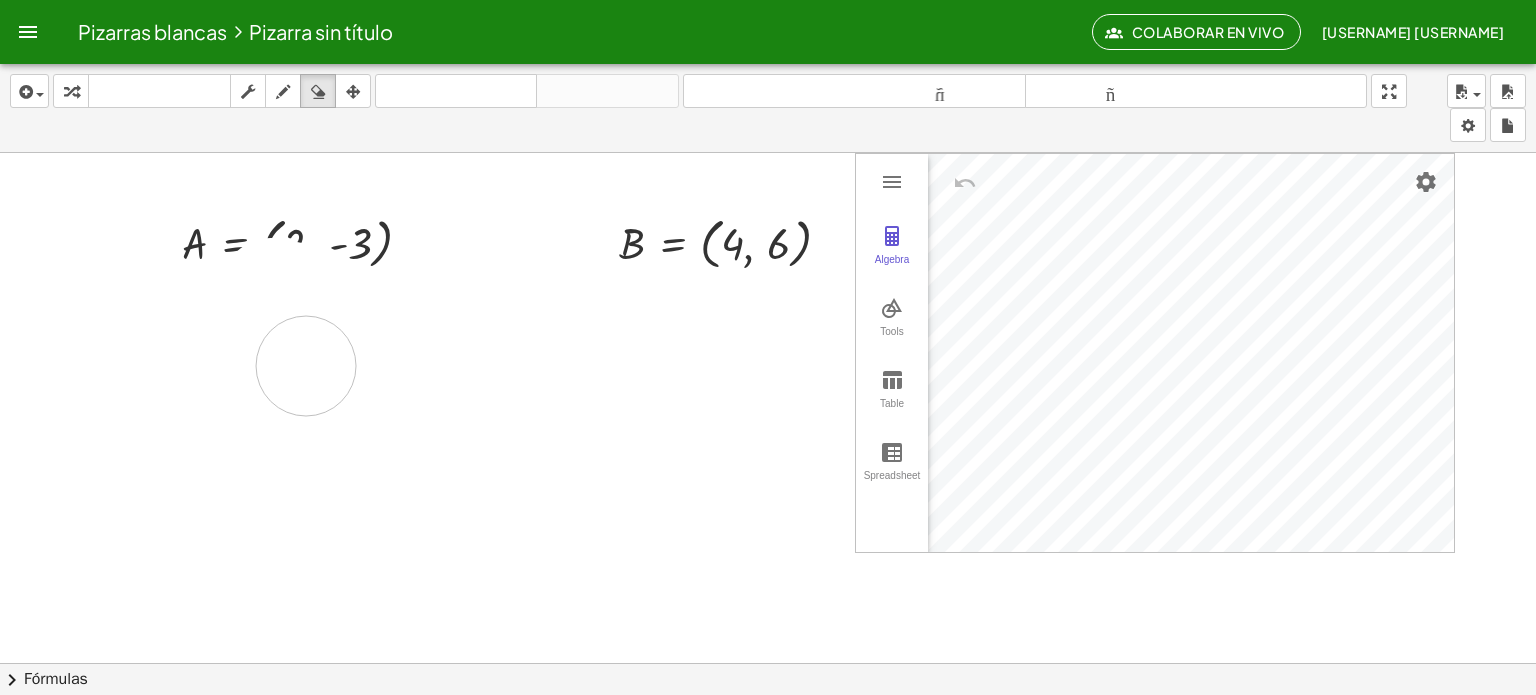 drag, startPoint x: 313, startPoint y: 294, endPoint x: 305, endPoint y: 363, distance: 69.46222 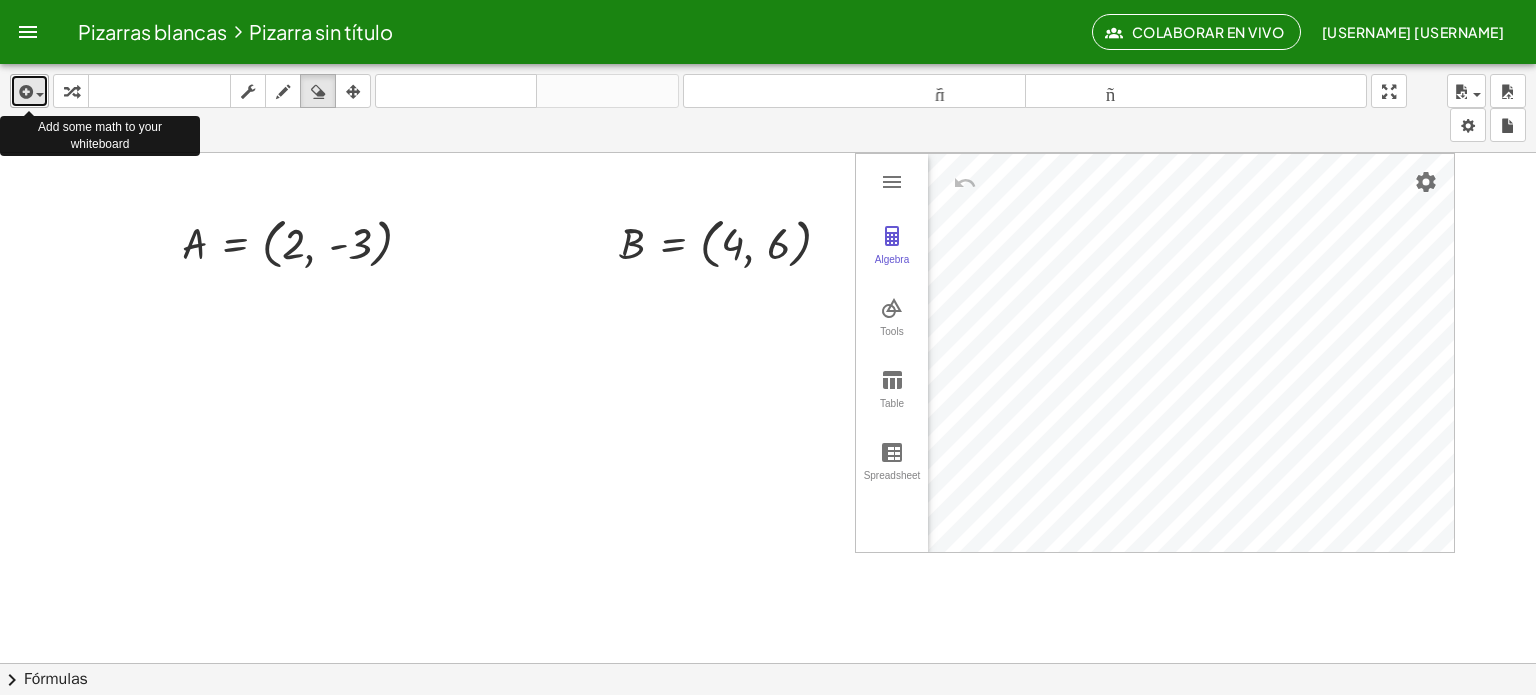click at bounding box center [24, 92] 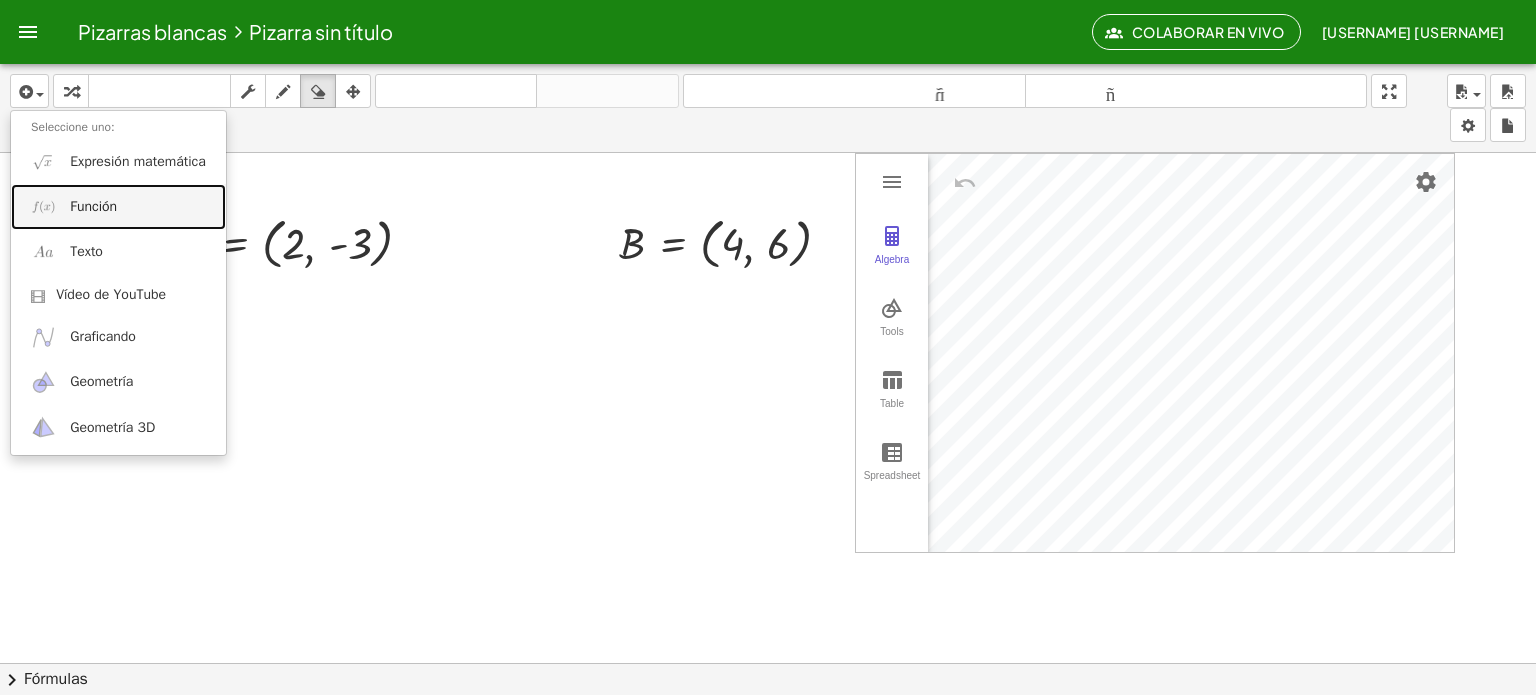 click on "Función" at bounding box center (118, 206) 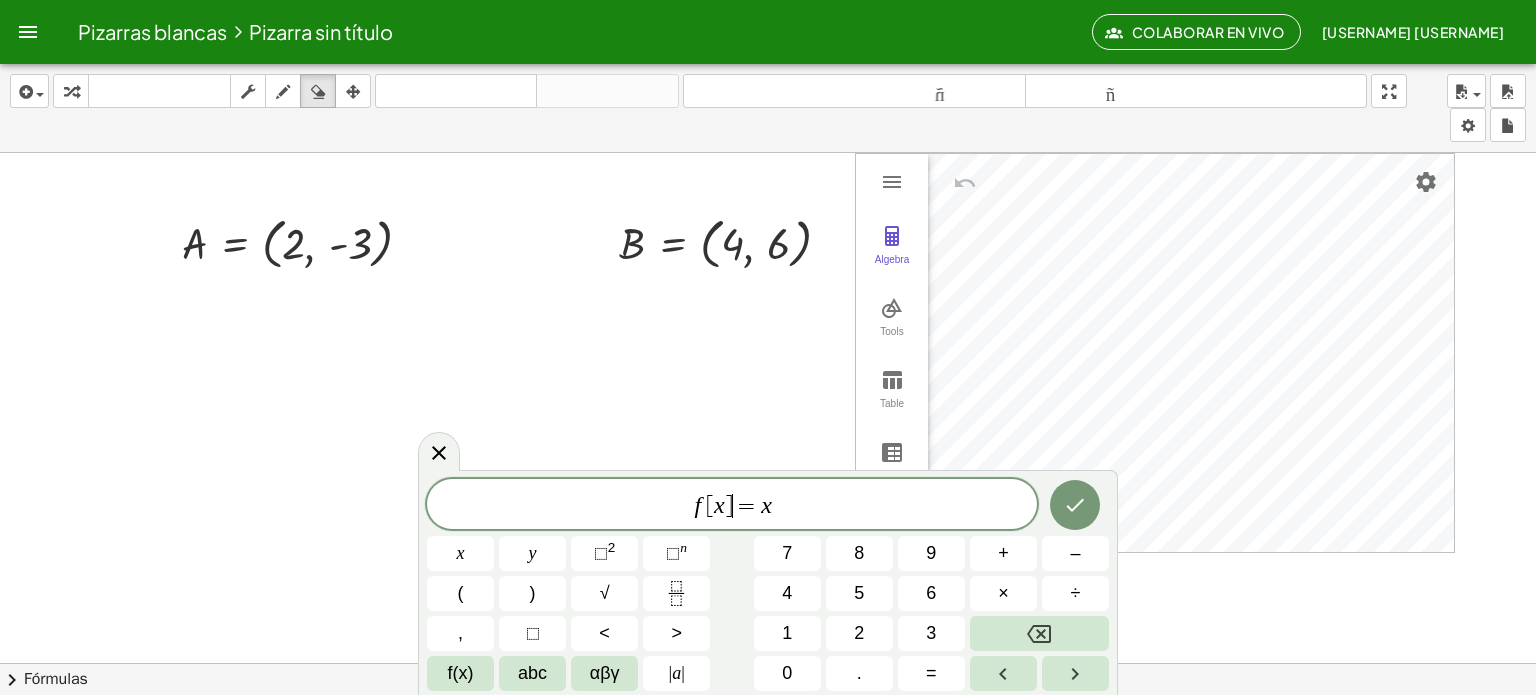 click on "=" at bounding box center [747, 506] 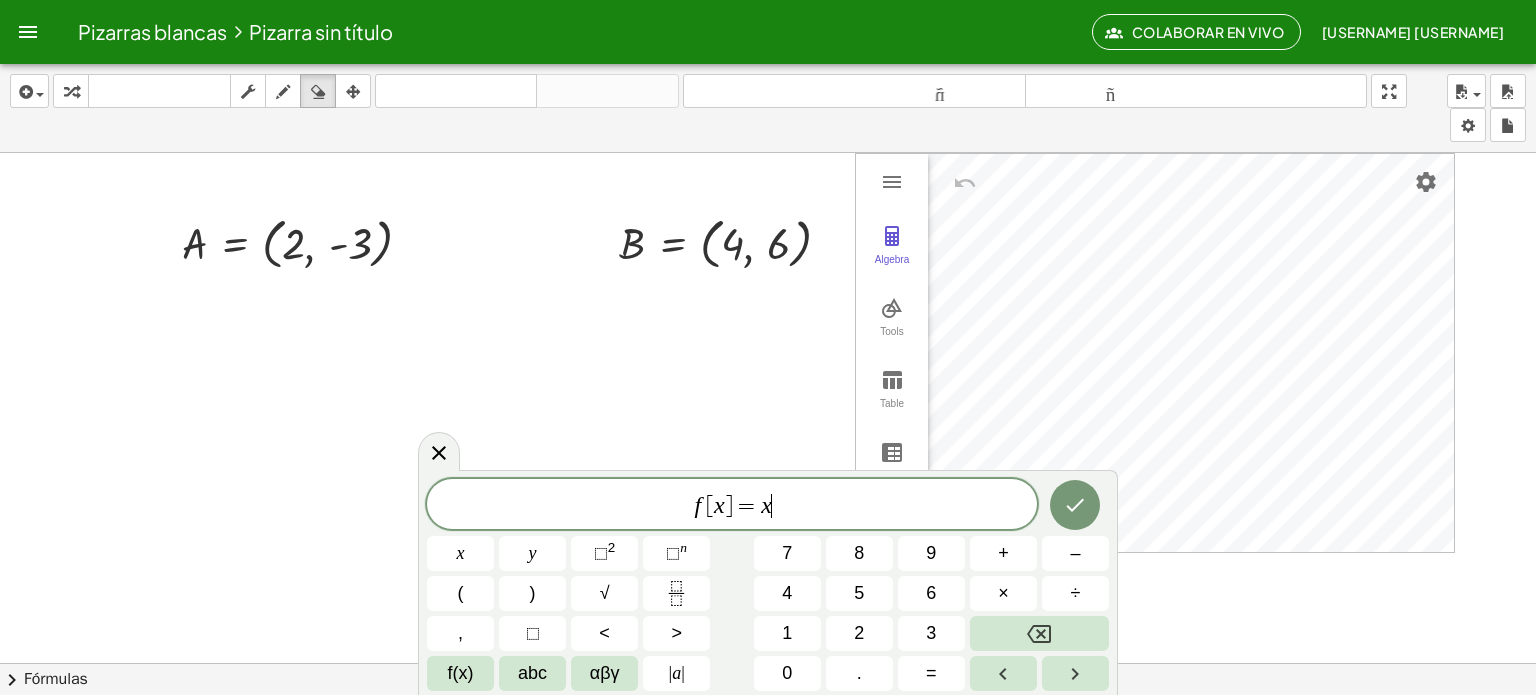 click on "f [ x ] = x ​" at bounding box center (732, 506) 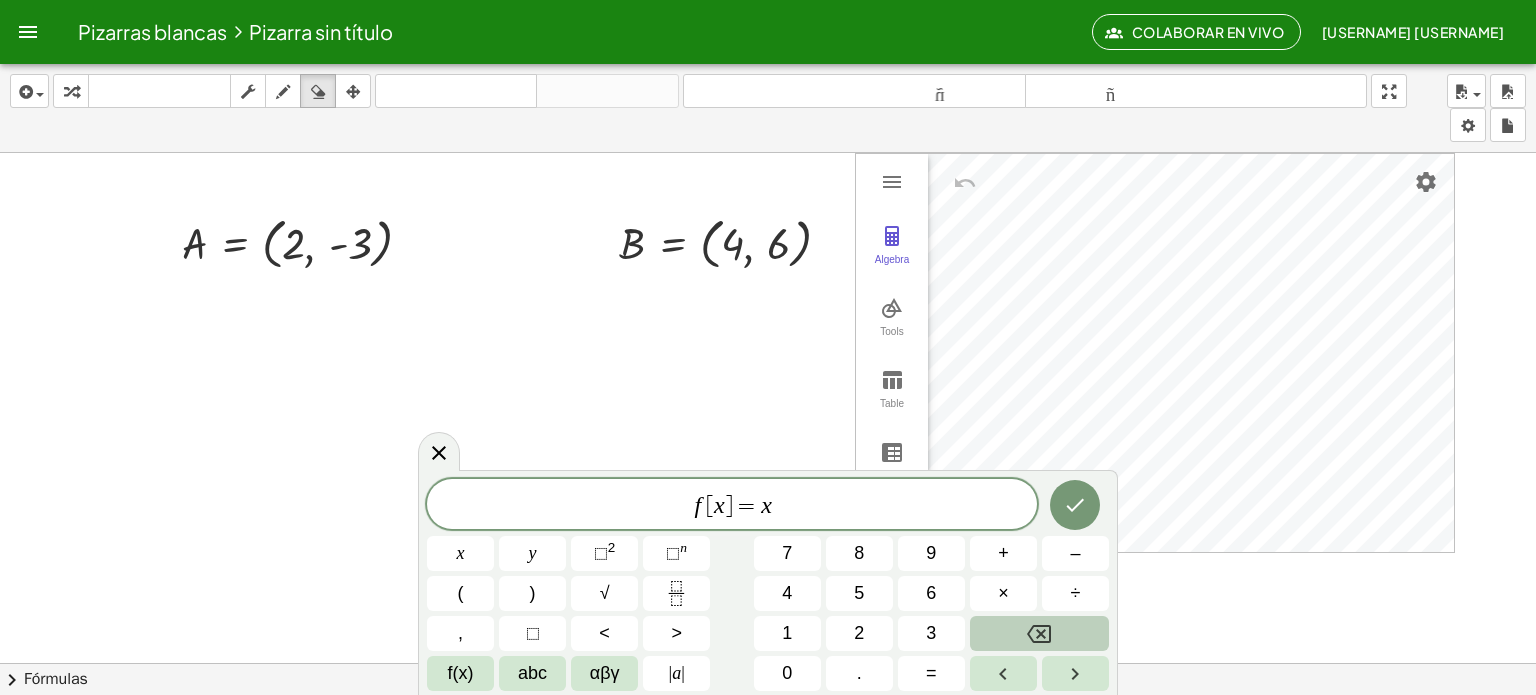 click 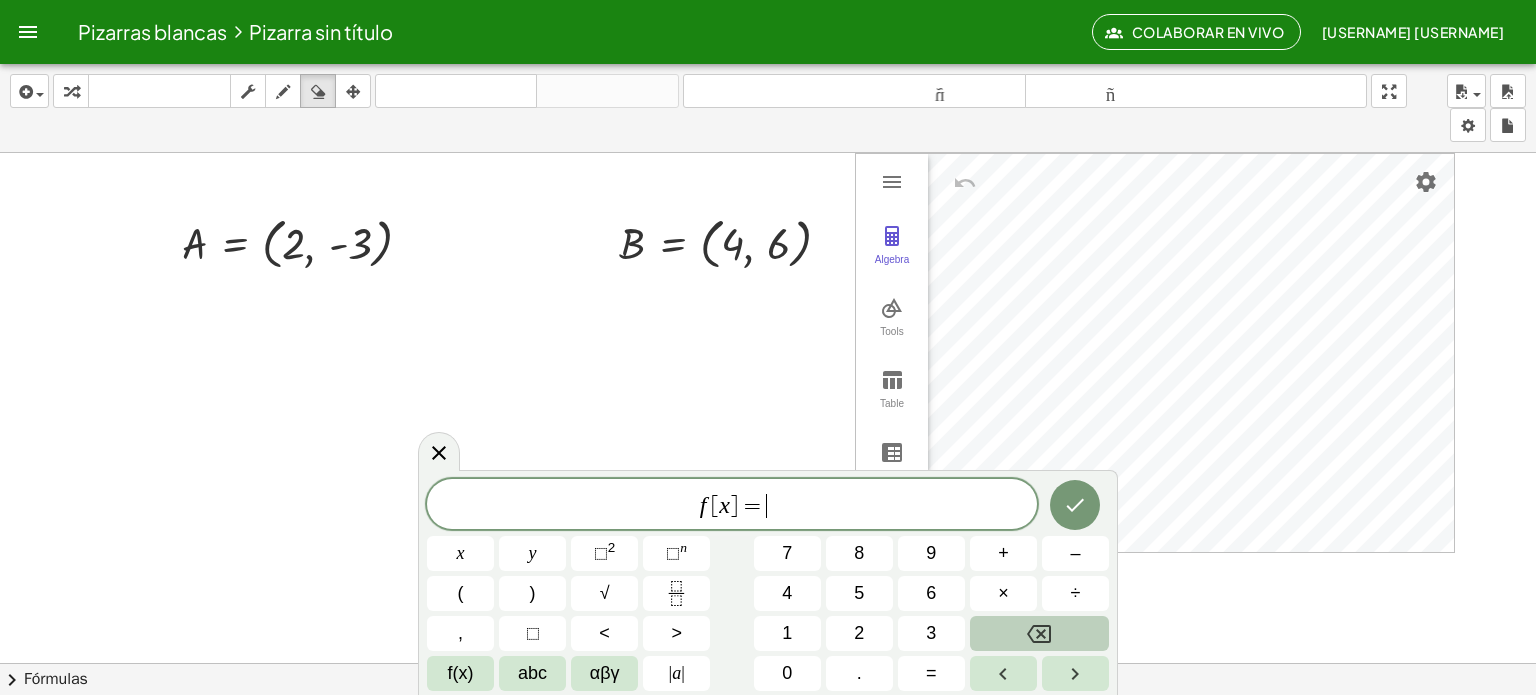 click 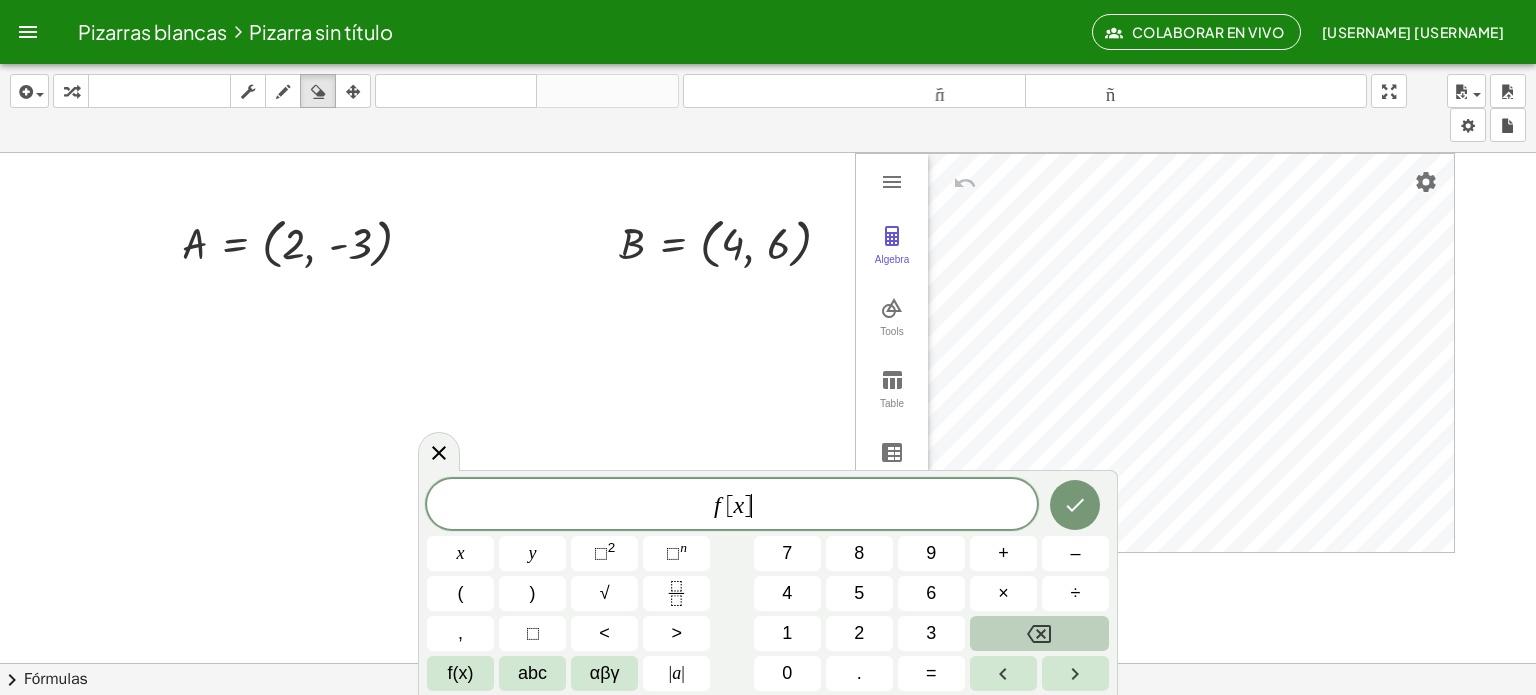 click 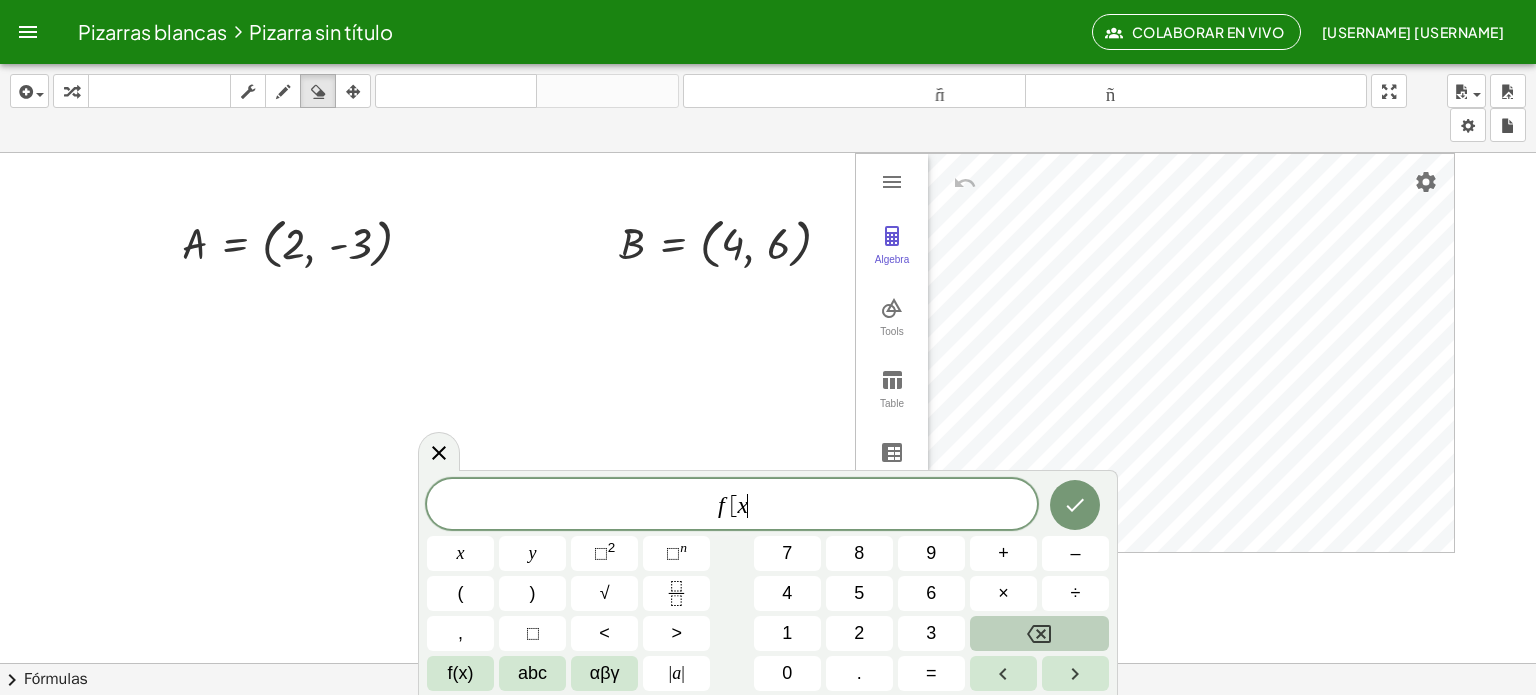 click 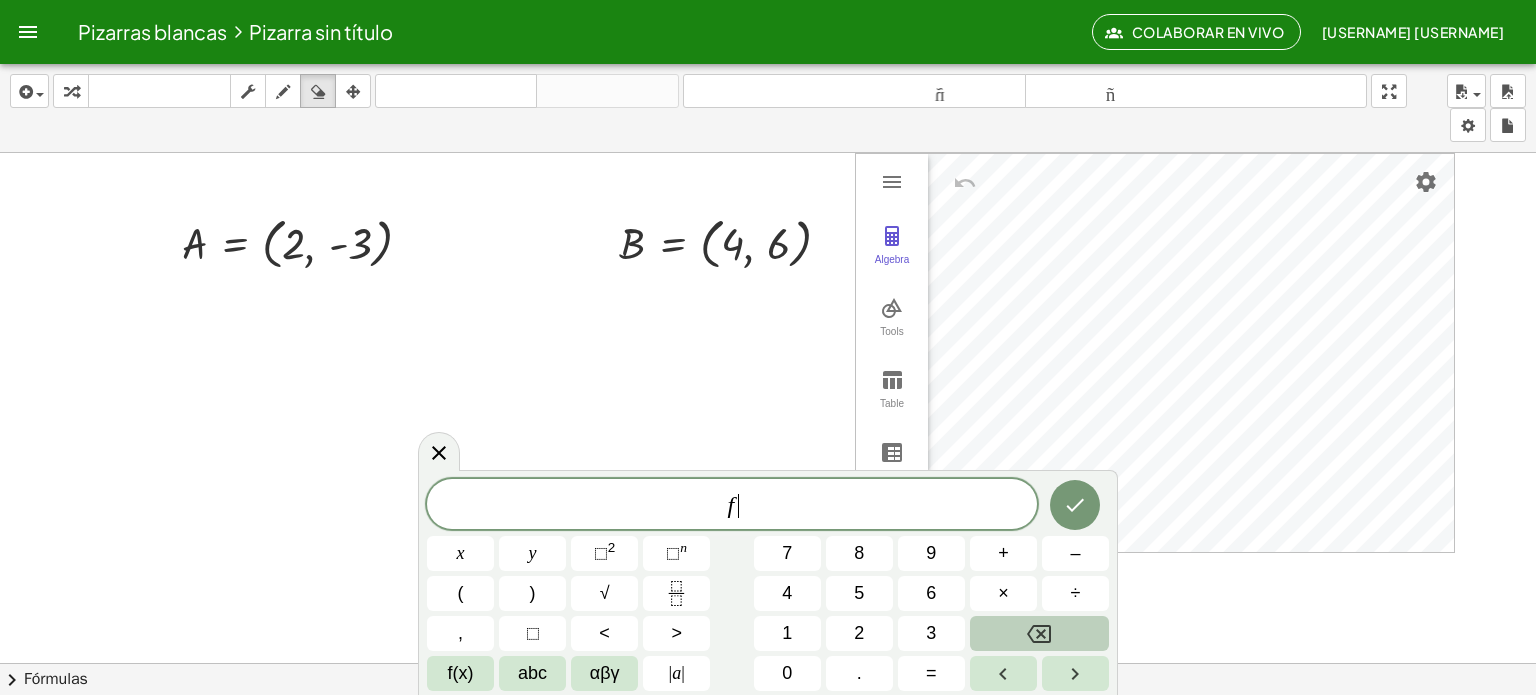 click 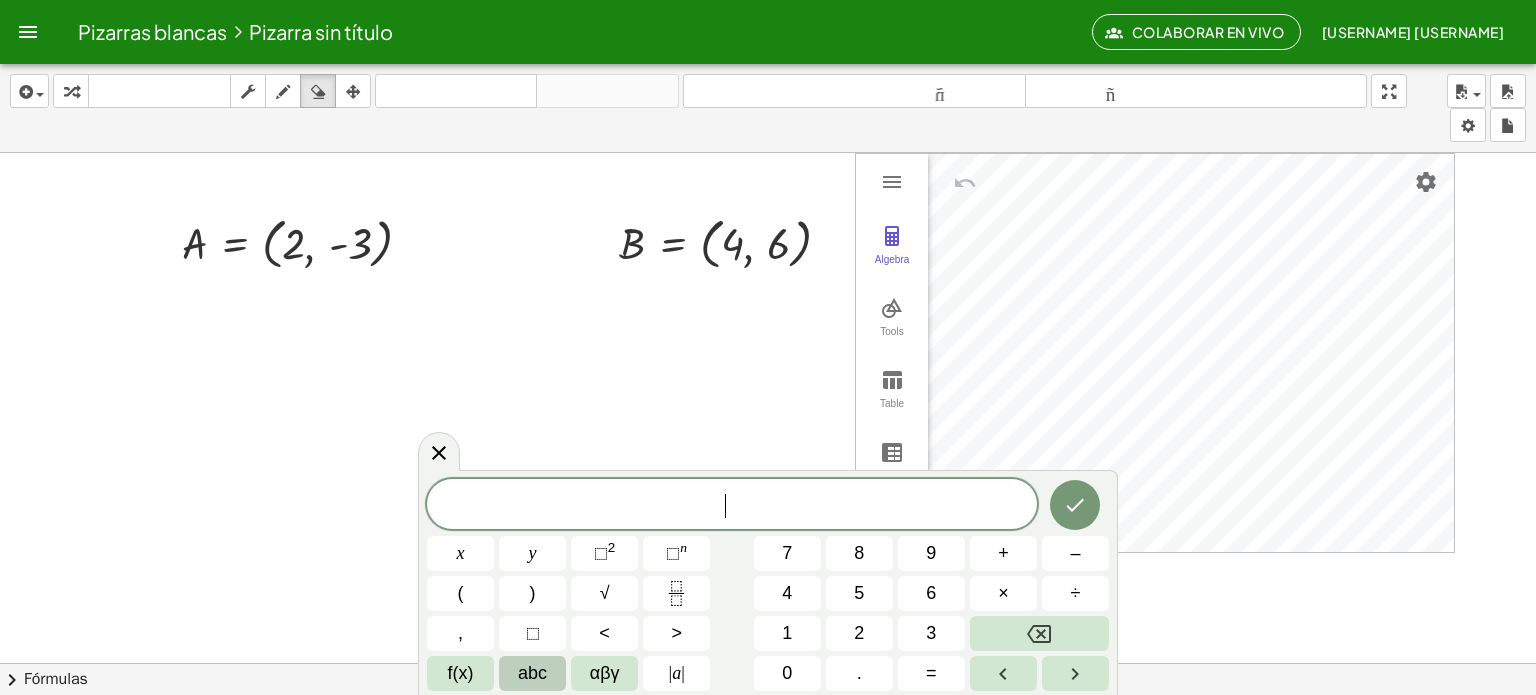 click on "abc" at bounding box center [532, 673] 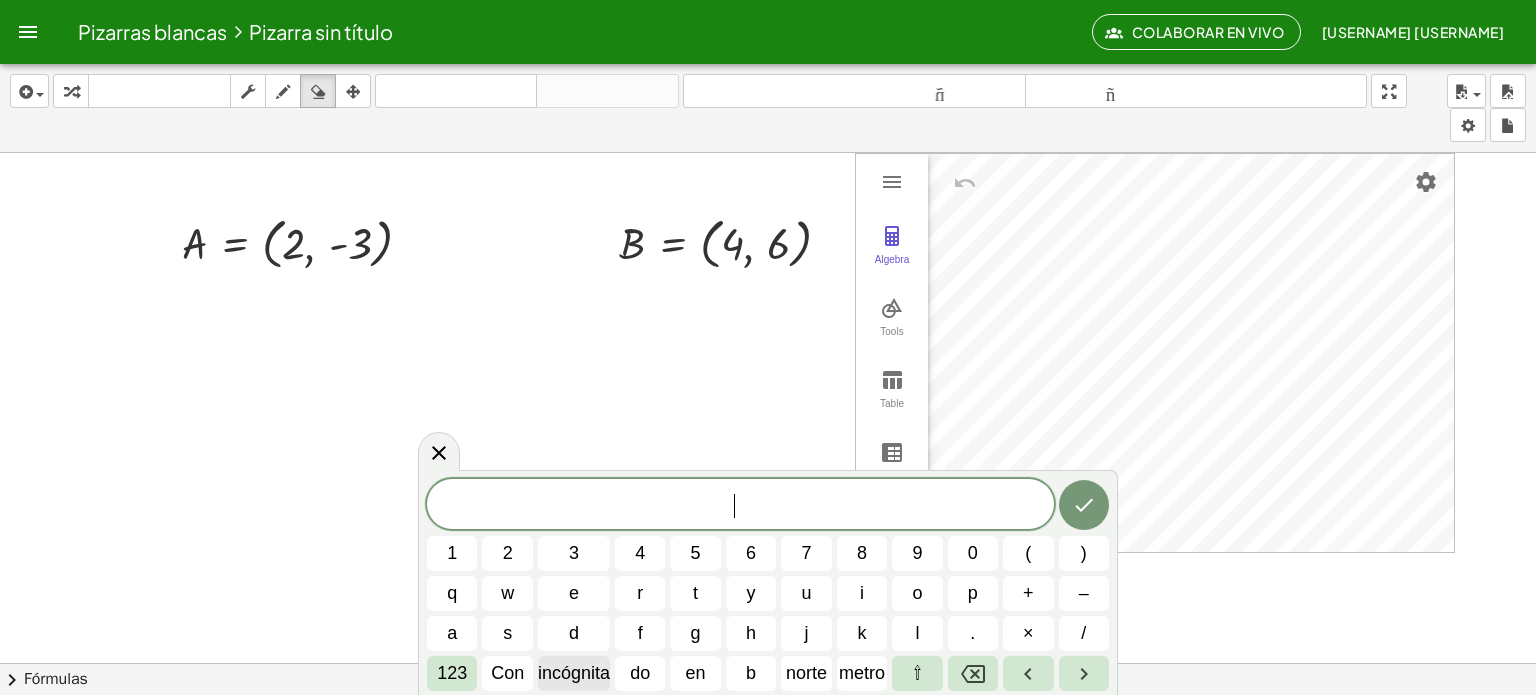 click on "incógnita" at bounding box center [574, 673] 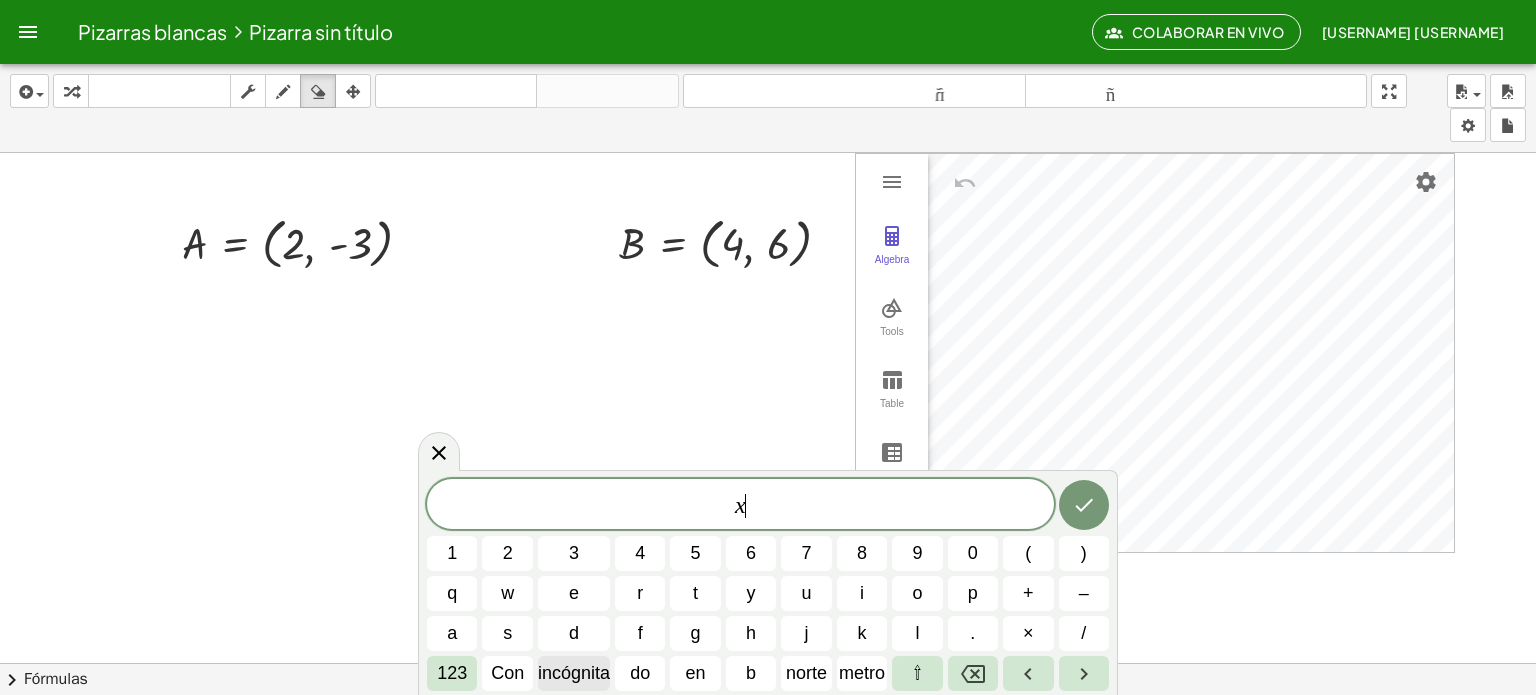 click on "incógnita" at bounding box center [574, 673] 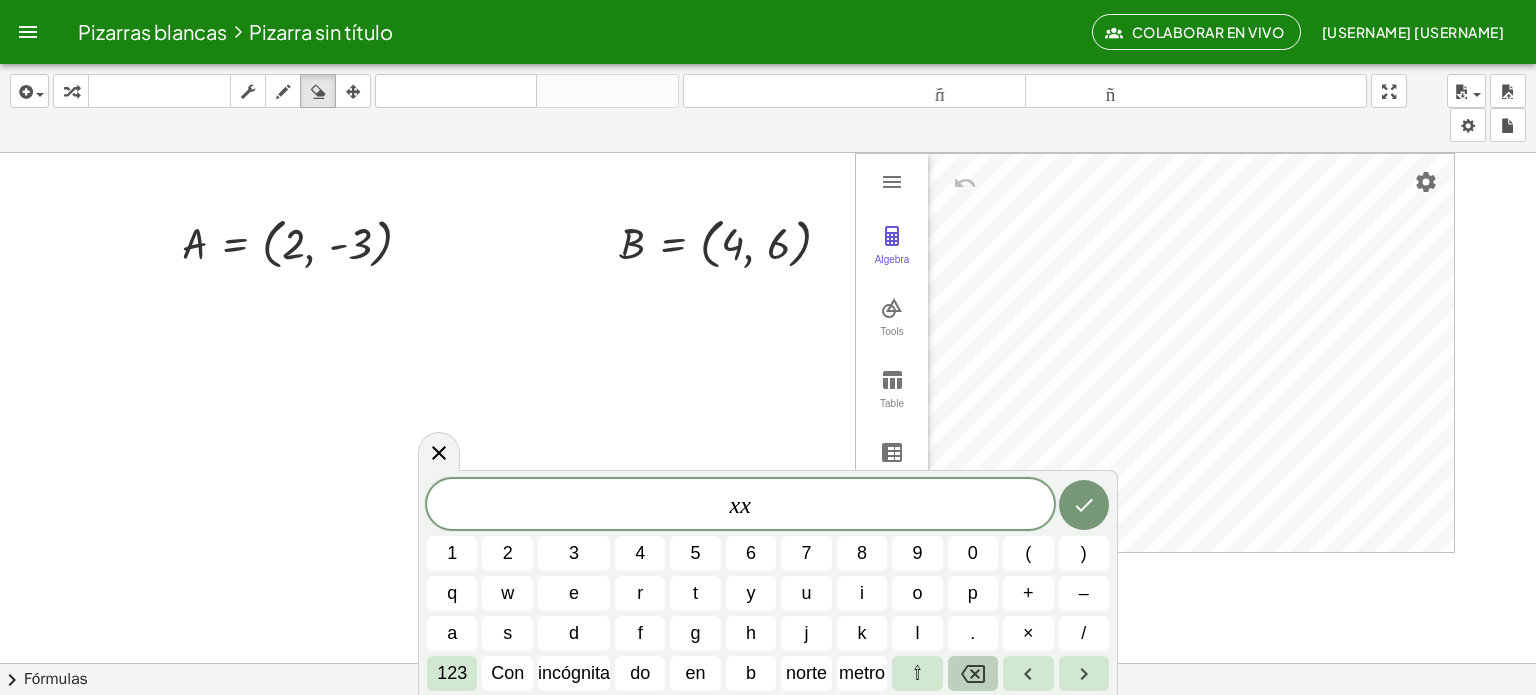 click 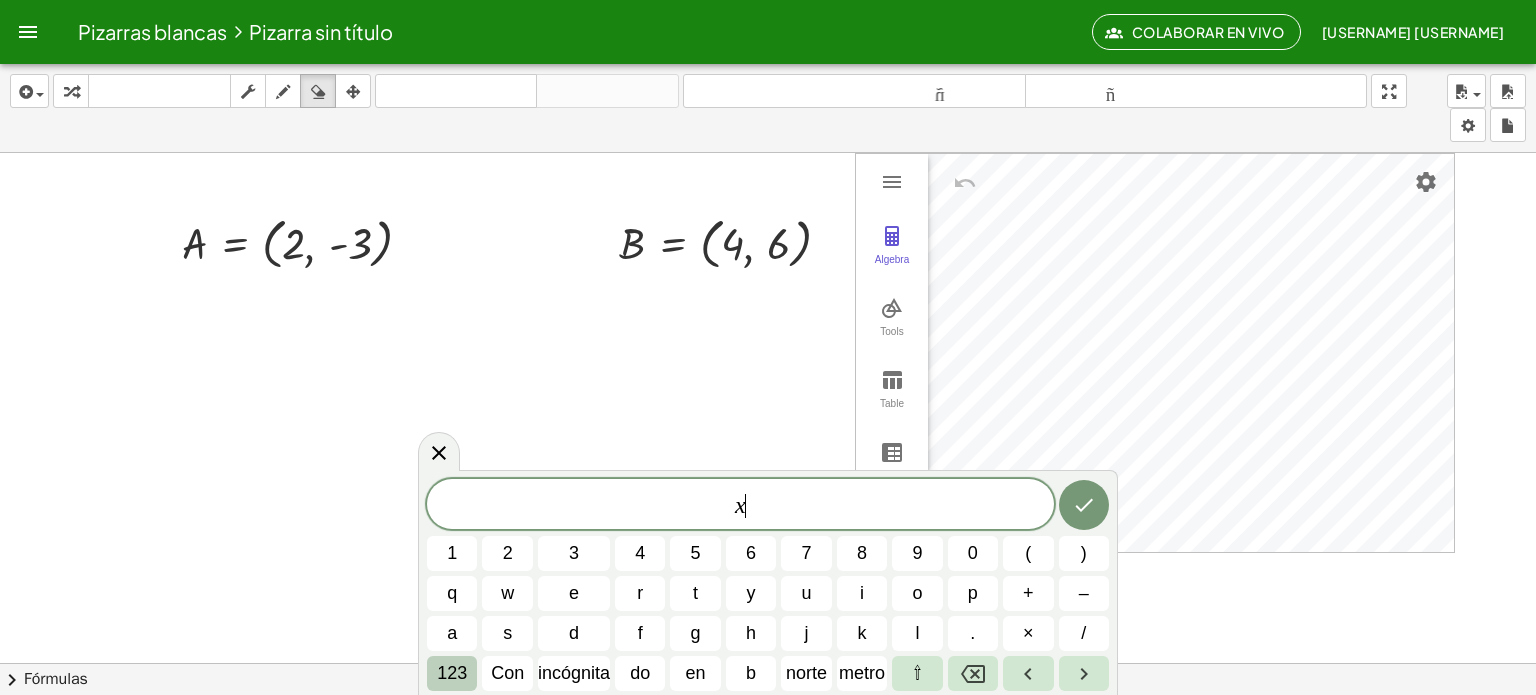 click on "123" at bounding box center [452, 673] 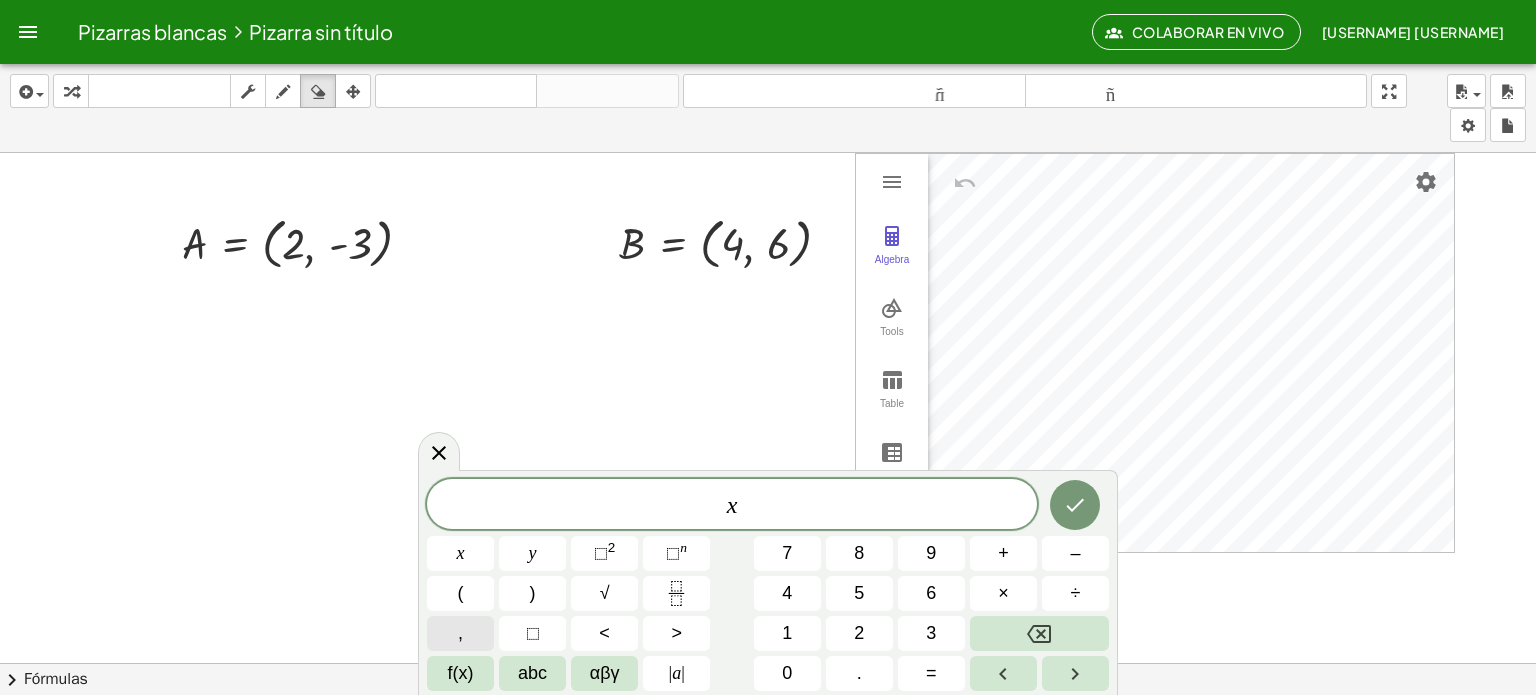 click on "," at bounding box center (460, 633) 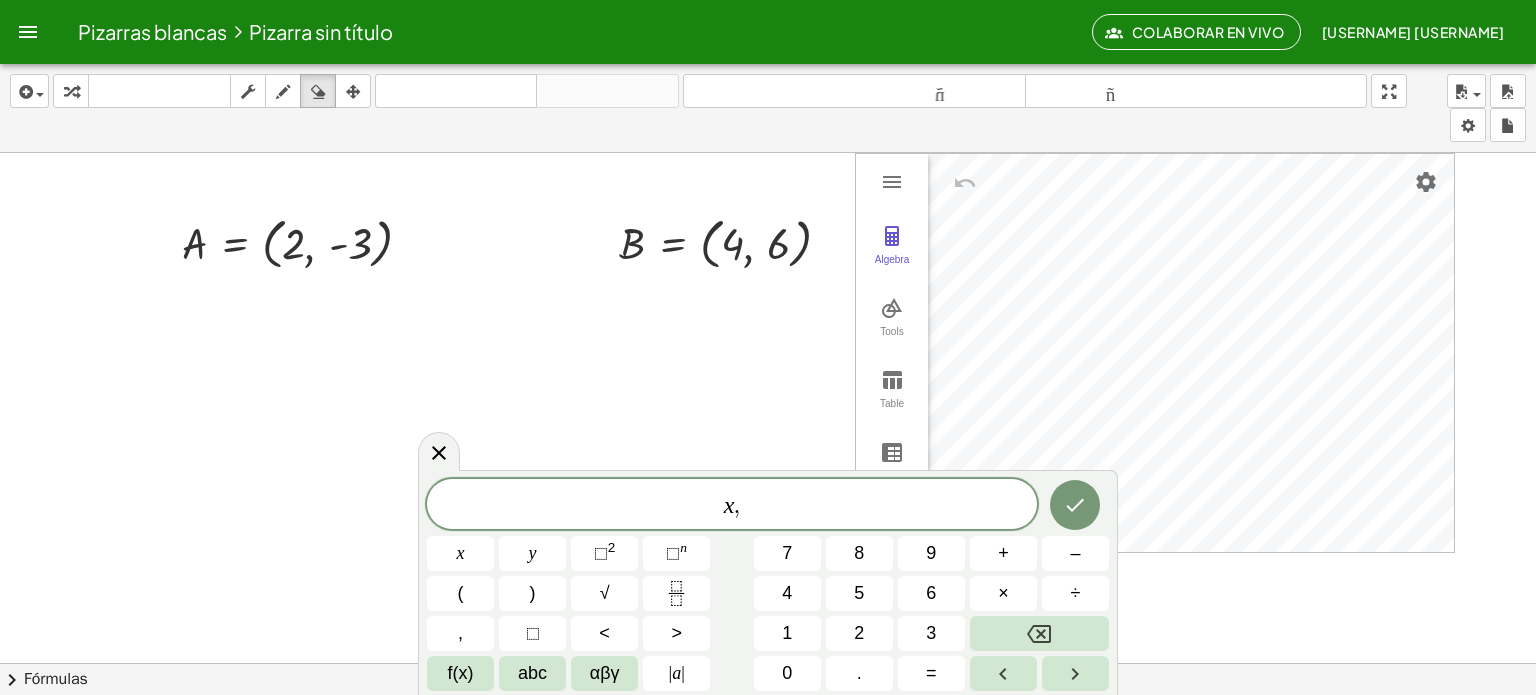 click on "x , ​" at bounding box center [732, 506] 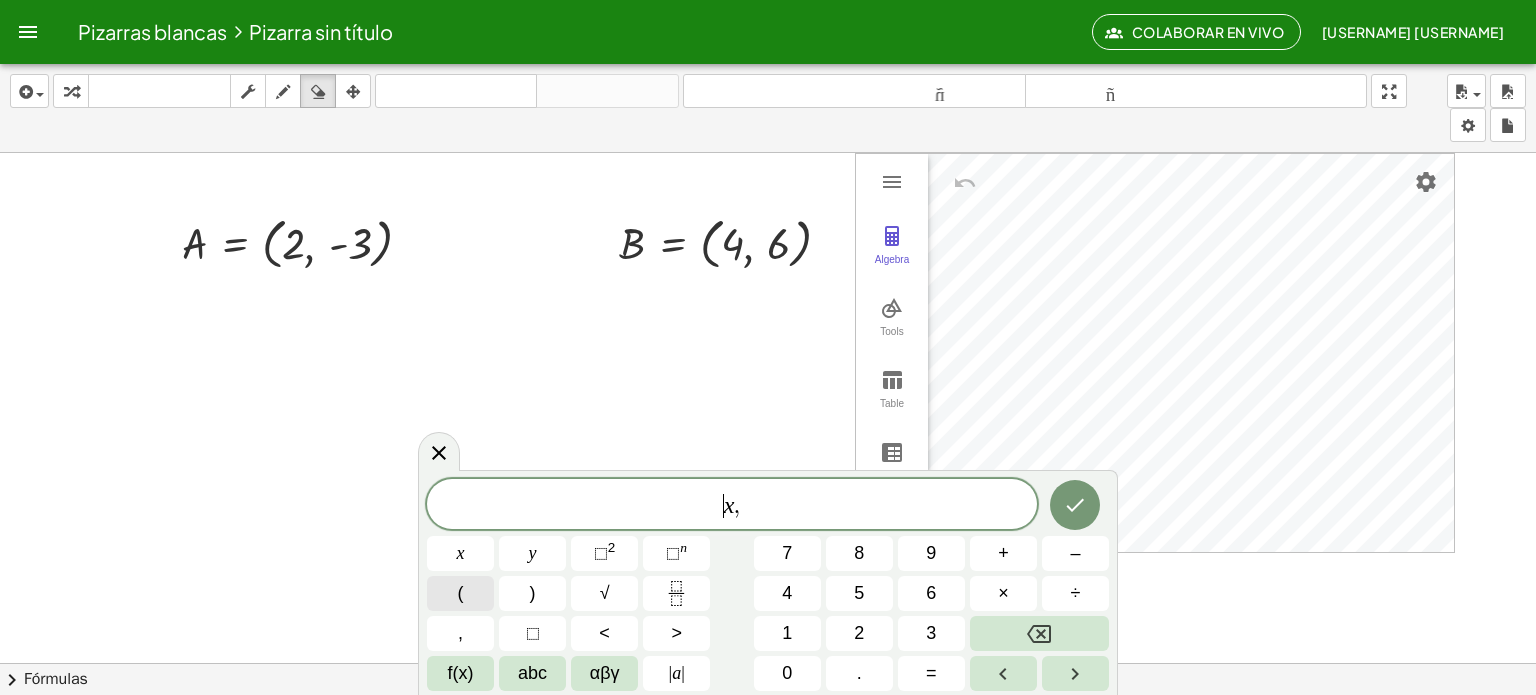 click on "(" at bounding box center (460, 593) 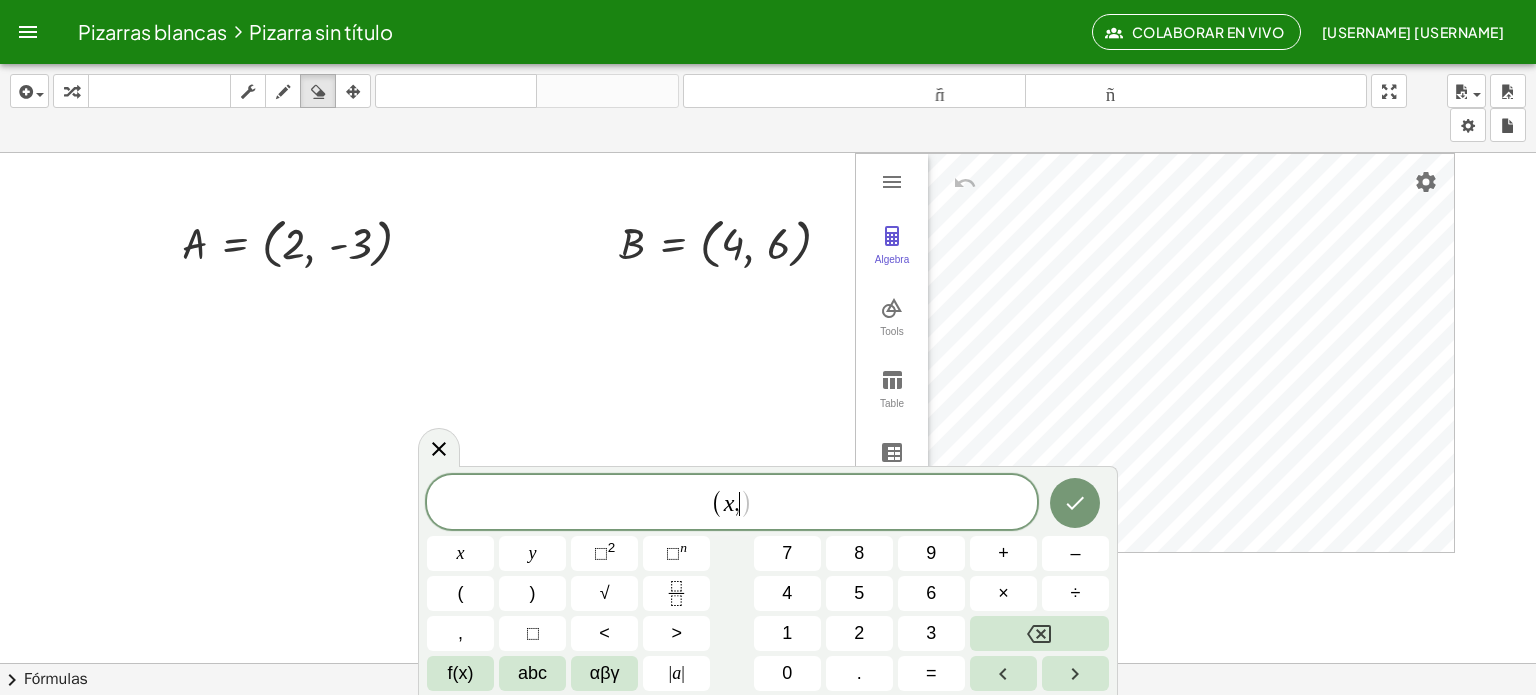 click on "," at bounding box center (737, 504) 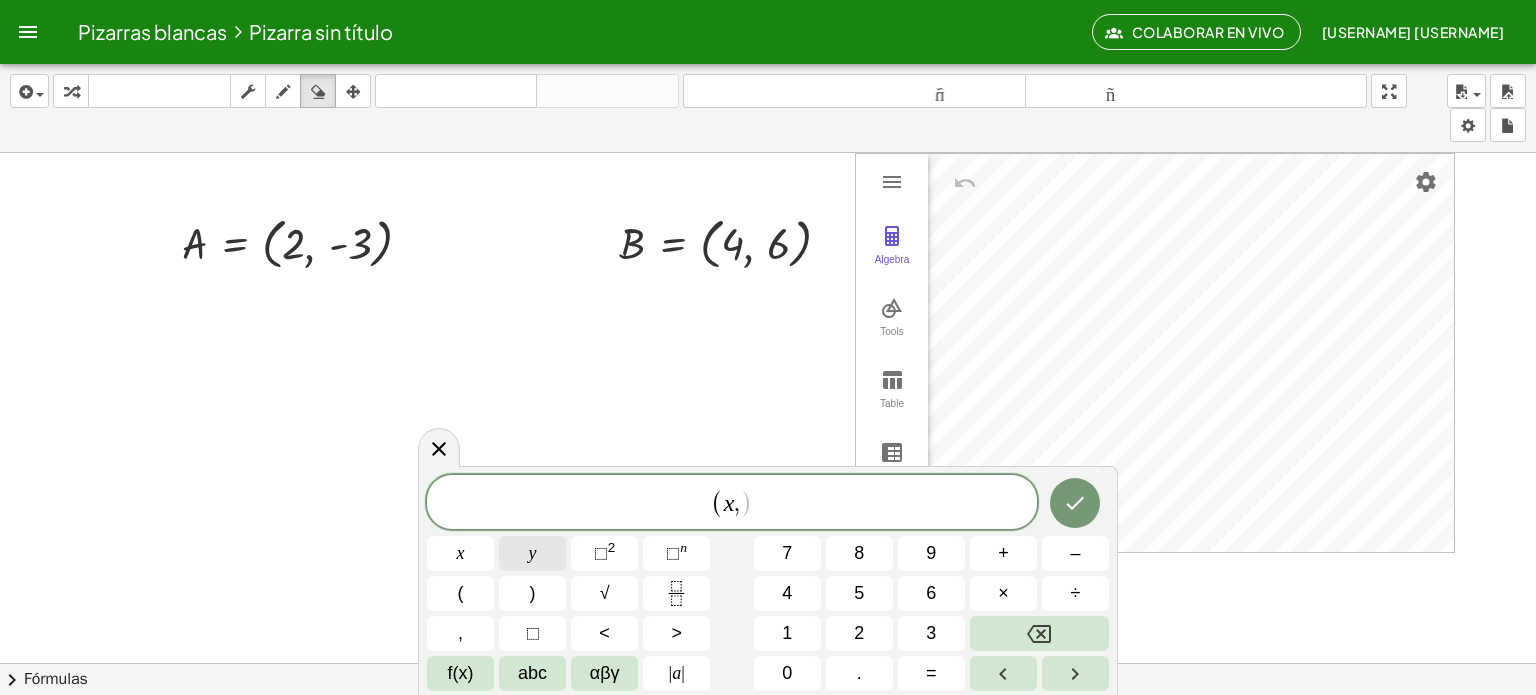 click on "y" at bounding box center (532, 553) 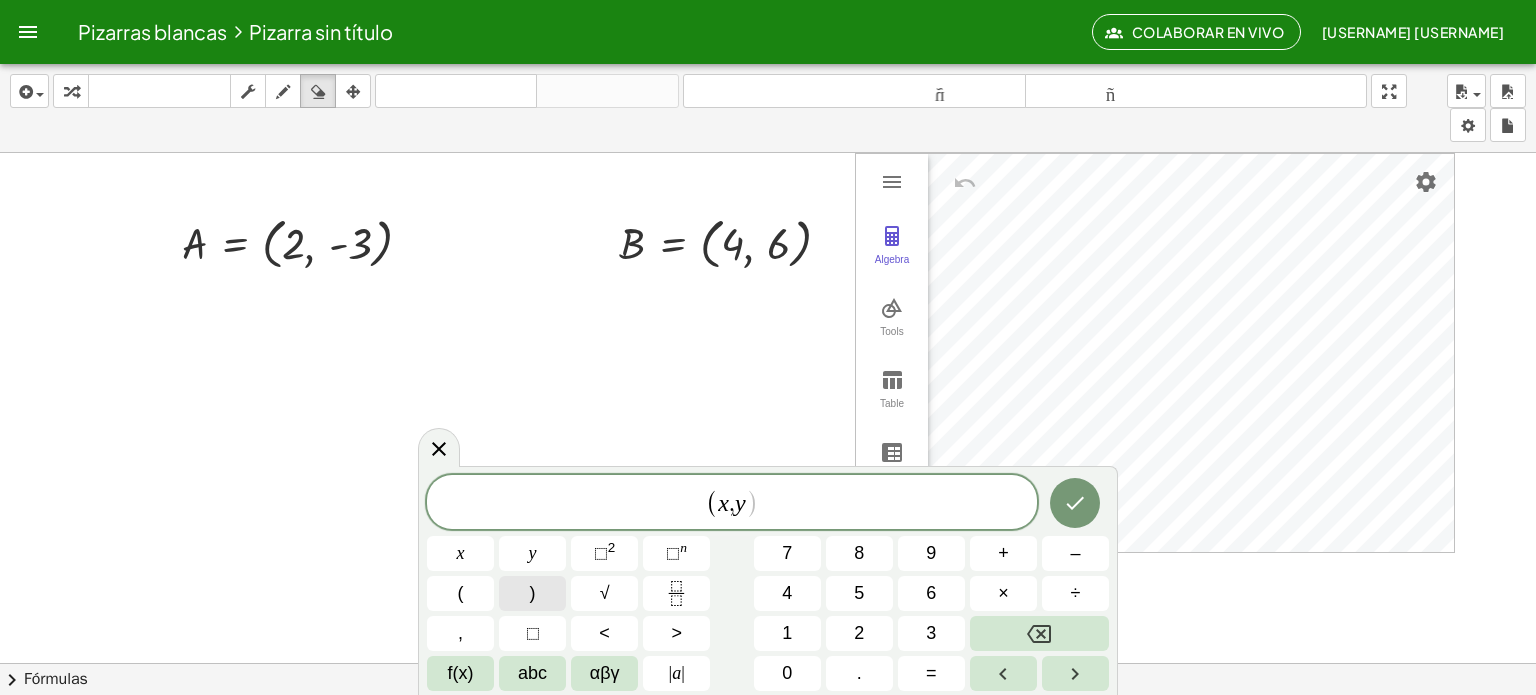 click on ")" at bounding box center (533, 593) 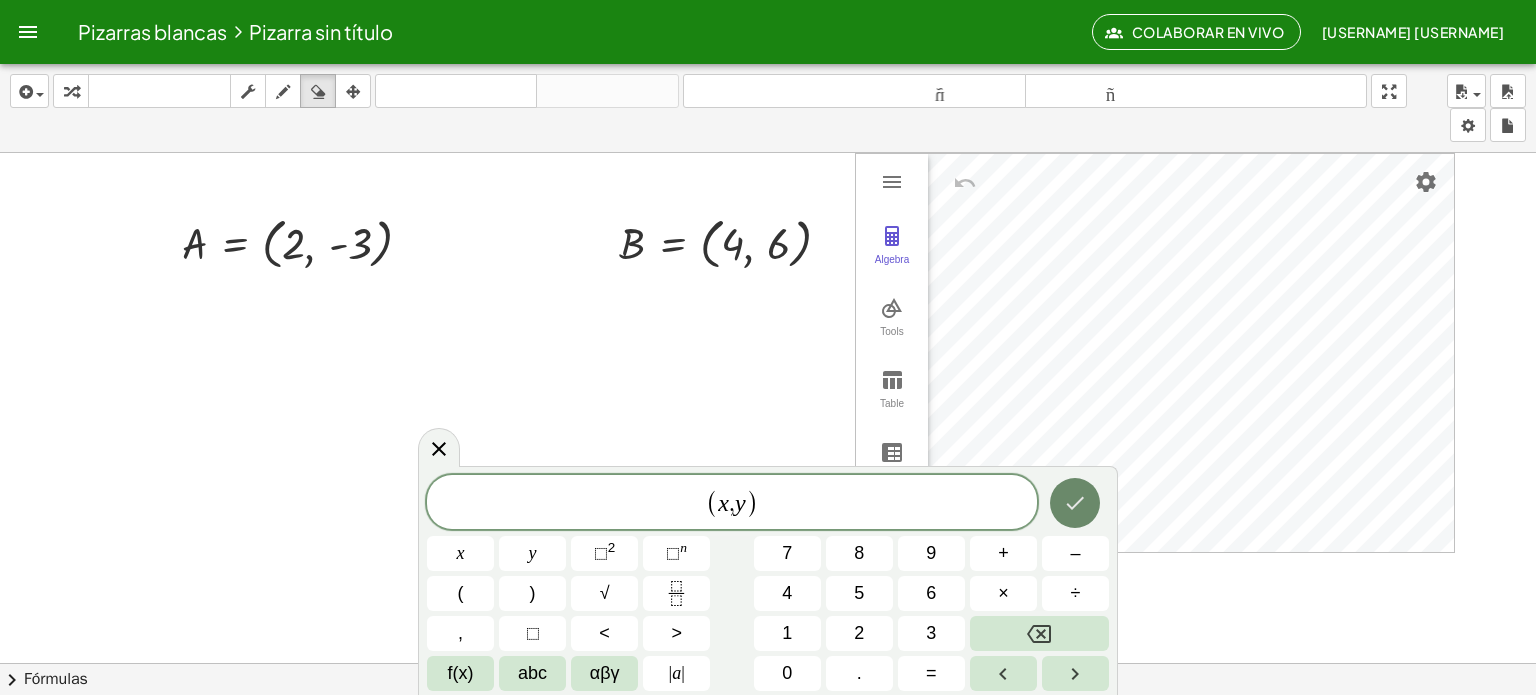click 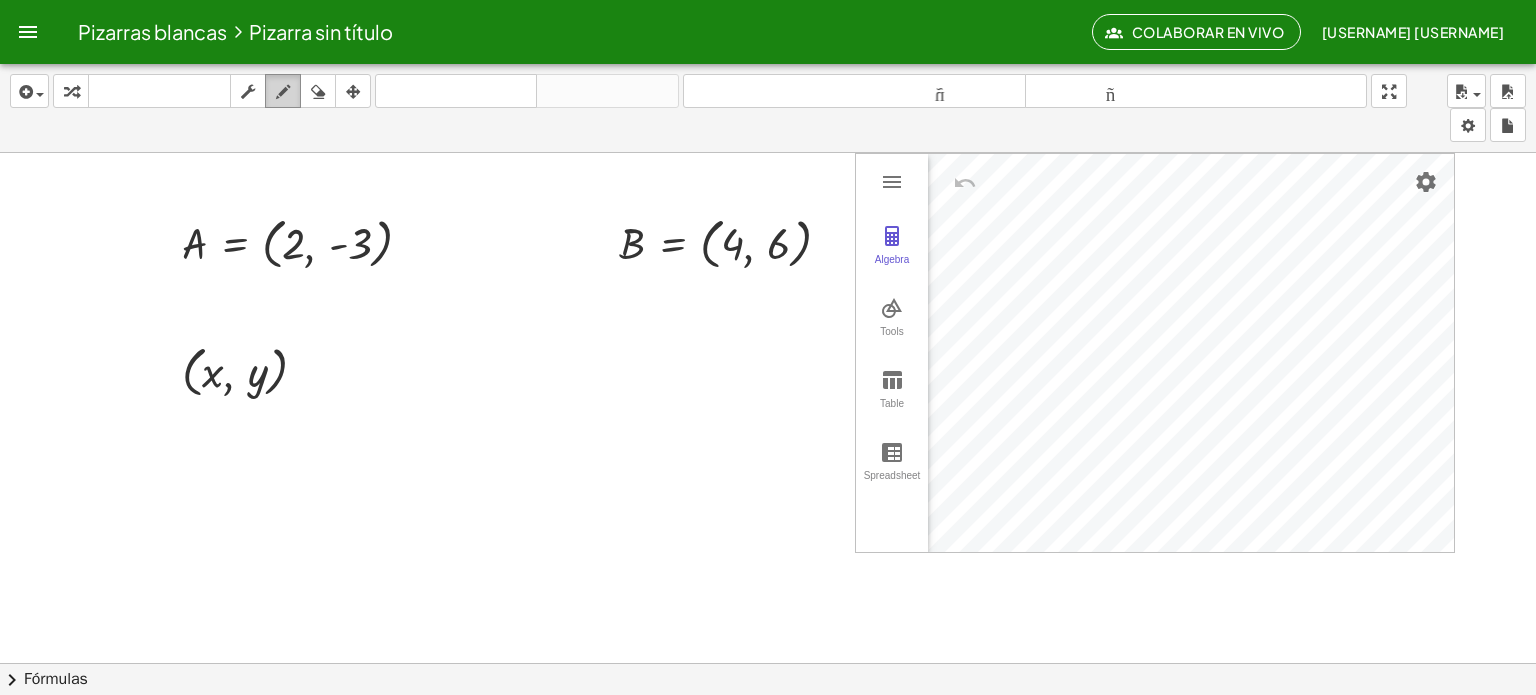 click at bounding box center [283, 92] 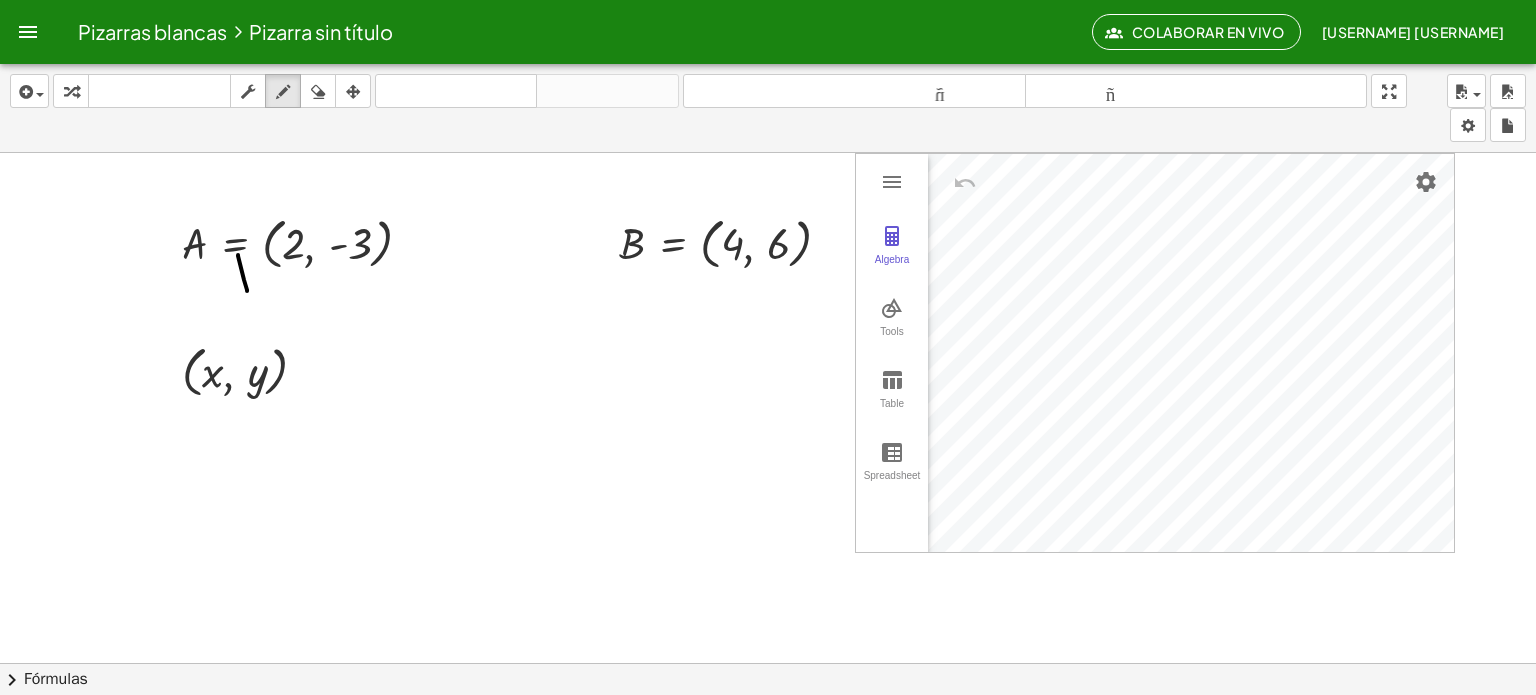 drag, startPoint x: 238, startPoint y: 254, endPoint x: 247, endPoint y: 290, distance: 37.107952 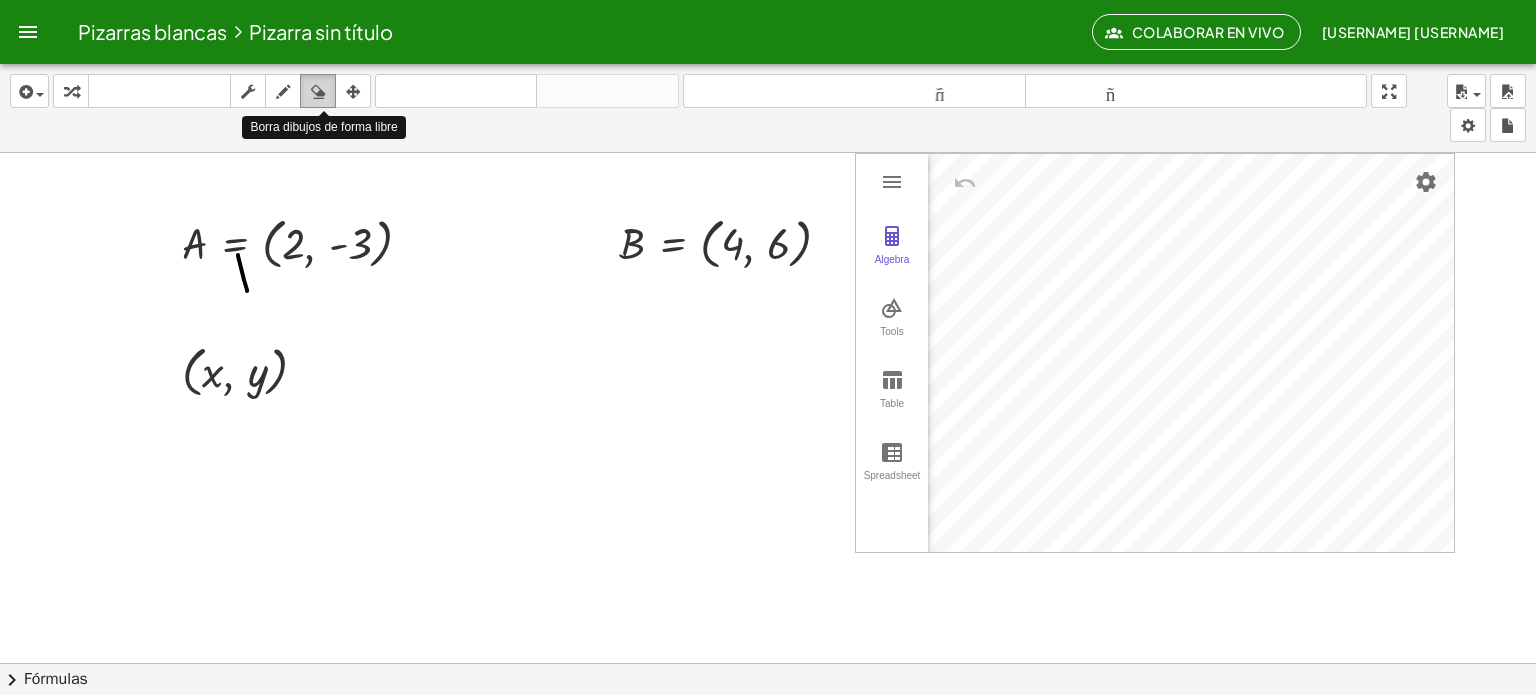 click at bounding box center (318, 92) 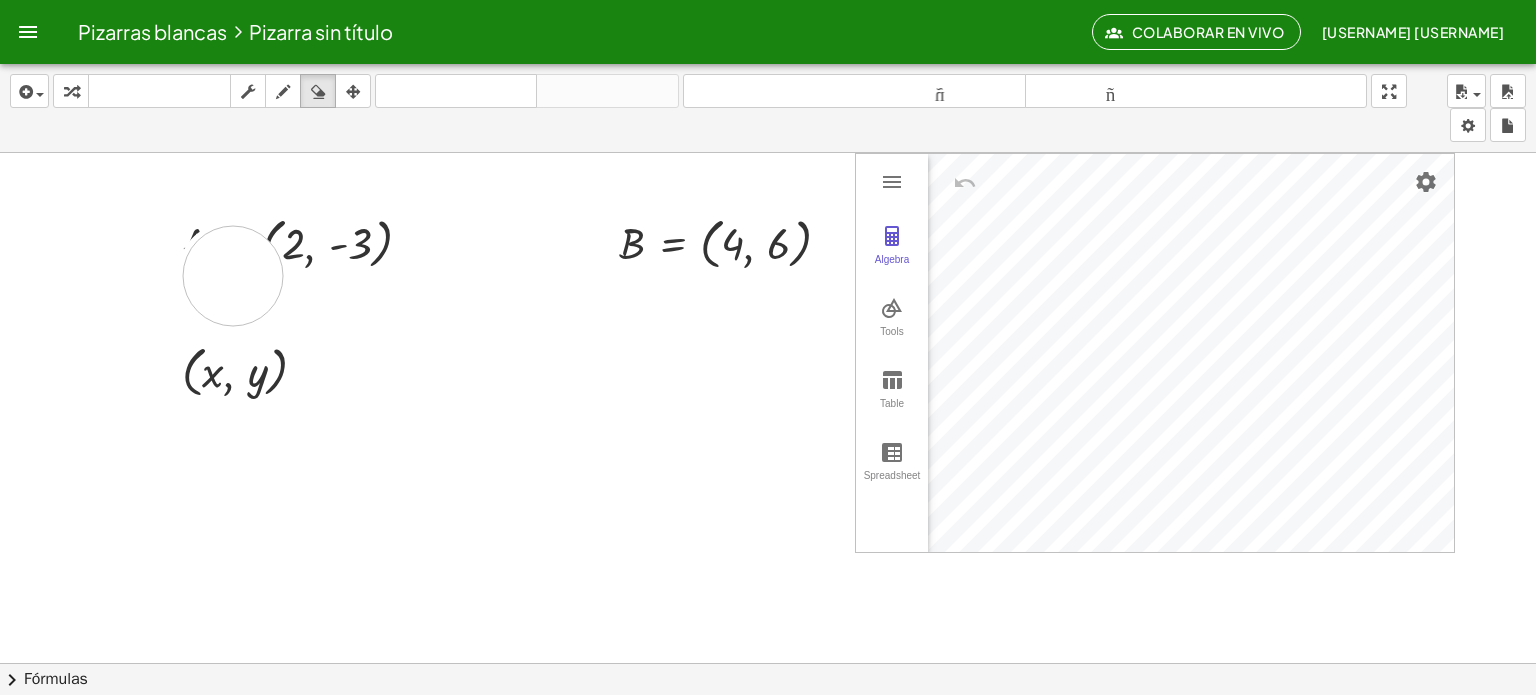 click at bounding box center [768, 742] 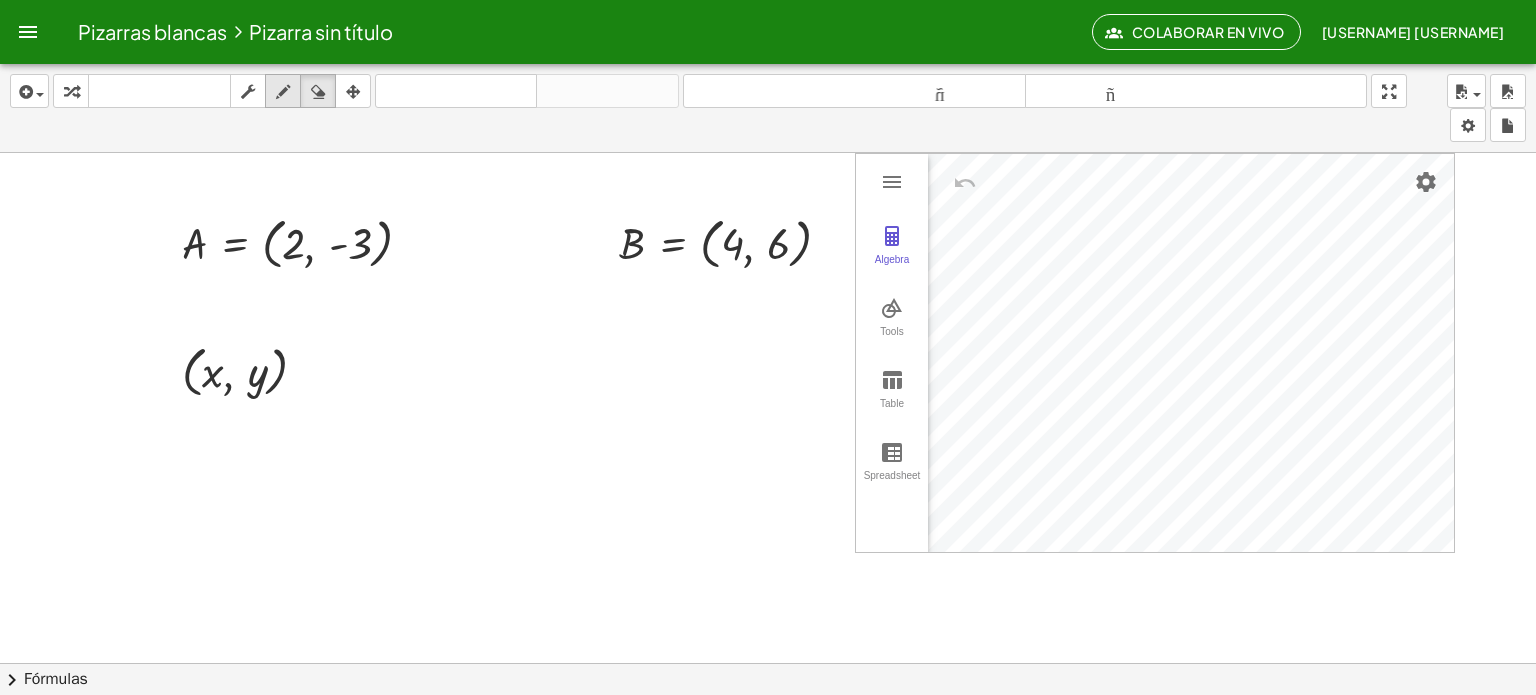 click at bounding box center [283, 91] 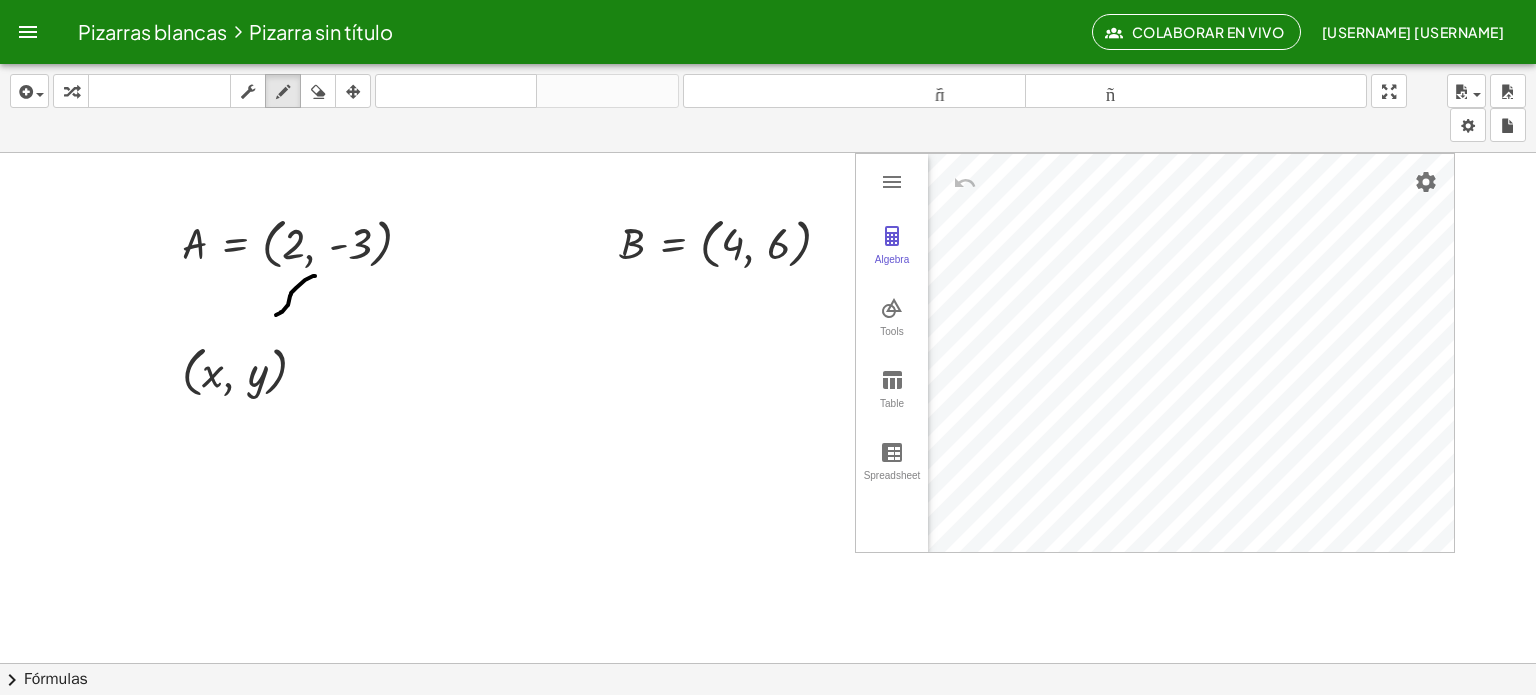 drag, startPoint x: 315, startPoint y: 275, endPoint x: 276, endPoint y: 314, distance: 55.154327 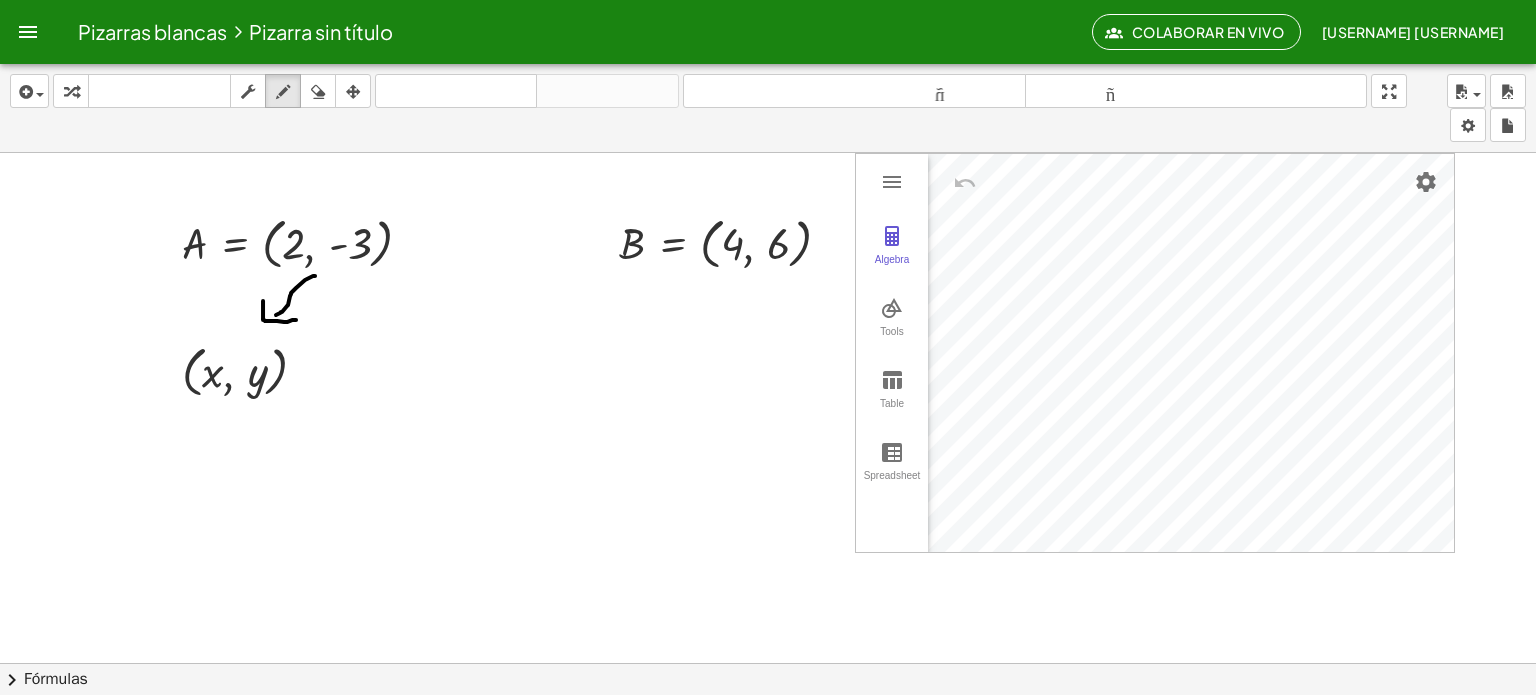 drag, startPoint x: 263, startPoint y: 300, endPoint x: 298, endPoint y: 319, distance: 39.824615 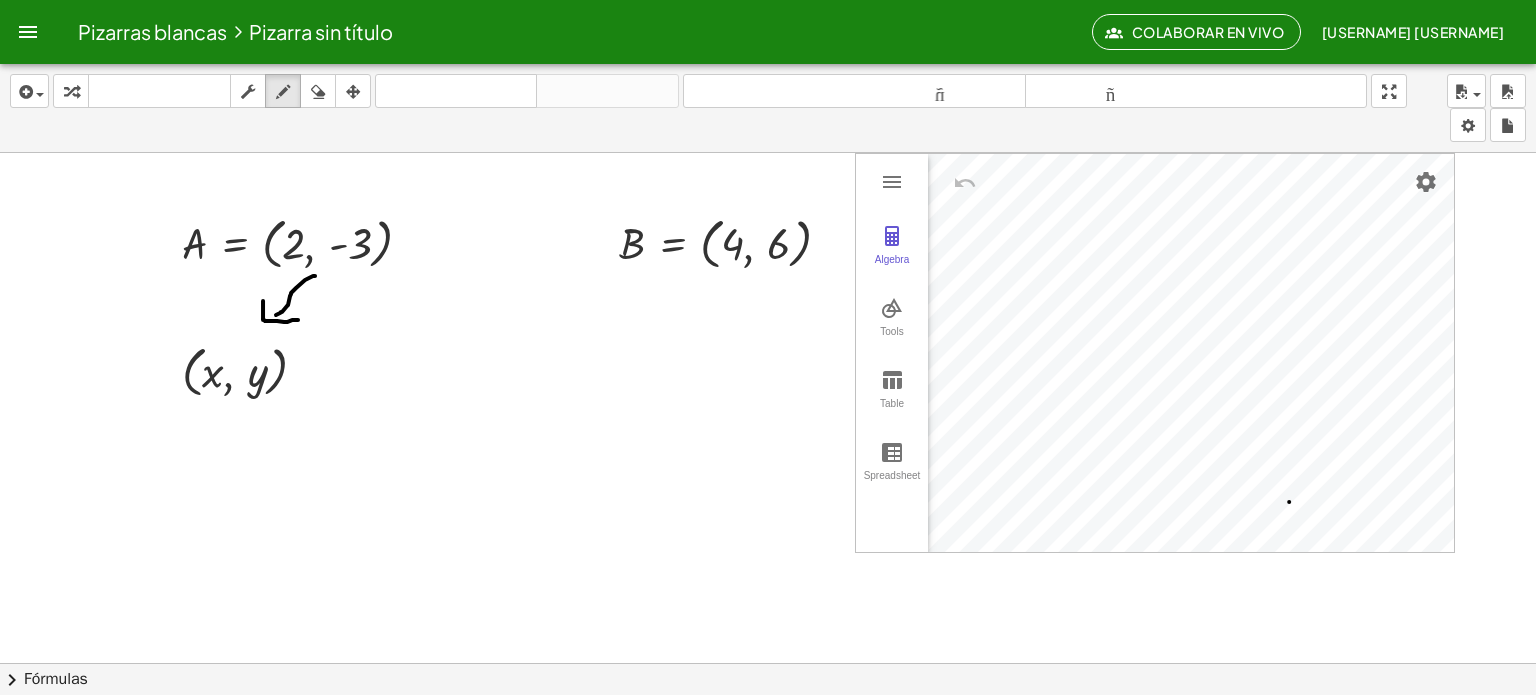click at bounding box center (768, 742) 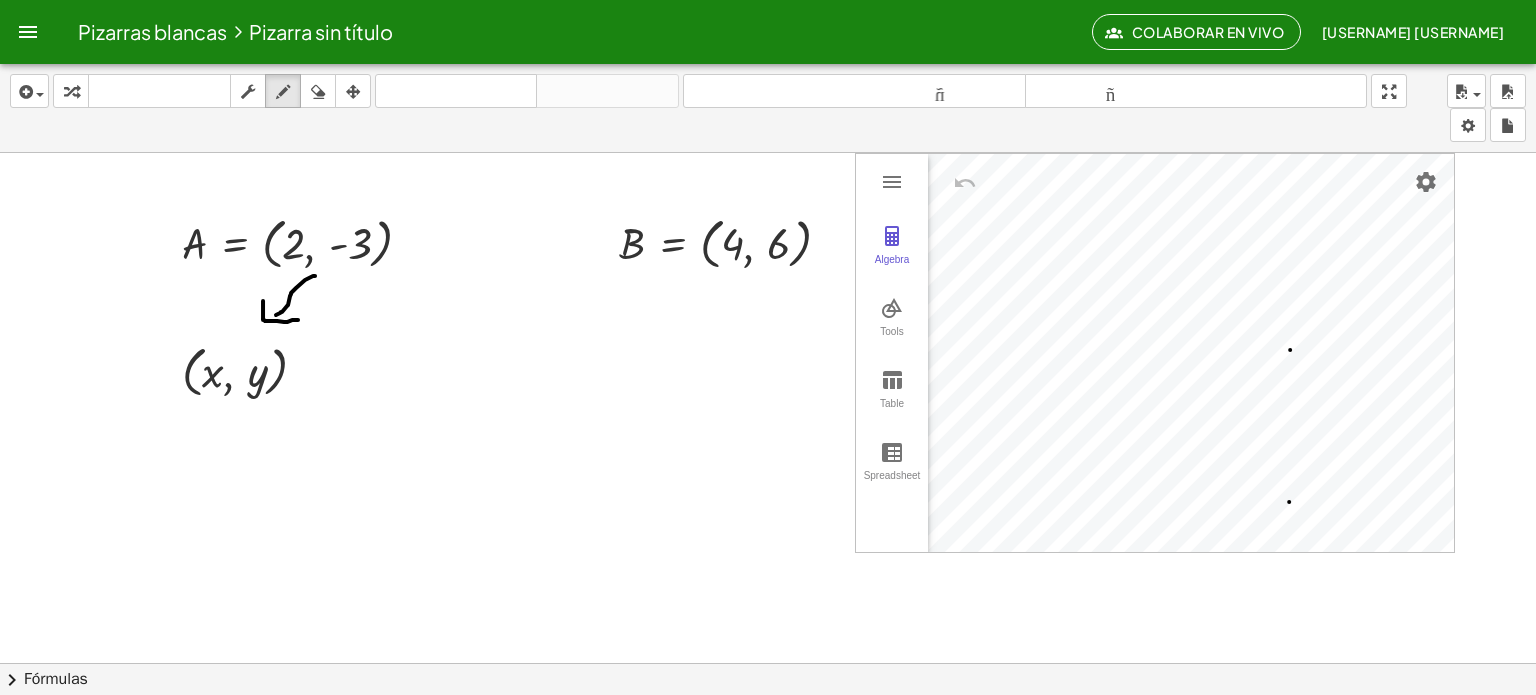 click at bounding box center [768, 742] 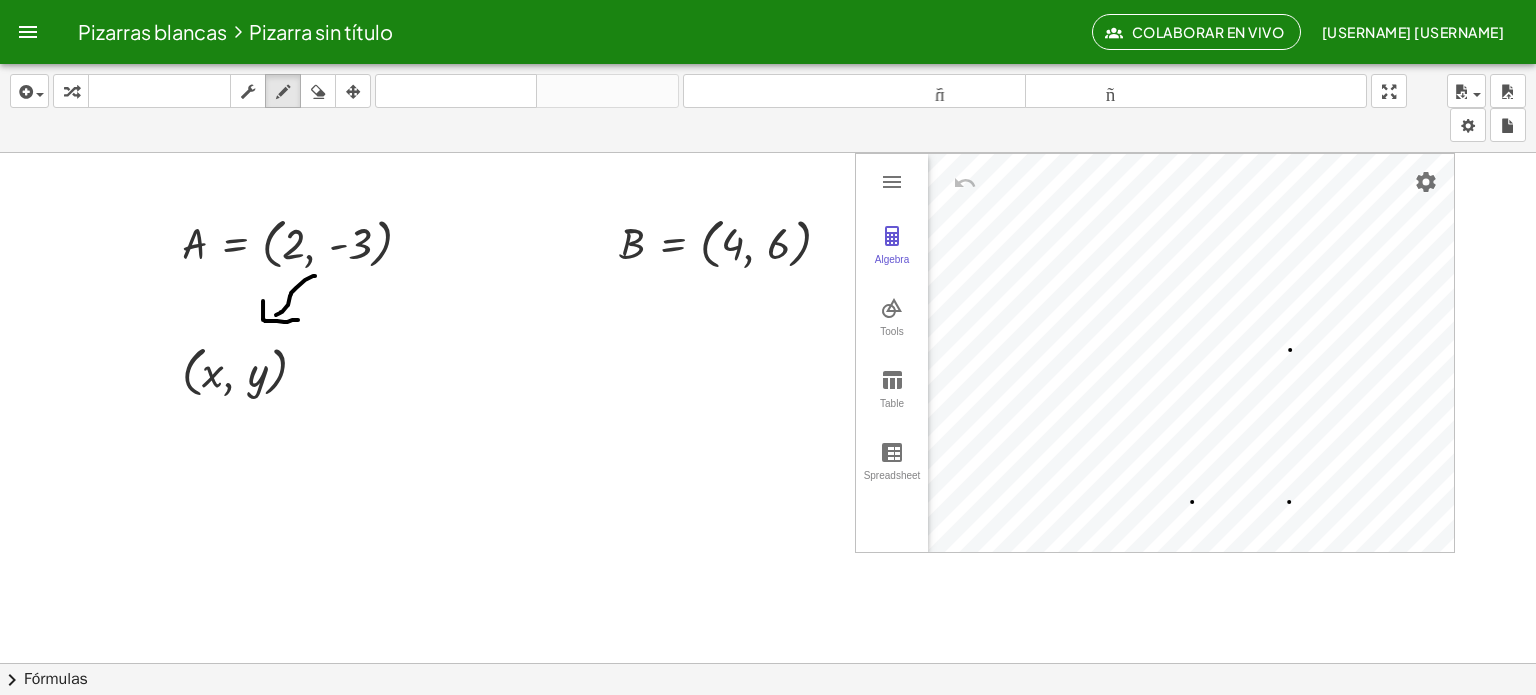 click at bounding box center (768, 742) 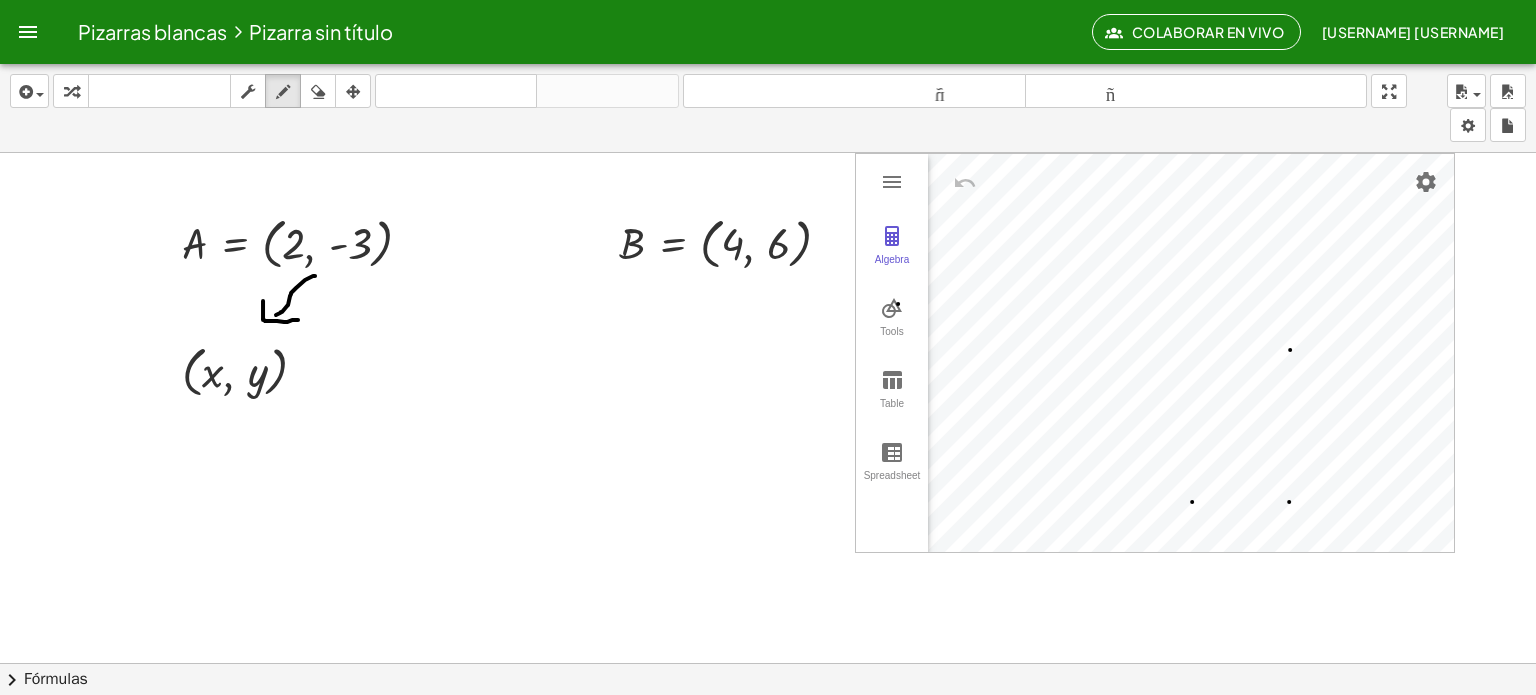 click at bounding box center [768, 742] 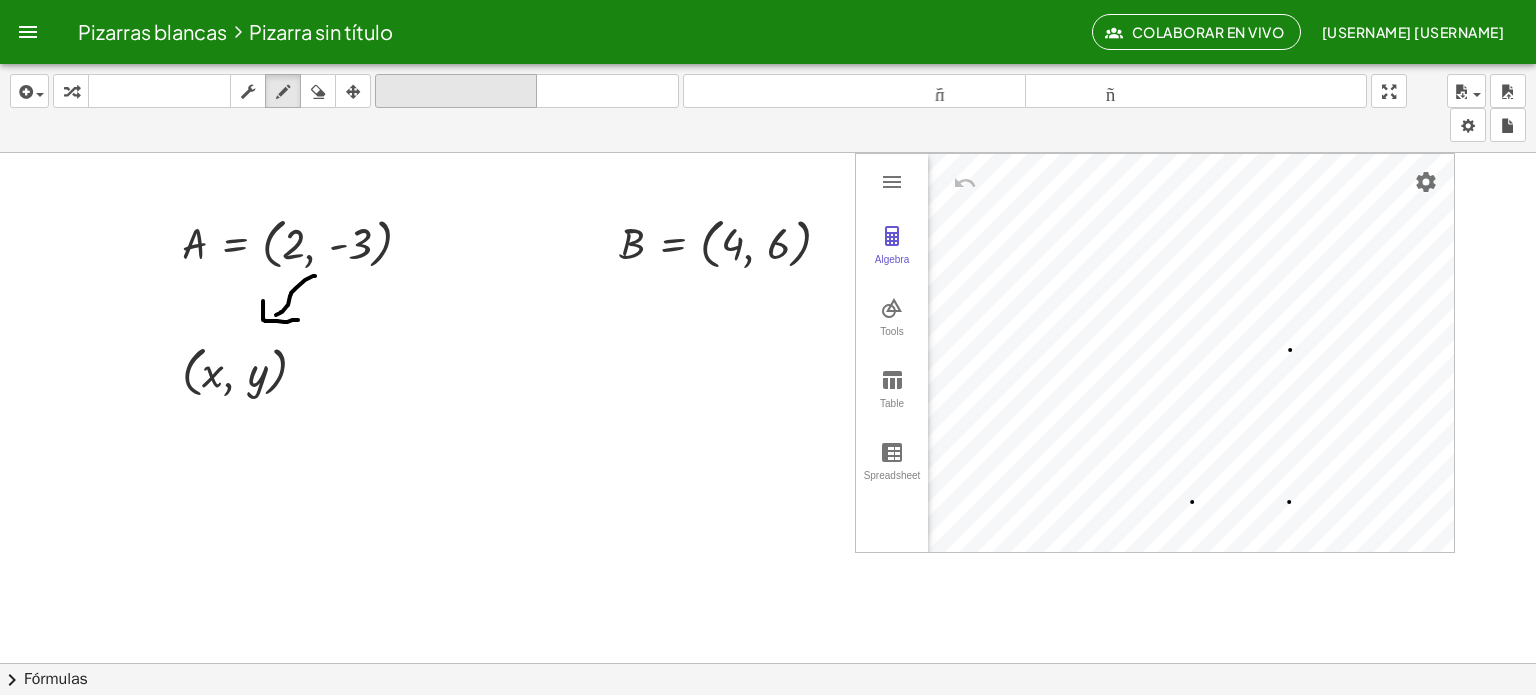 click on "deshacer" at bounding box center [456, 91] 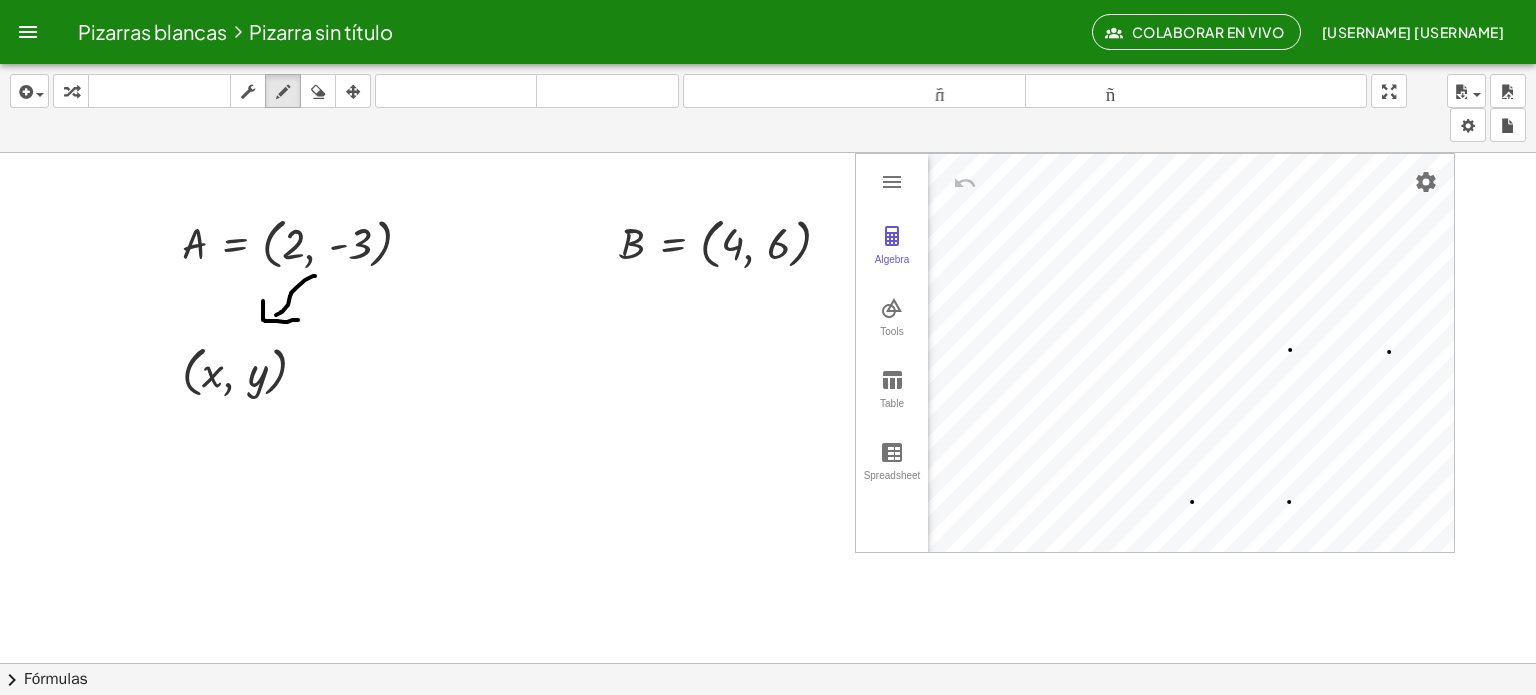 click at bounding box center (768, 742) 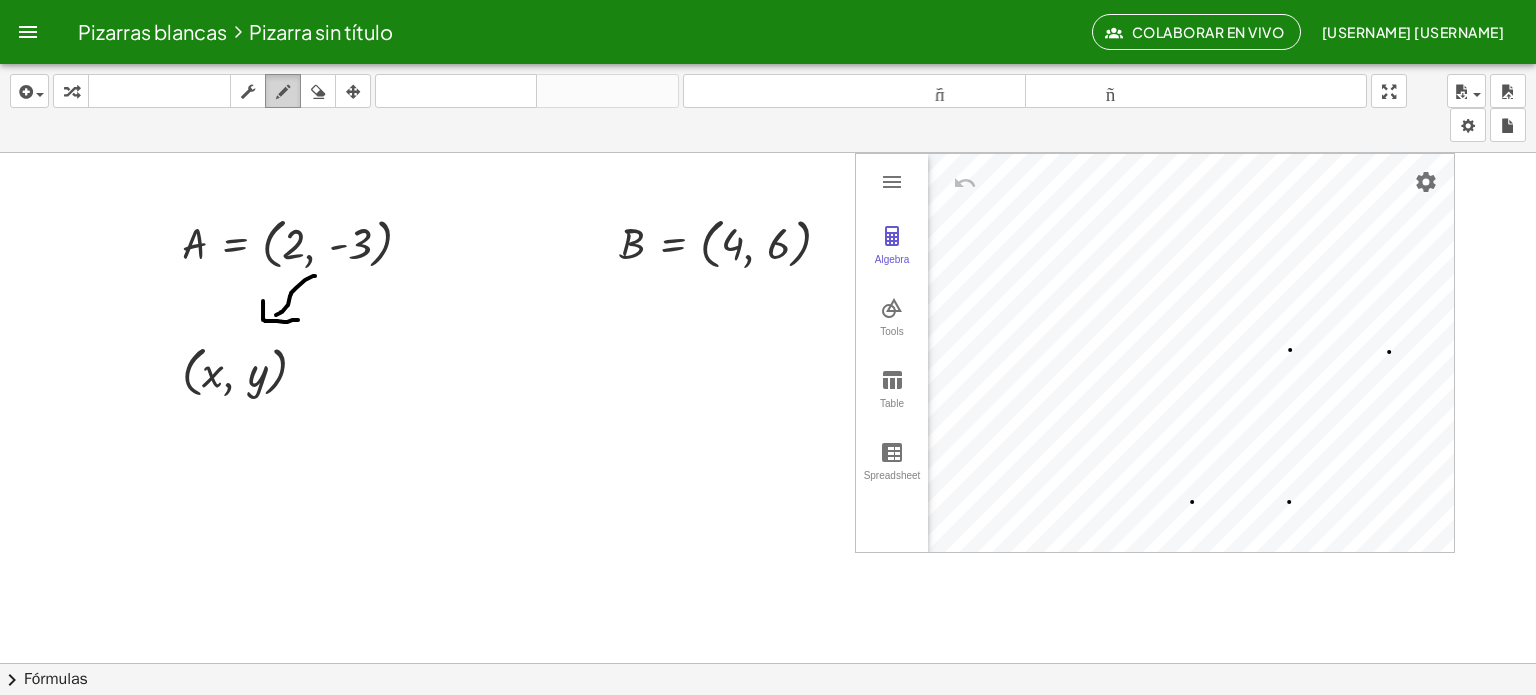 click at bounding box center (283, 92) 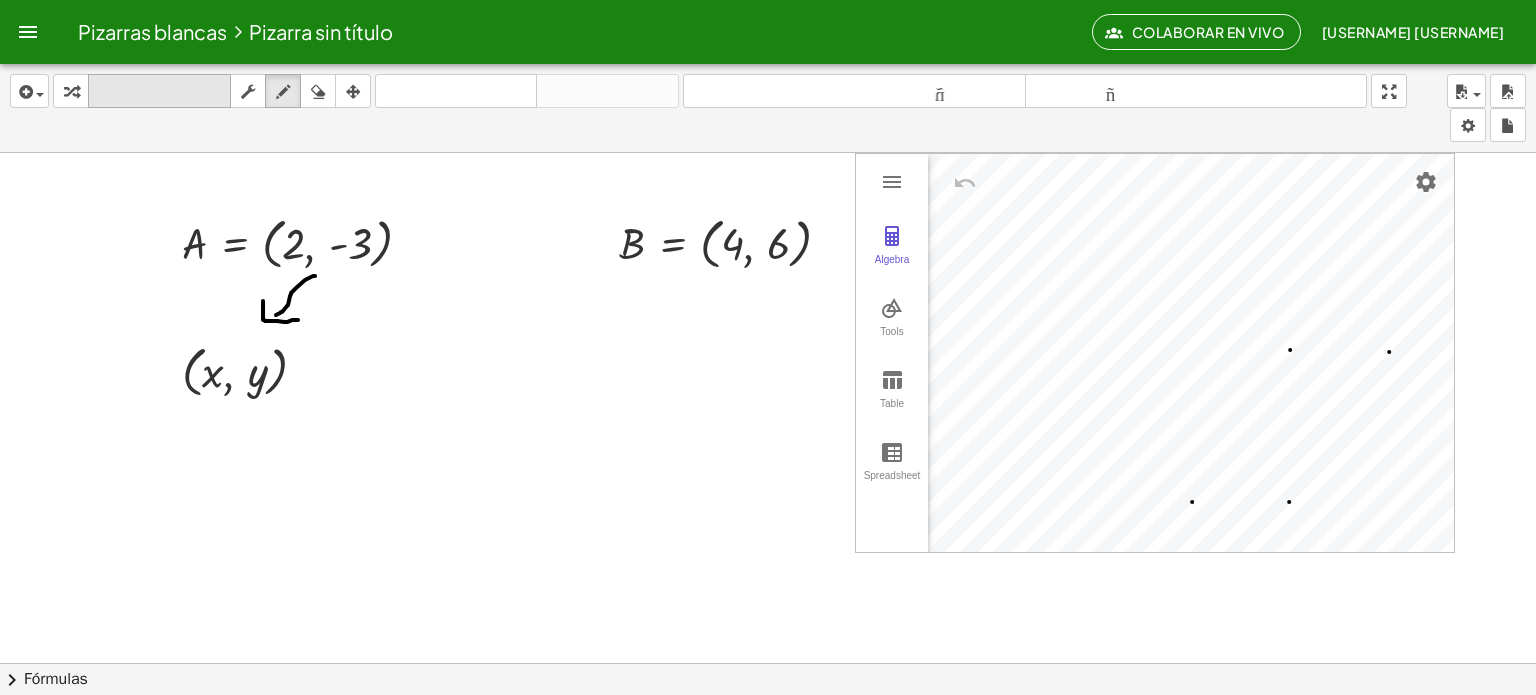 click on "teclado" at bounding box center (159, 91) 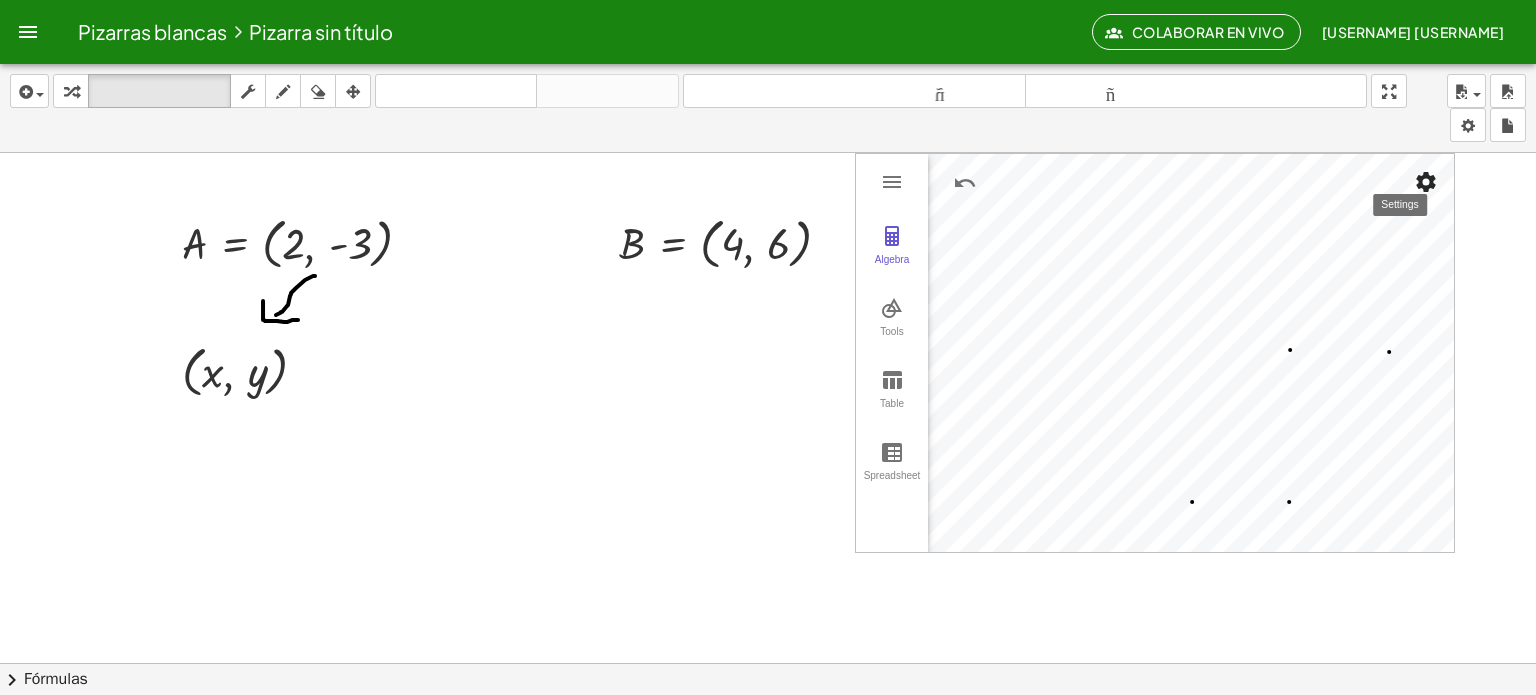click at bounding box center [1426, 182] 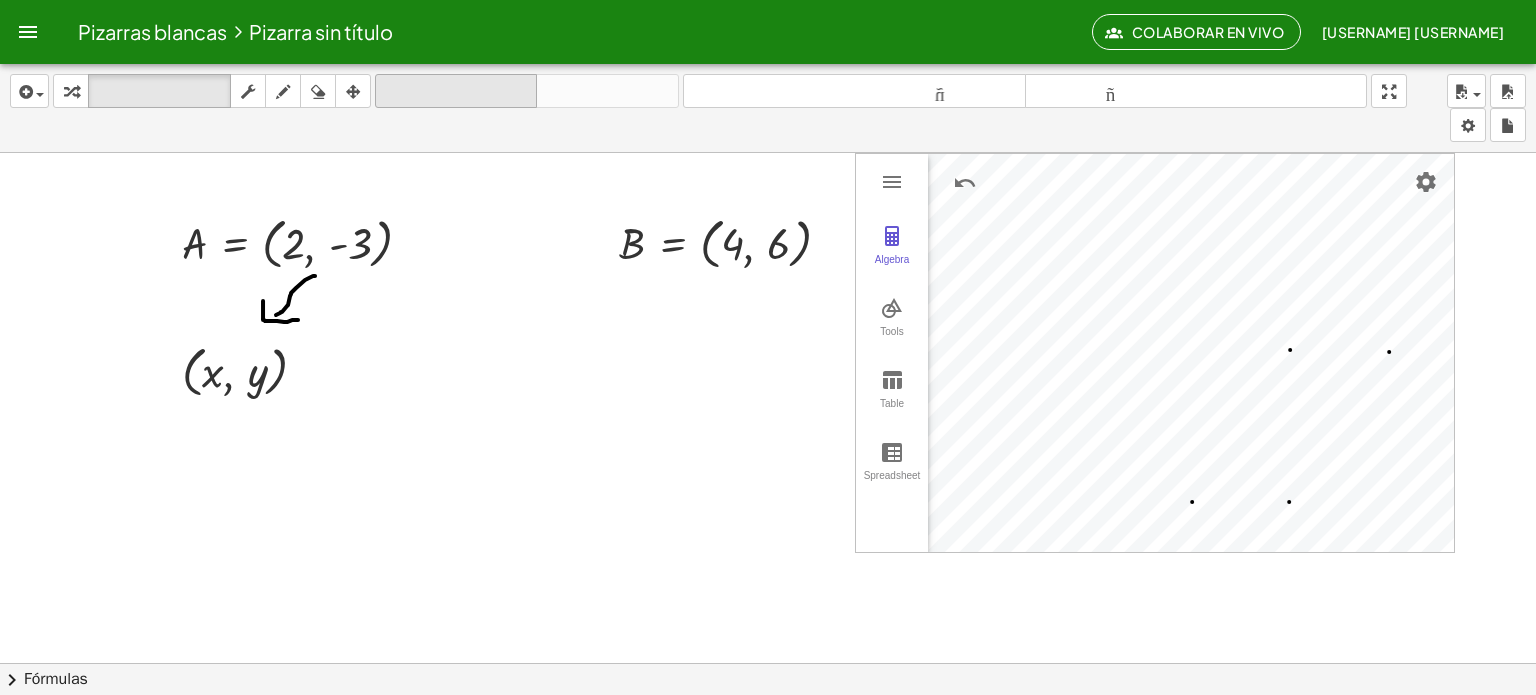 click on "deshacer" at bounding box center (456, 91) 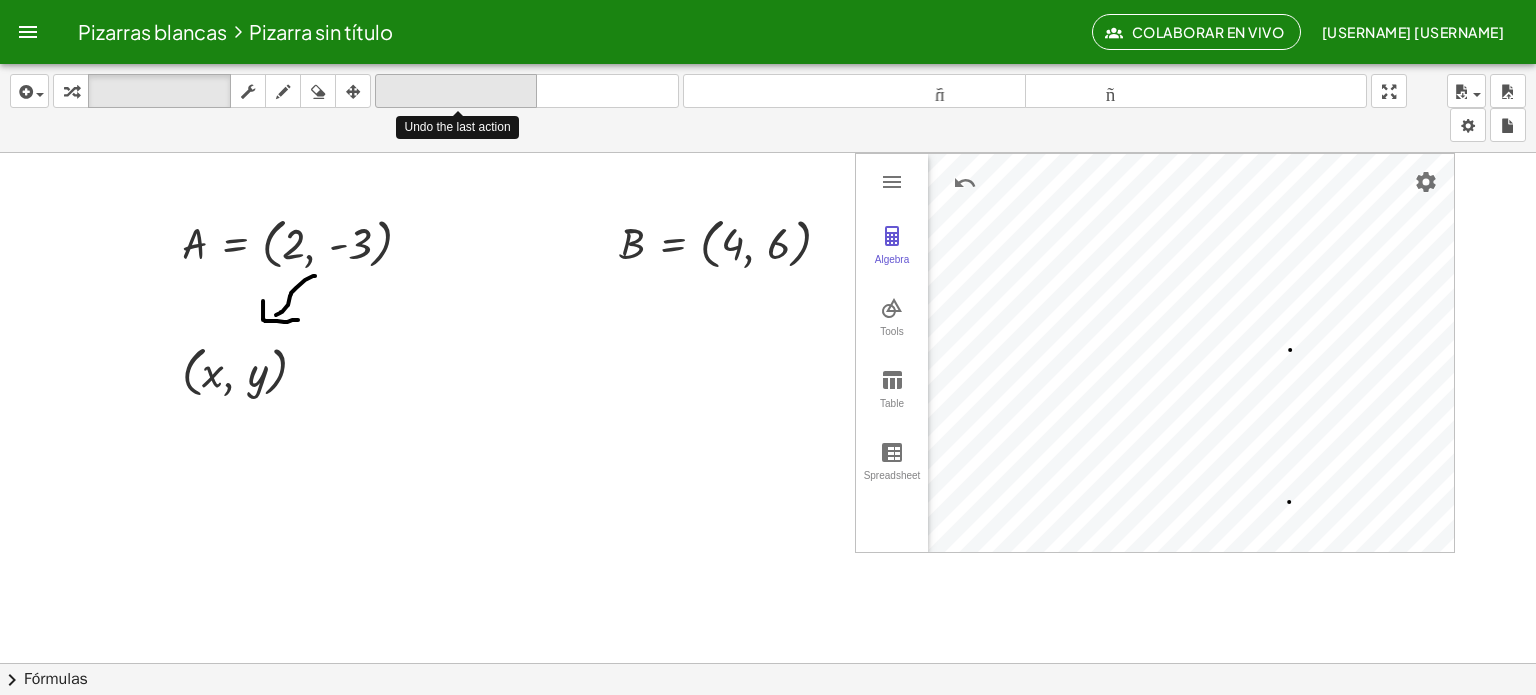 click on "deshacer" at bounding box center (456, 91) 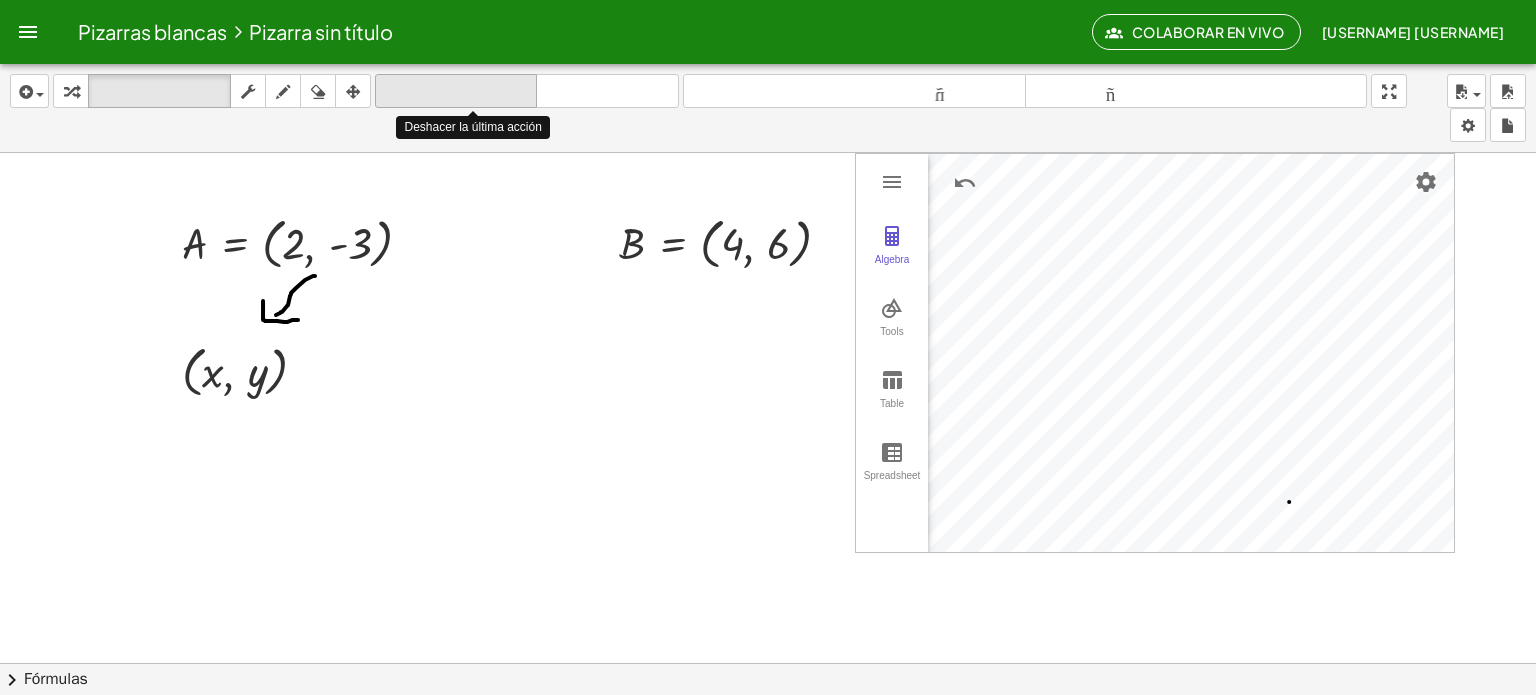 click on "deshacer" at bounding box center (456, 91) 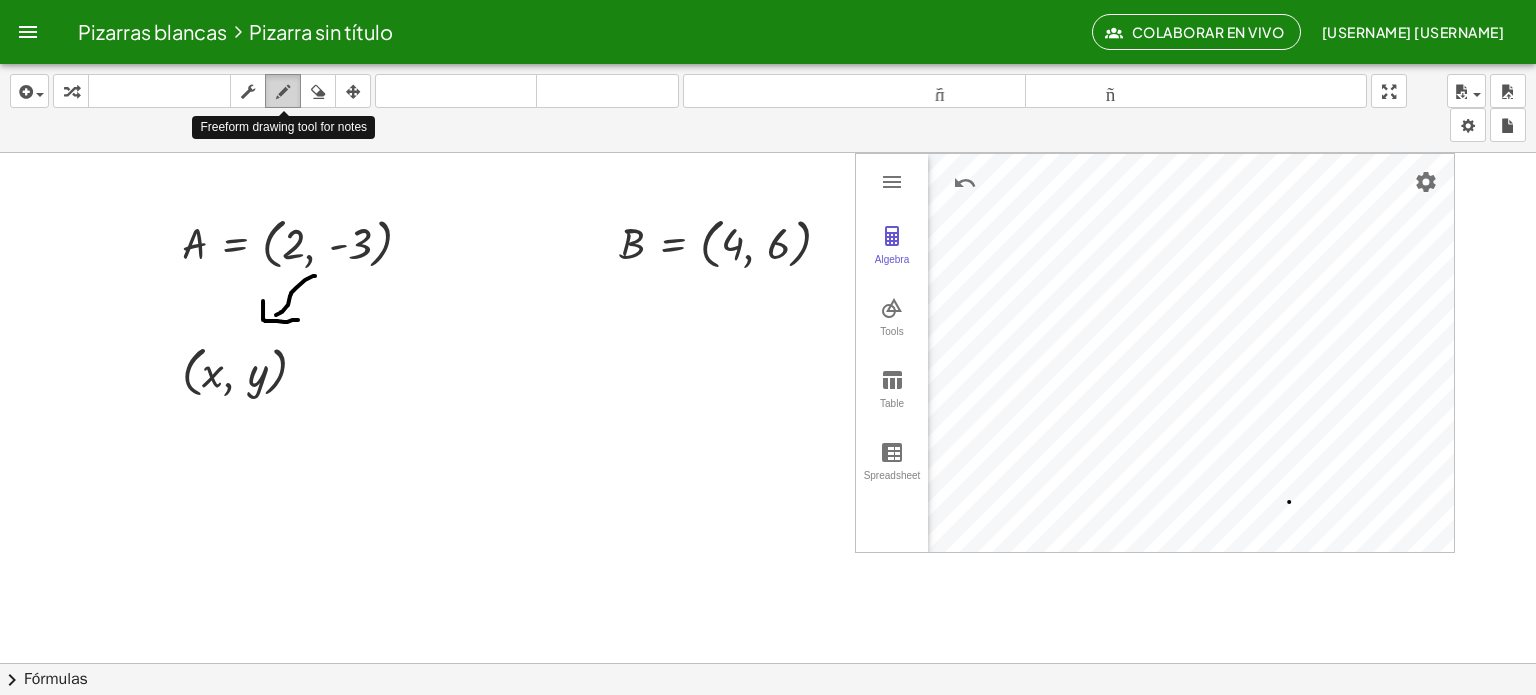 click at bounding box center [283, 91] 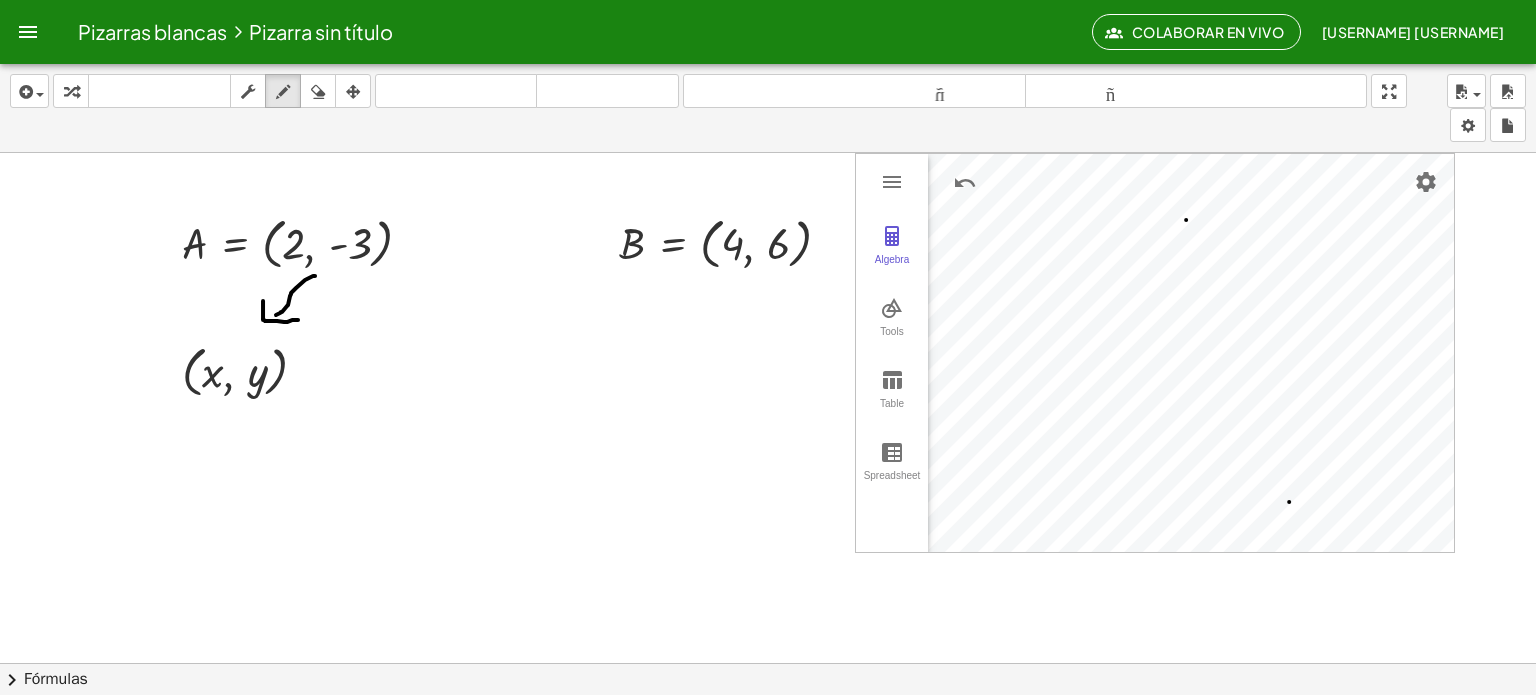 click at bounding box center (768, 742) 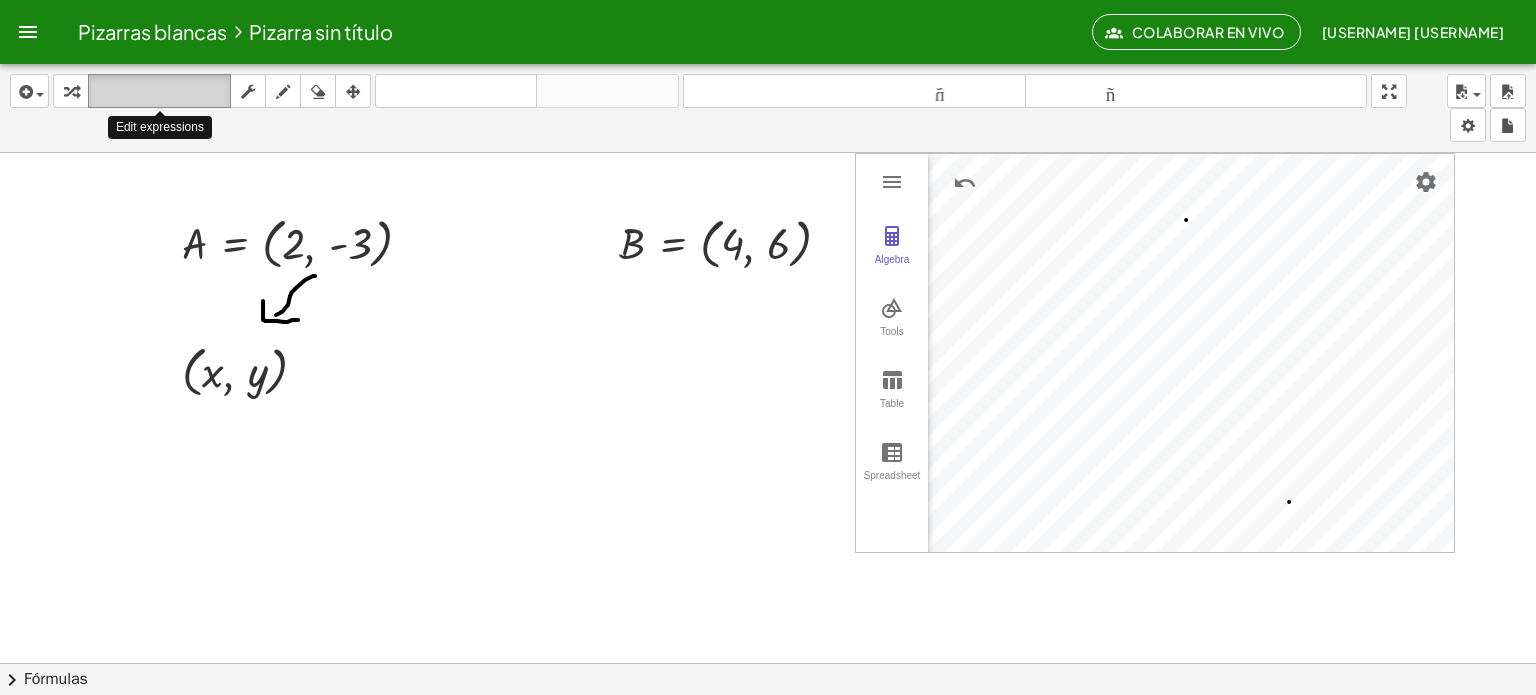 click on "teclado" at bounding box center [159, 91] 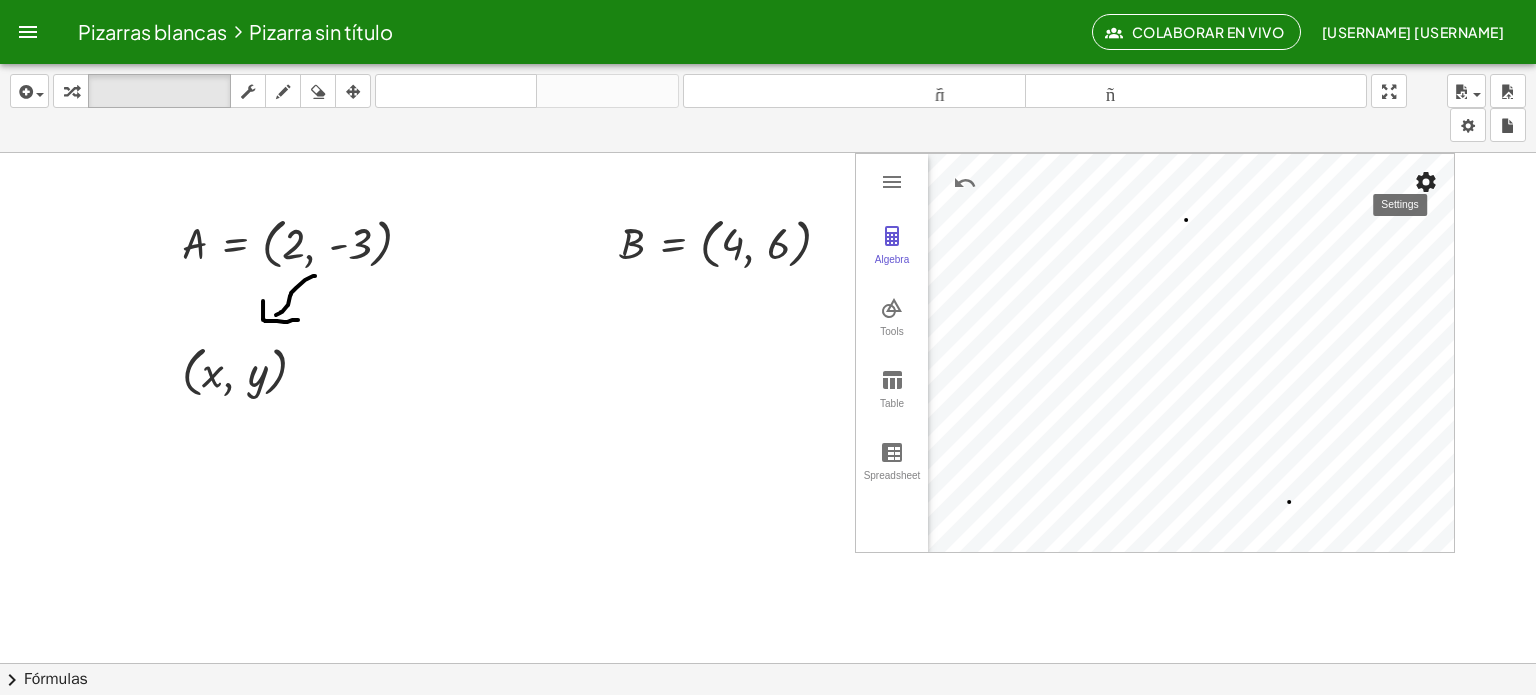 click at bounding box center (1426, 182) 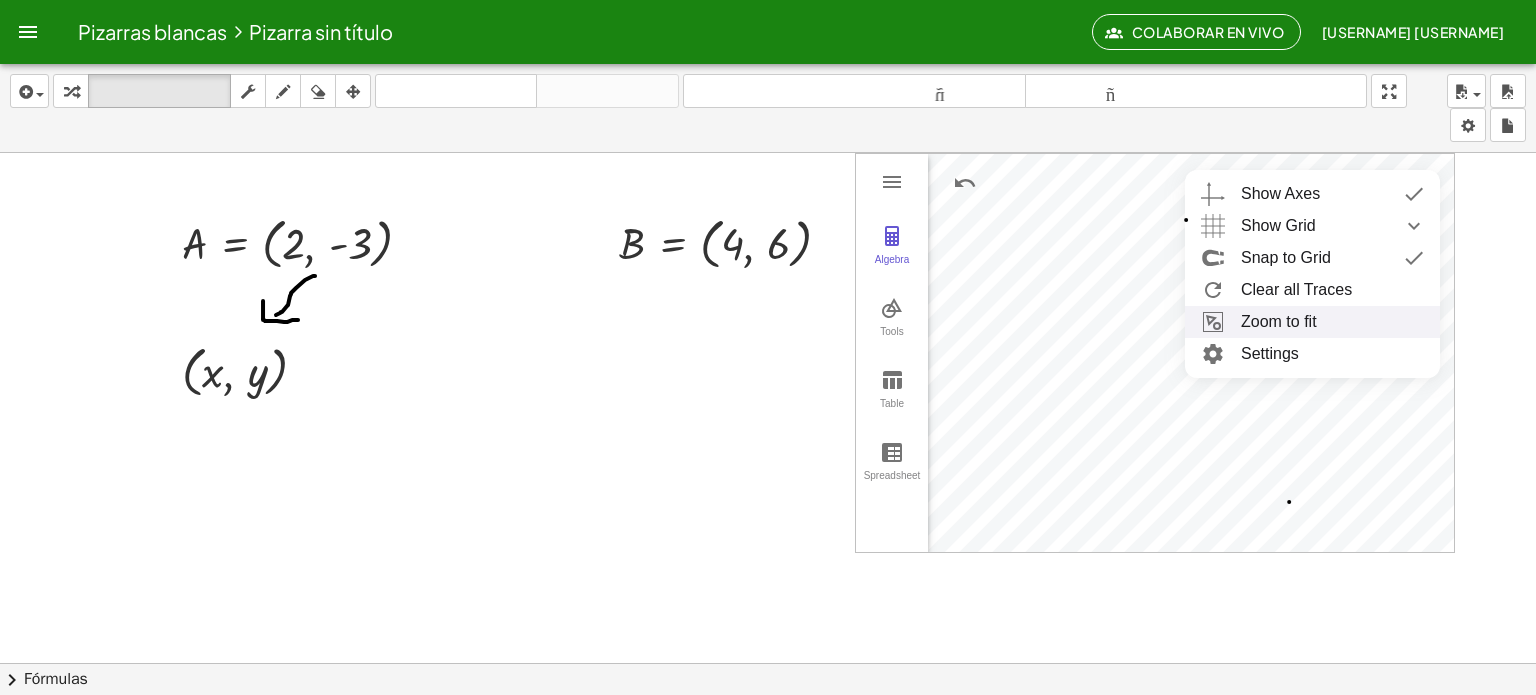 click on "Zoom to fit" at bounding box center (1312, 322) 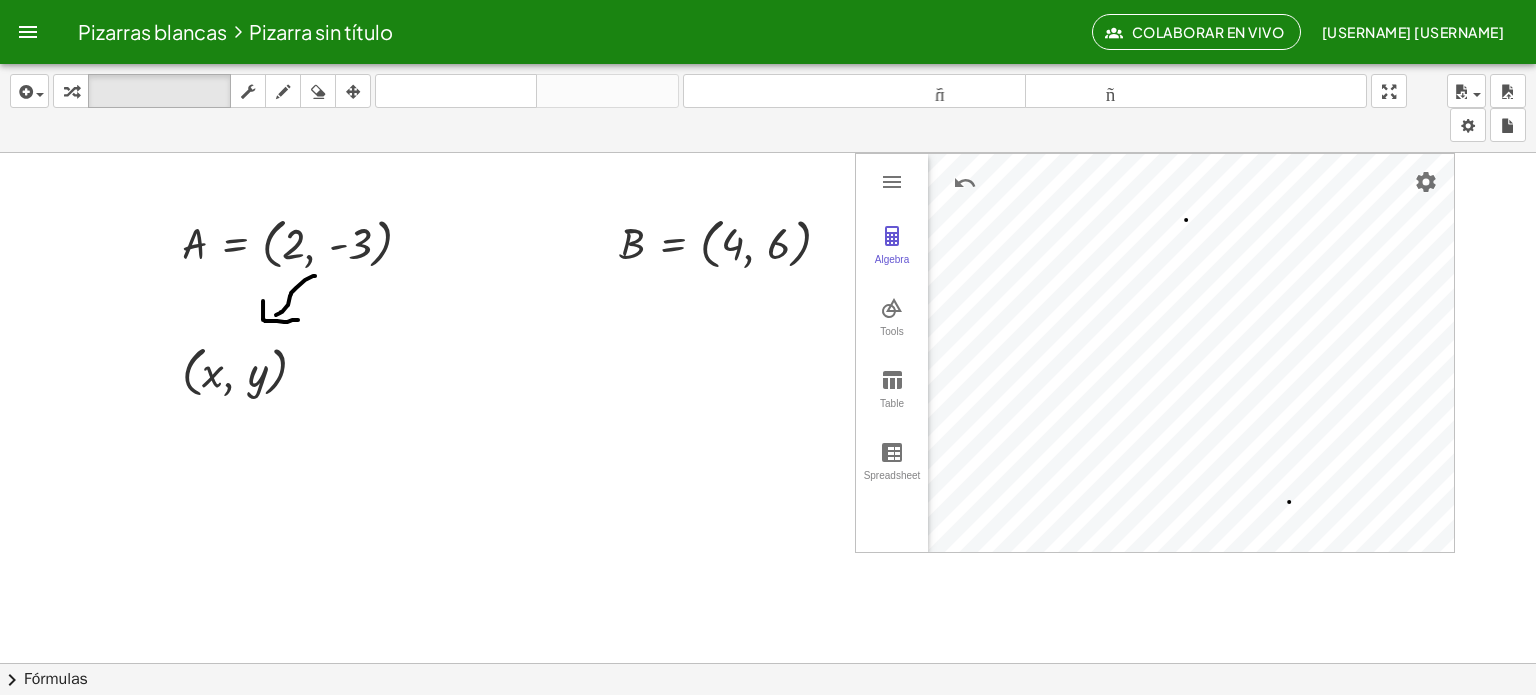 click on "A = ( , [NUMBER] , [NUMBER] ) B = ( , [NUMBER] , [NUMBER] )" at bounding box center (768, 379) 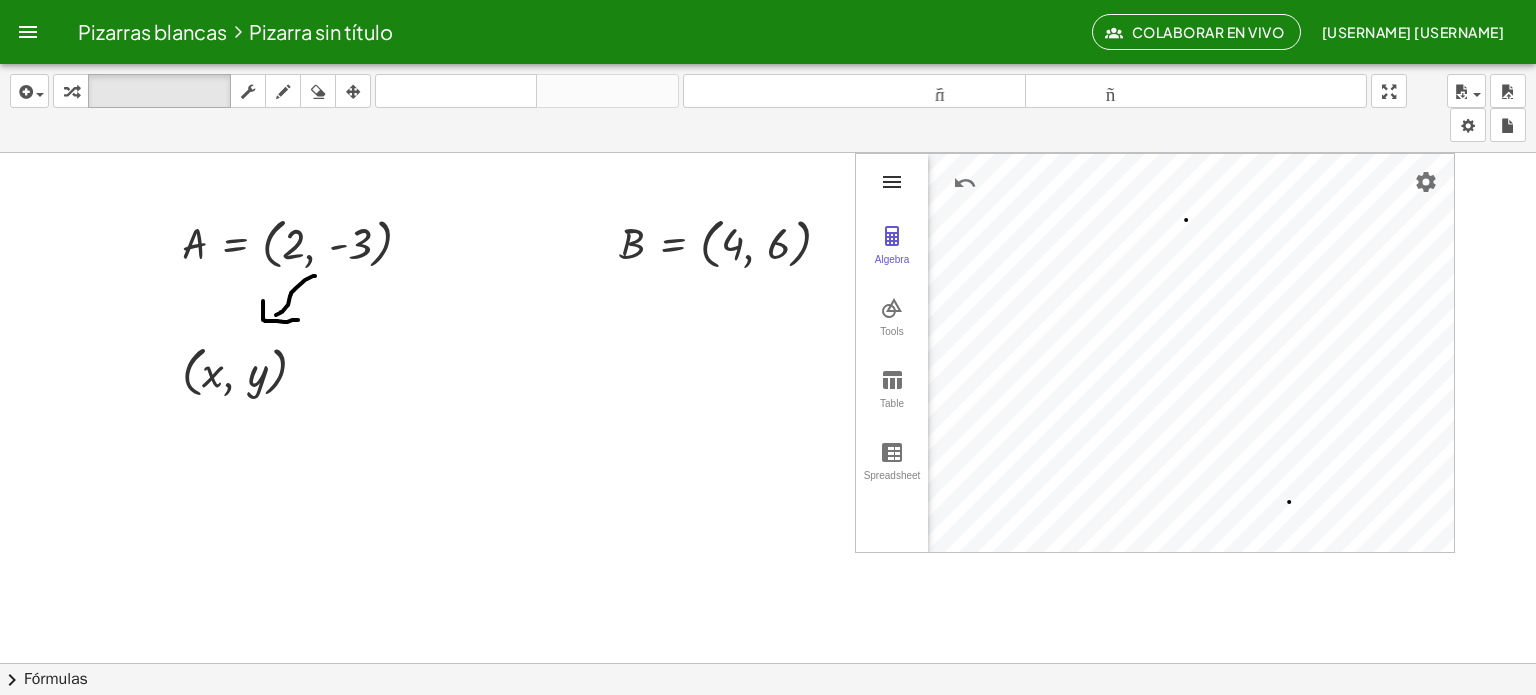 click at bounding box center (892, 182) 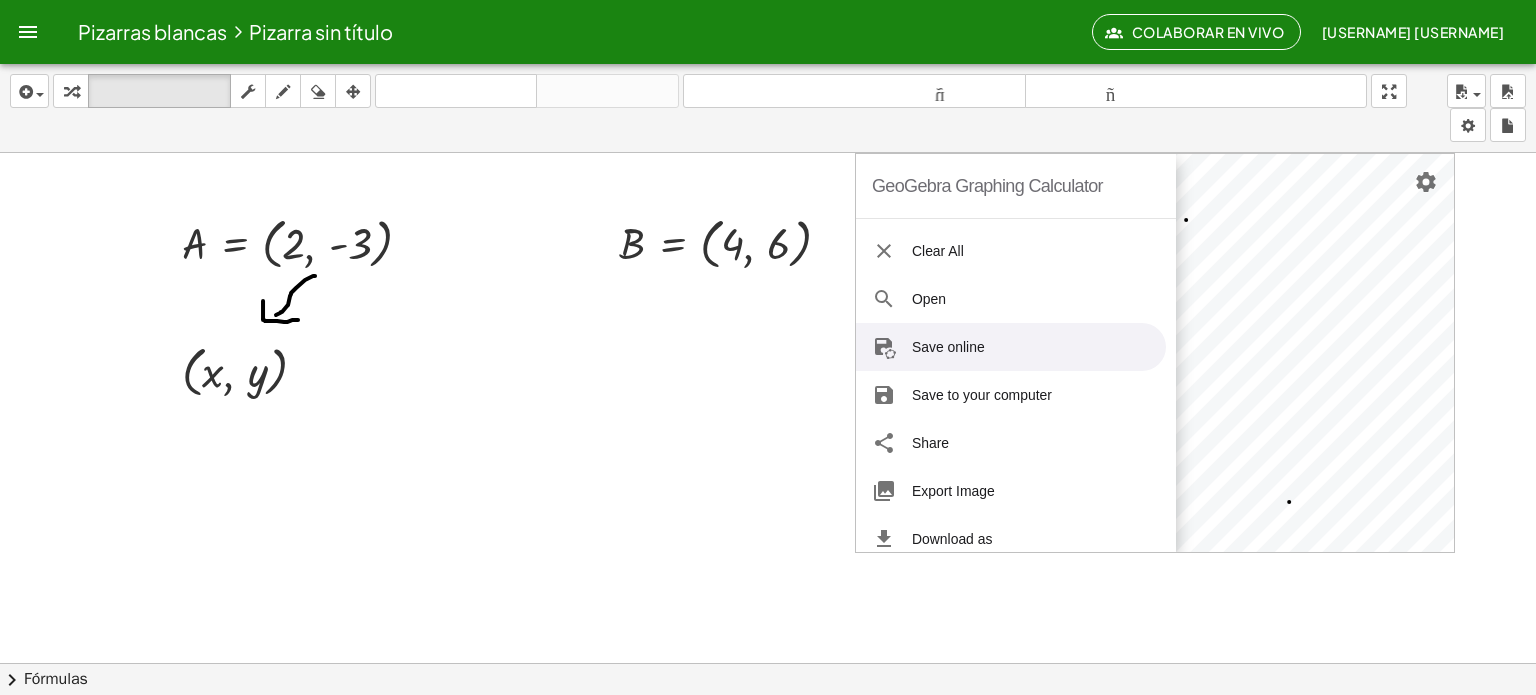 click at bounding box center [768, 742] 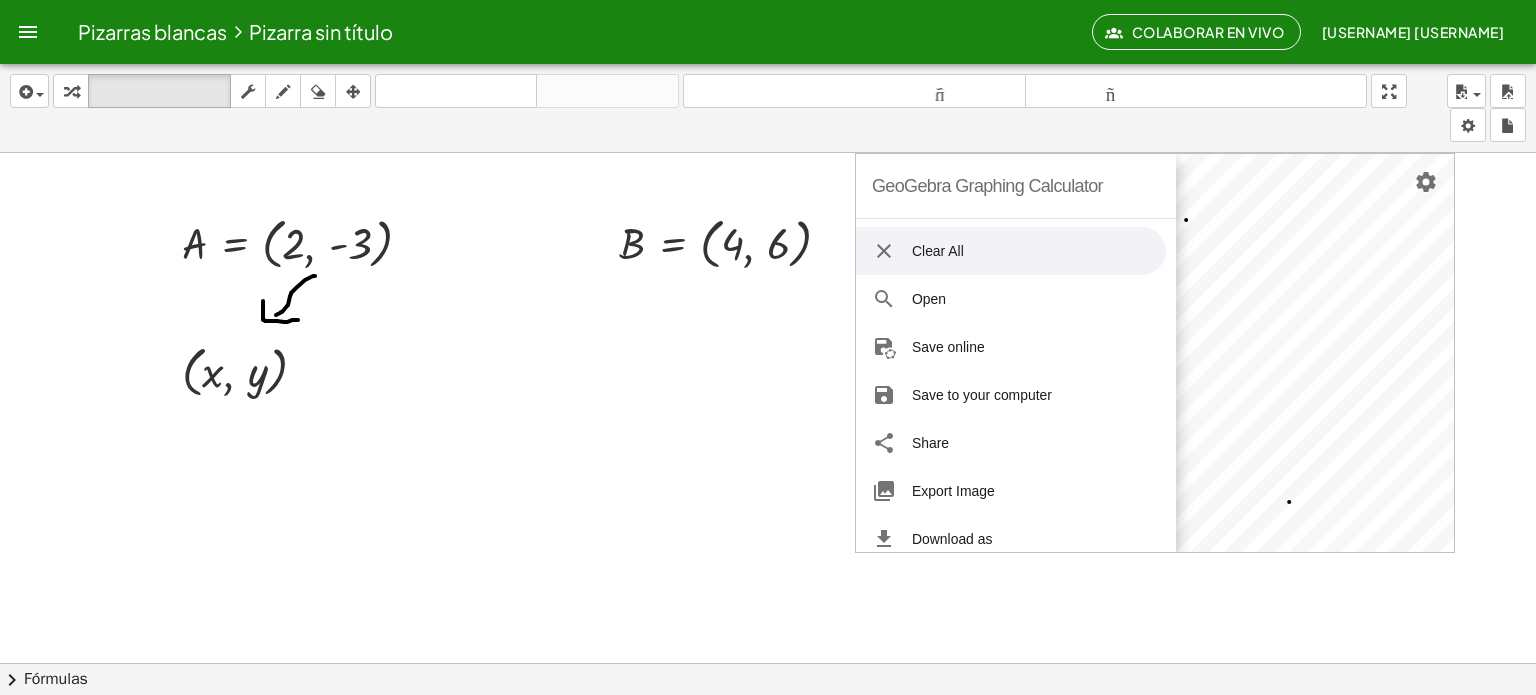 click at bounding box center (768, 742) 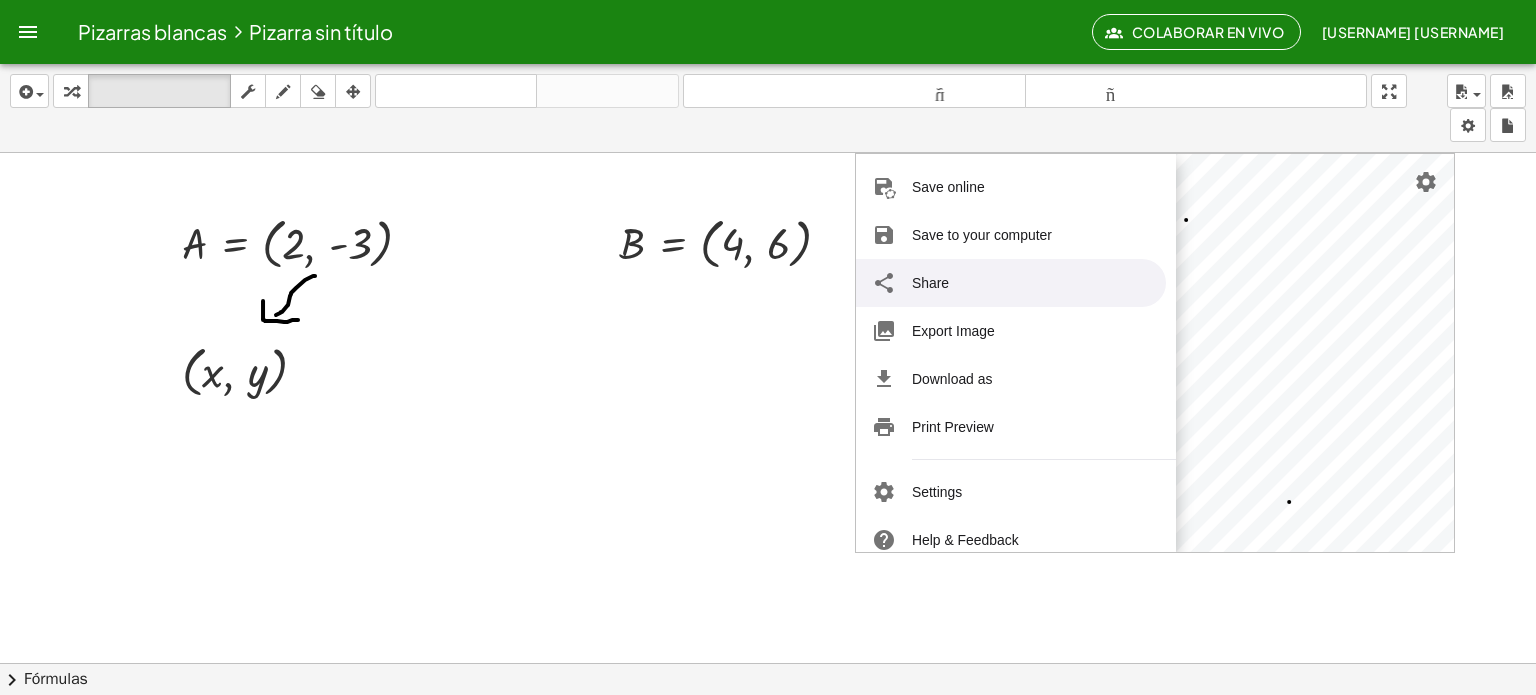 scroll, scrollTop: 200, scrollLeft: 0, axis: vertical 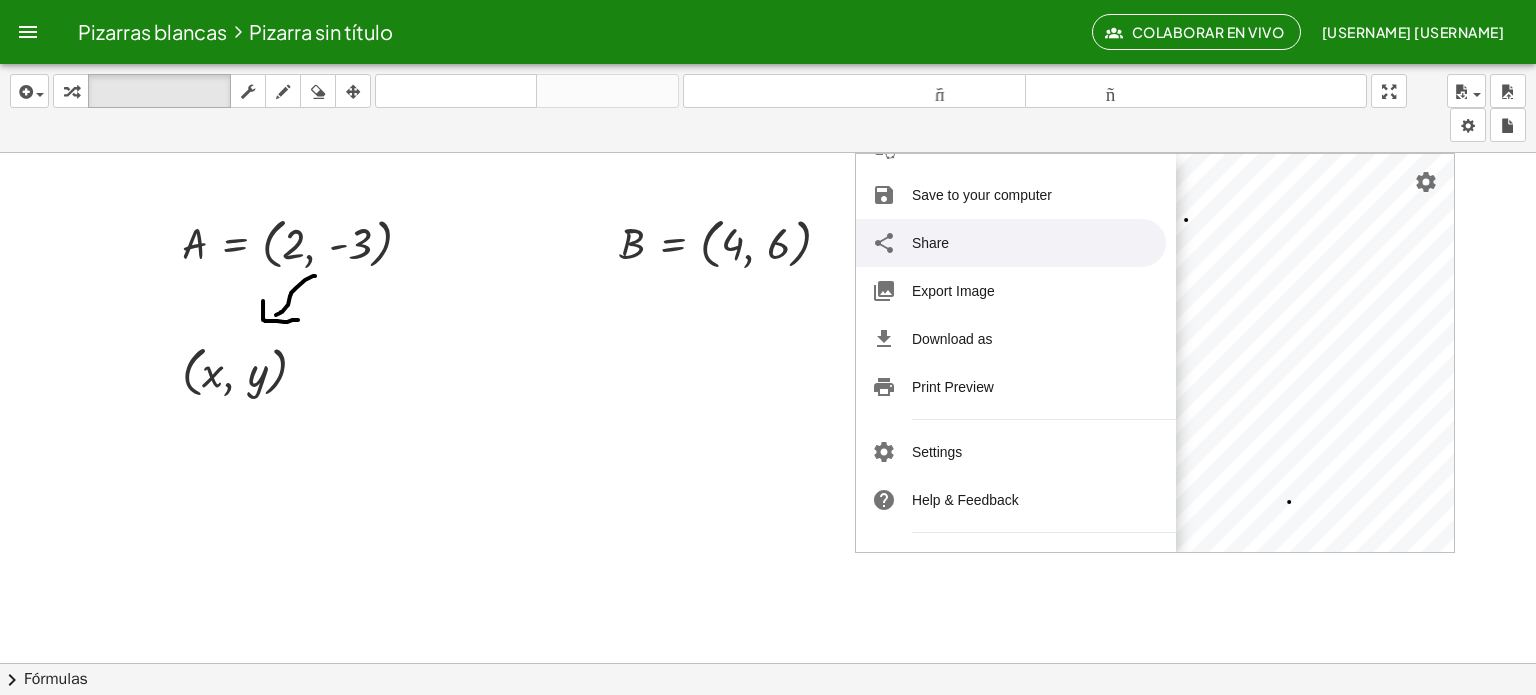 click at bounding box center [768, 742] 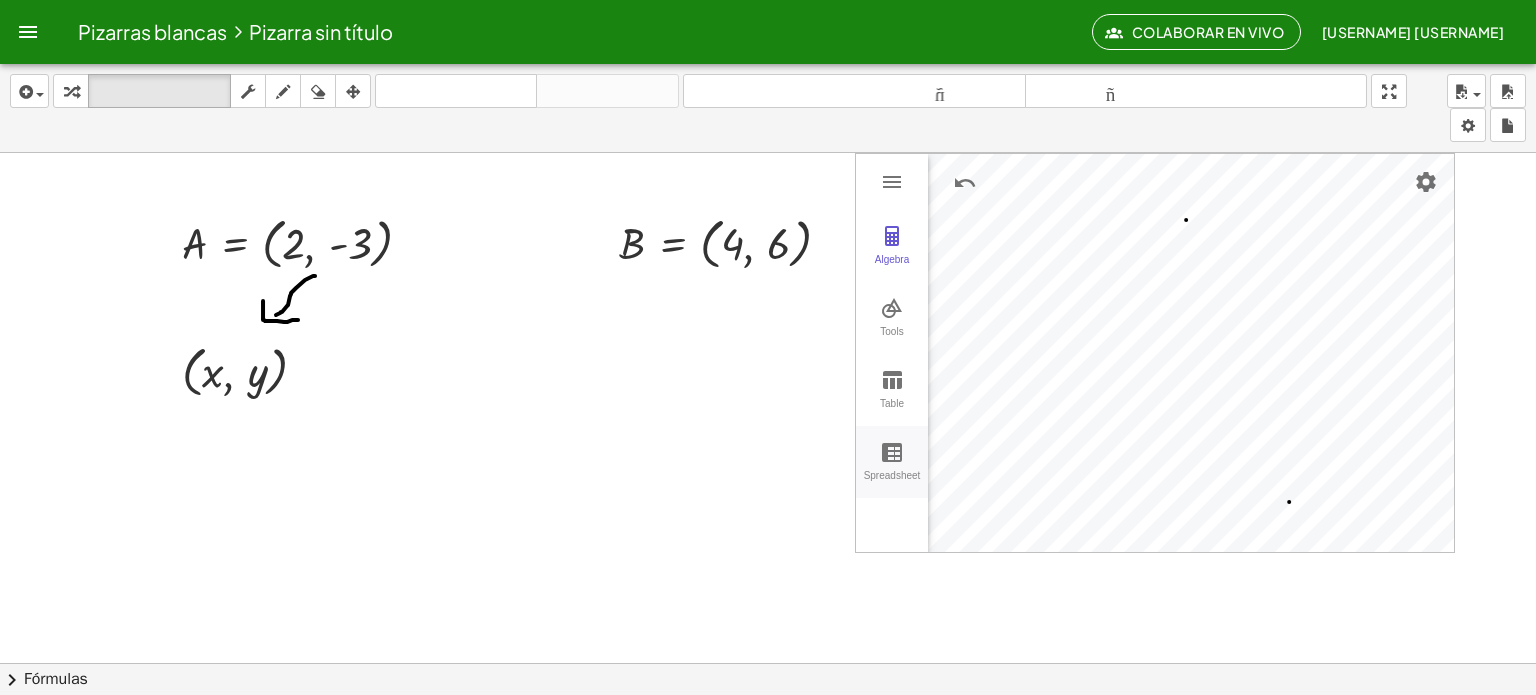 click at bounding box center (892, 452) 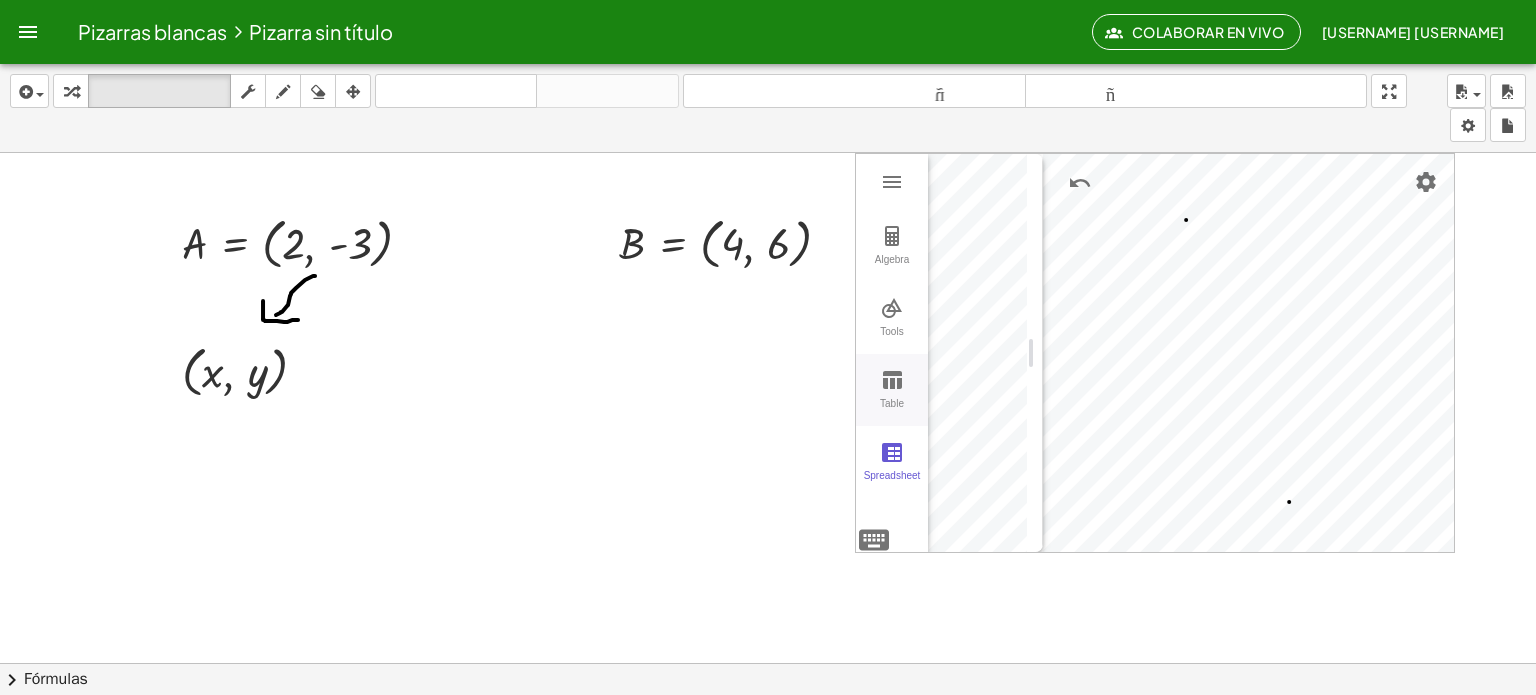click at bounding box center [892, 380] 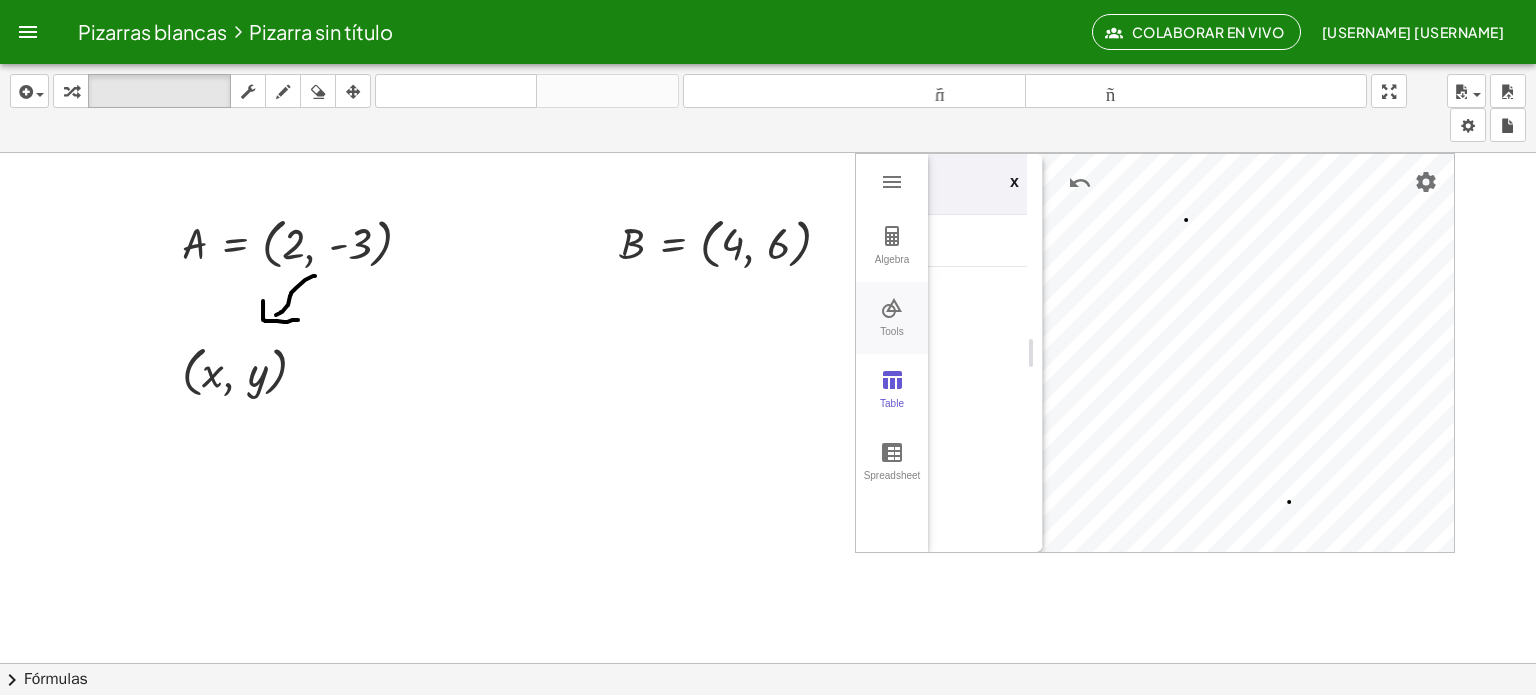 click at bounding box center (892, 308) 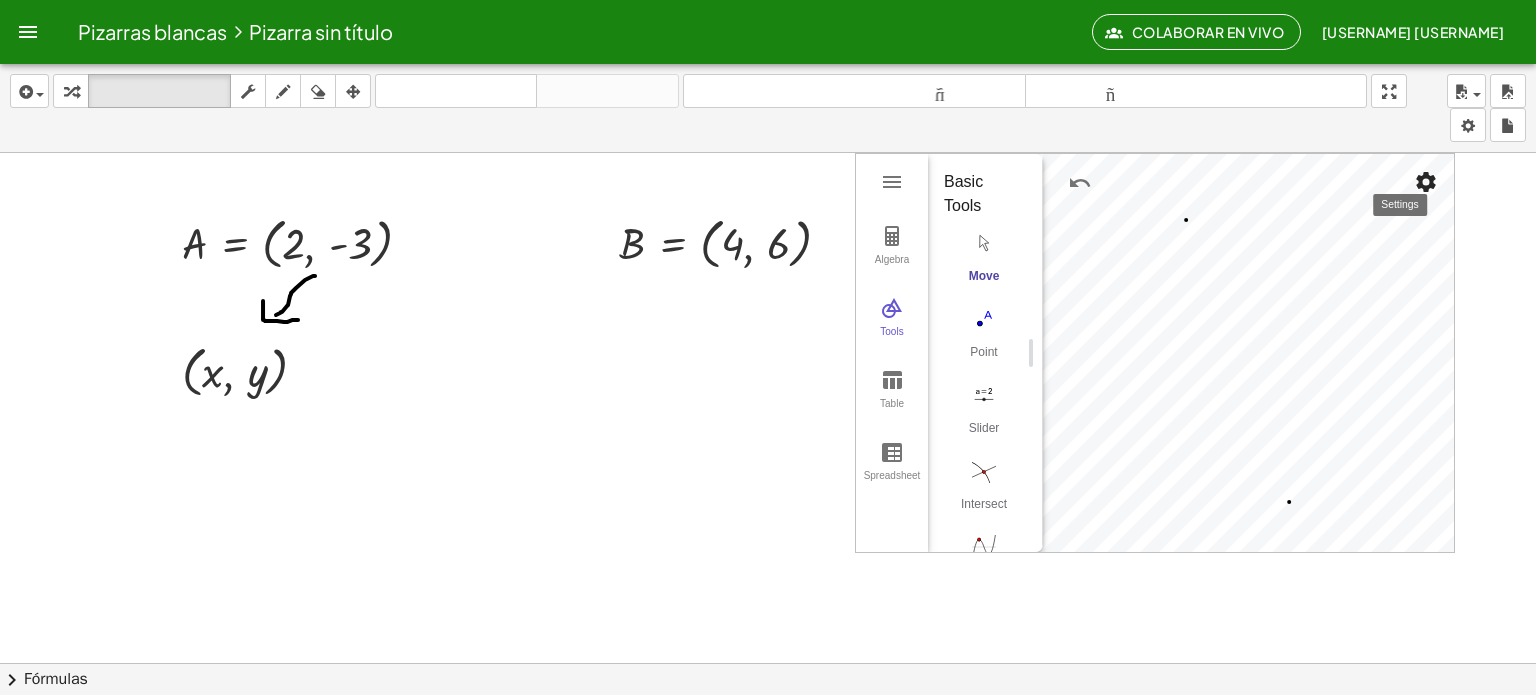 click at bounding box center [1426, 182] 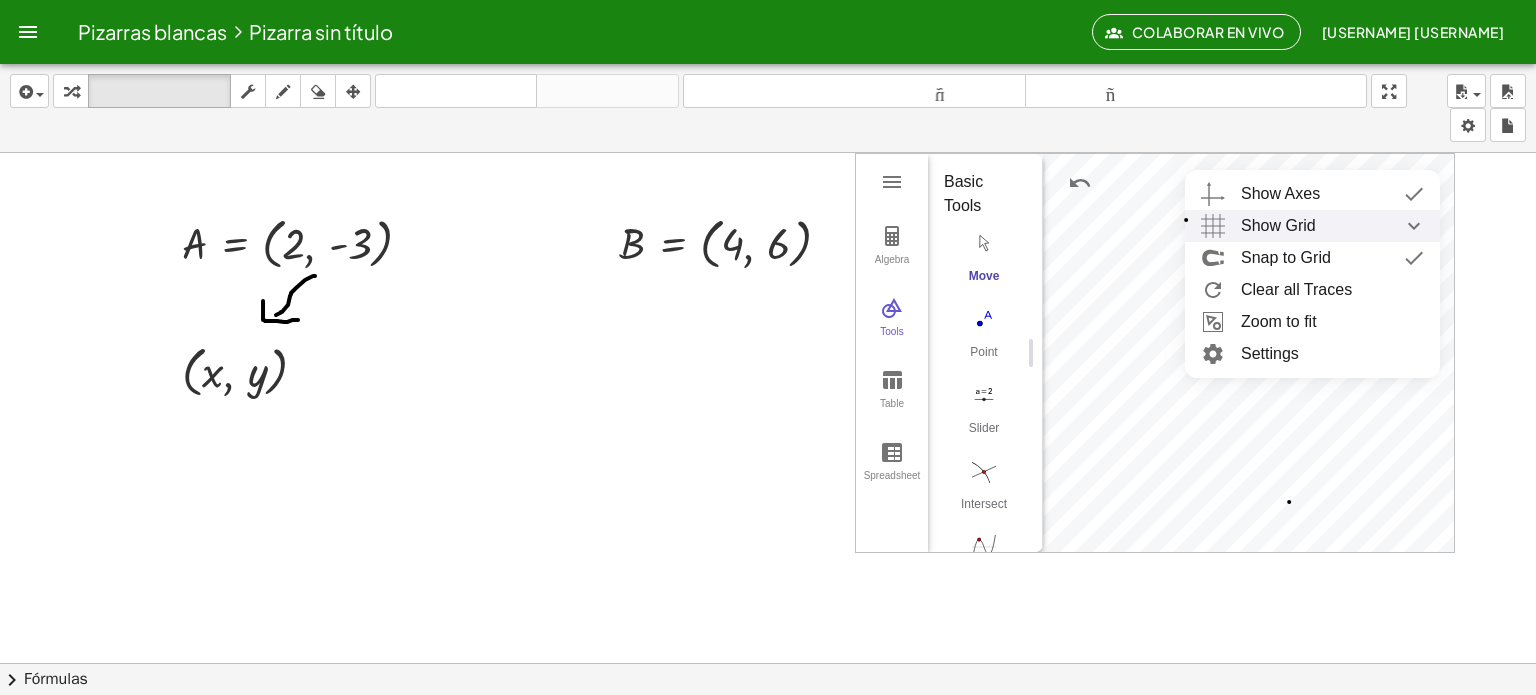 click on "Show Grid" at bounding box center (1332, 226) 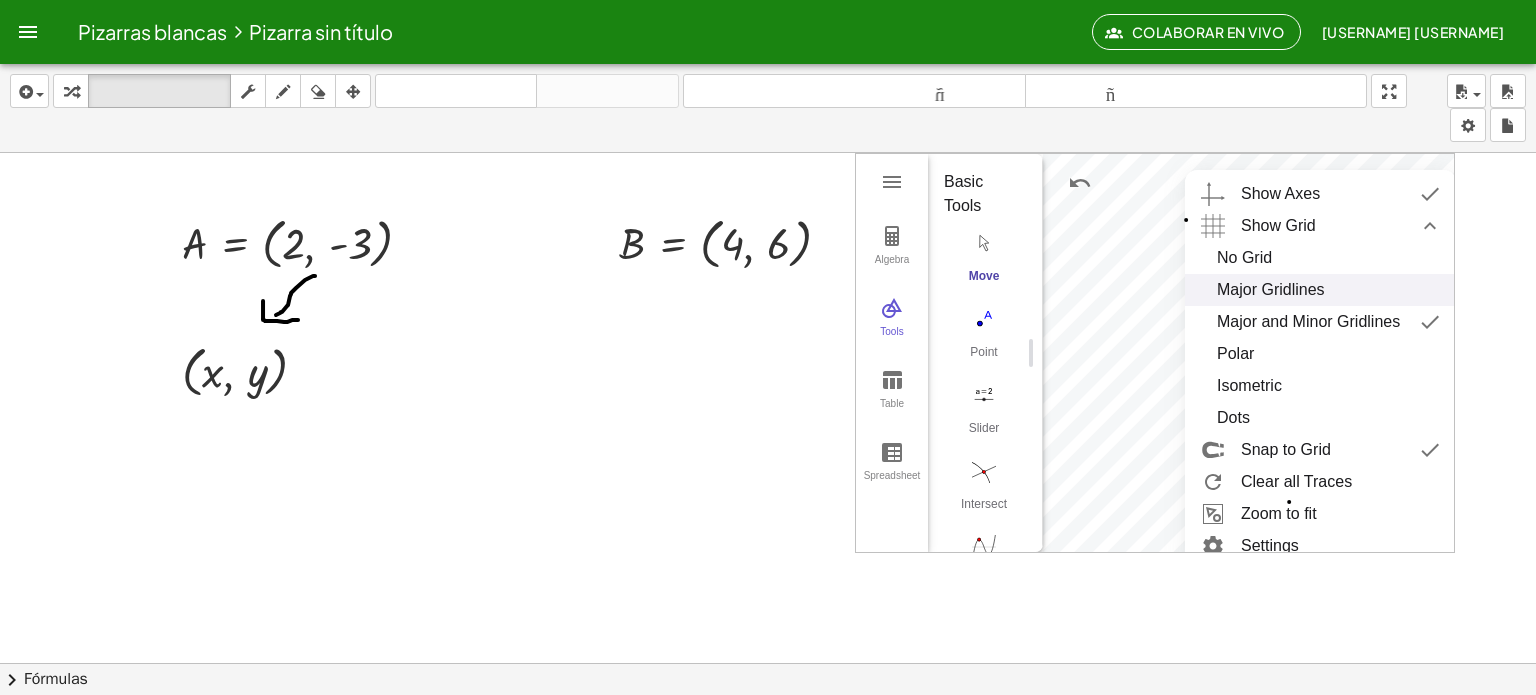 click on "Major Gridlines" at bounding box center [1271, 290] 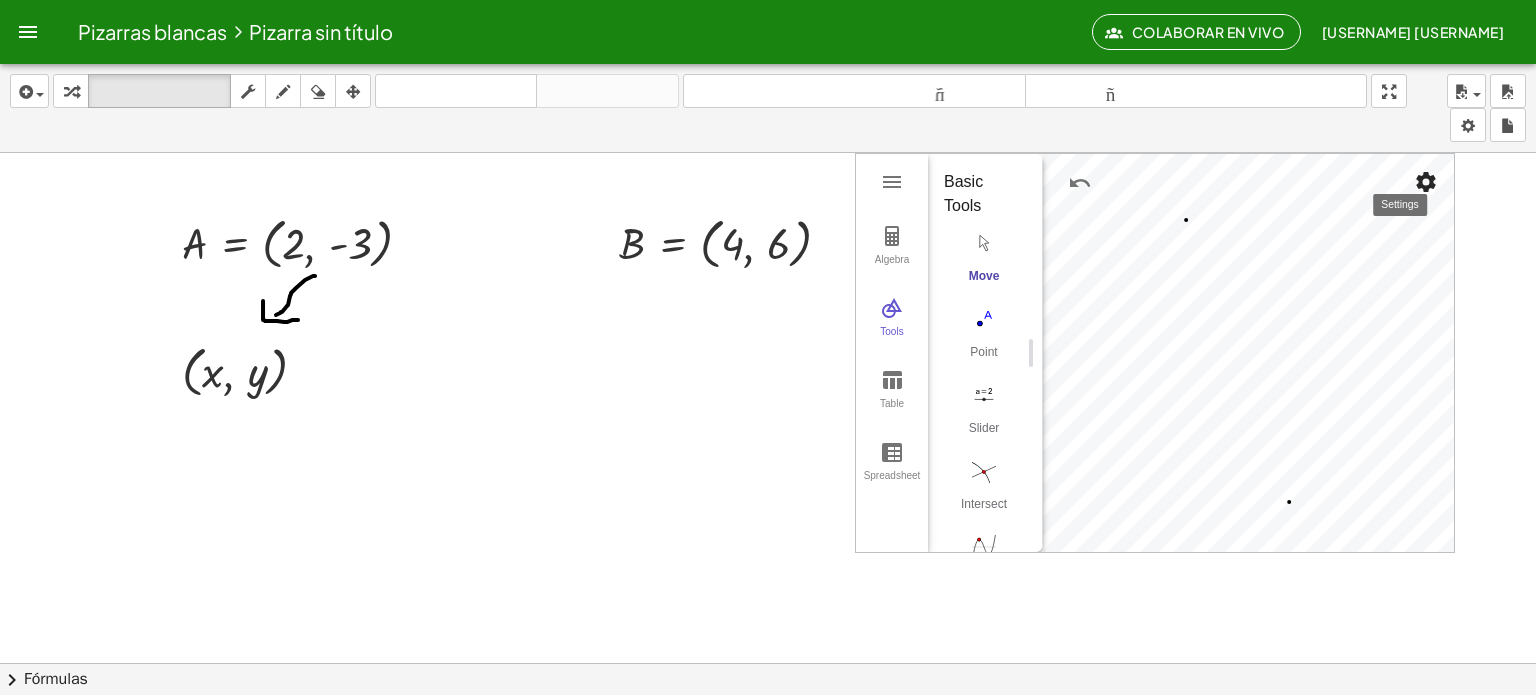 click at bounding box center (1426, 182) 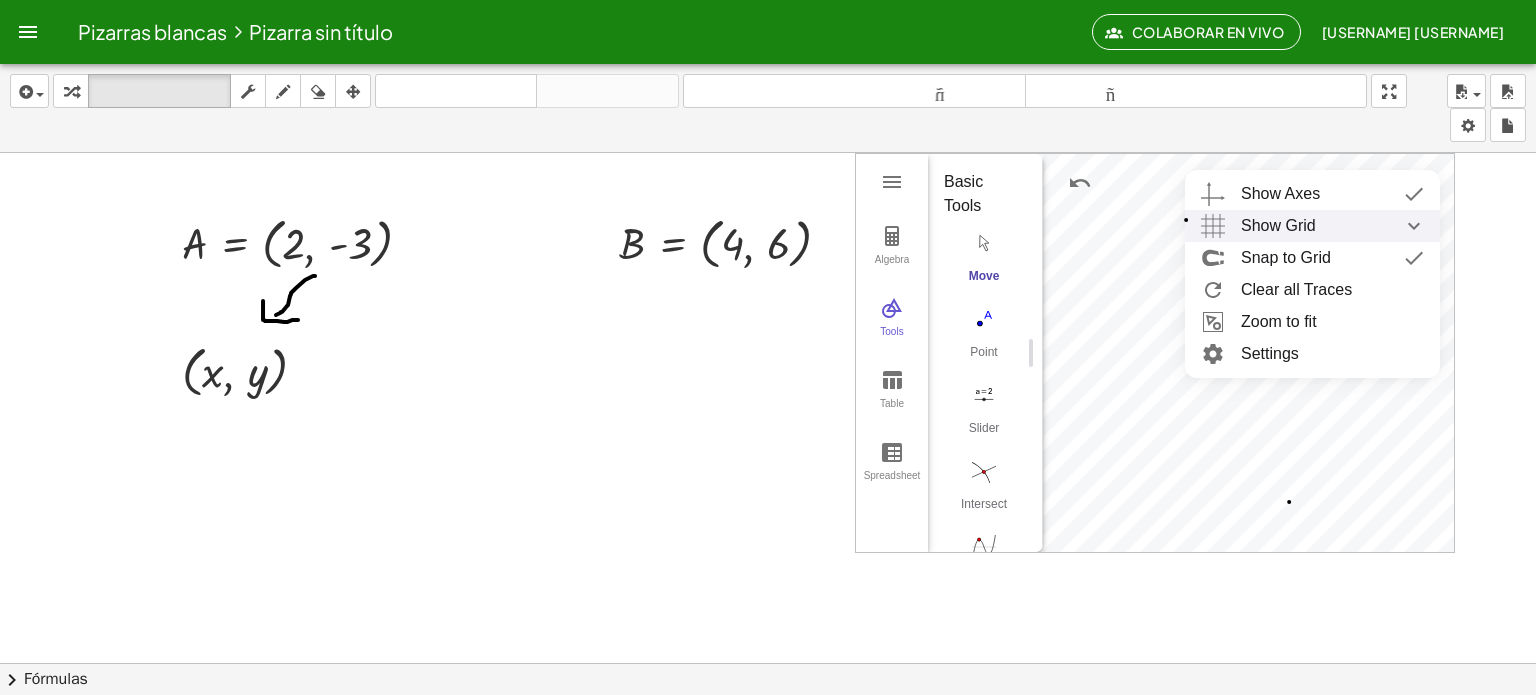 click on "Show Grid" at bounding box center (1332, 226) 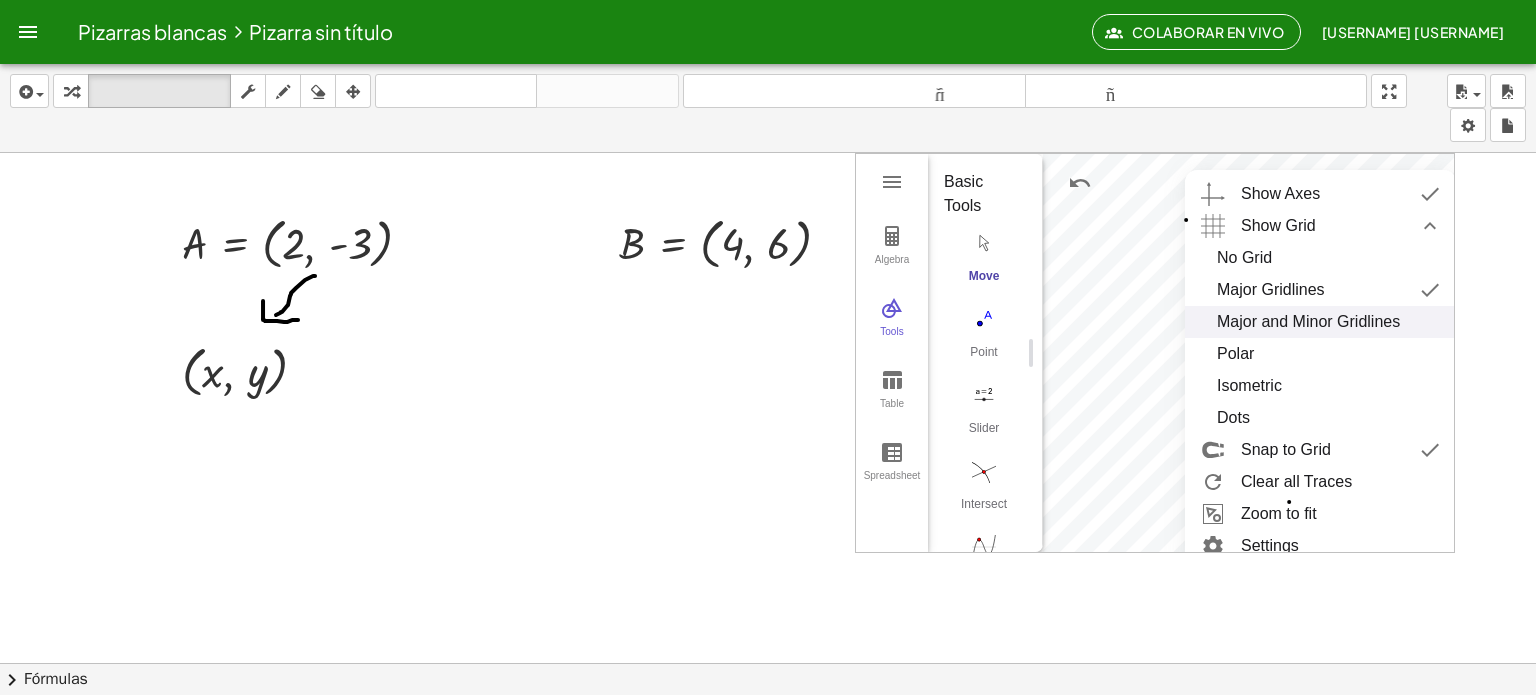 click on "Major and Minor Gridlines" at bounding box center [1308, 322] 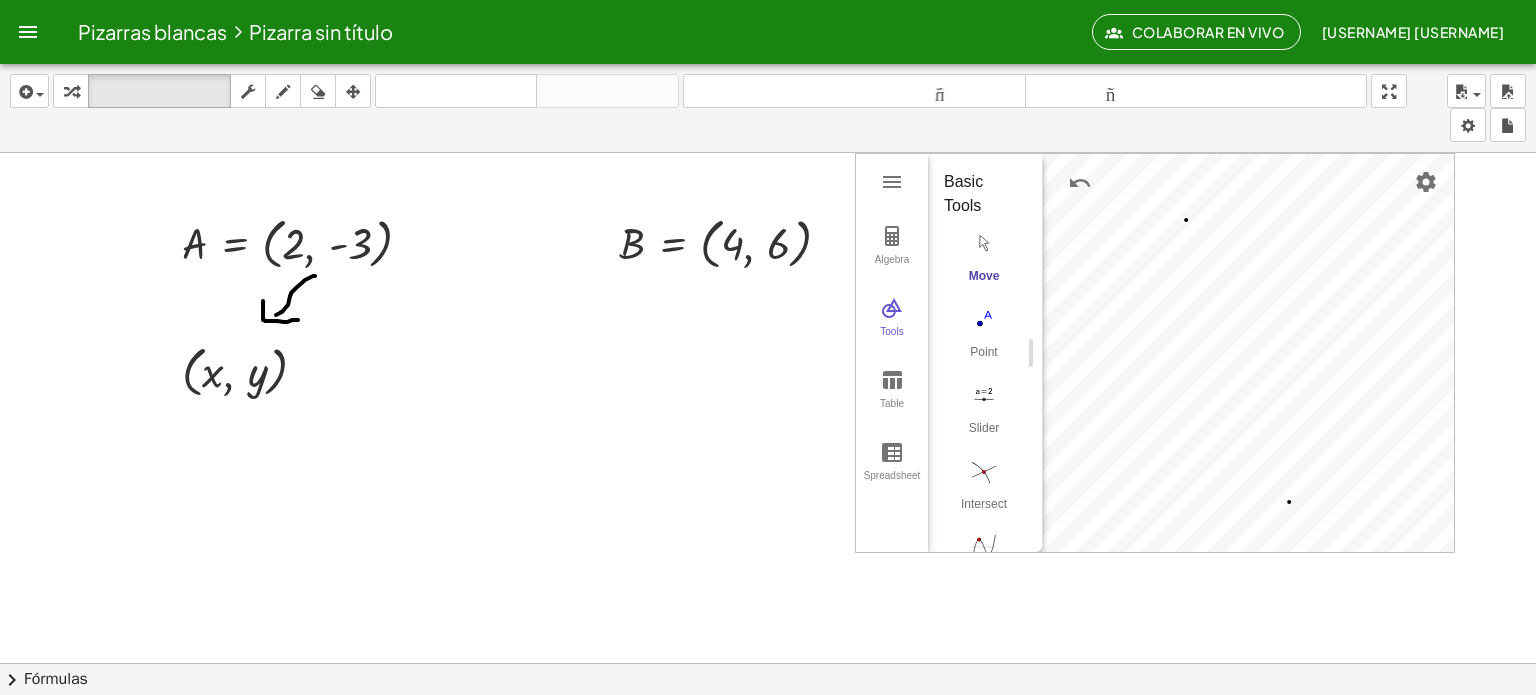 click at bounding box center (768, 742) 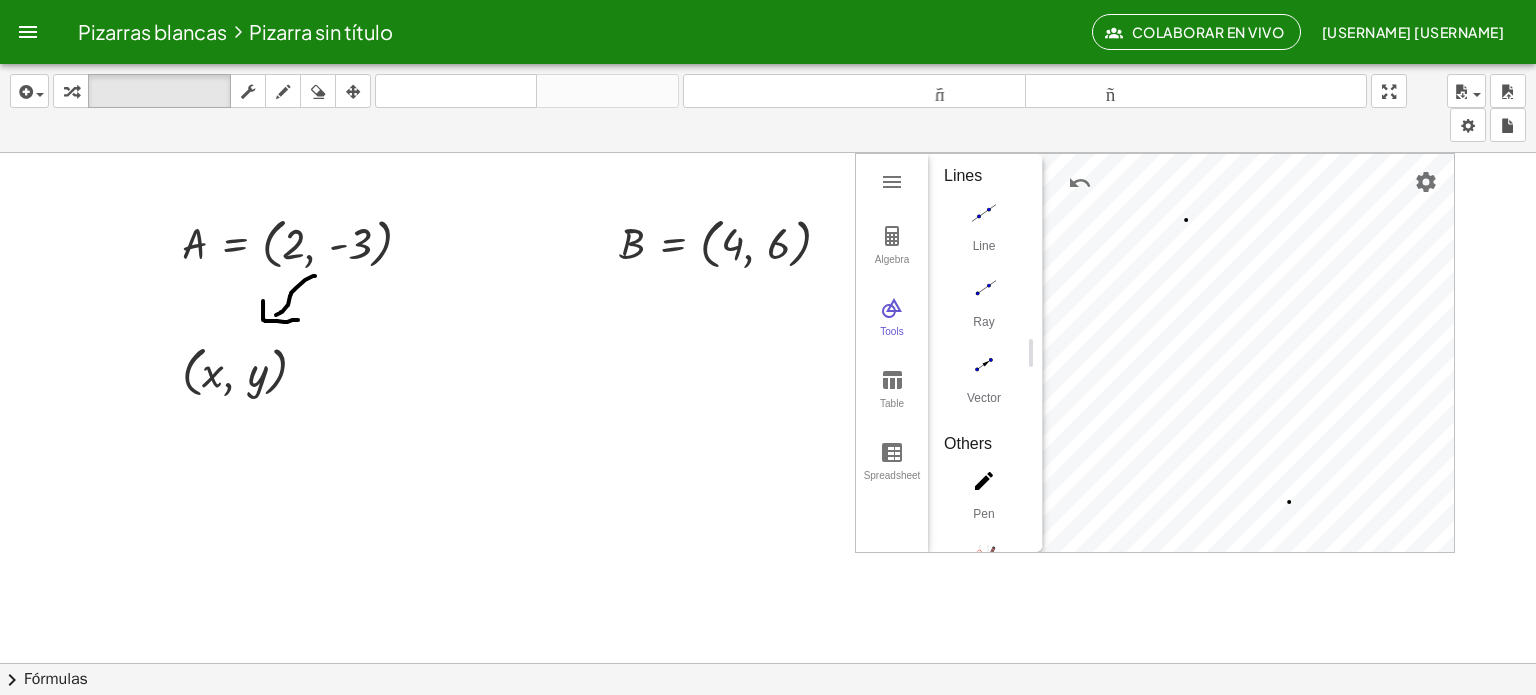 scroll, scrollTop: 1880, scrollLeft: 0, axis: vertical 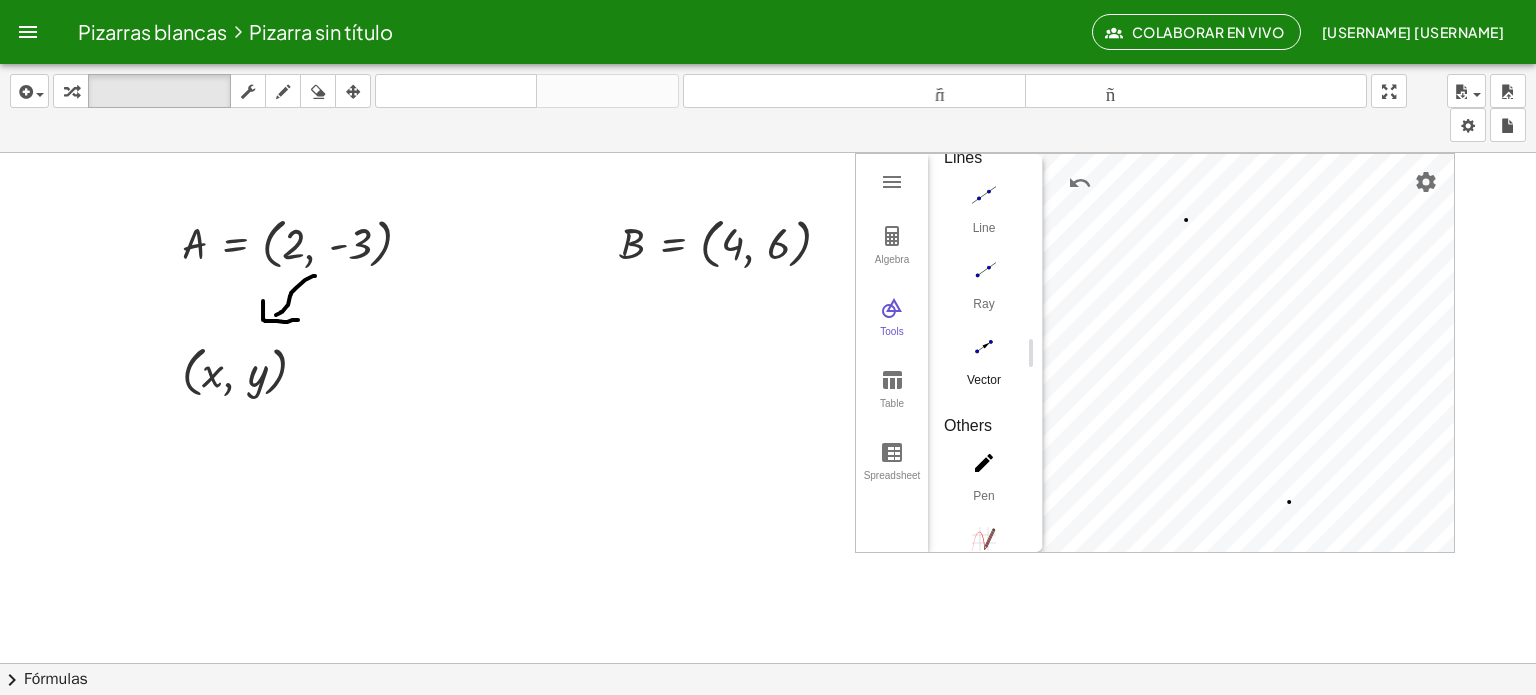 click at bounding box center [984, 347] 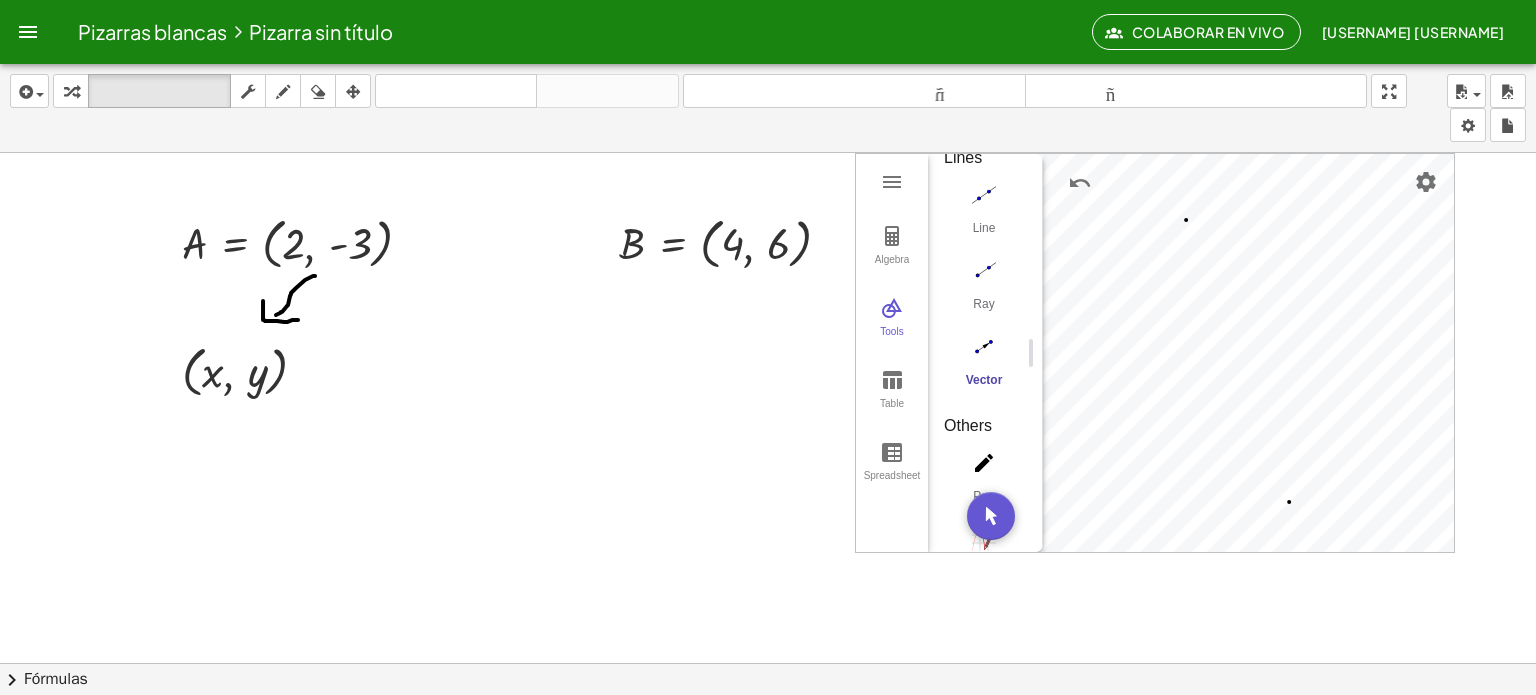 click on "insertar Seleccione uno: Expresión matemática Función Texto Vídeo de YouTube Graficando Geometría Geometría 3D transformar teclado teclado fregar dibujar borrar arreglar deshacer deshacer rehacer rehacer tamaño_del_formato menor tamaño_del_formato más grande pantalla completa carga   ahorrar nuevo ajustes A = ( , 2 , - 3 ) B = ( , 4 , 6 ) GeoGebra Graphing Calculator Clear All Open Save online Save to your computer Share Export Image Download as Print Preview Settings Help & Feedback Sign in     Algebra Tools Table Spreadsheet (0, 0) B = (2, -3) GeoGebra Graphing Calculator Basic Tools Move Point Slider Intersect Extremum Roots Best Fit Line Edit Select Objects Move Graphics View Delete Show / Hide Label Show / Hide Object Copy Visual Style Media Text Points Point Intersect Point on Object Attach / Detach Point Extremum Roots Complex Number List Lines Line Ray Vector Others Pen Freehand Function Button Check Box Input Box x   ( , x , y ) × chevron_right Fórmulas Fórmula cuadrática + · a x" at bounding box center (768, 379) 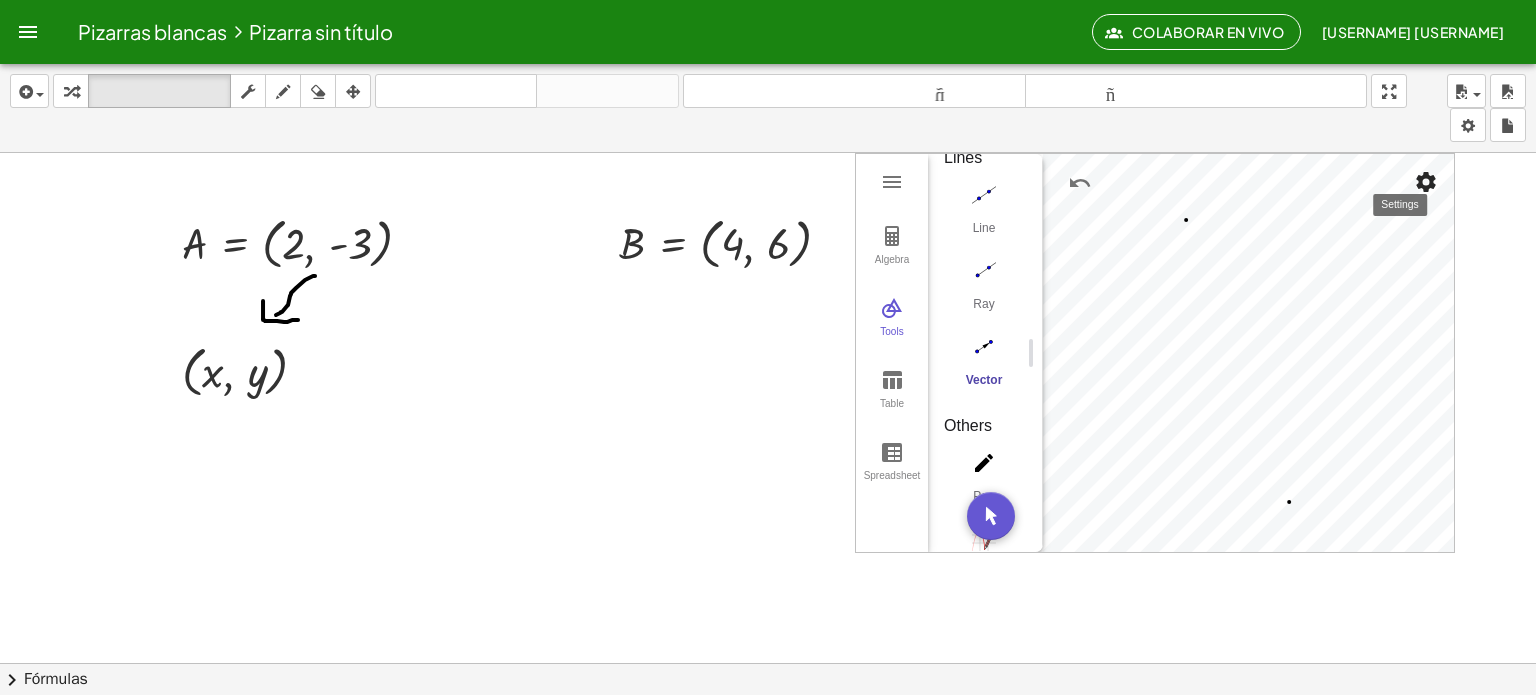 click at bounding box center [1248, 353] 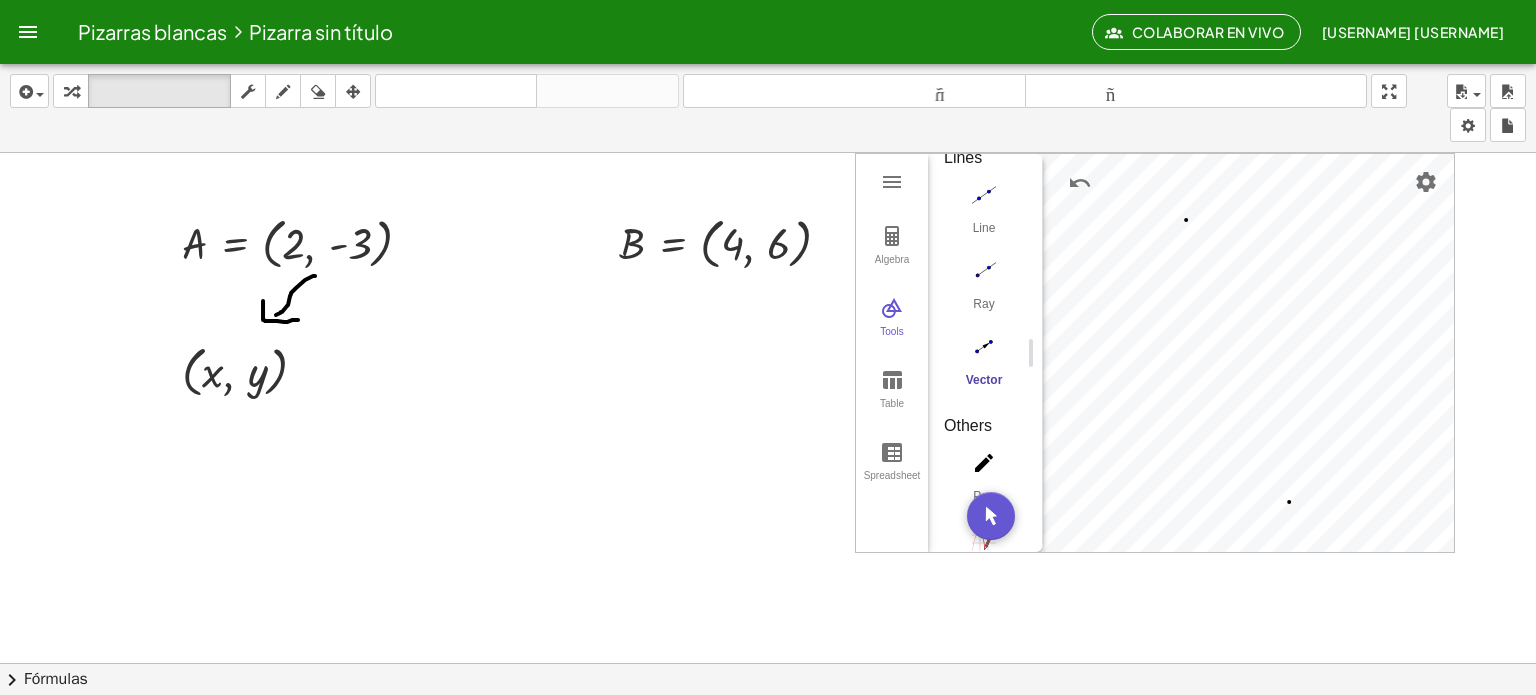 click on "insertar Seleccione uno: Expresión matemática Función Texto Vídeo de YouTube Graficando Geometría Geometría 3D transformar teclado teclado fregar dibujar borrar arreglar deshacer deshacer rehacer rehacer tamaño_del_formato menor tamaño_del_formato más grande pantalla completa carga   ahorrar nuevo ajustes" at bounding box center (768, 108) 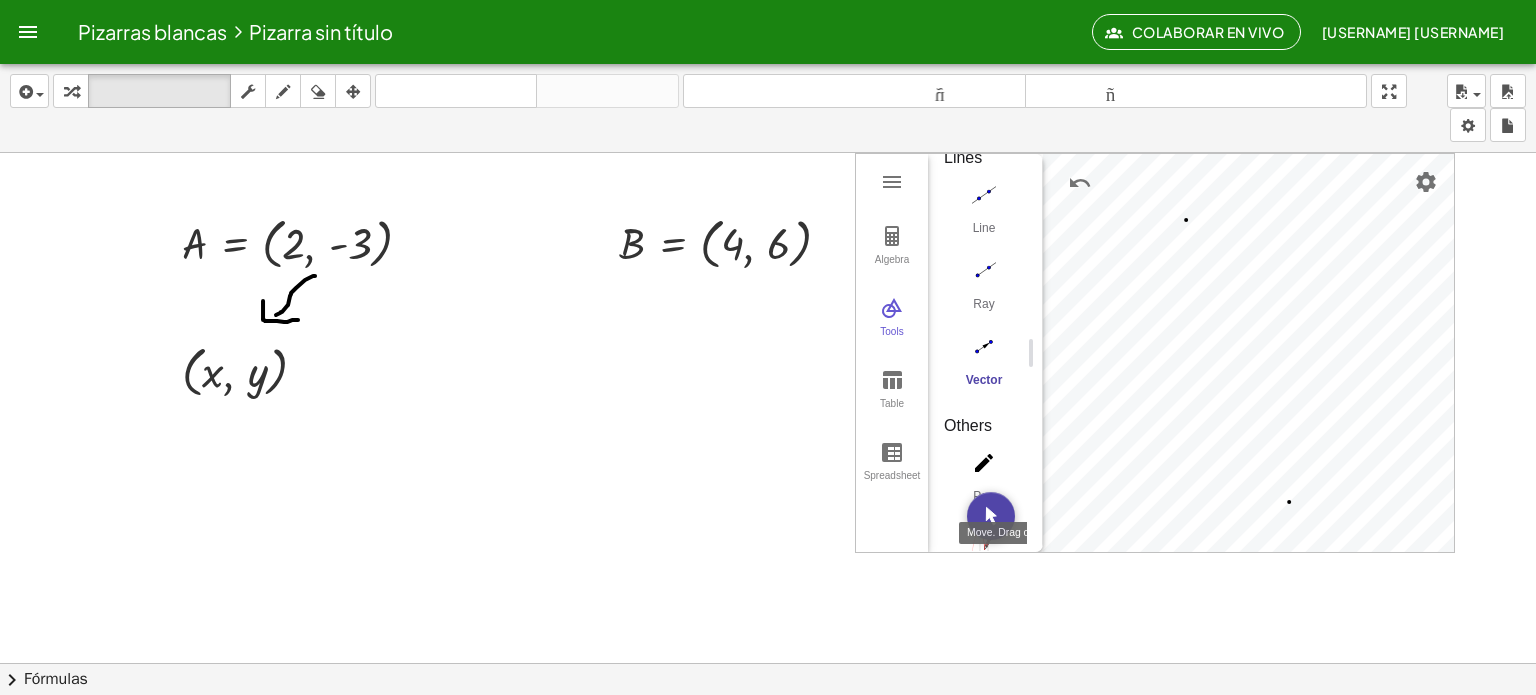 click at bounding box center [991, 516] 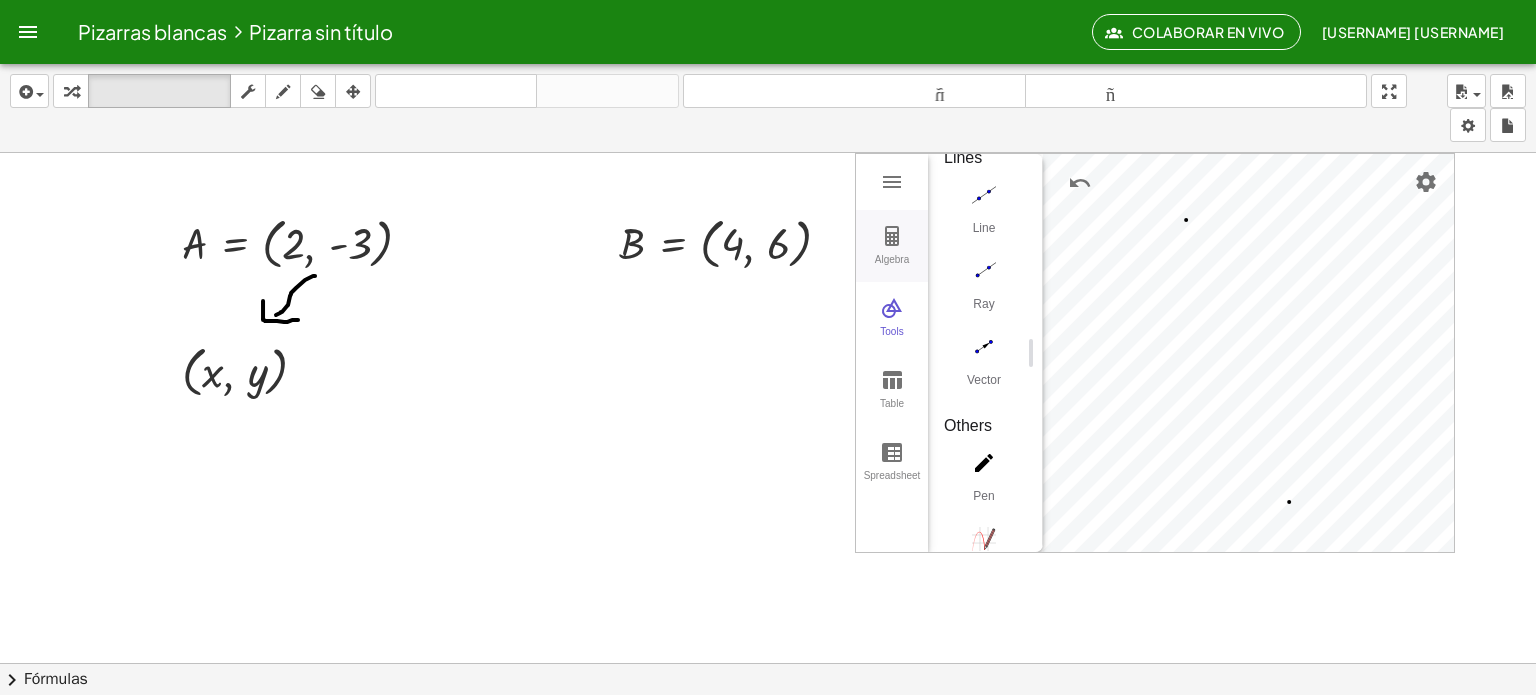 click on "Algebra" at bounding box center [892, 246] 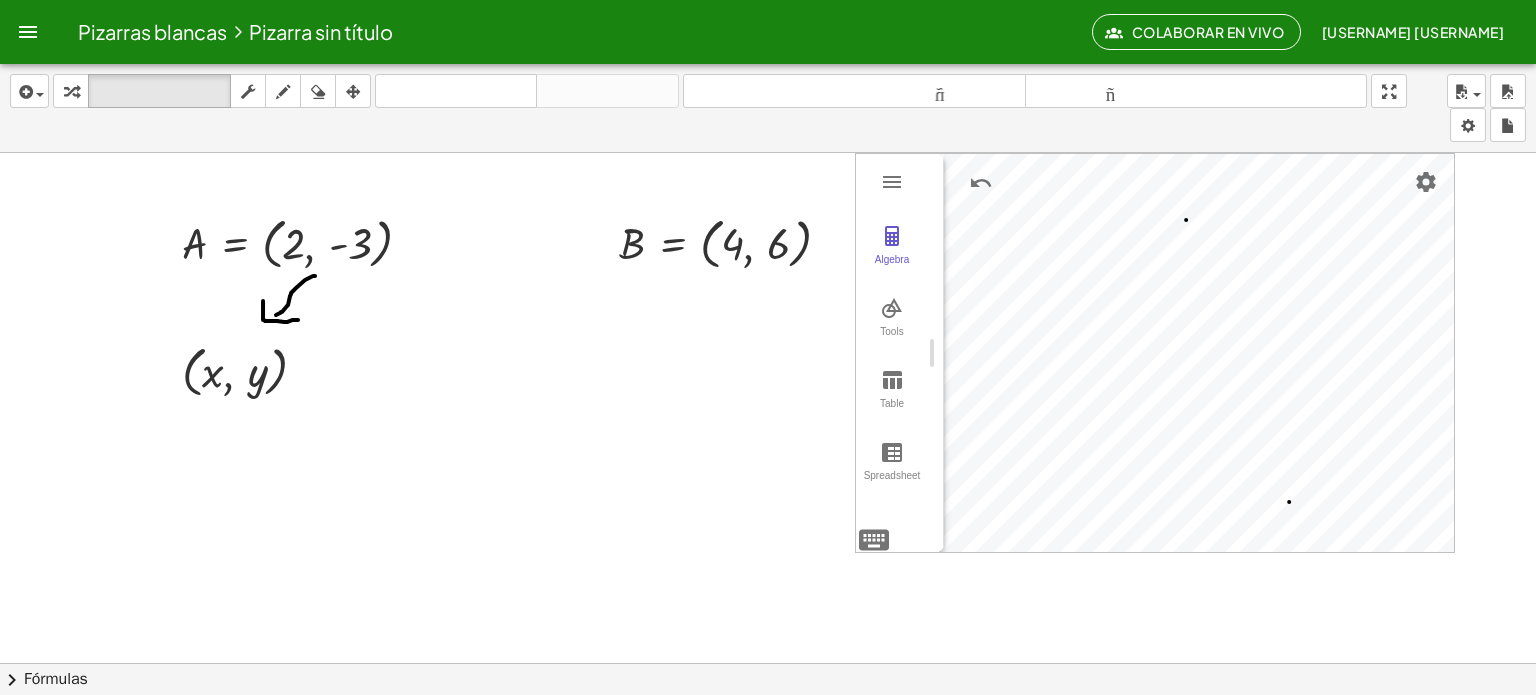 drag, startPoint x: 1037, startPoint y: 360, endPoint x: 906, endPoint y: 385, distance: 133.36417 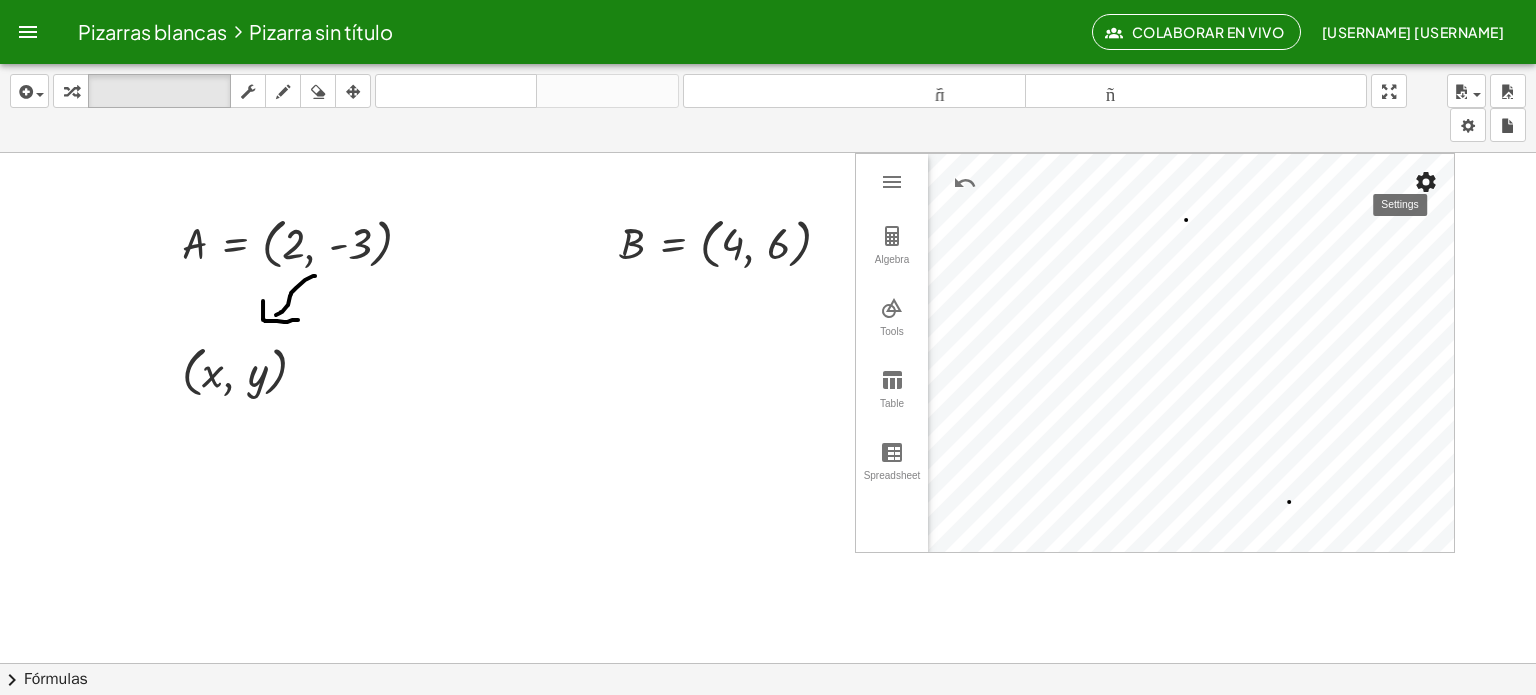click at bounding box center (1426, 182) 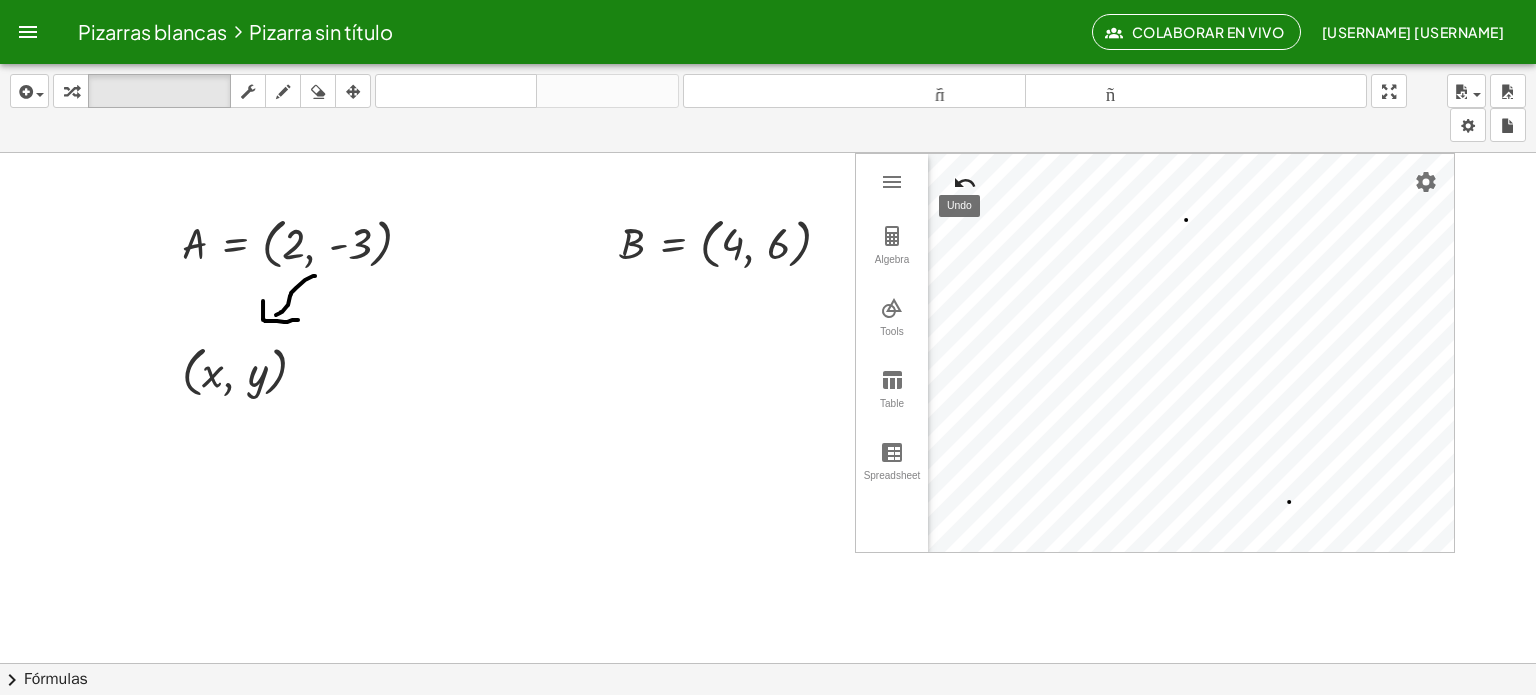 click at bounding box center [965, 183] 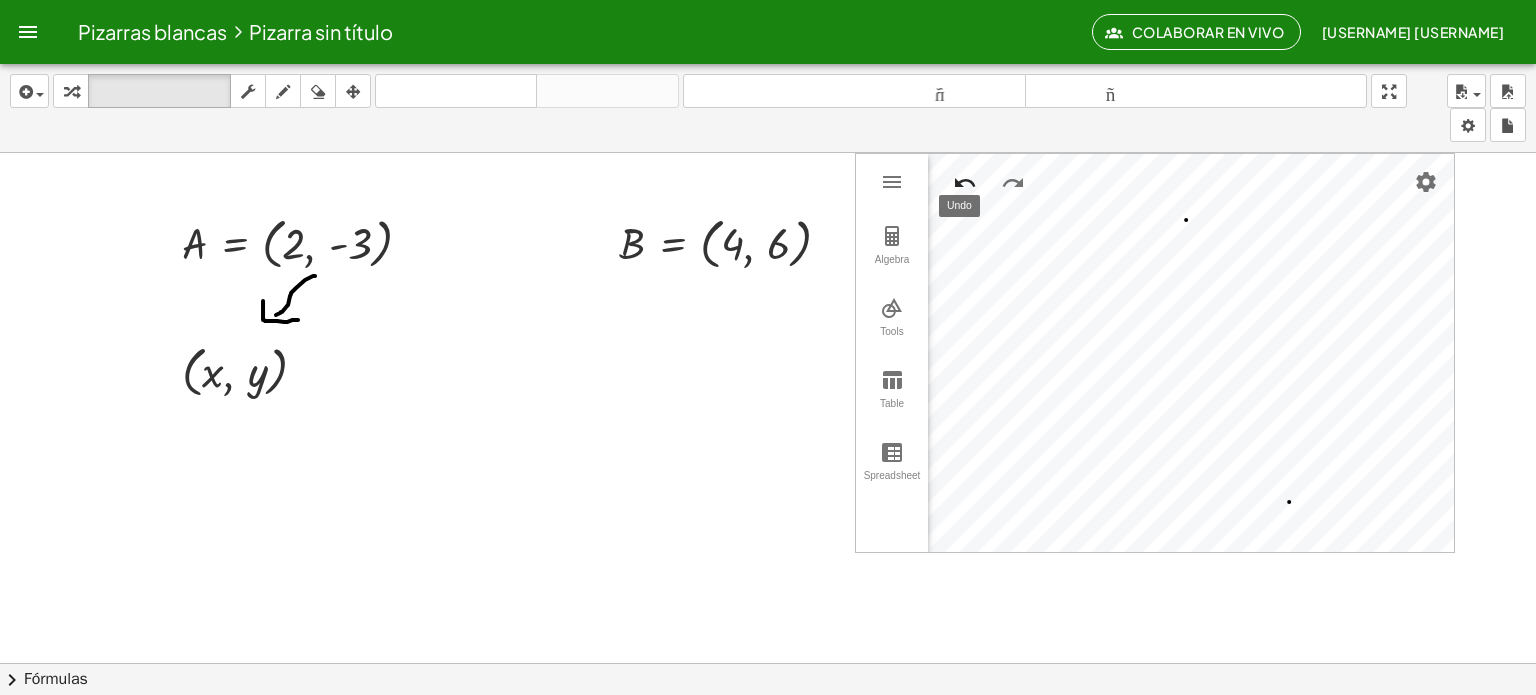 click at bounding box center (965, 183) 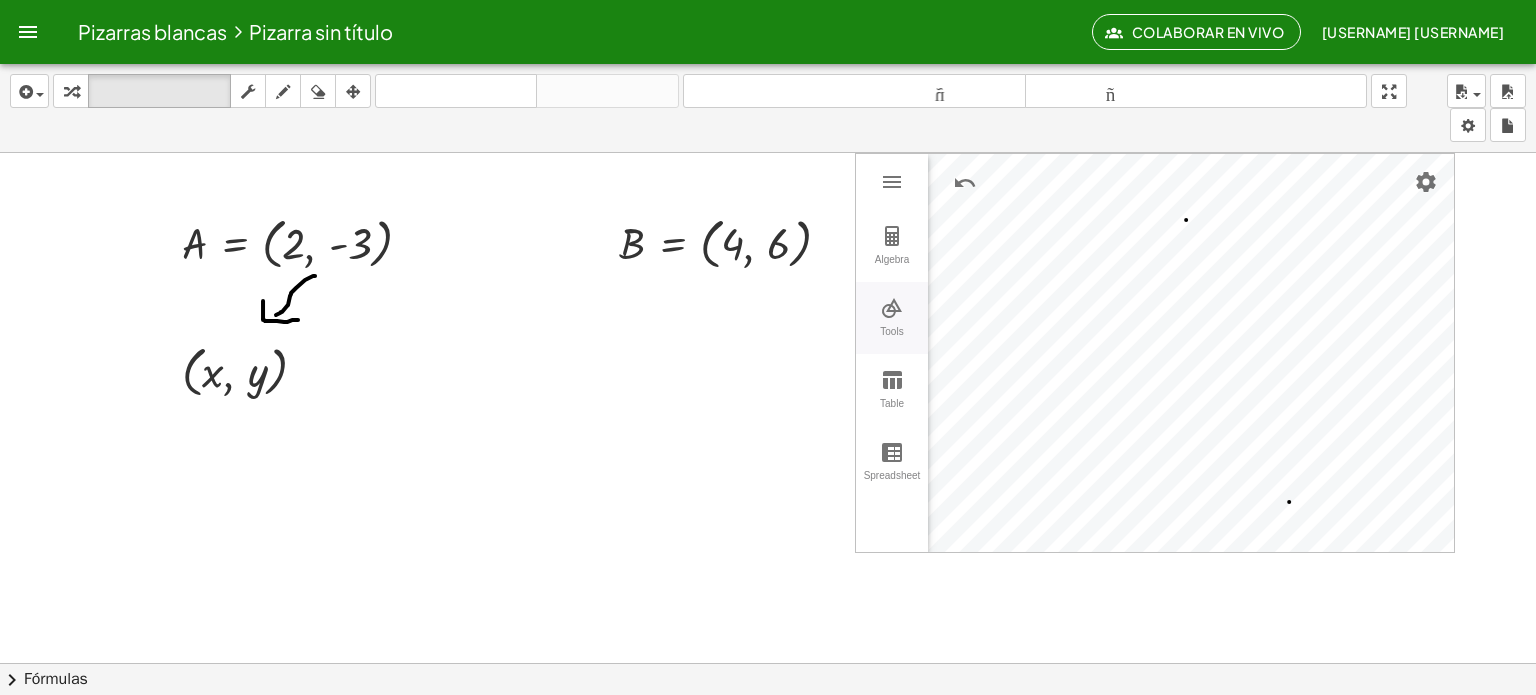 click on "Tools" at bounding box center [892, 340] 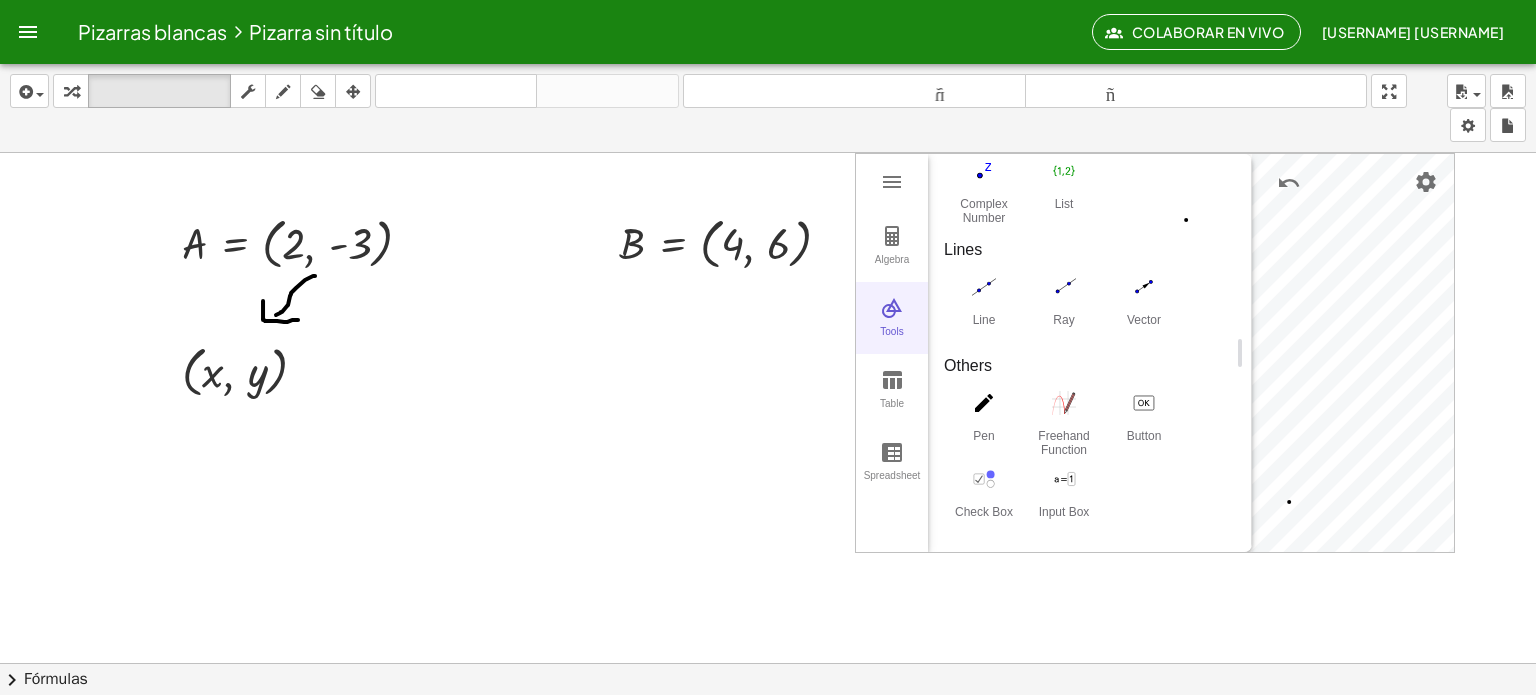scroll, scrollTop: 776, scrollLeft: 0, axis: vertical 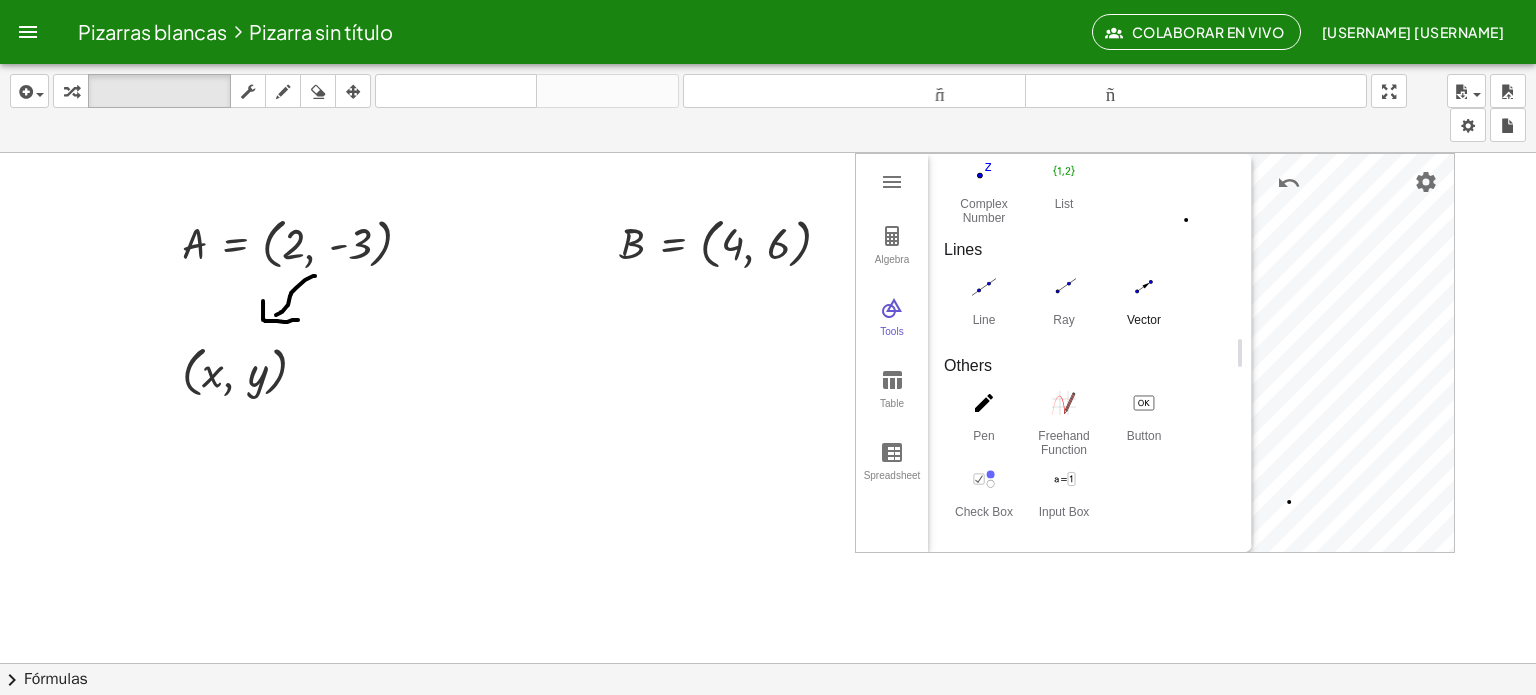 click at bounding box center [1144, 287] 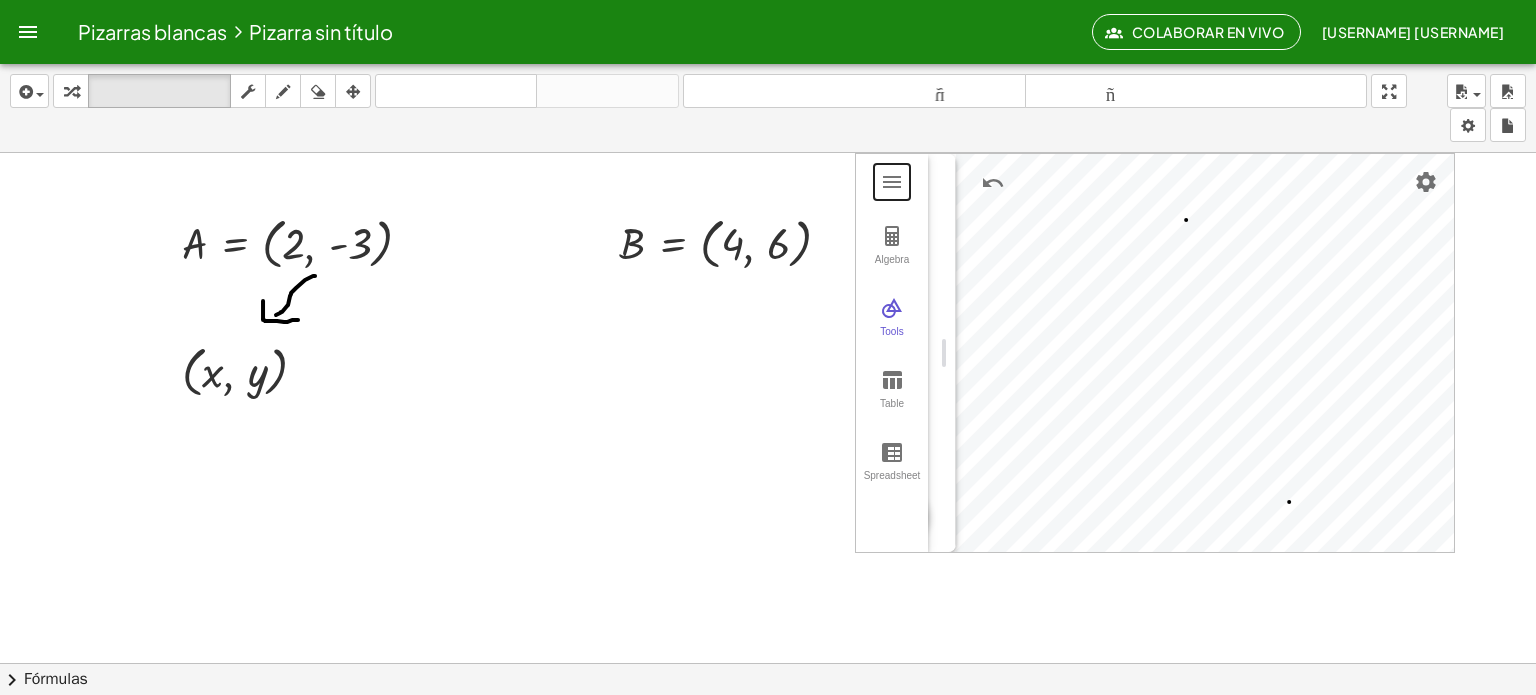 drag, startPoint x: 1241, startPoint y: 355, endPoint x: 945, endPoint y: 362, distance: 296.08276 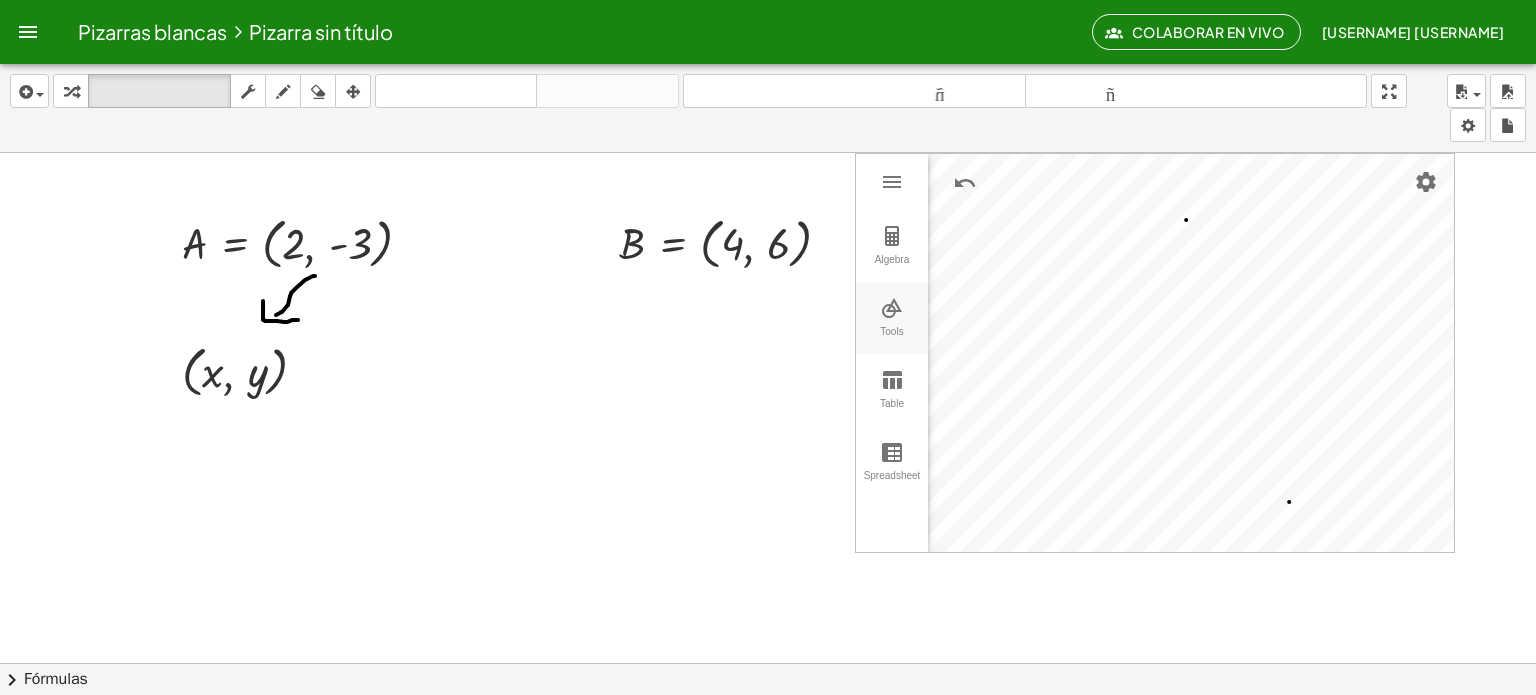 click on "Tools" at bounding box center (892, 318) 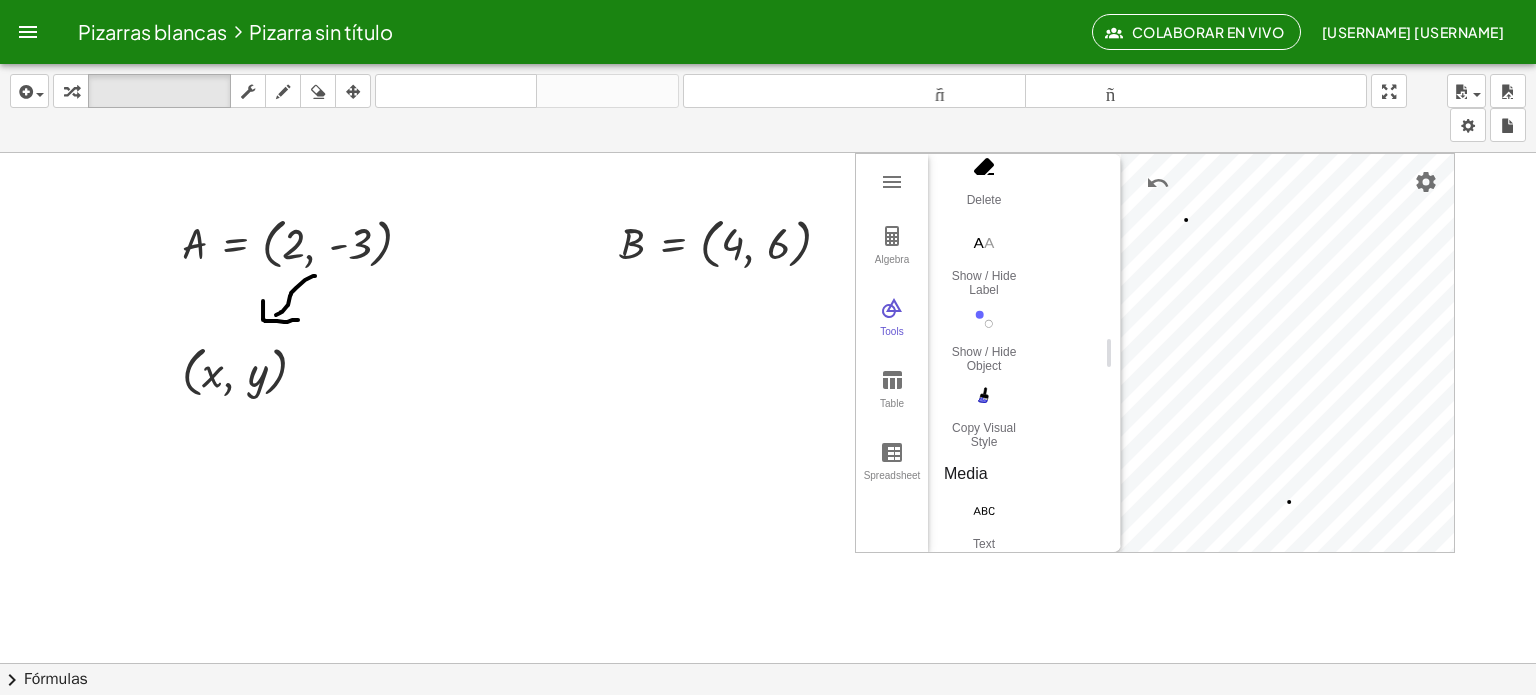 drag, startPoint x: 1239, startPoint y: 349, endPoint x: 1100, endPoint y: 380, distance: 142.41489 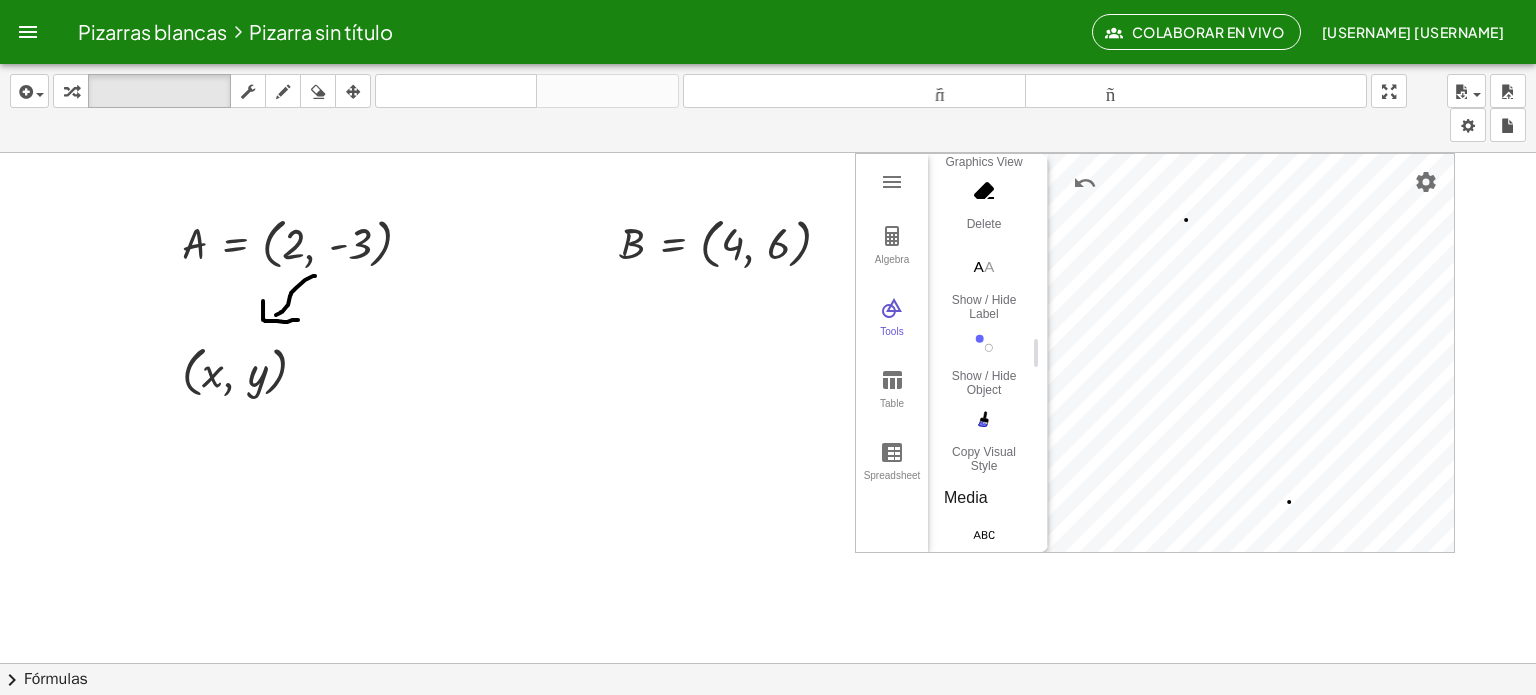 drag, startPoint x: 1105, startPoint y: 347, endPoint x: 1040, endPoint y: 359, distance: 66.09841 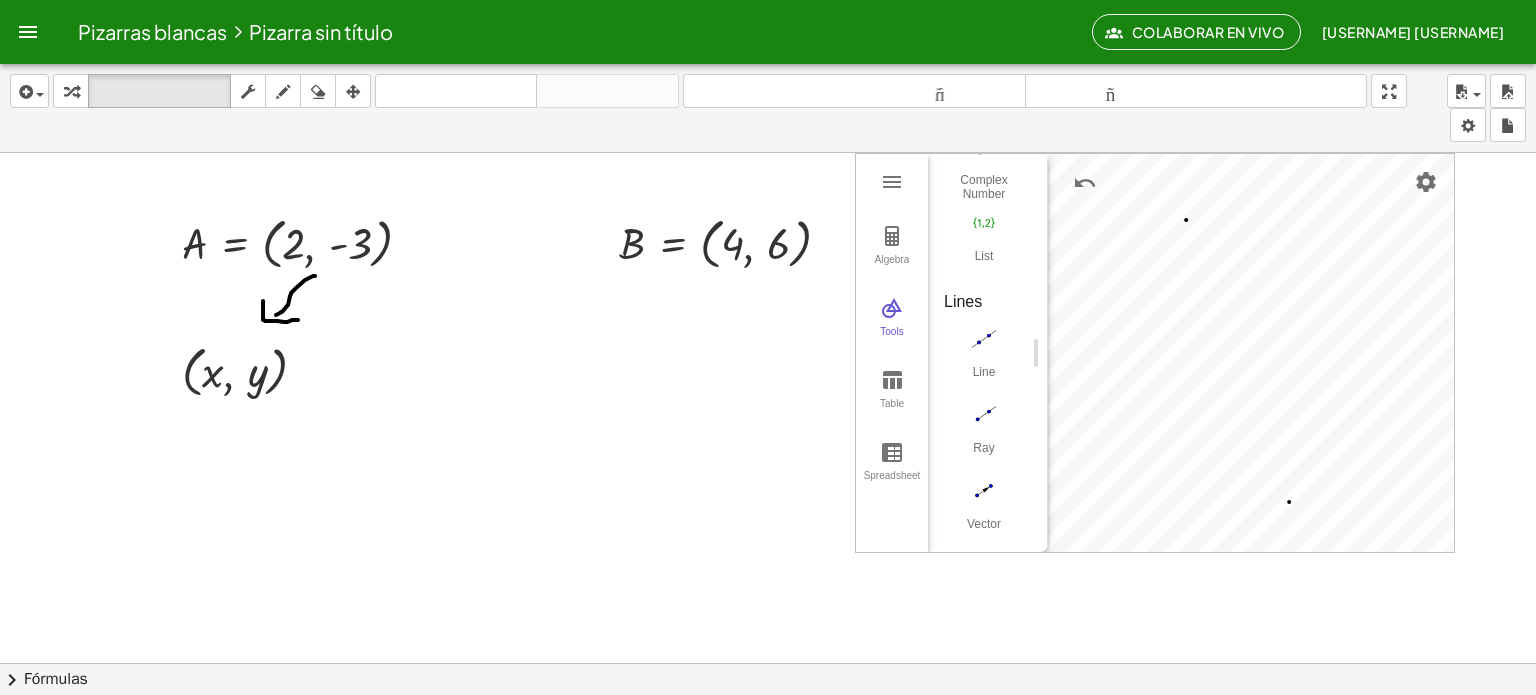 scroll, scrollTop: 1776, scrollLeft: 0, axis: vertical 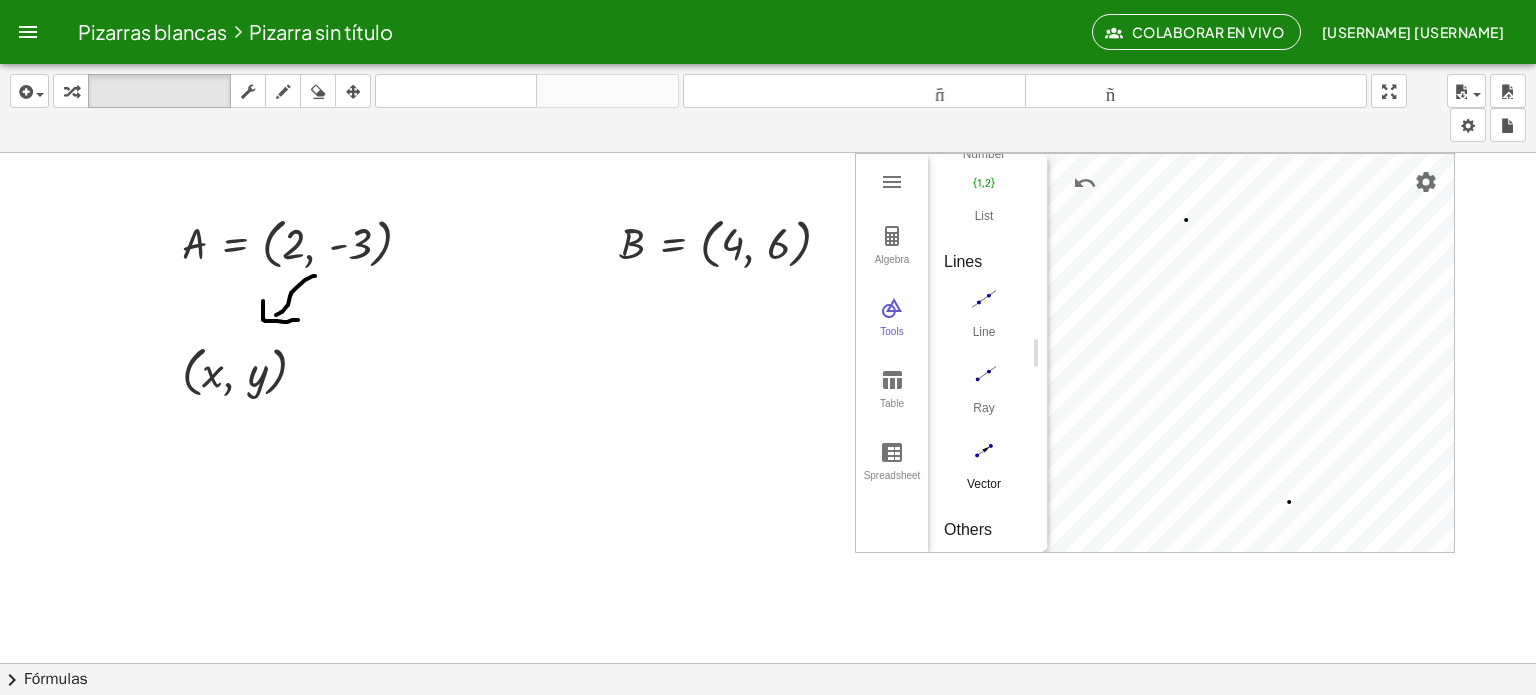 click at bounding box center (984, 451) 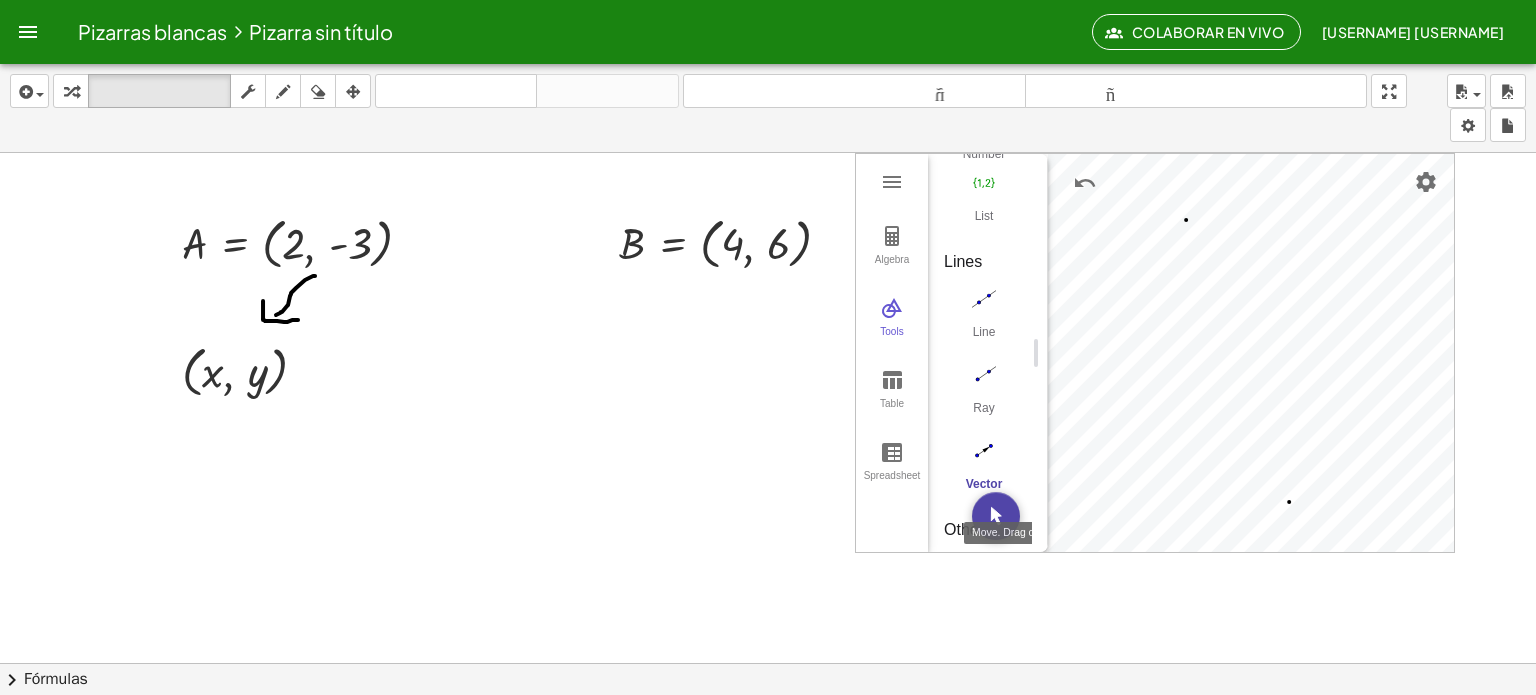 click at bounding box center [996, 516] 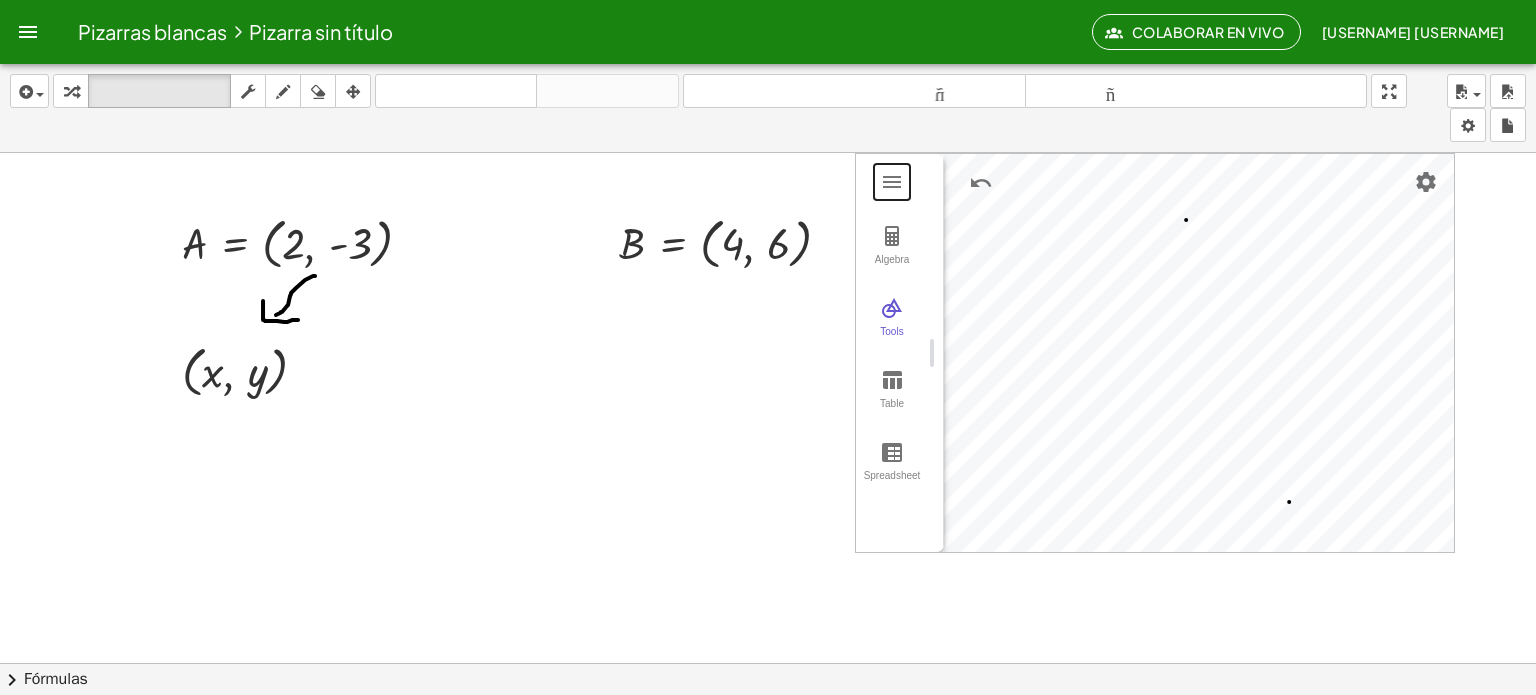 drag, startPoint x: 1038, startPoint y: 336, endPoint x: 880, endPoint y: 376, distance: 162.98466 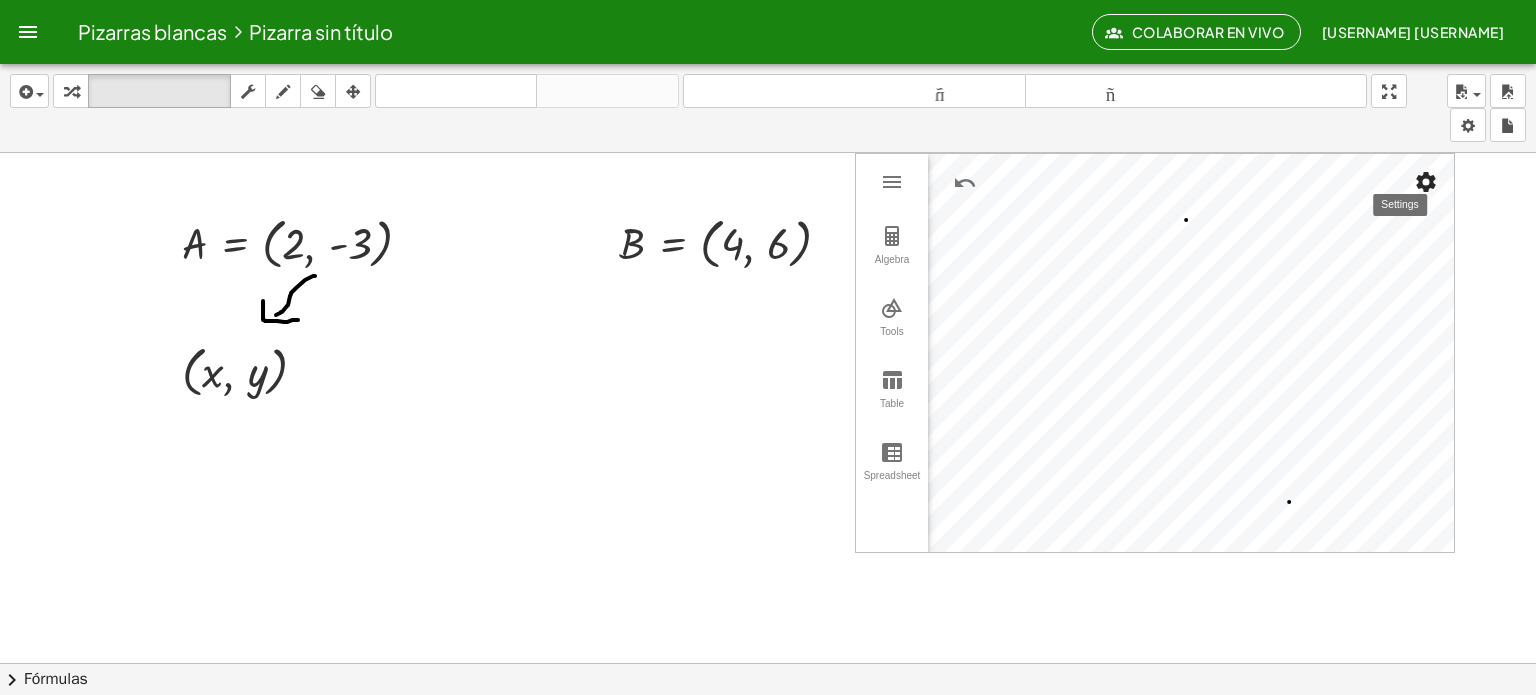 click at bounding box center [1426, 182] 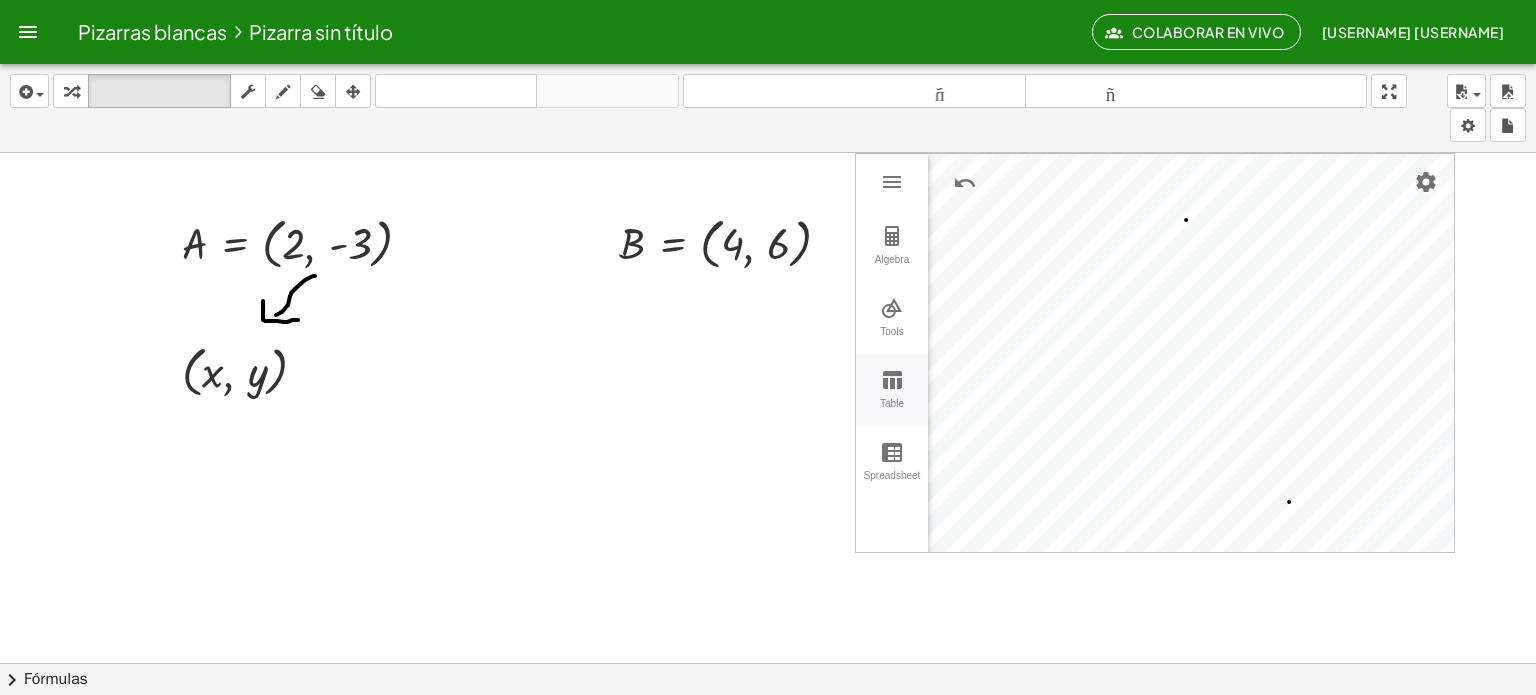 click at bounding box center [892, 380] 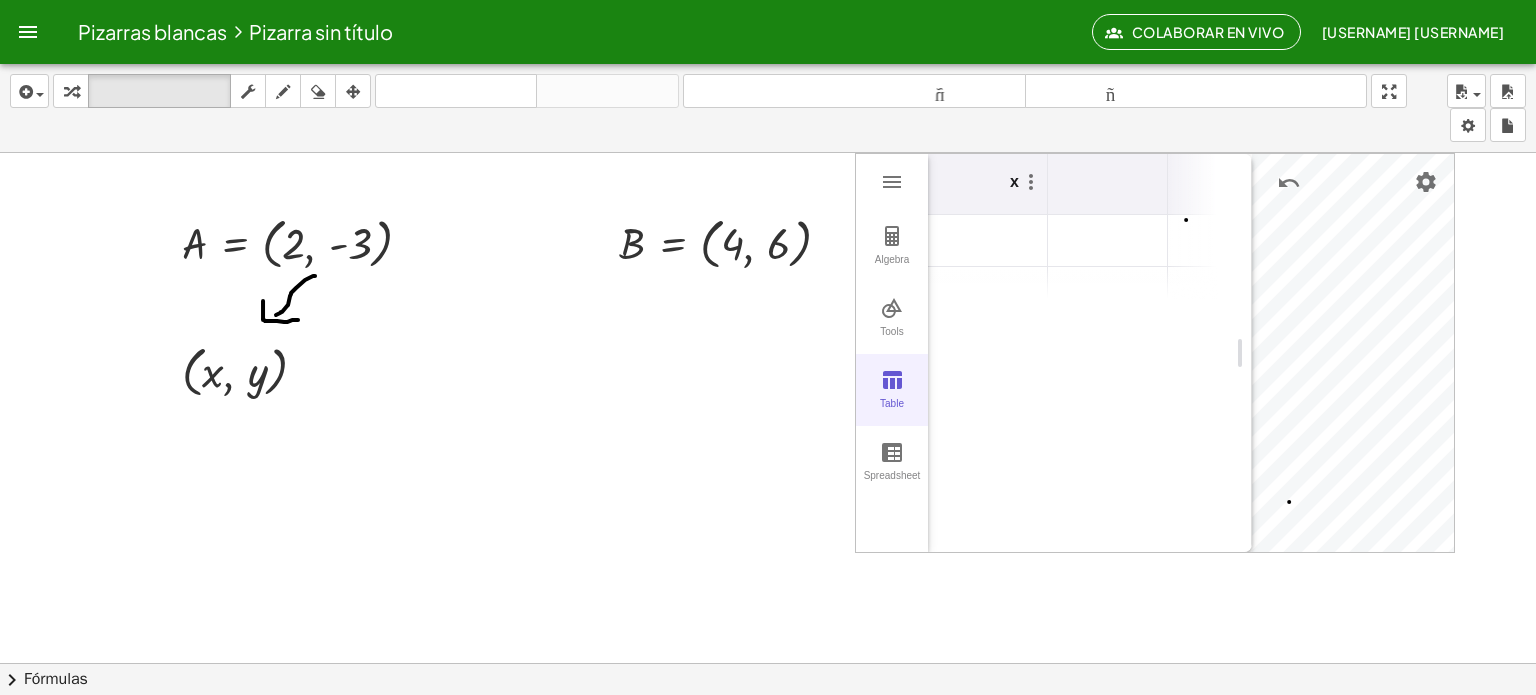 click at bounding box center (892, 380) 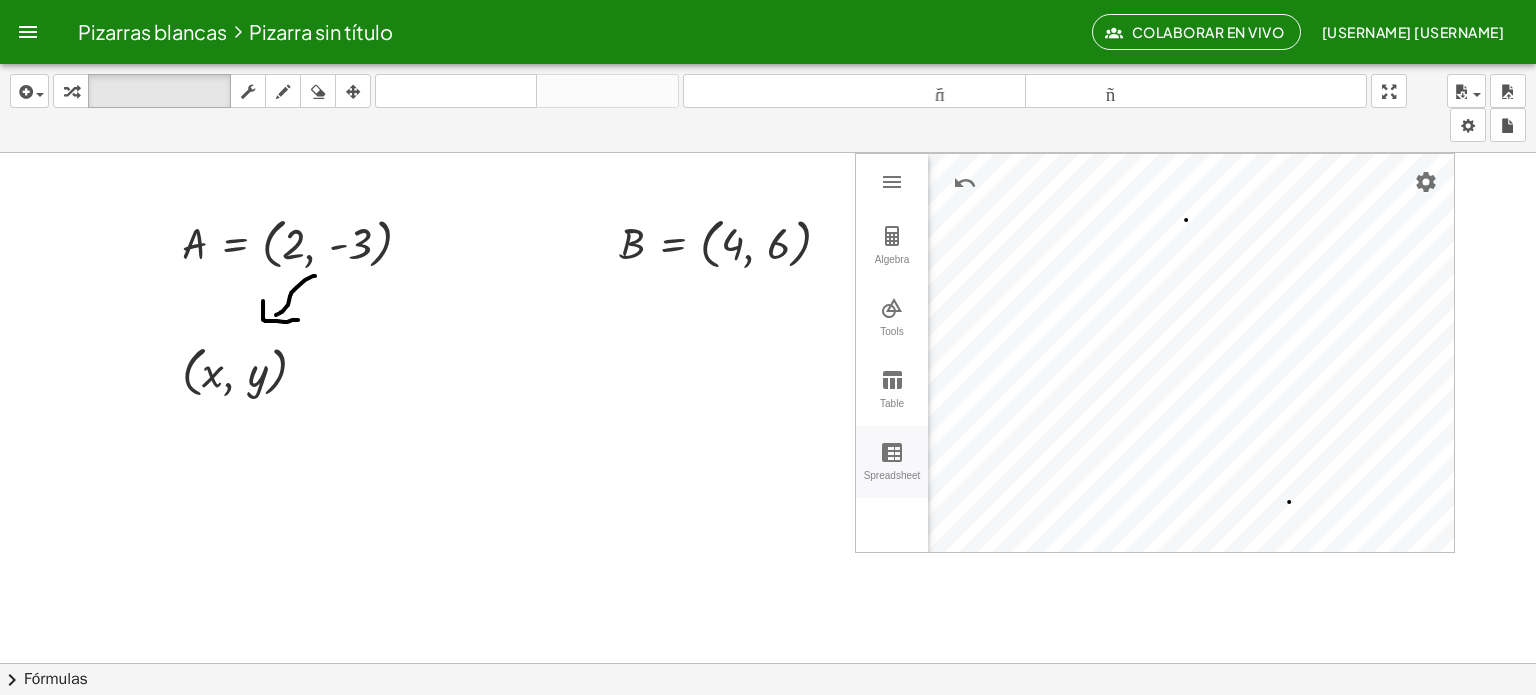click at bounding box center (892, 452) 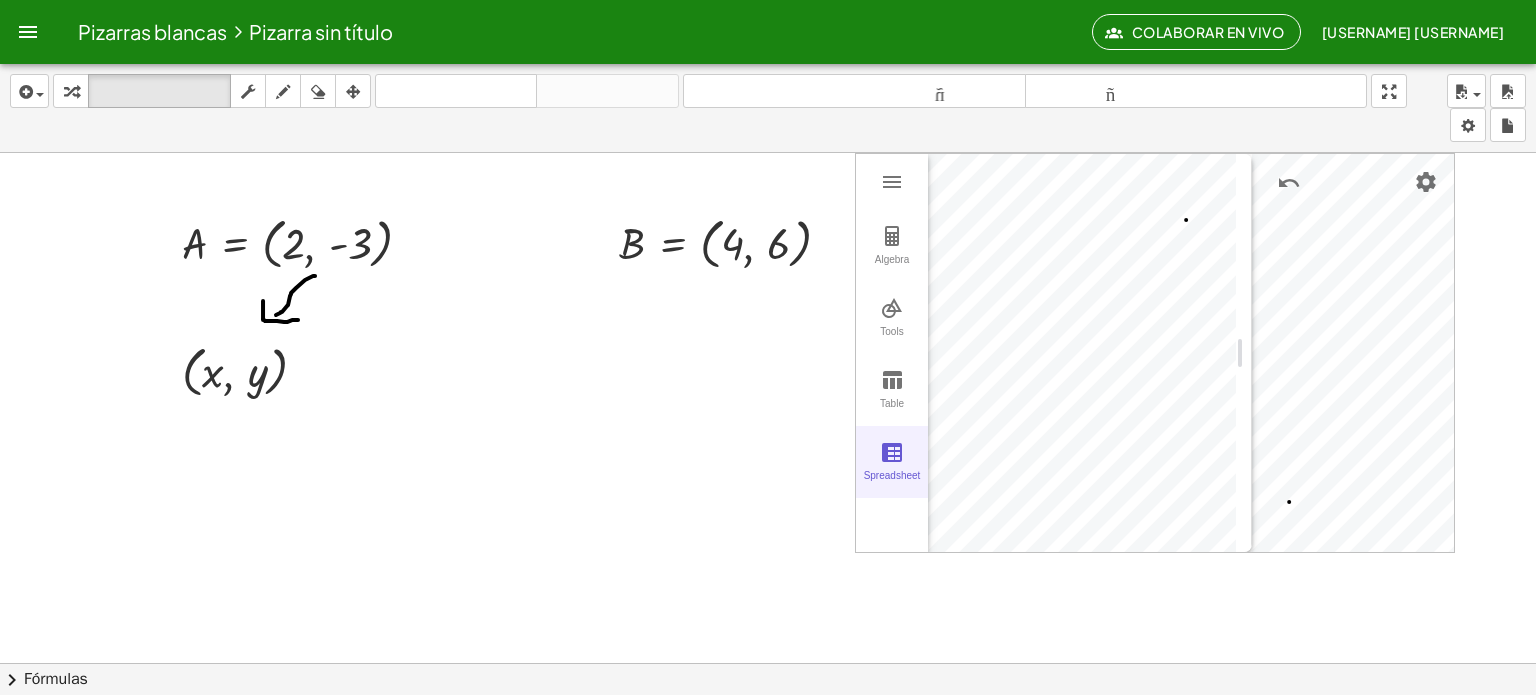 click at bounding box center (892, 452) 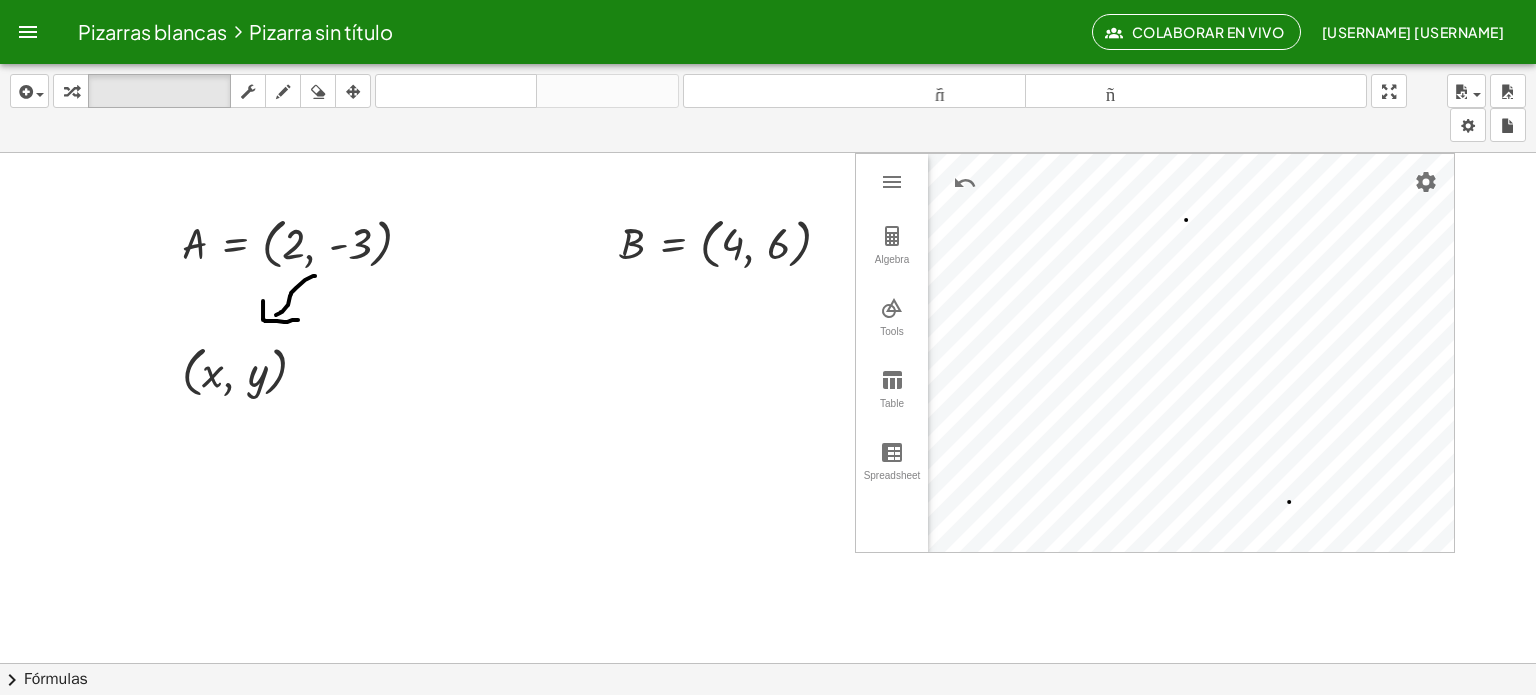 click on "Algebra Tools Table Spreadsheet" at bounding box center [892, 353] 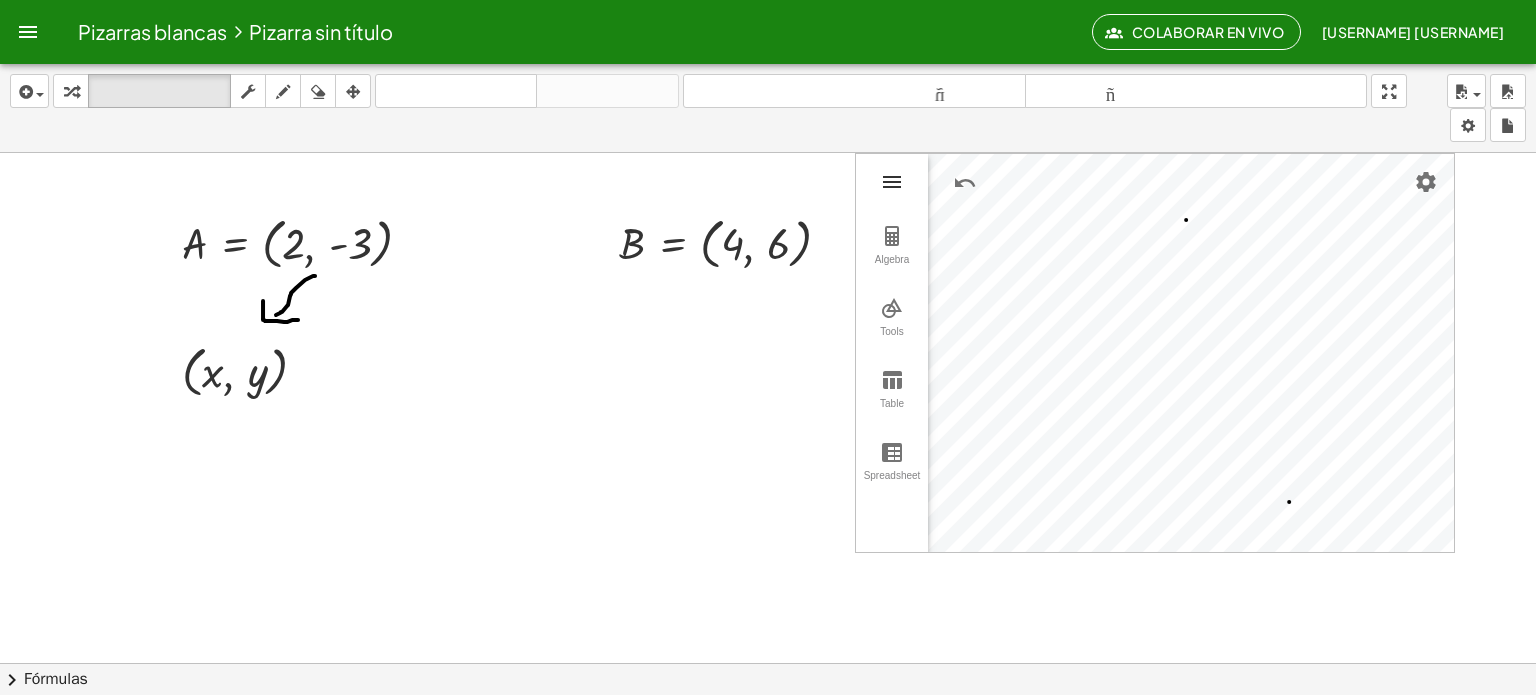 click at bounding box center [892, 182] 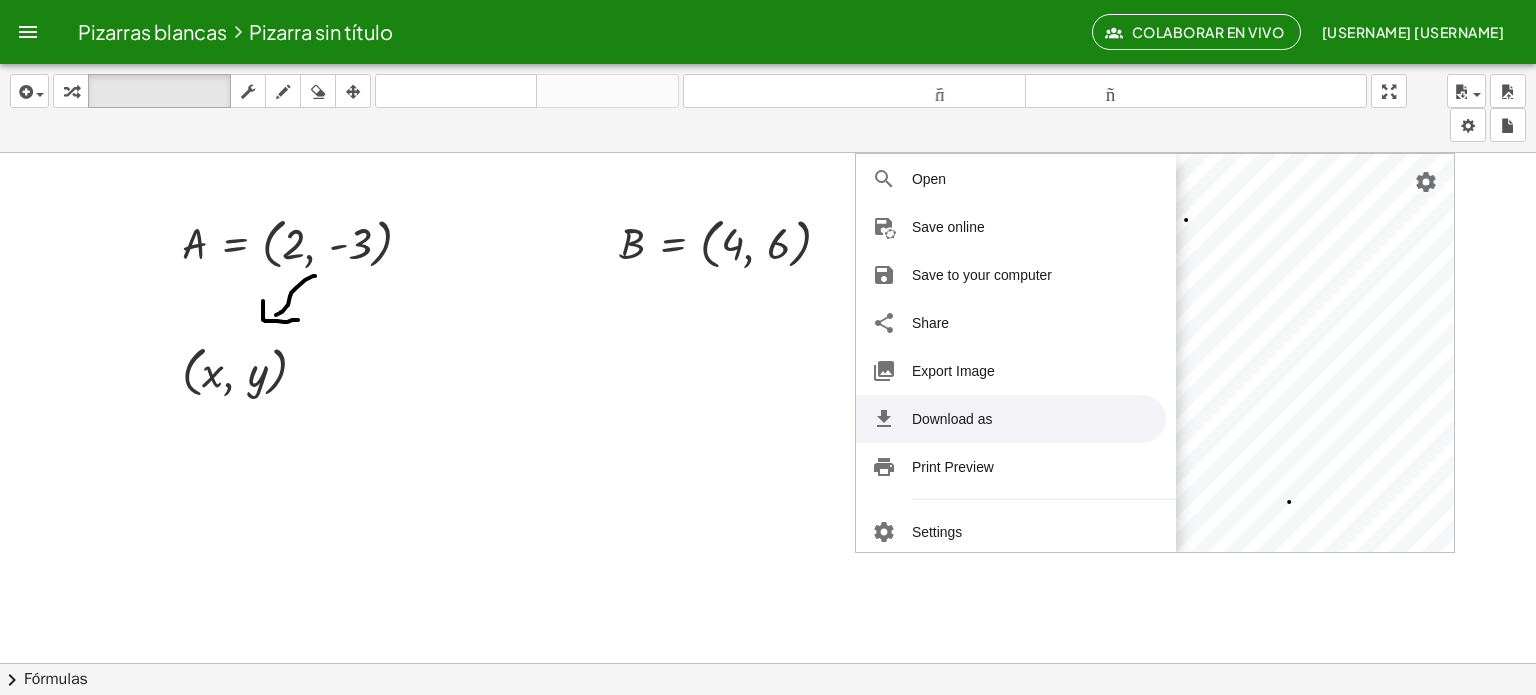 scroll, scrollTop: 160, scrollLeft: 0, axis: vertical 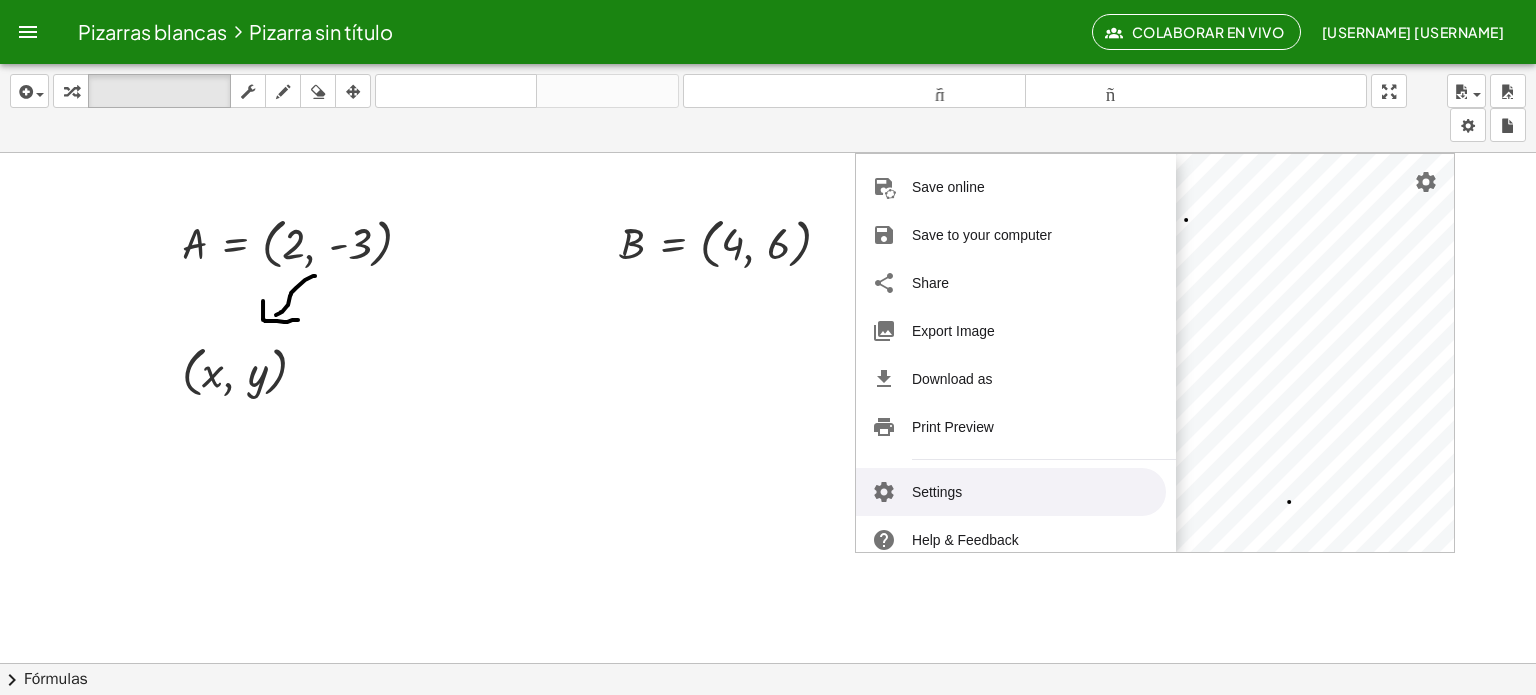 click on "Settings" at bounding box center [1011, 492] 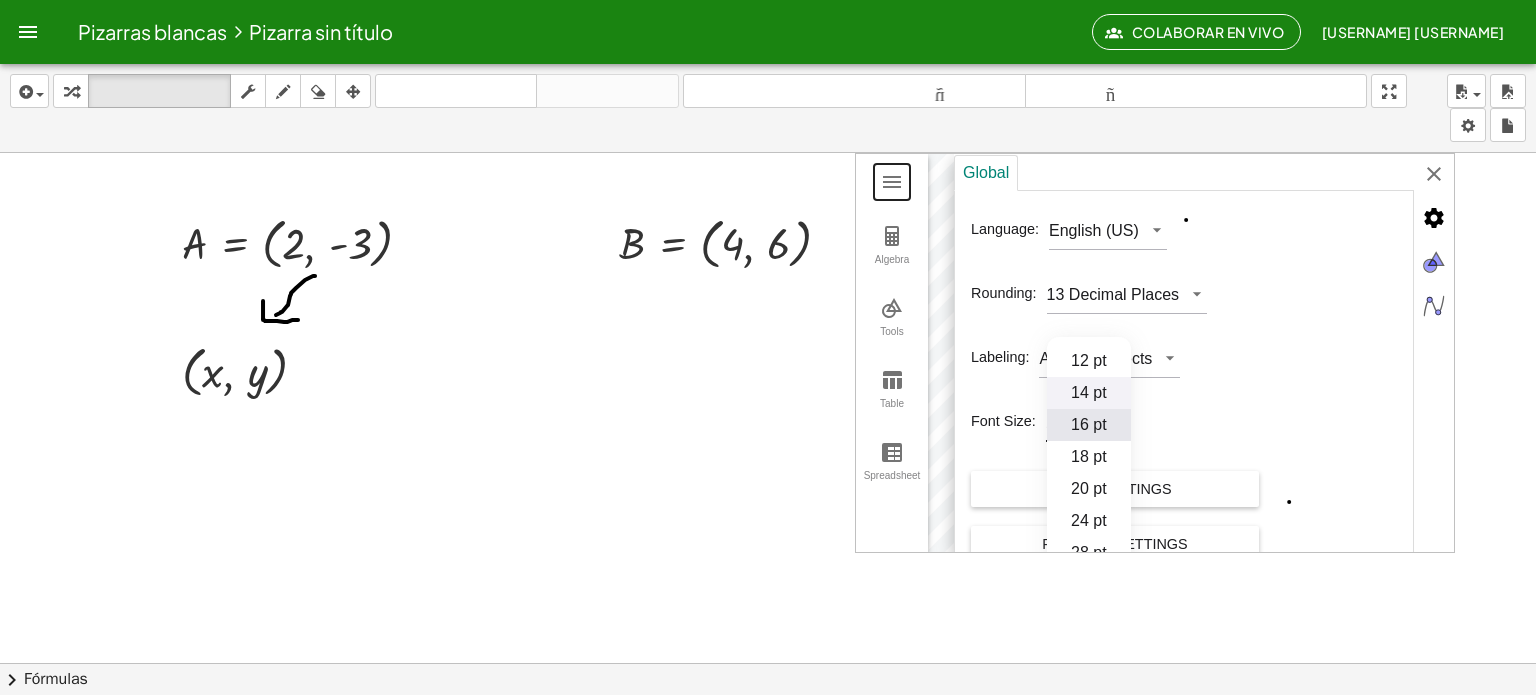 click on "B = ( [NUMBER] , [NUMBER] ) C = ( [NUMBER] , [NUMBER] )" at bounding box center [1155, 353] 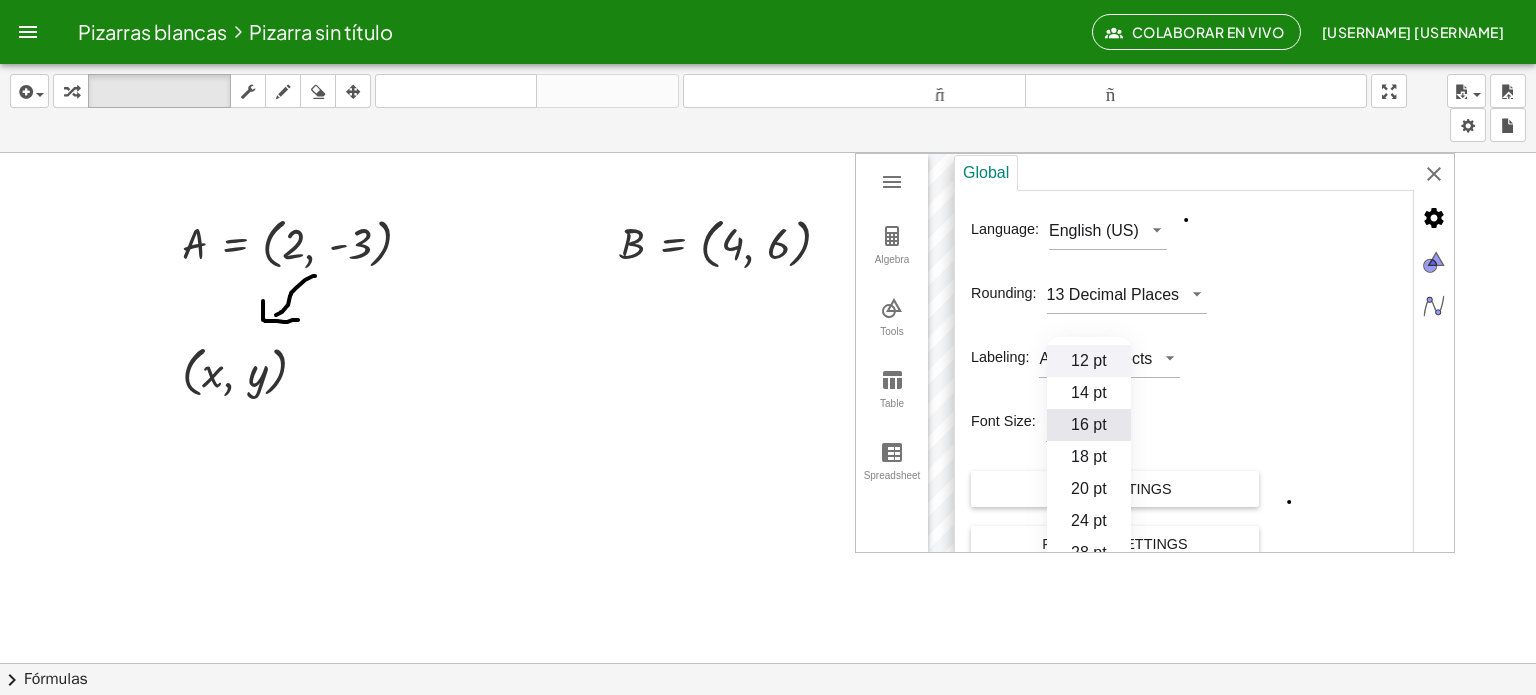 click on "12 pt" at bounding box center [1089, 361] 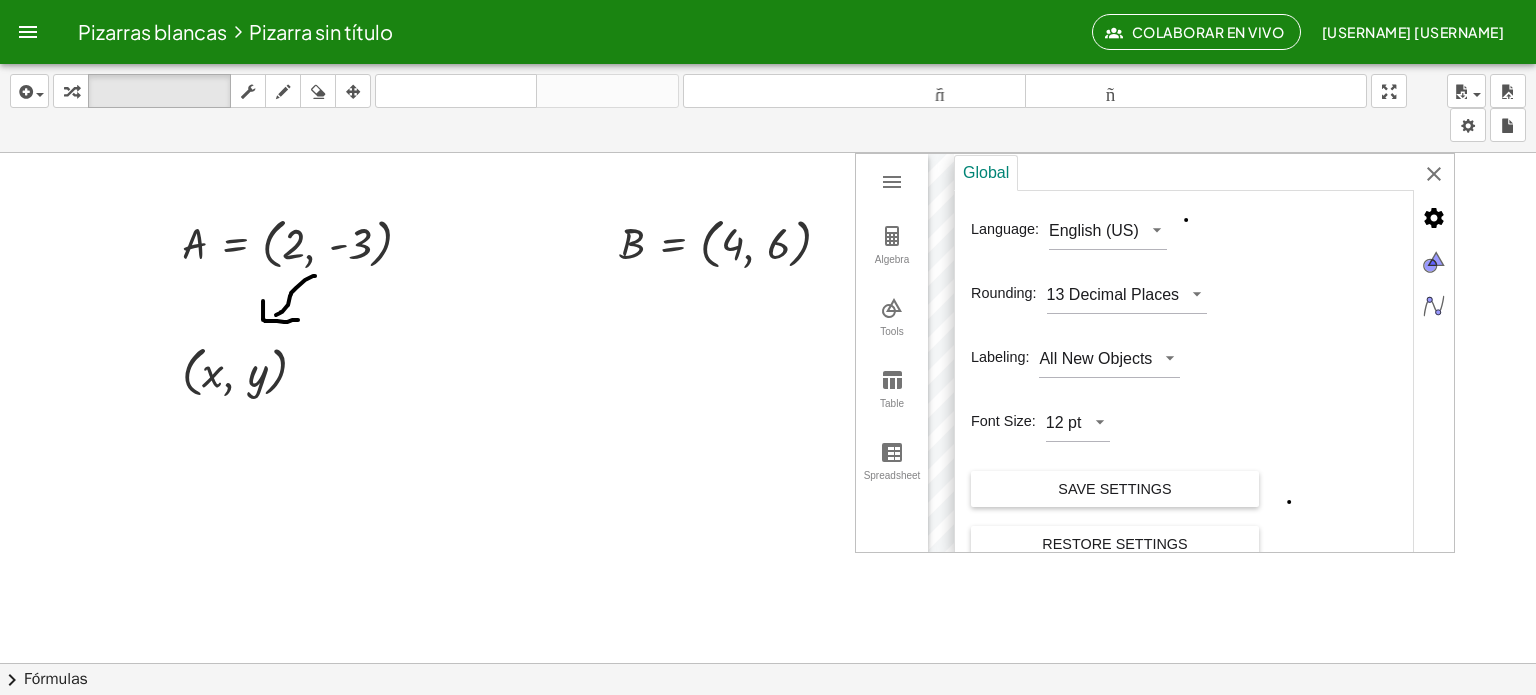 click on "Global Language: English (US) Rounding: 13 Decimal Places Labeling: All New Objects Font Size: 12 pt Save Settings Restore Settings" at bounding box center (1204, 354) 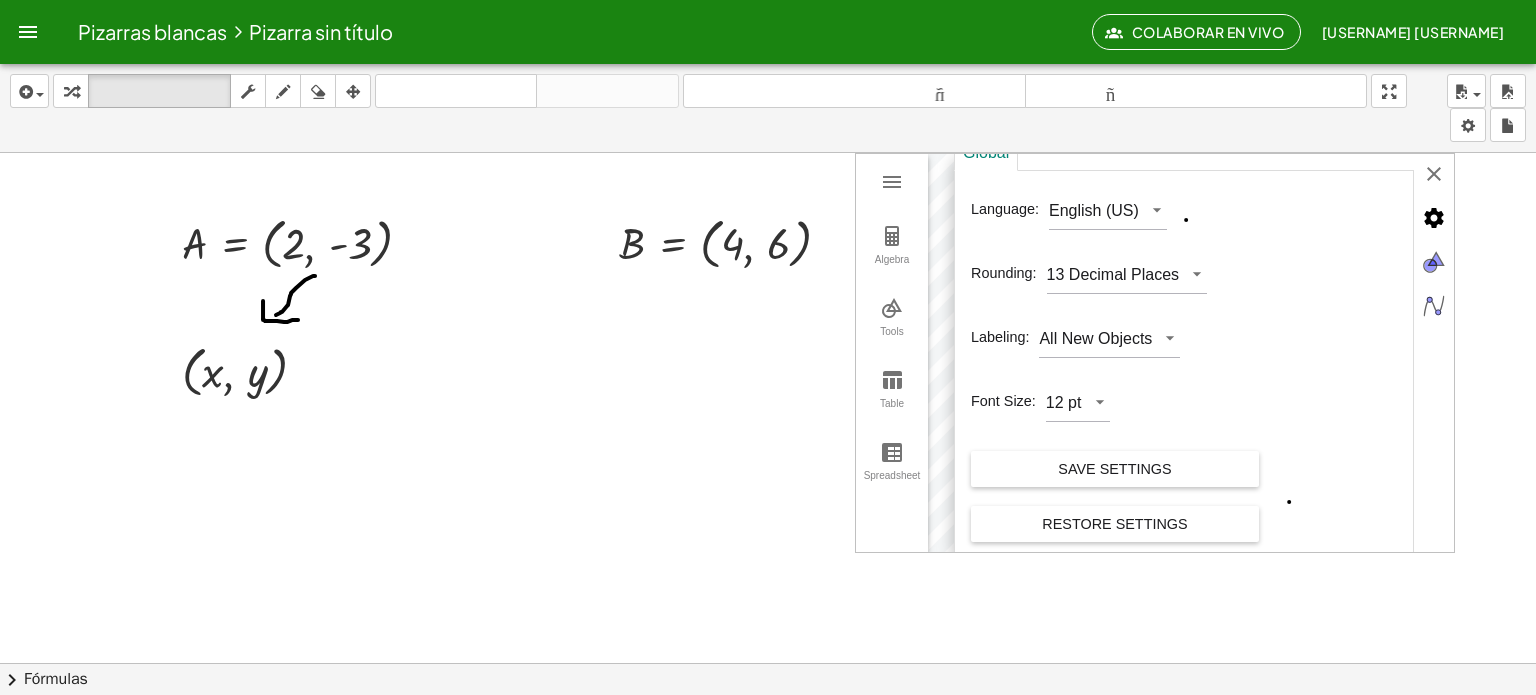 scroll, scrollTop: 29, scrollLeft: 0, axis: vertical 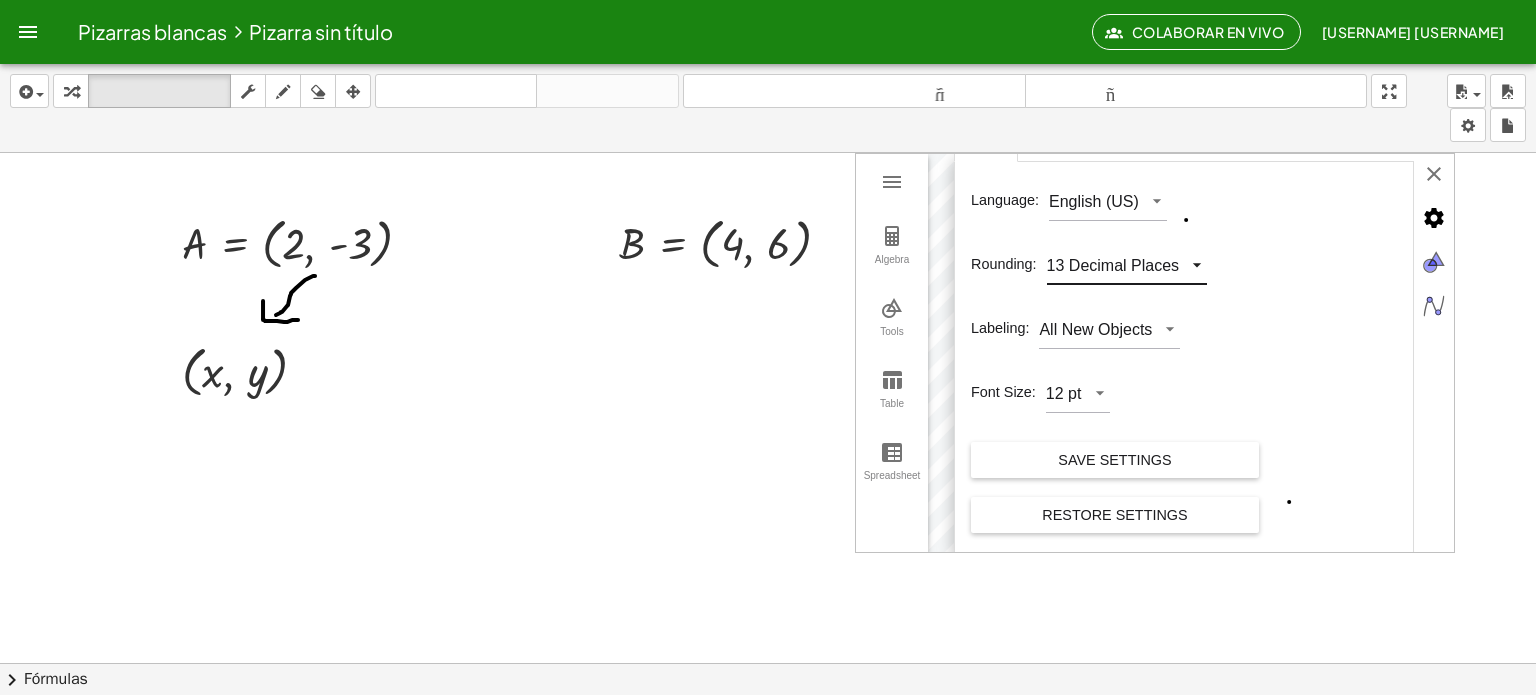 click on "B = ( [NUMBER] , [NUMBER] ) C = ( [NUMBER] , [NUMBER] )" at bounding box center [1155, 353] 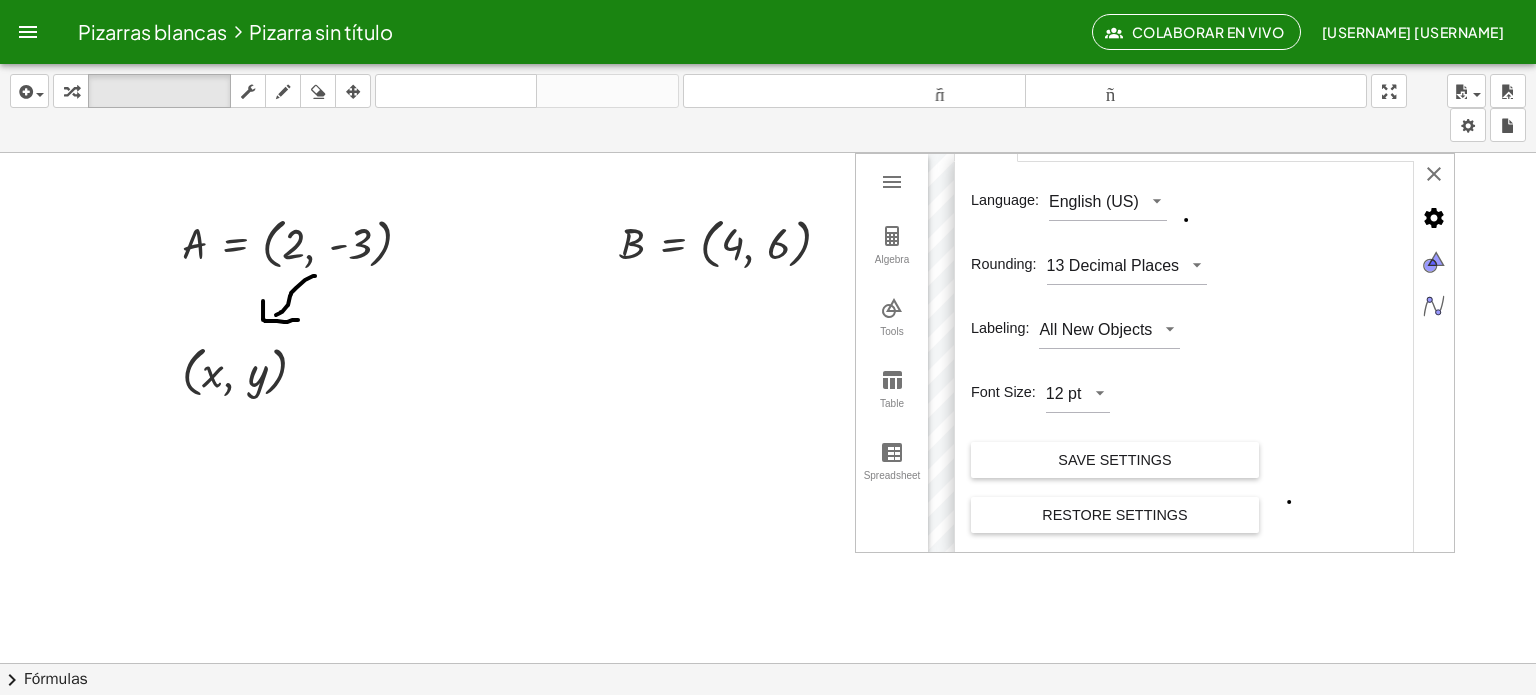 click on "Language: English (US)" at bounding box center [1188, 197] 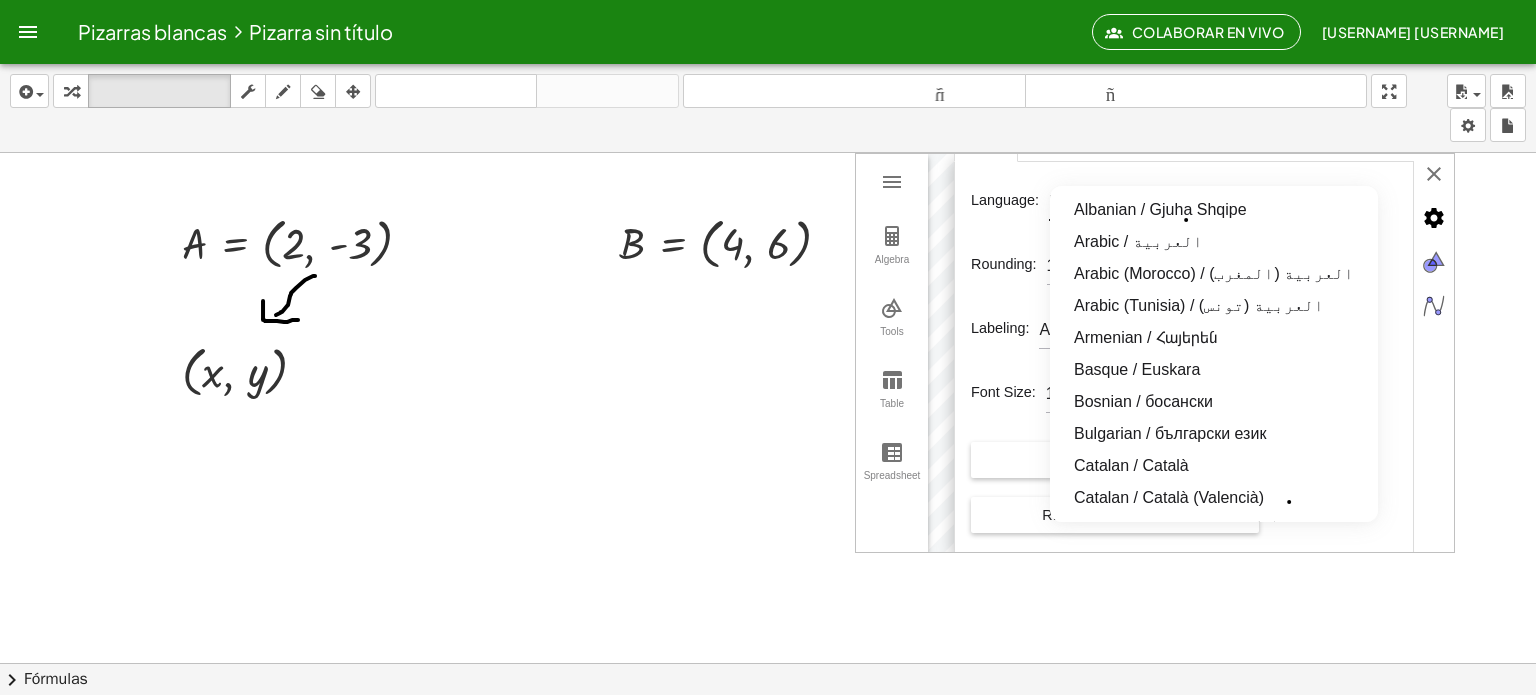 click on "B = ( [NUMBER] , [NUMBER] ) C = ( [NUMBER] , [NUMBER] )" at bounding box center (1155, 353) 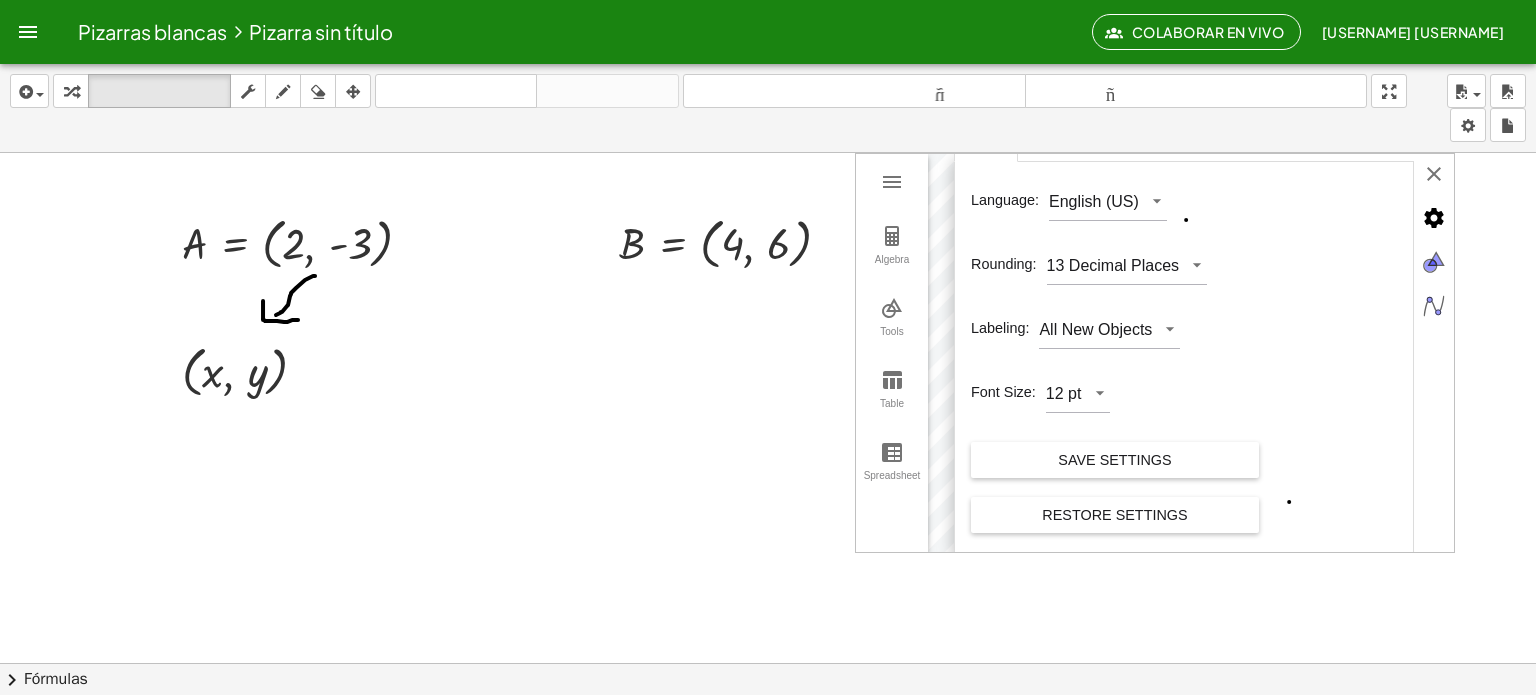 click at bounding box center (768, 742) 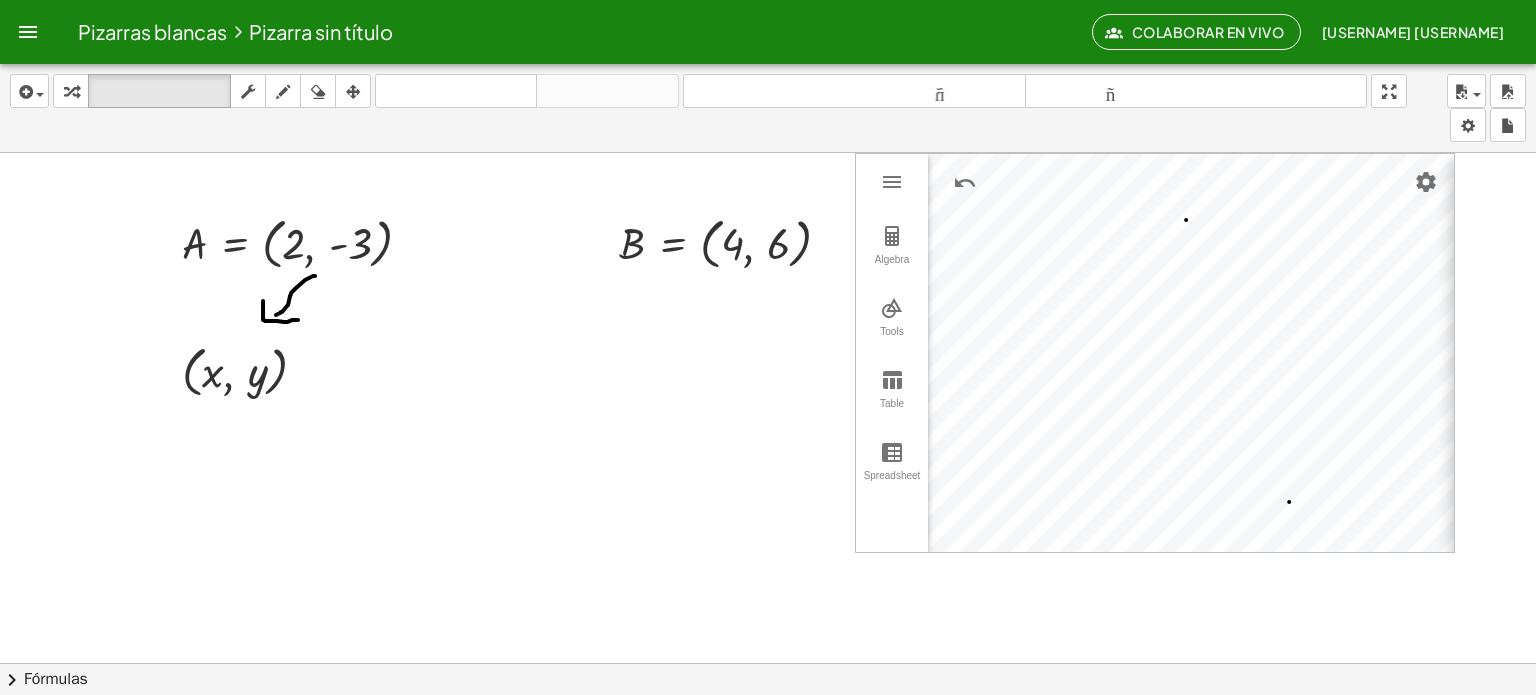 click on "B = ( [NUMBER] , [NUMBER] ) C = ( [NUMBER] , [NUMBER] )" at bounding box center [1155, 353] 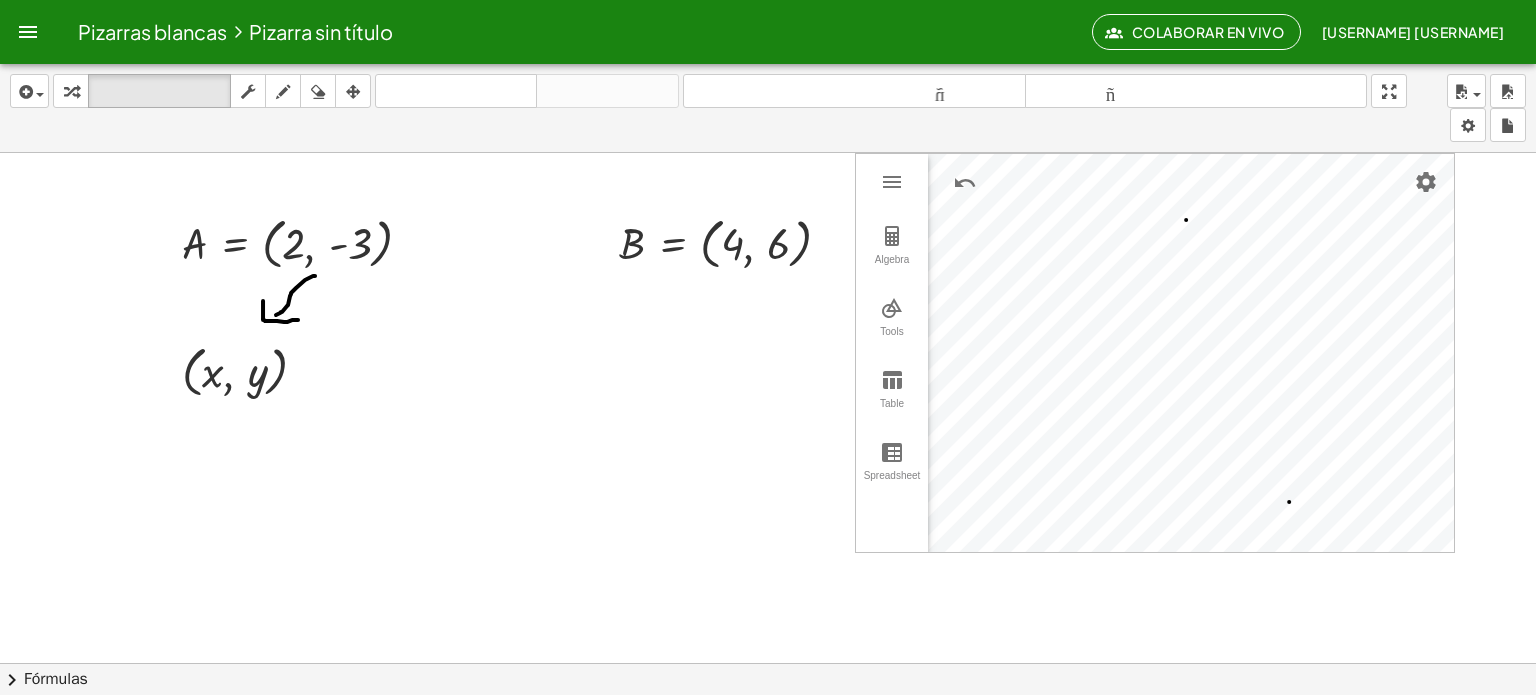 click at bounding box center [768, 742] 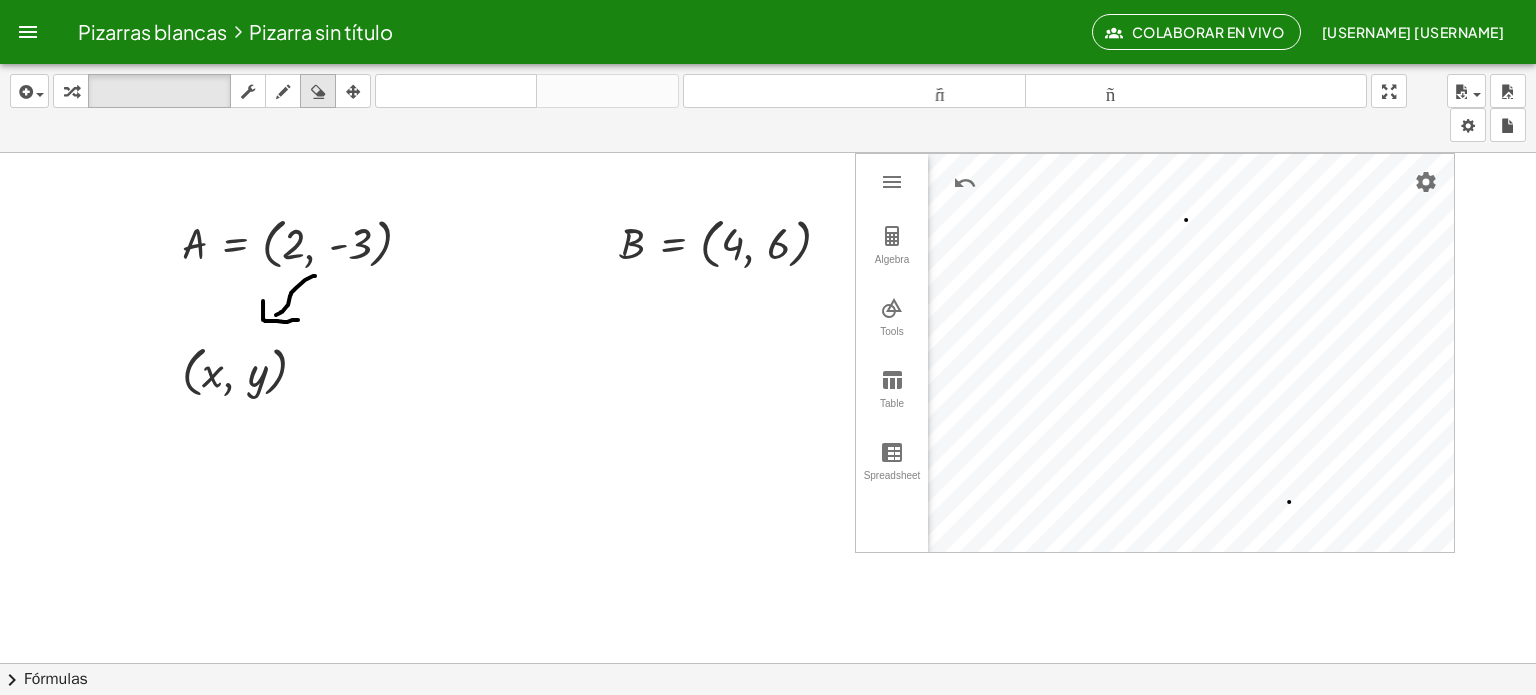 click at bounding box center (318, 92) 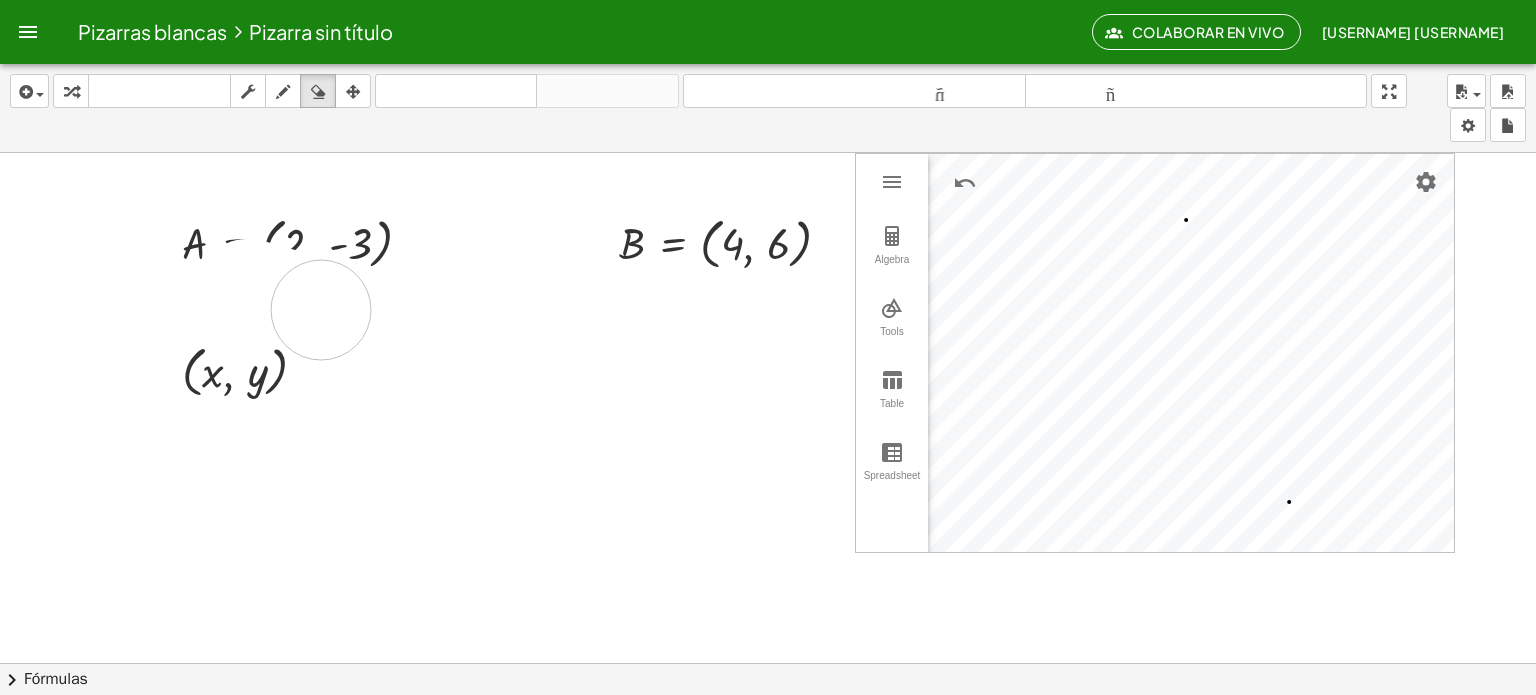 drag, startPoint x: 247, startPoint y: 288, endPoint x: 321, endPoint y: 309, distance: 76.922035 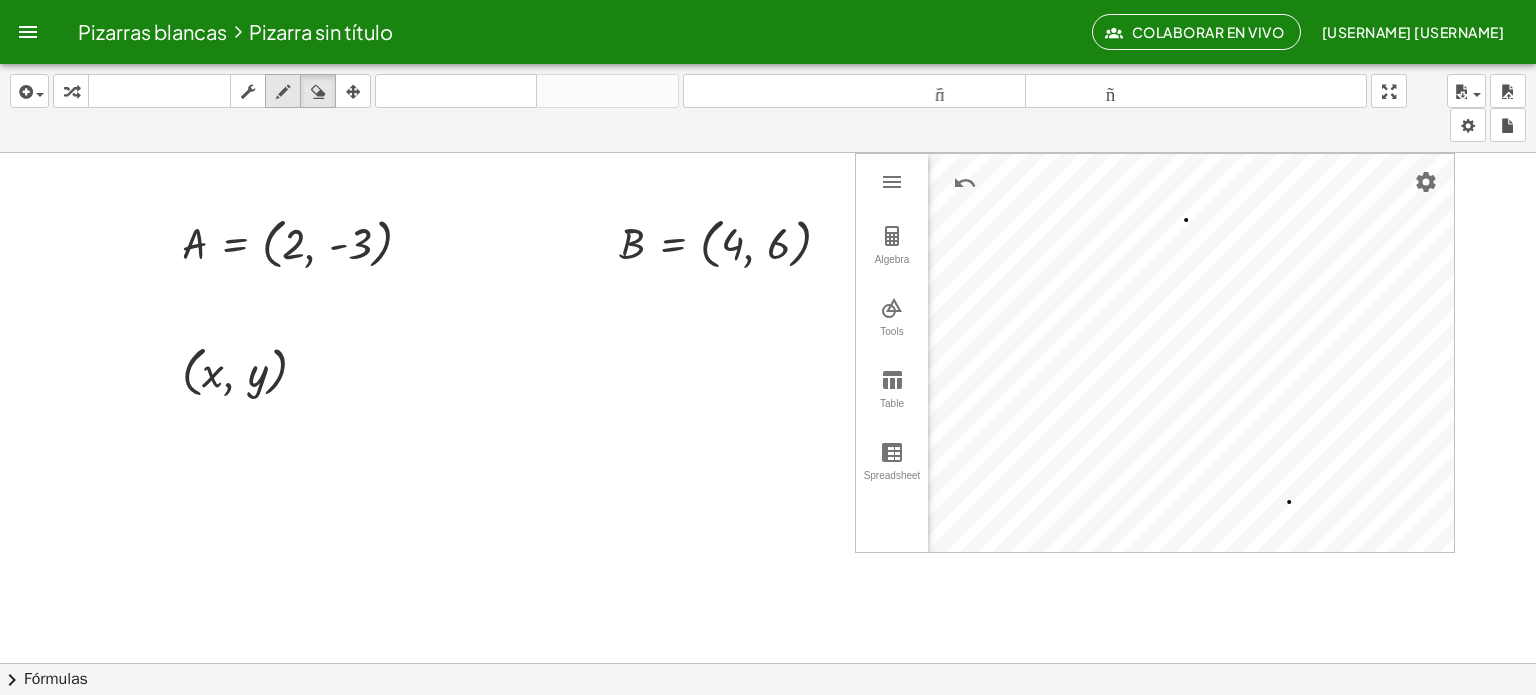 click at bounding box center [283, 92] 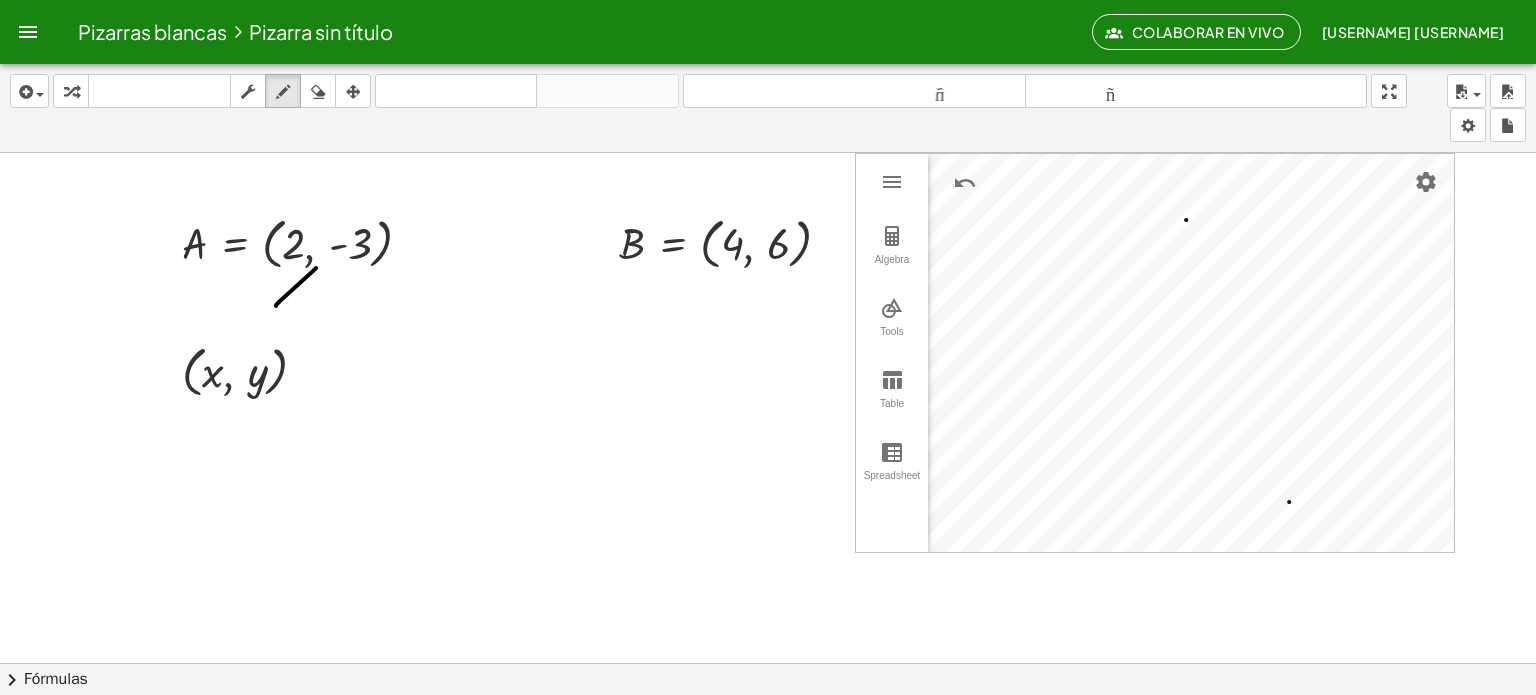 drag, startPoint x: 316, startPoint y: 267, endPoint x: 276, endPoint y: 305, distance: 55.17246 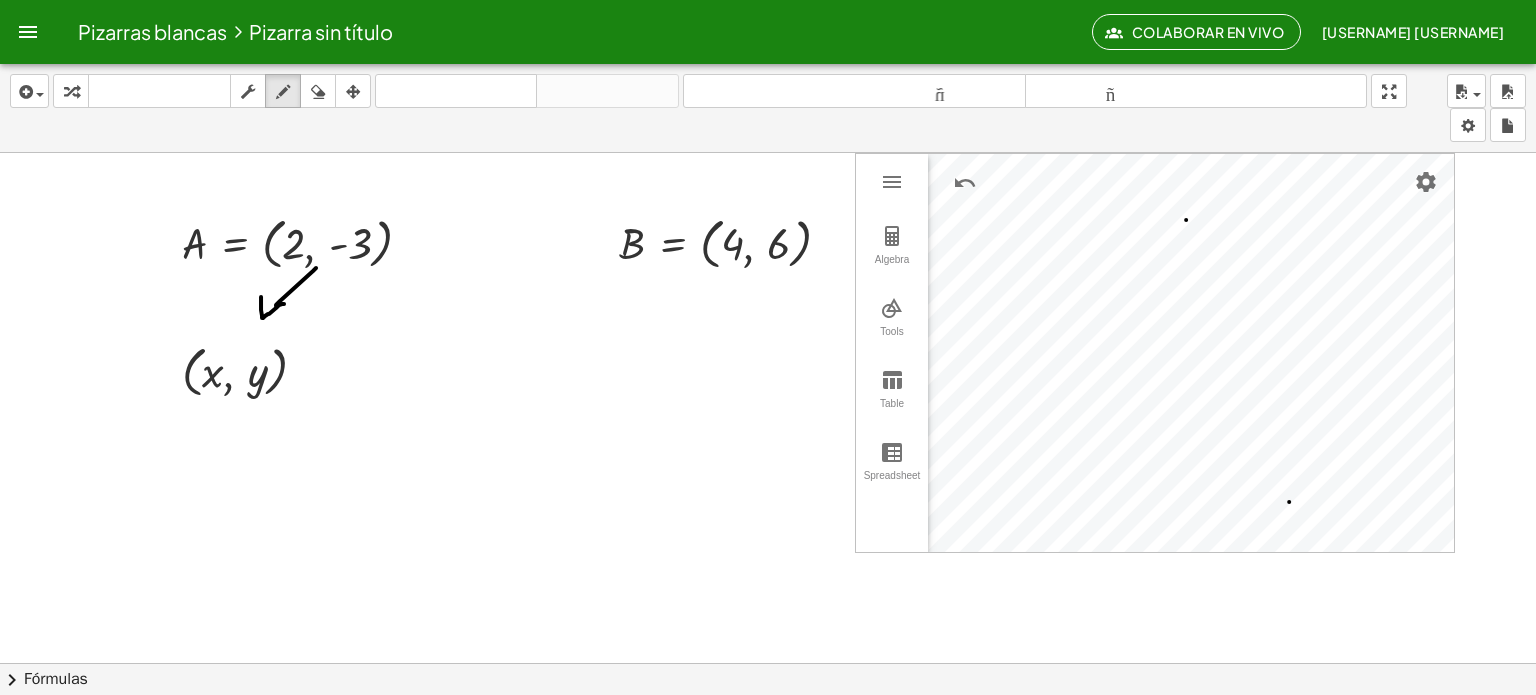 drag, startPoint x: 261, startPoint y: 296, endPoint x: 284, endPoint y: 303, distance: 24.04163 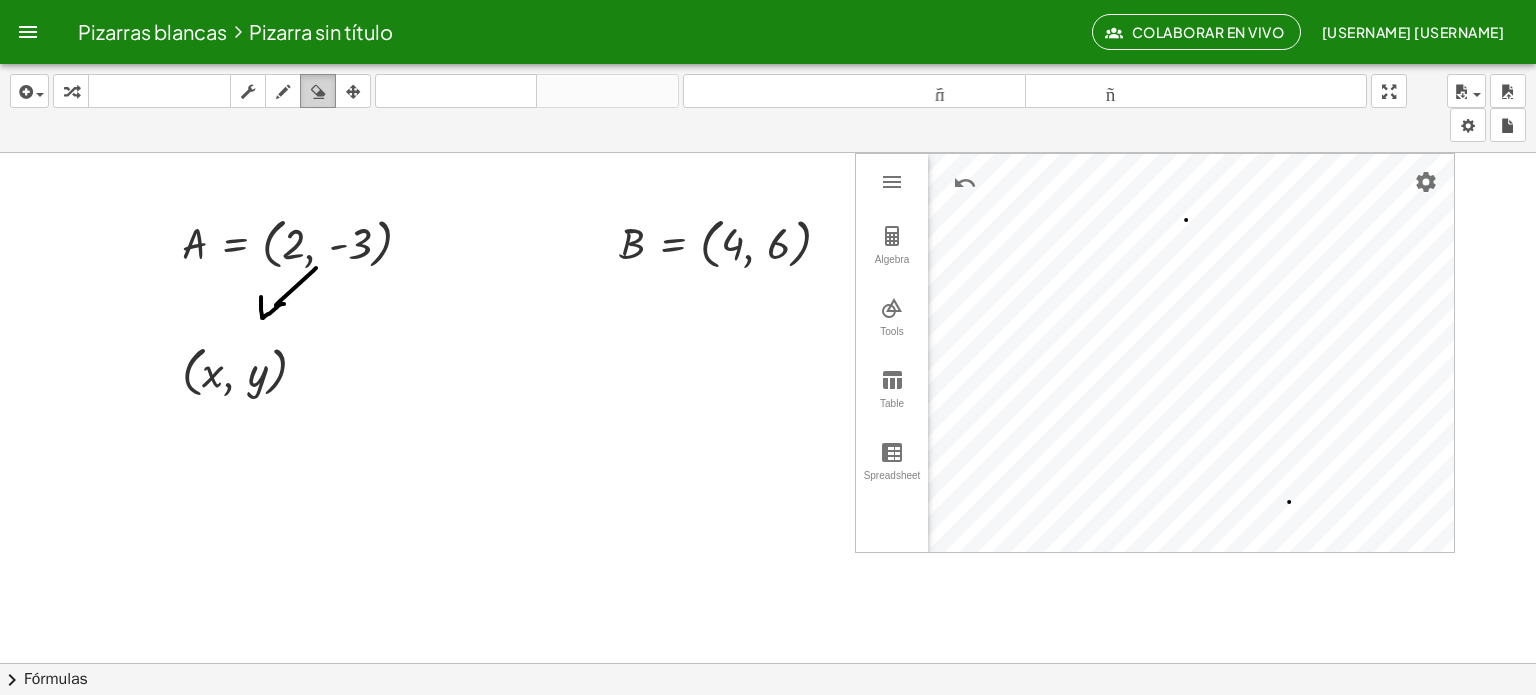 click at bounding box center (318, 92) 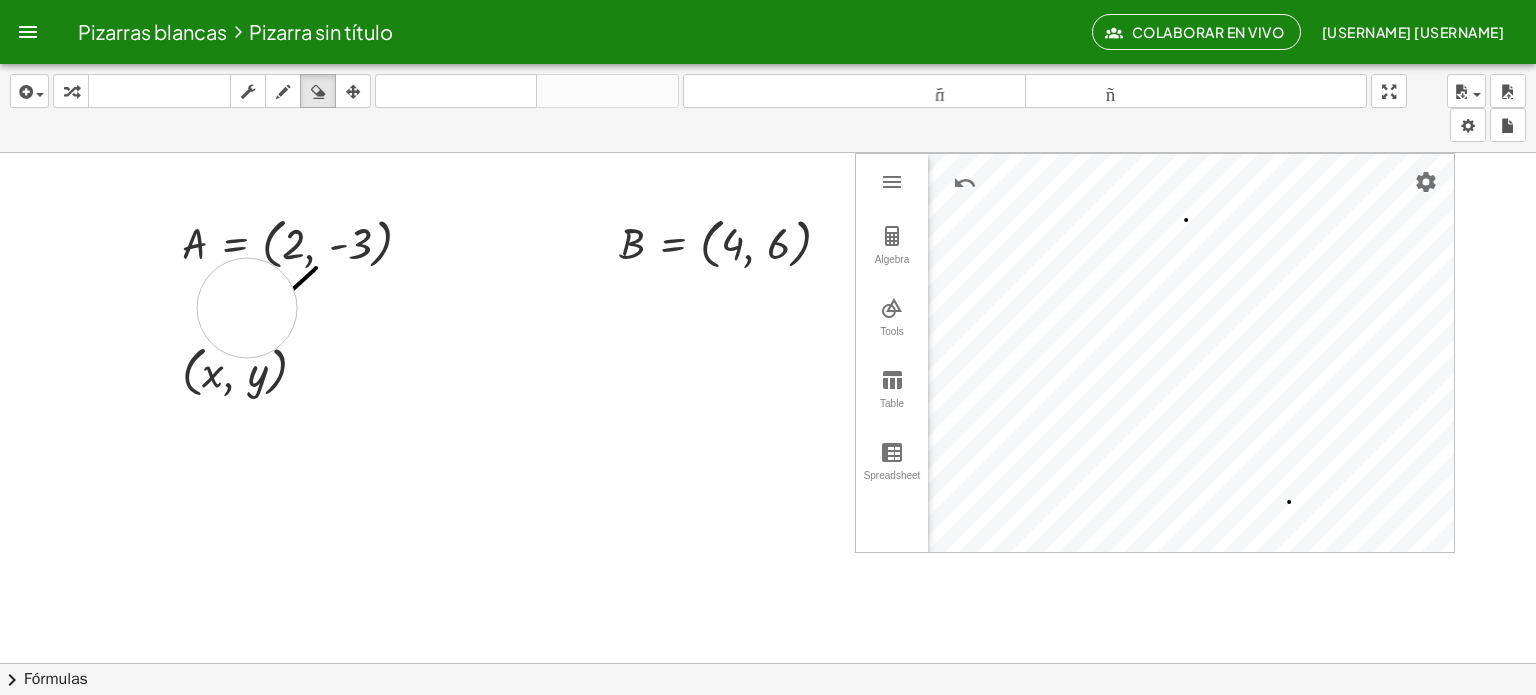 click at bounding box center (768, 742) 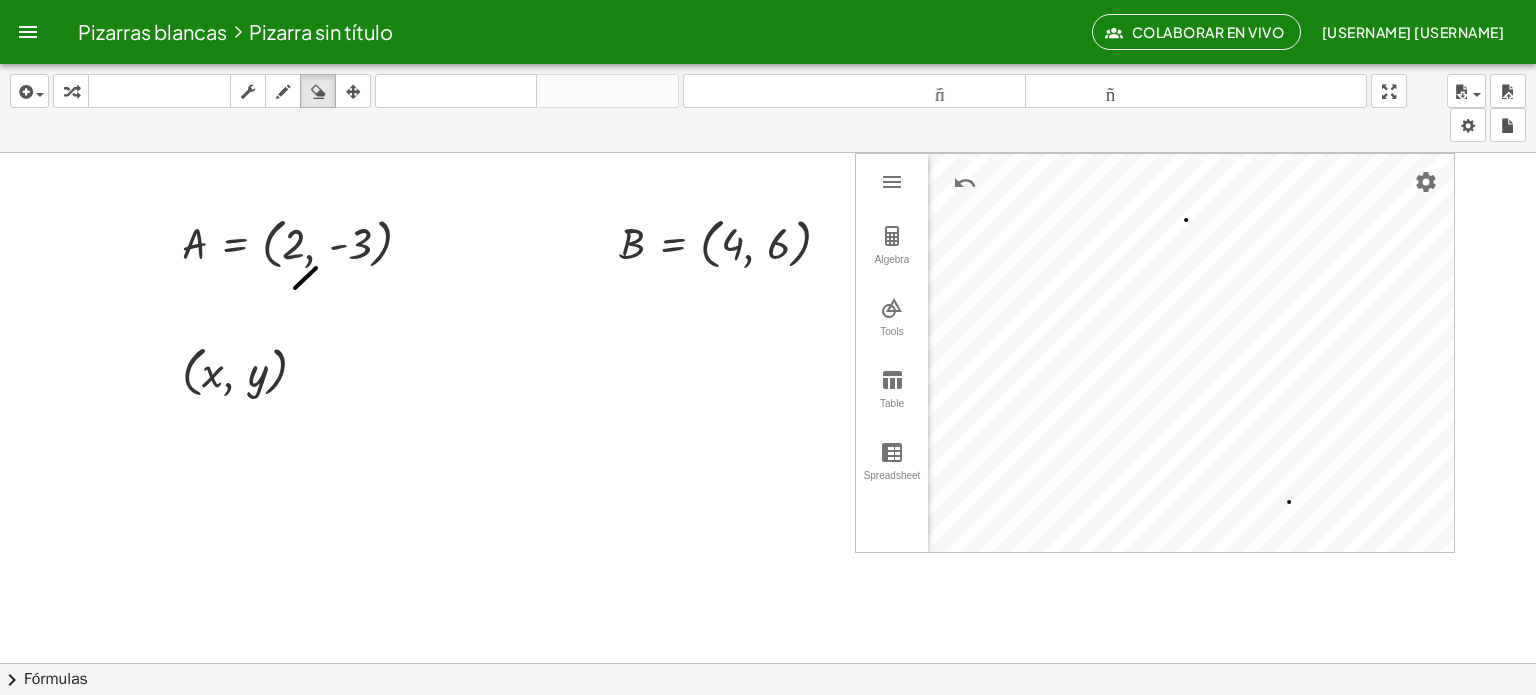 click at bounding box center (768, 742) 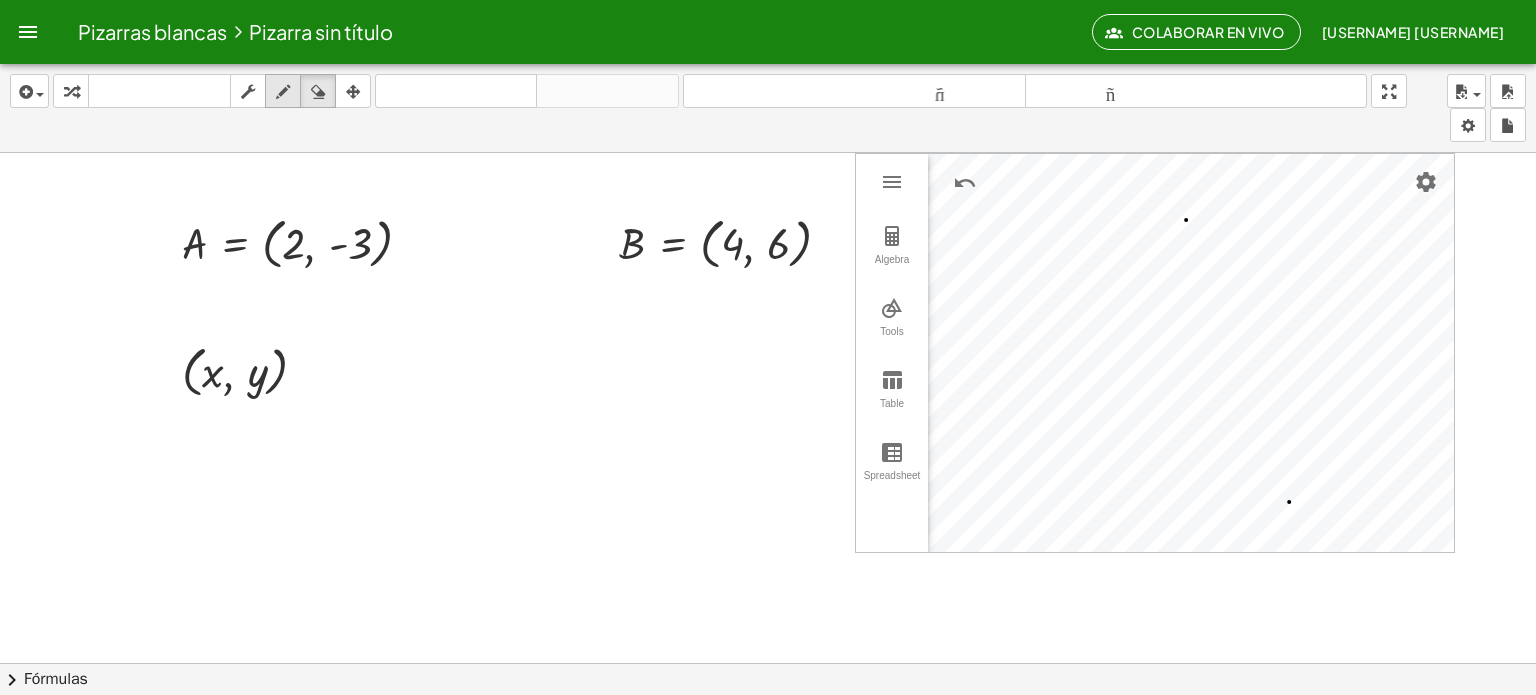 click on "dibujar" at bounding box center [283, 91] 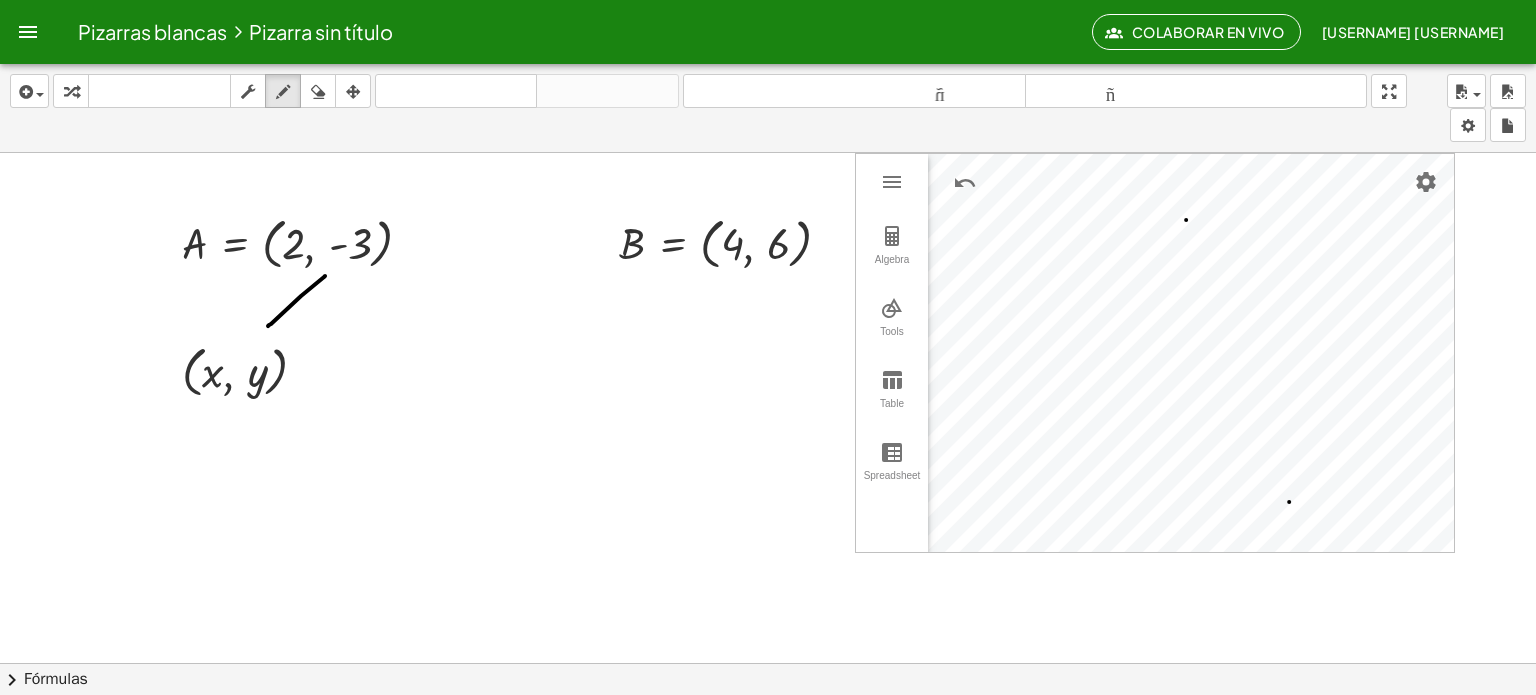 drag, startPoint x: 325, startPoint y: 275, endPoint x: 268, endPoint y: 325, distance: 75.82216 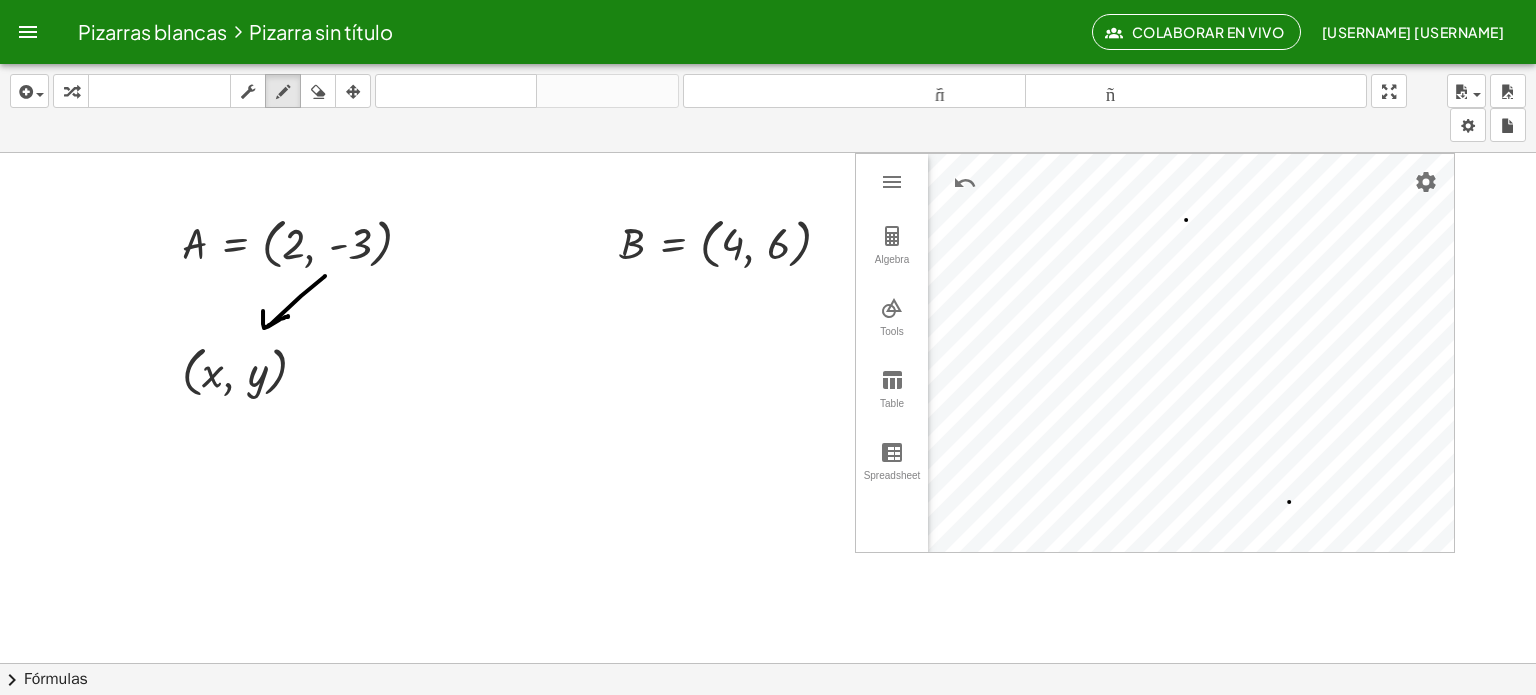 drag, startPoint x: 263, startPoint y: 310, endPoint x: 288, endPoint y: 315, distance: 25.495098 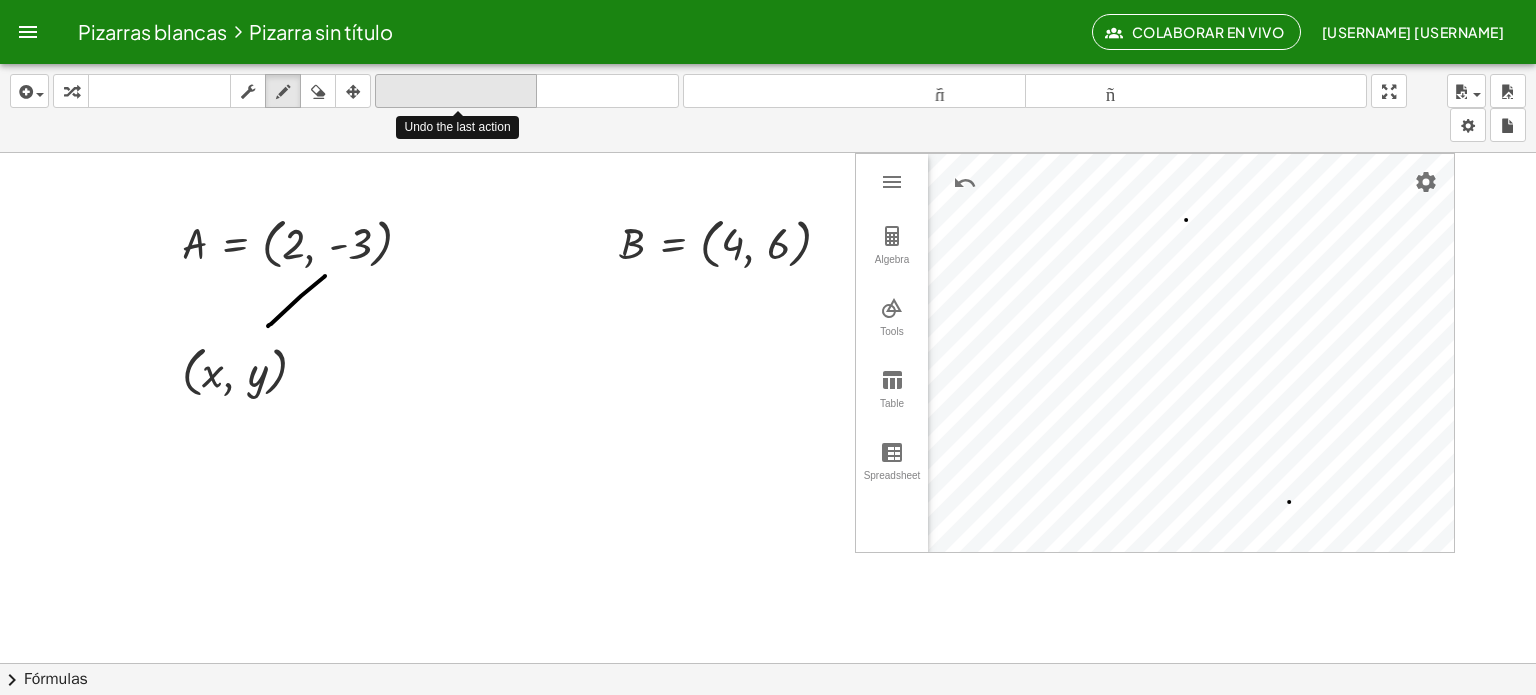 click on "deshacer" at bounding box center [456, 91] 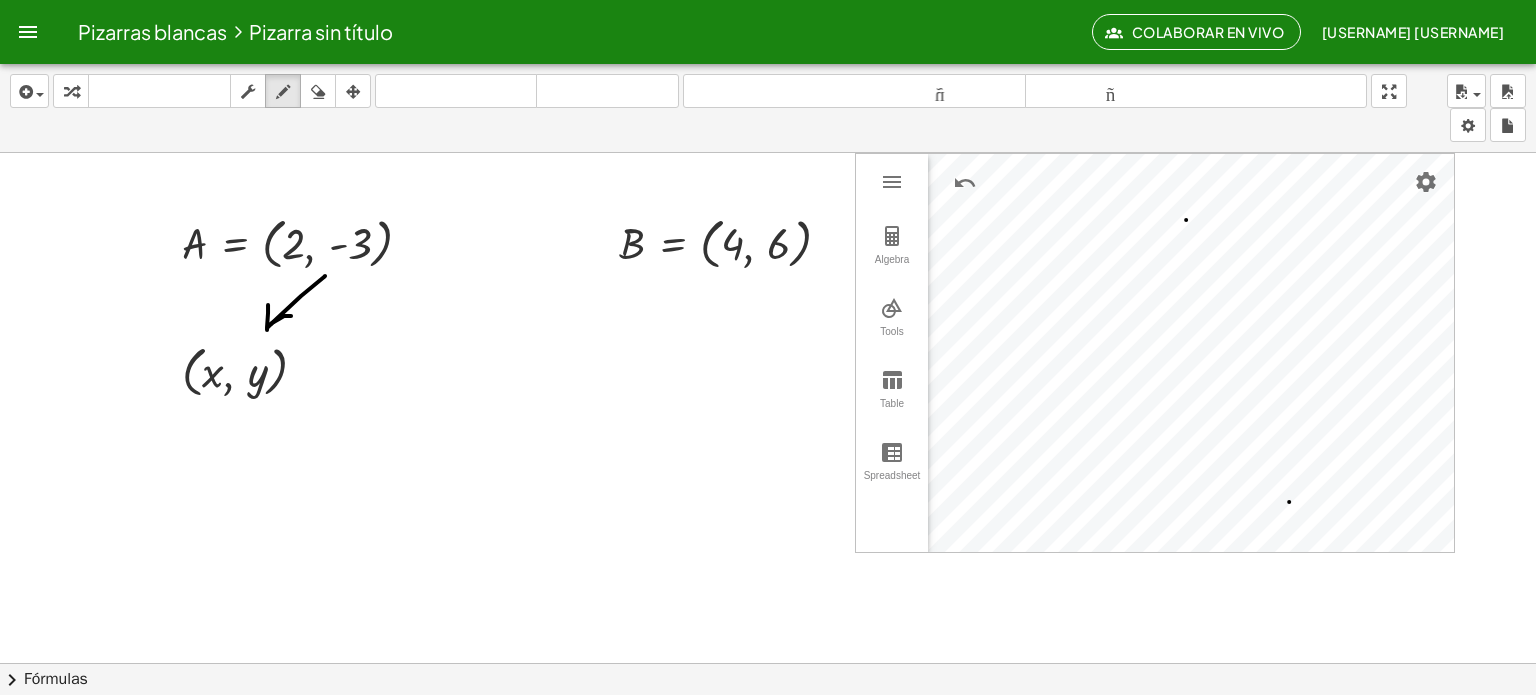 drag, startPoint x: 268, startPoint y: 304, endPoint x: 291, endPoint y: 315, distance: 25.495098 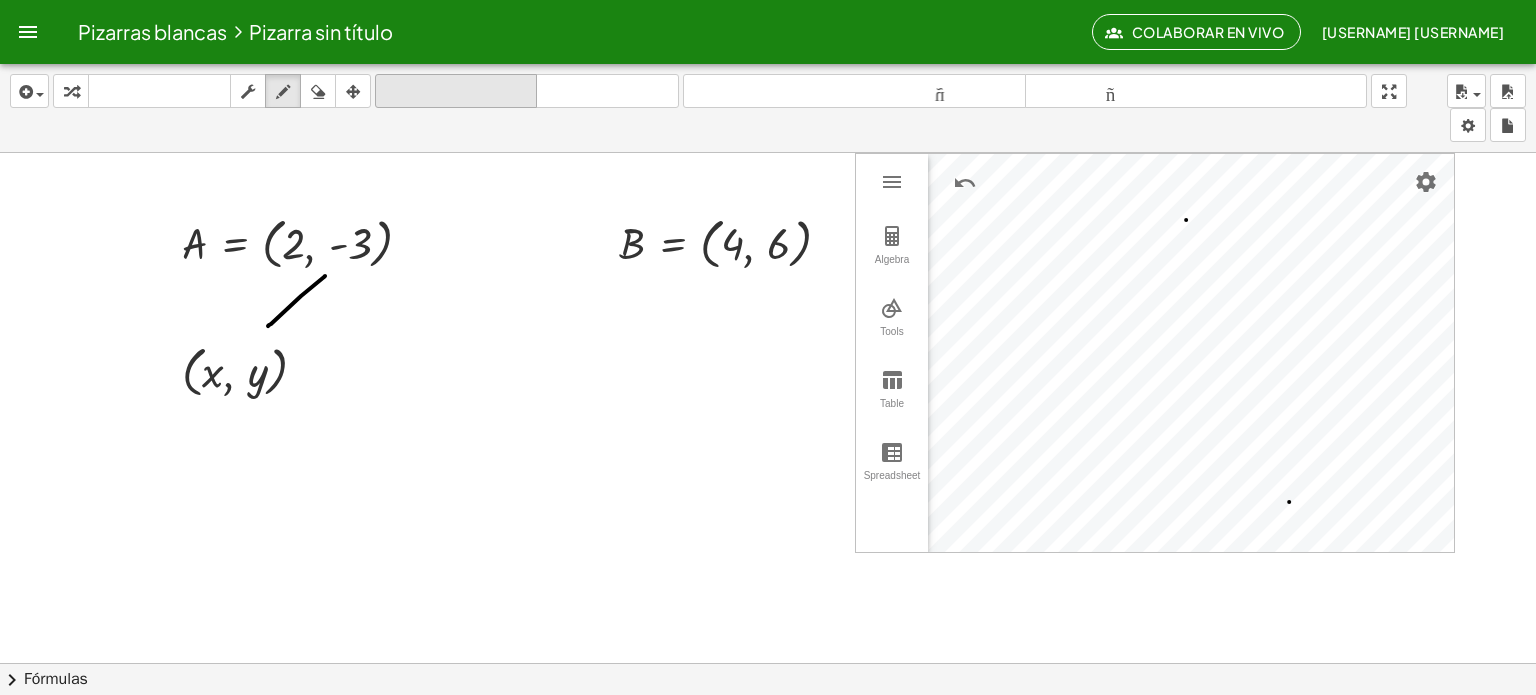click on "deshacer" at bounding box center [456, 91] 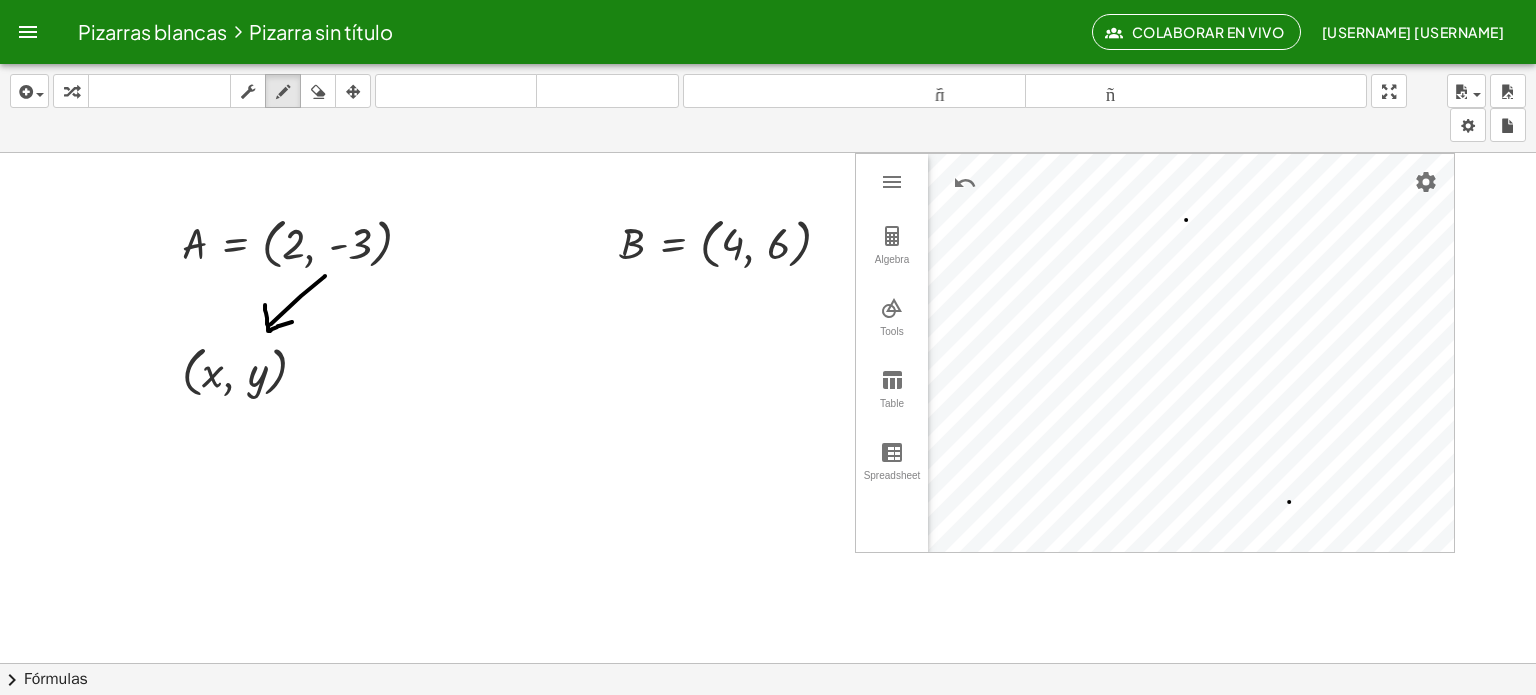 drag, startPoint x: 292, startPoint y: 321, endPoint x: 265, endPoint y: 304, distance: 31.906113 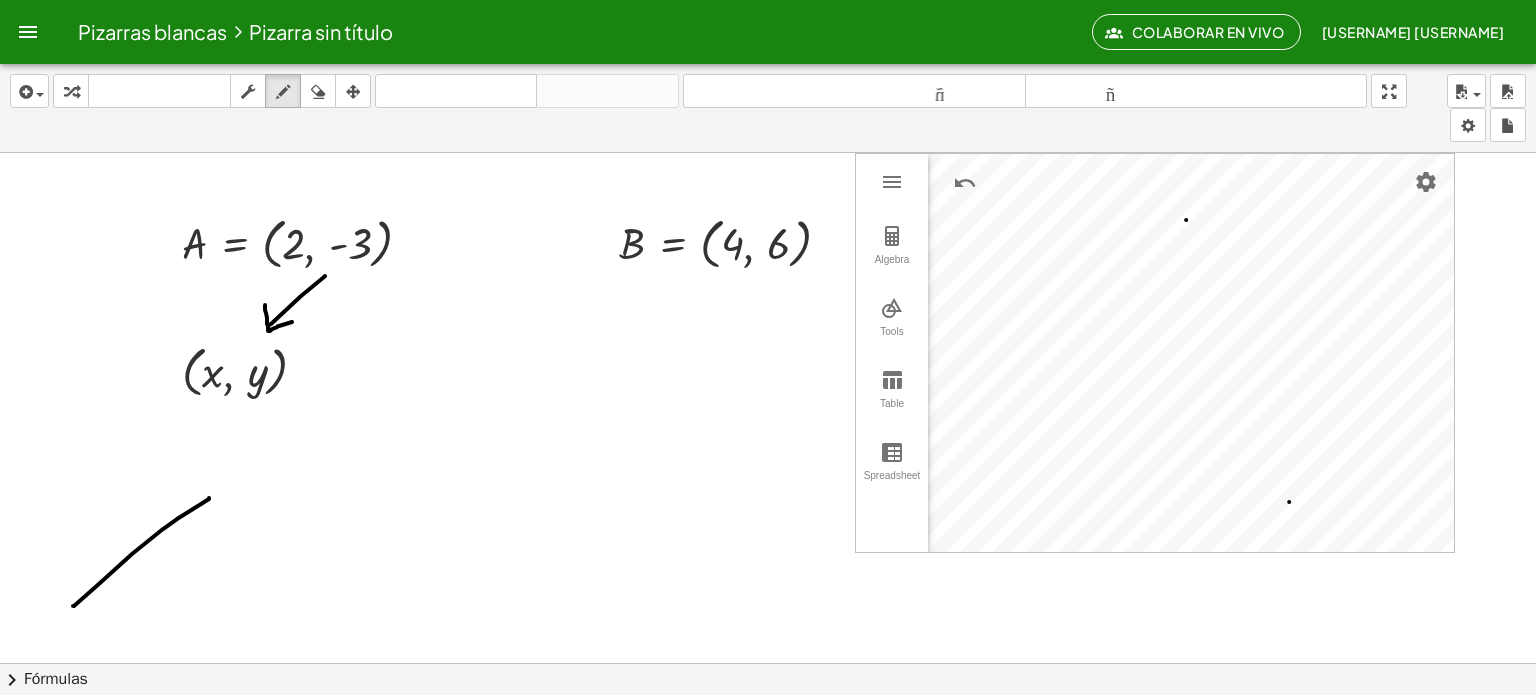 drag, startPoint x: 73, startPoint y: 605, endPoint x: 209, endPoint y: 497, distance: 173.66635 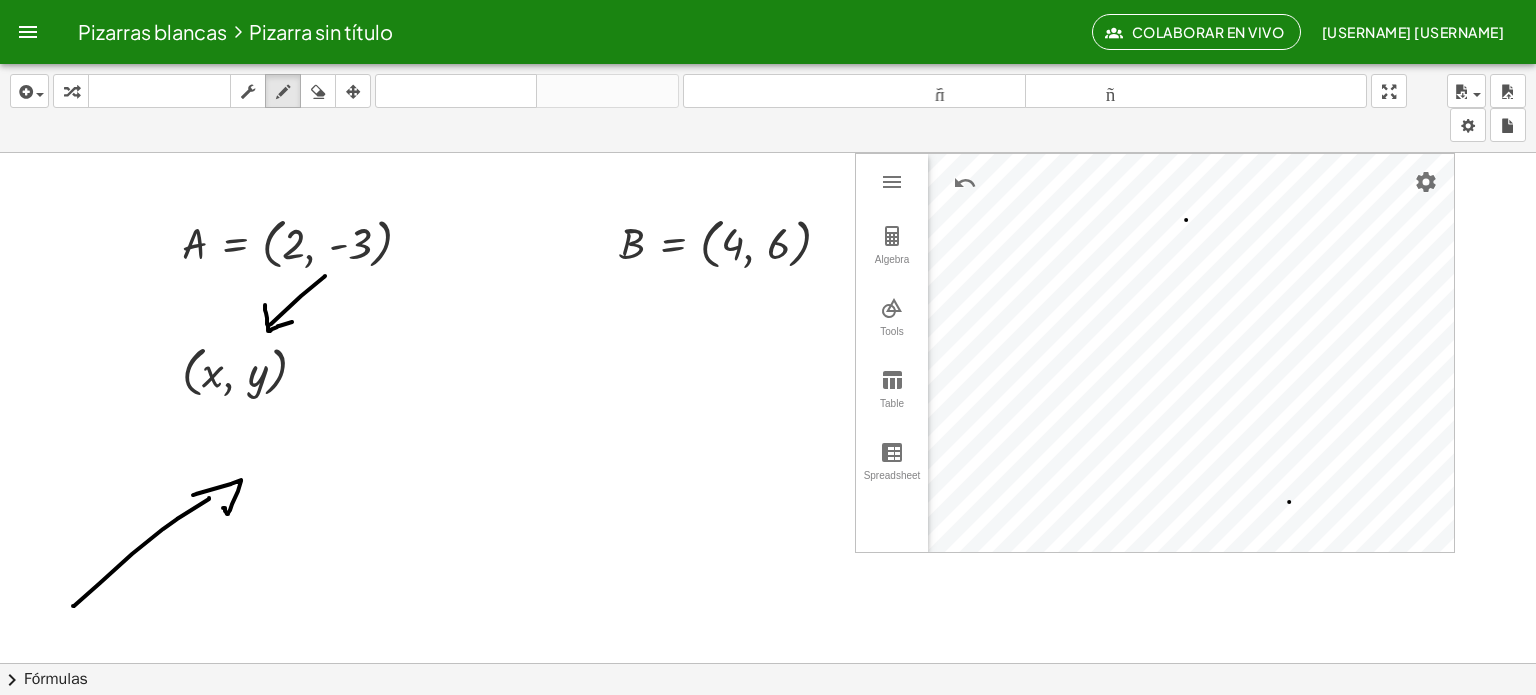 drag, startPoint x: 193, startPoint y: 494, endPoint x: 222, endPoint y: 507, distance: 31.780497 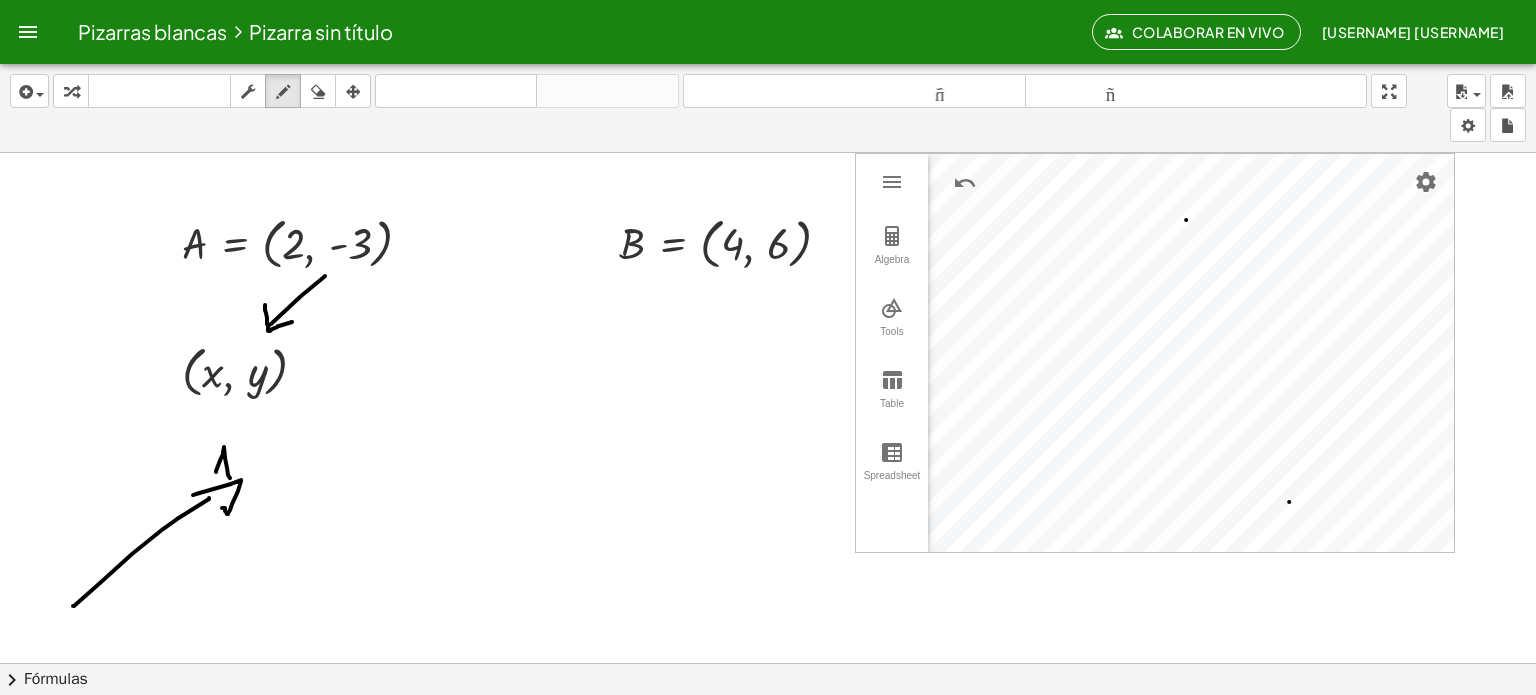 drag, startPoint x: 216, startPoint y: 471, endPoint x: 231, endPoint y: 479, distance: 17 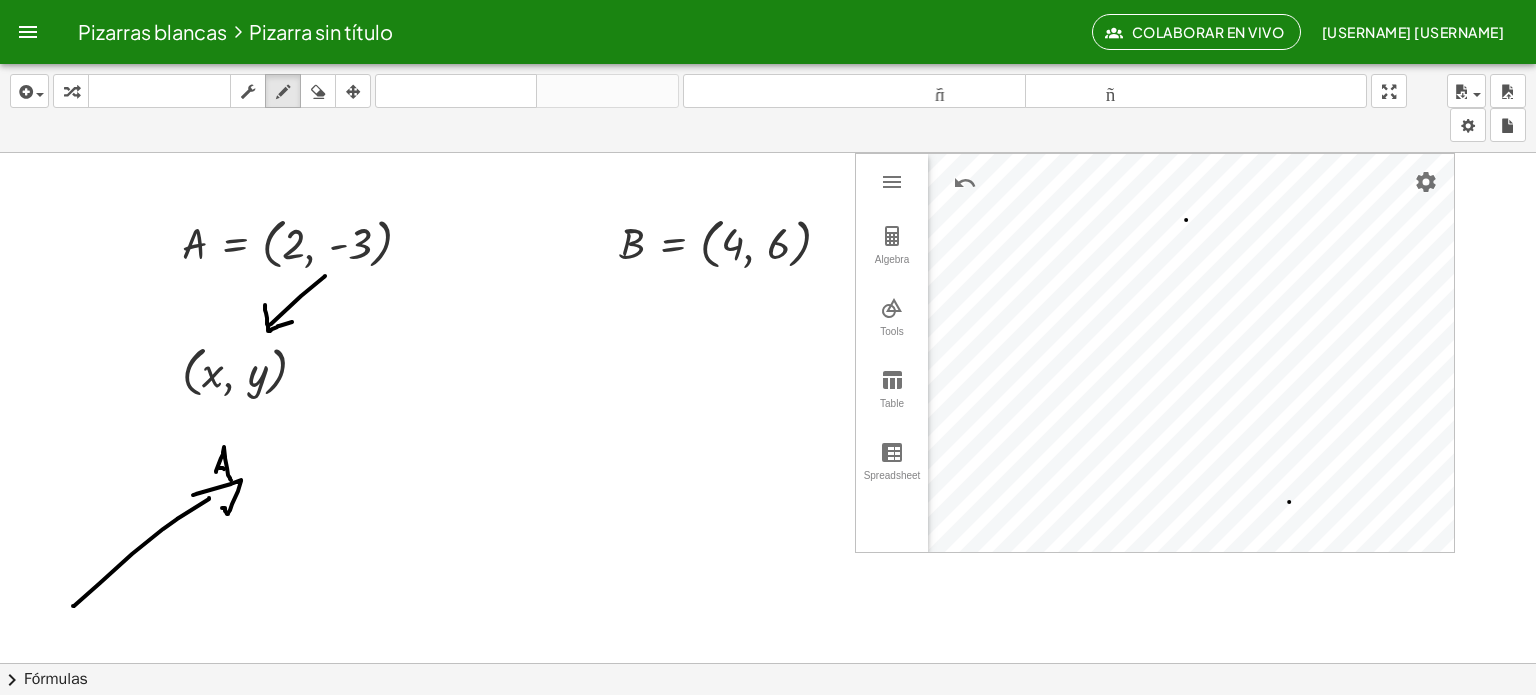 click at bounding box center [768, 742] 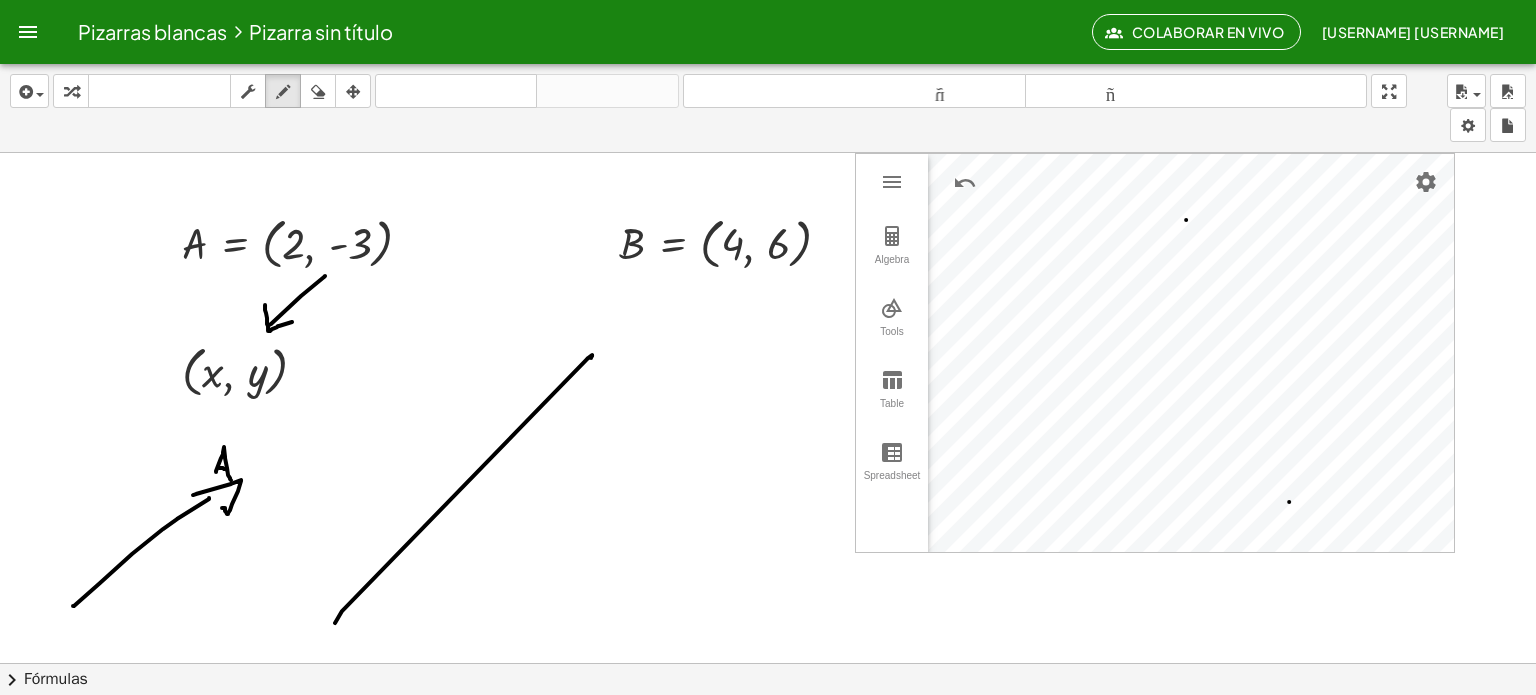 drag, startPoint x: 335, startPoint y: 622, endPoint x: 591, endPoint y: 357, distance: 368.4576 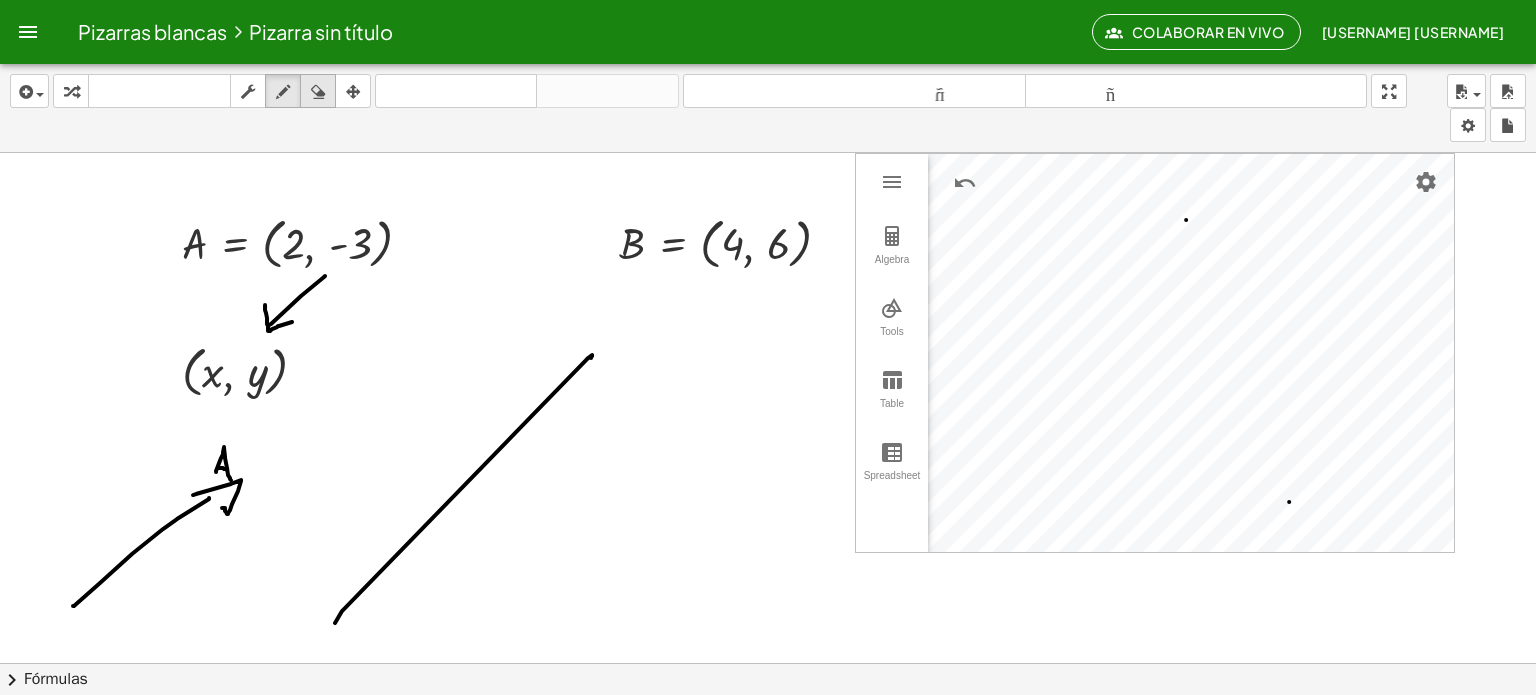click at bounding box center [318, 92] 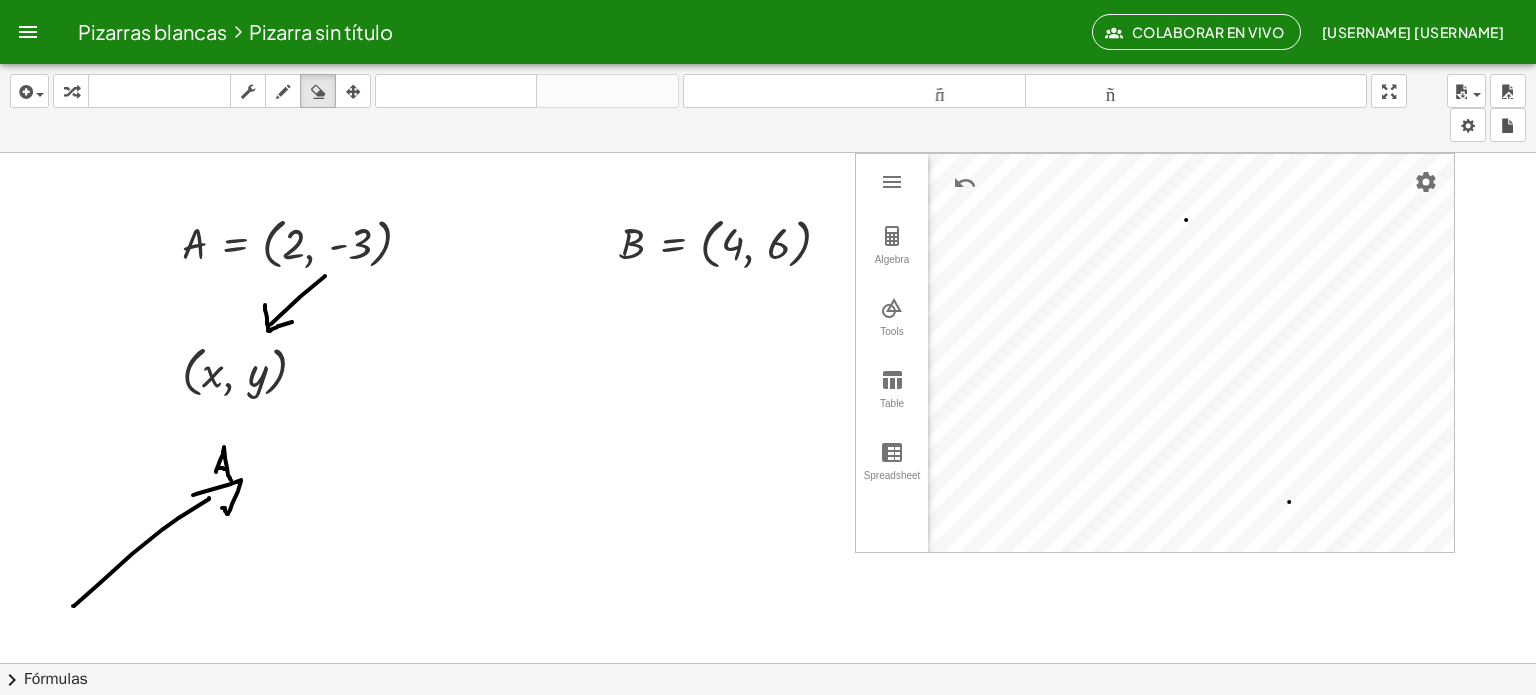 drag, startPoint x: 596, startPoint y: 357, endPoint x: 285, endPoint y: 742, distance: 494.9202 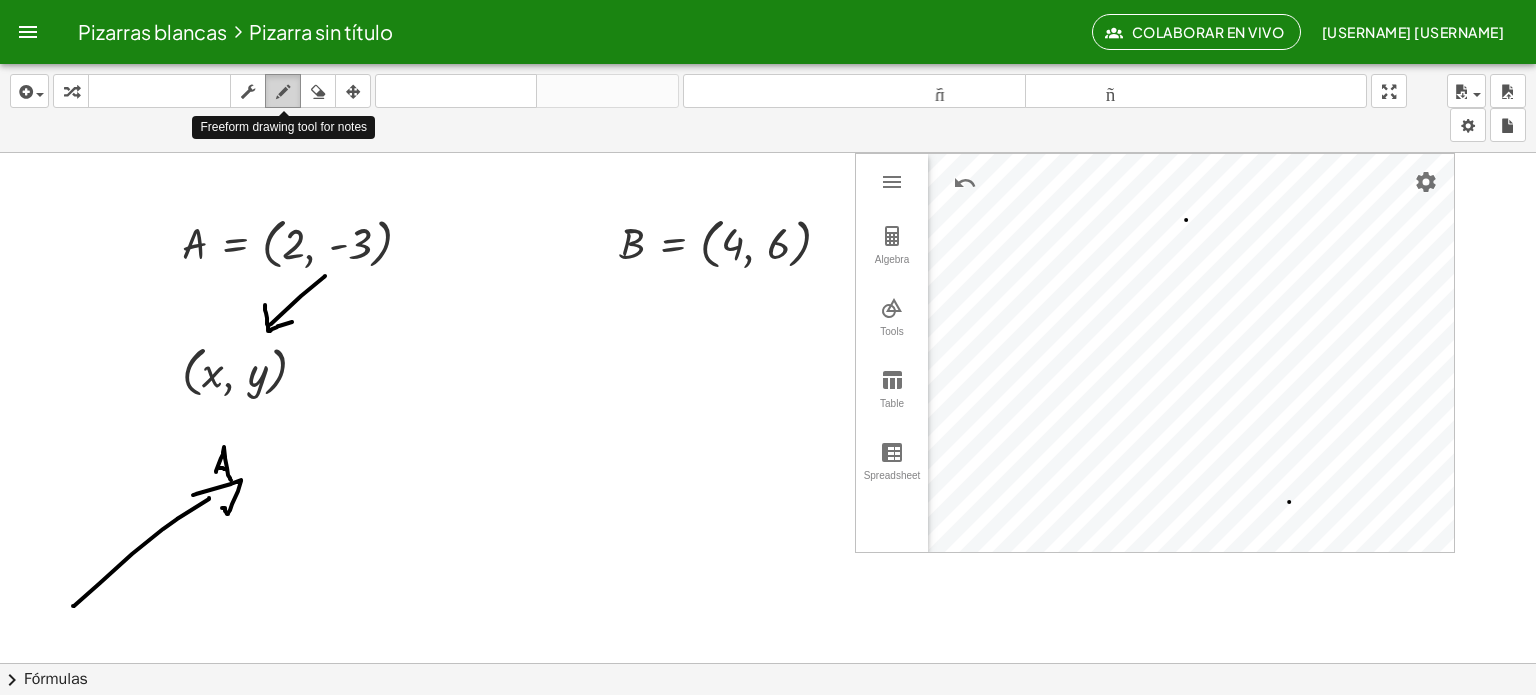 click at bounding box center [283, 92] 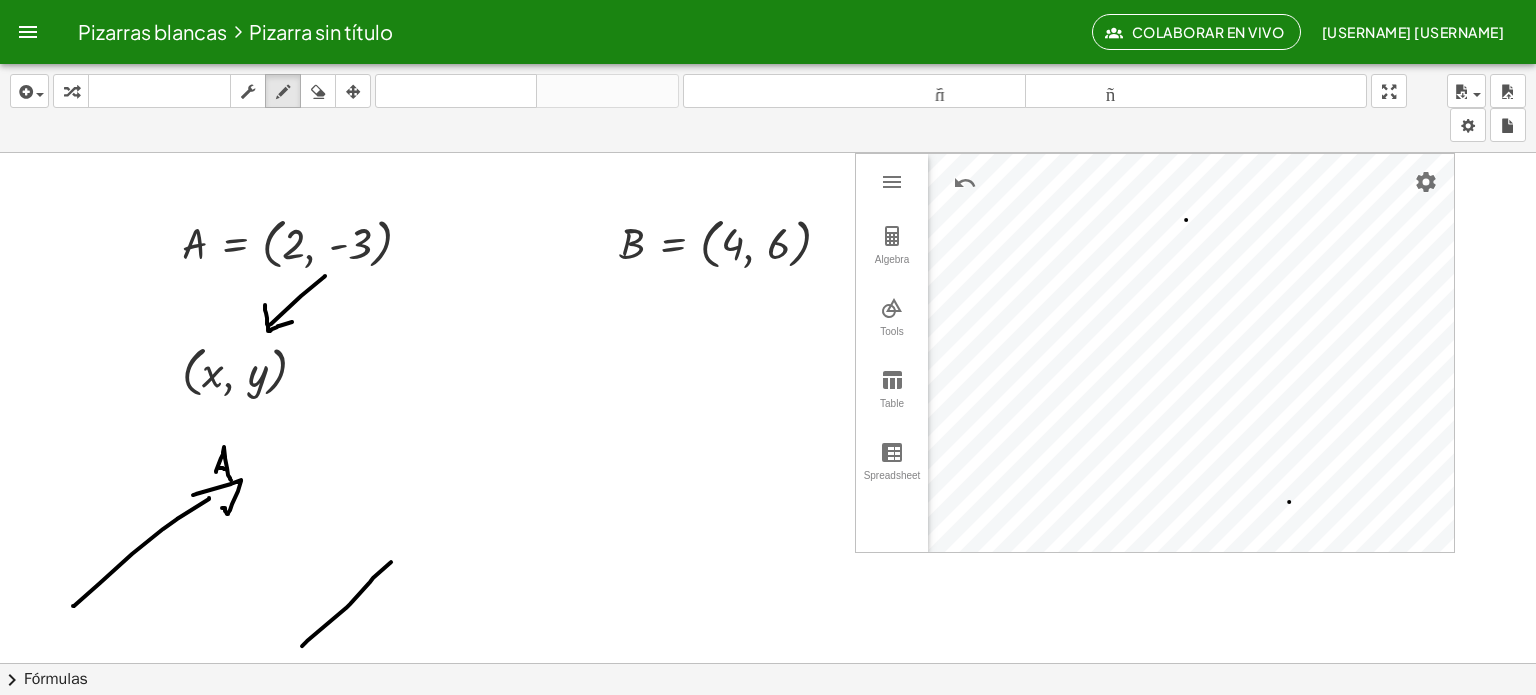 drag, startPoint x: 302, startPoint y: 645, endPoint x: 391, endPoint y: 561, distance: 122.380554 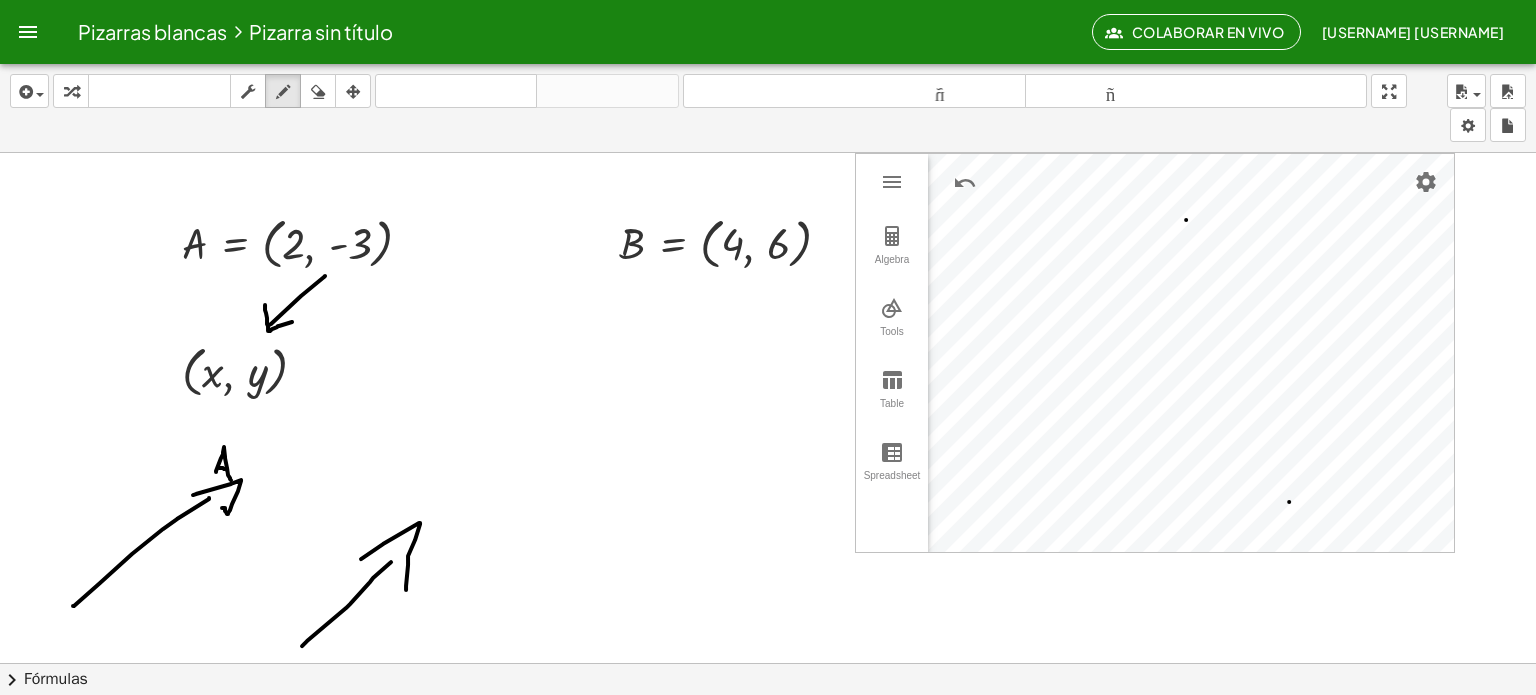 drag, startPoint x: 361, startPoint y: 558, endPoint x: 407, endPoint y: 583, distance: 52.35456 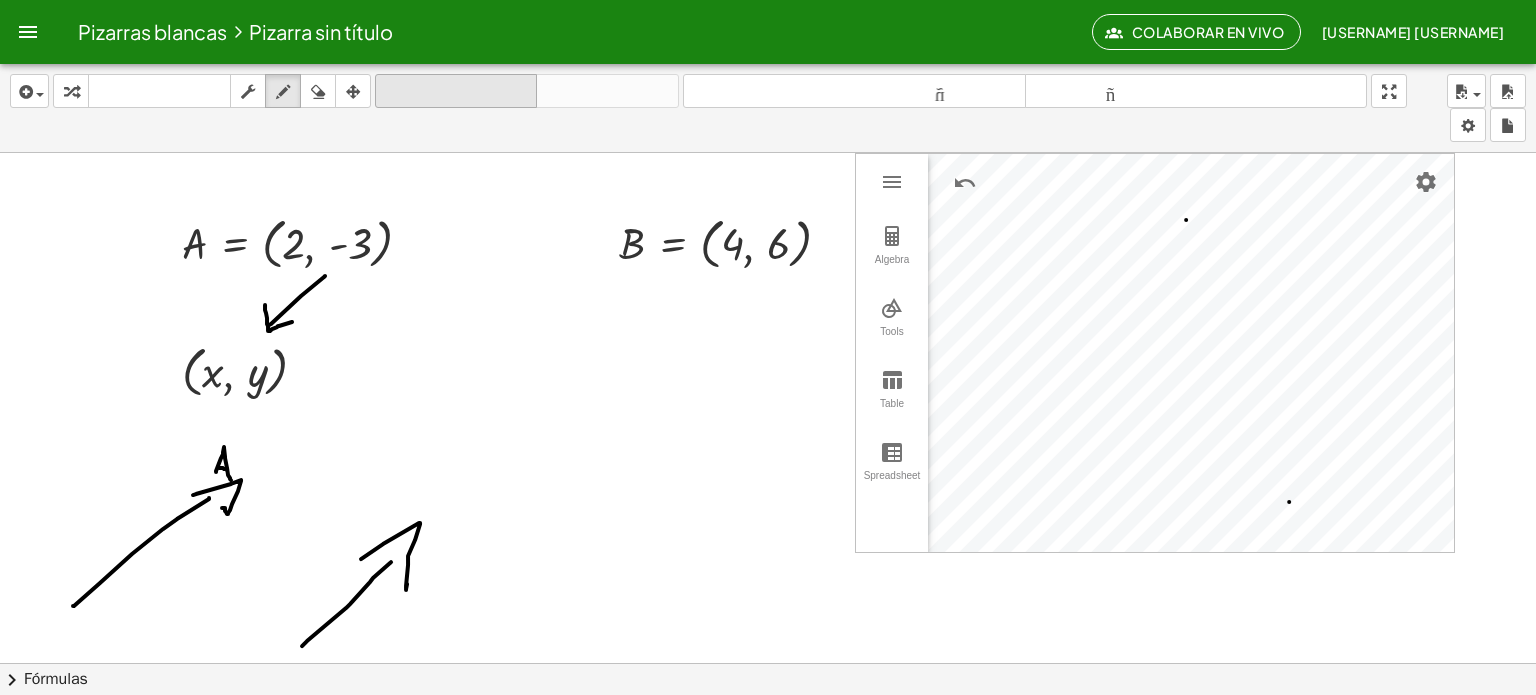 click on "deshacer" at bounding box center [456, 91] 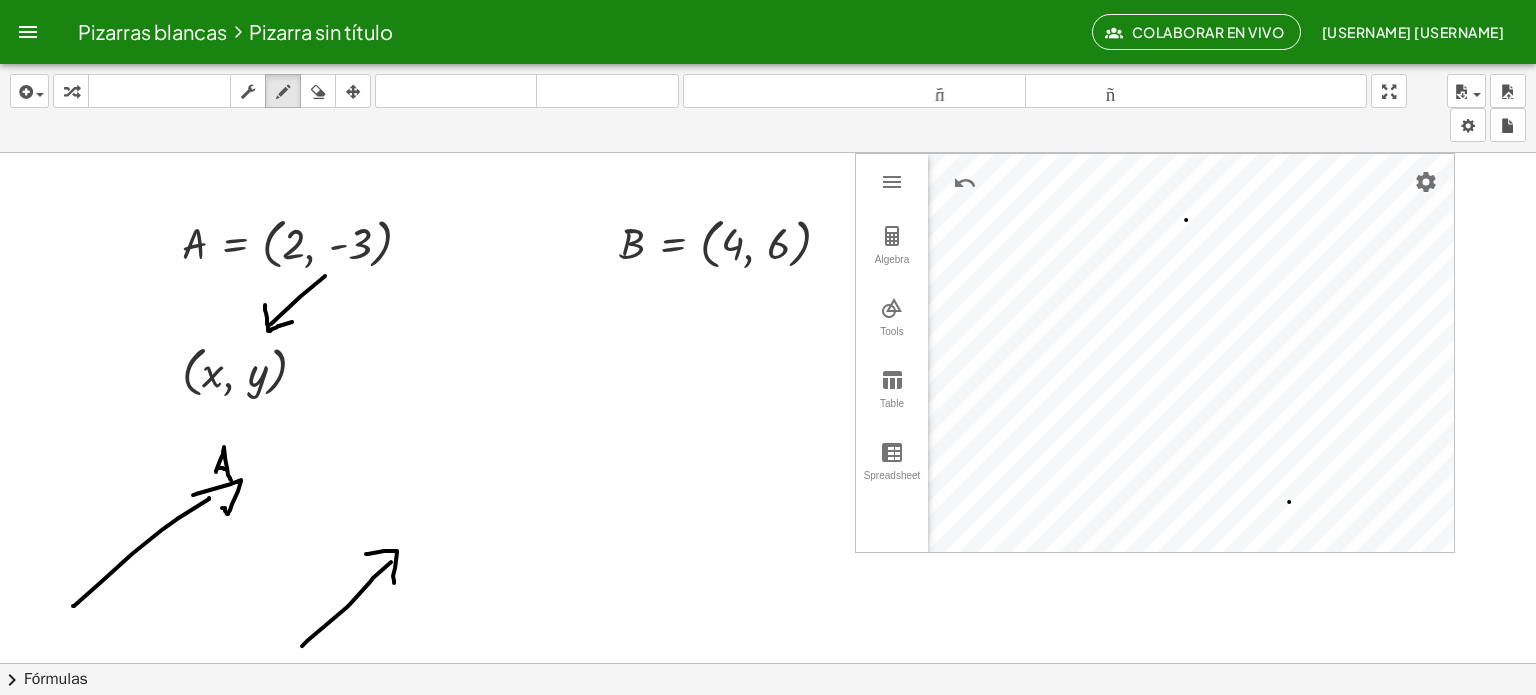 drag, startPoint x: 366, startPoint y: 553, endPoint x: 394, endPoint y: 582, distance: 40.311287 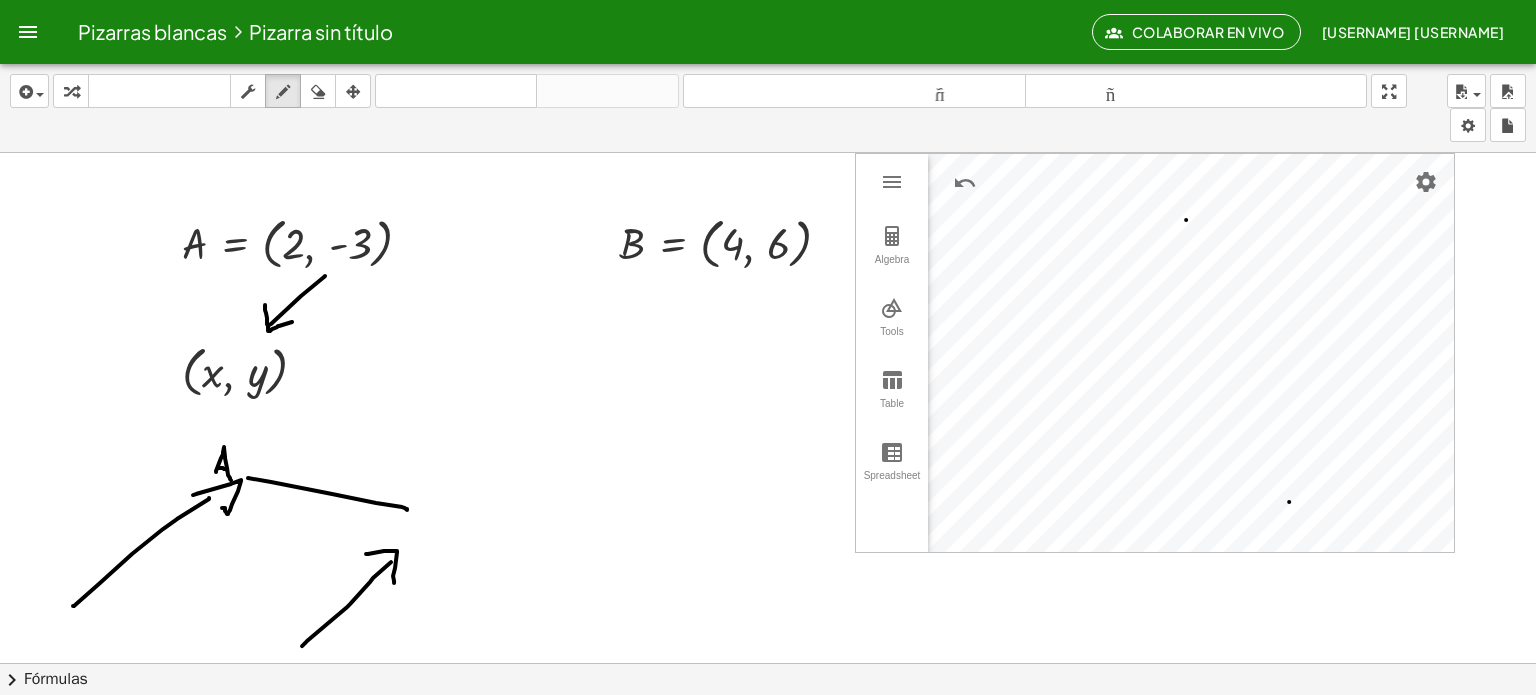 drag, startPoint x: 248, startPoint y: 477, endPoint x: 407, endPoint y: 509, distance: 162.18816 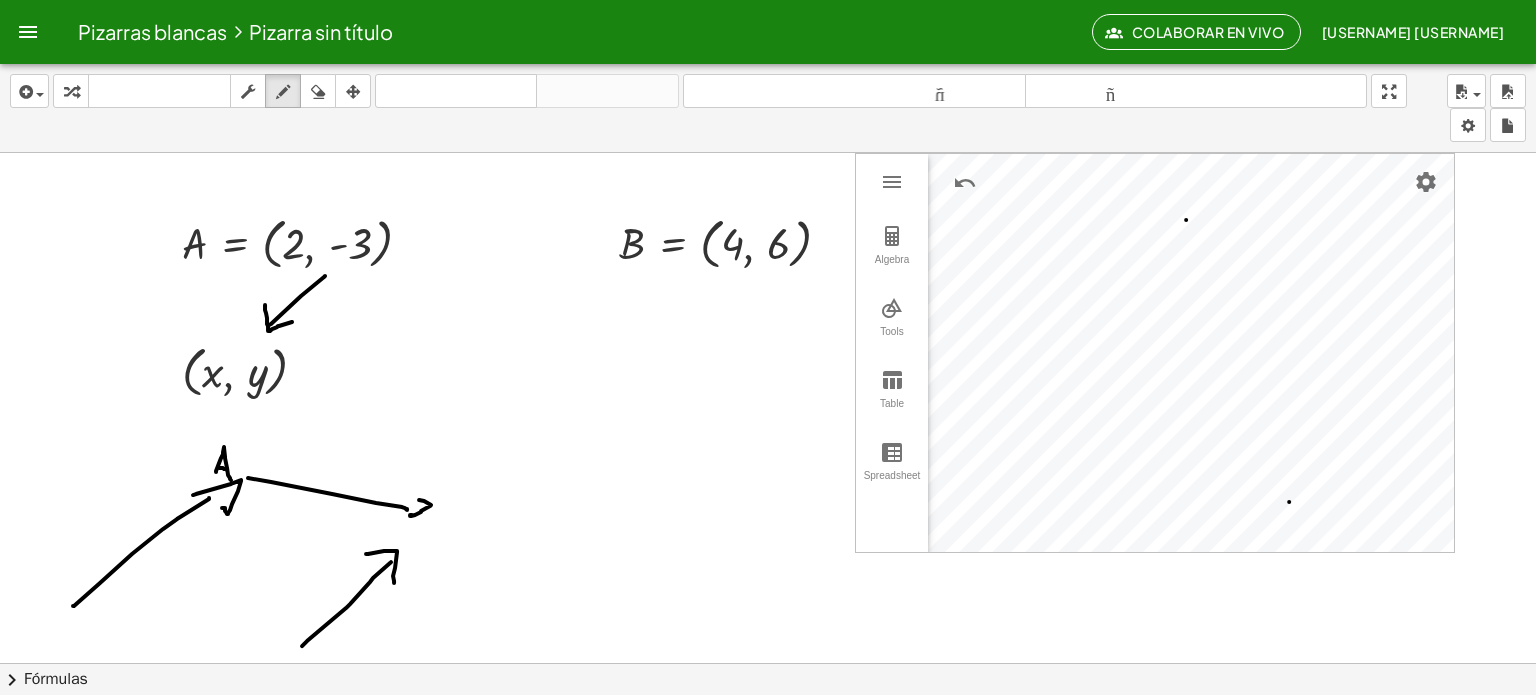 drag, startPoint x: 419, startPoint y: 499, endPoint x: 412, endPoint y: 514, distance: 16.552946 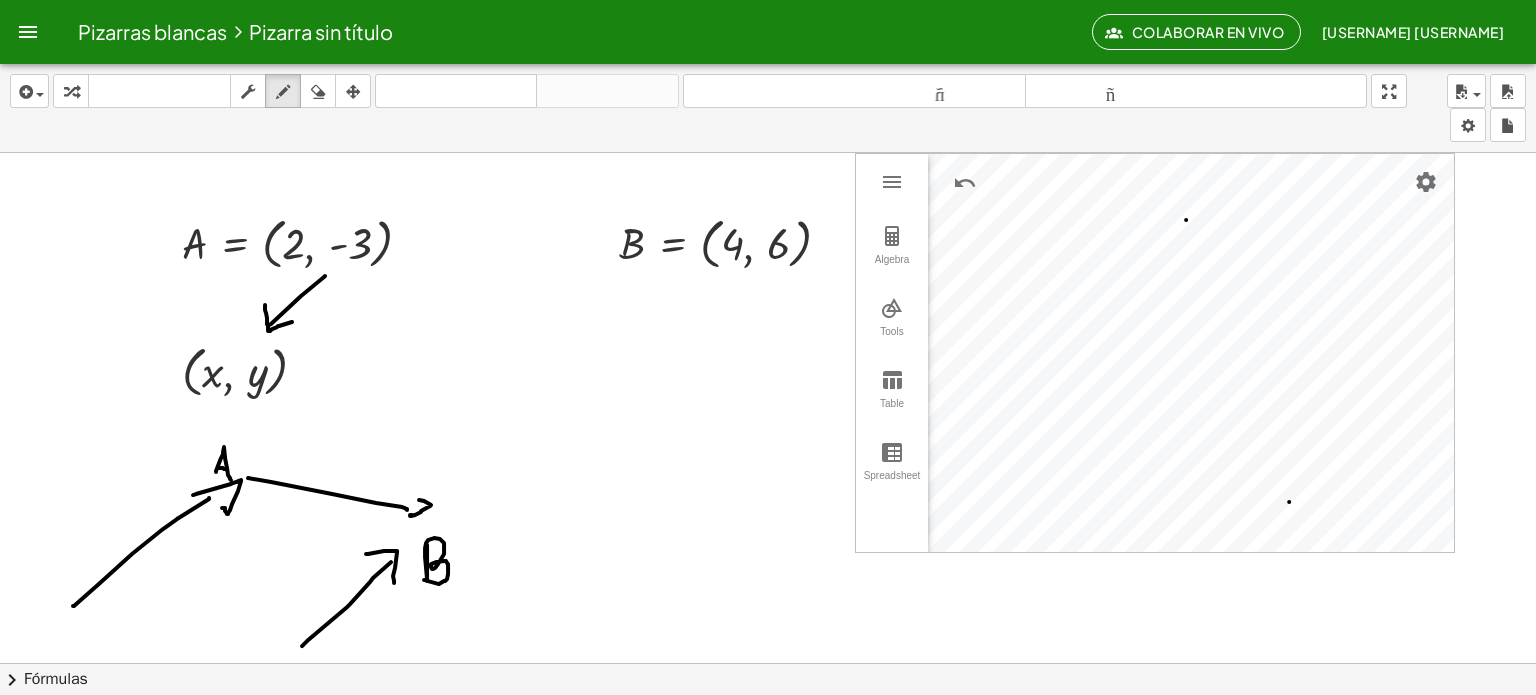 drag, startPoint x: 427, startPoint y: 544, endPoint x: 426, endPoint y: 577, distance: 33.01515 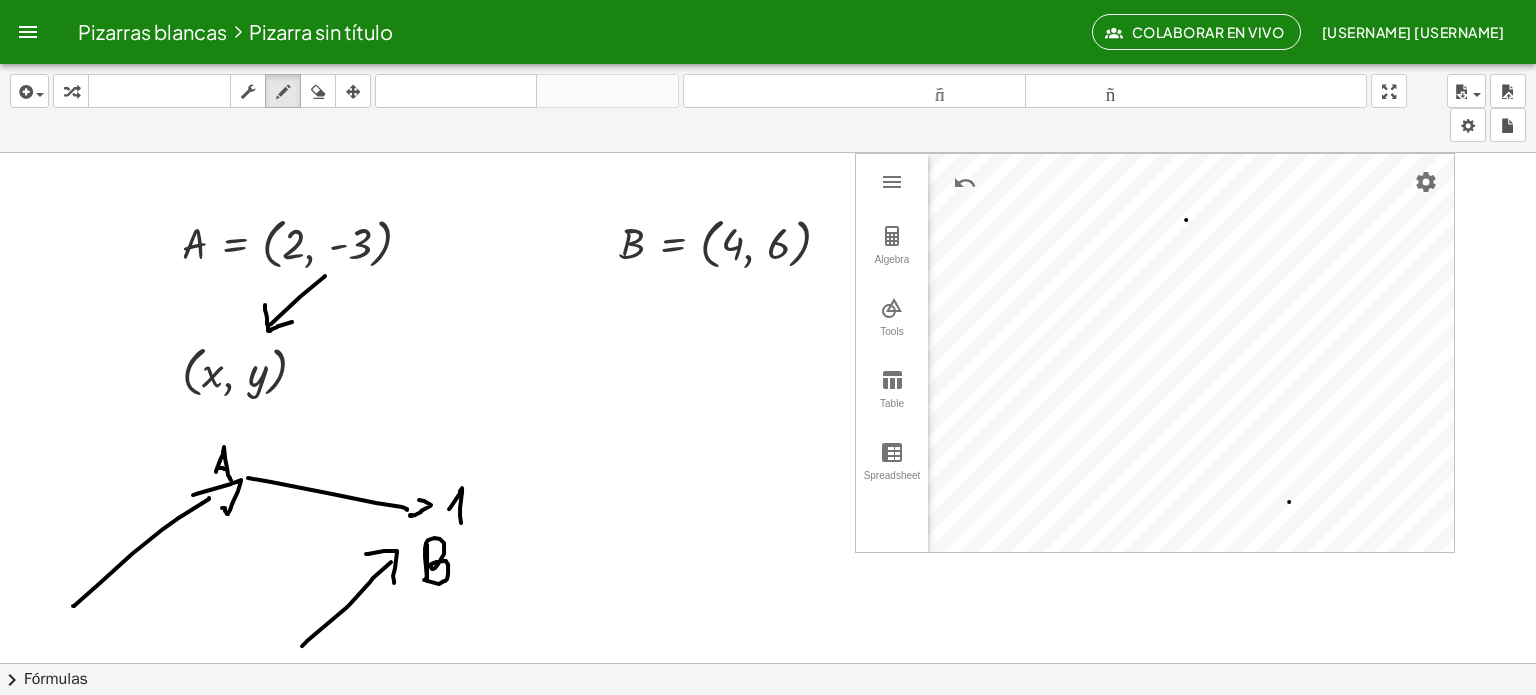 drag, startPoint x: 449, startPoint y: 508, endPoint x: 461, endPoint y: 515, distance: 13.892444 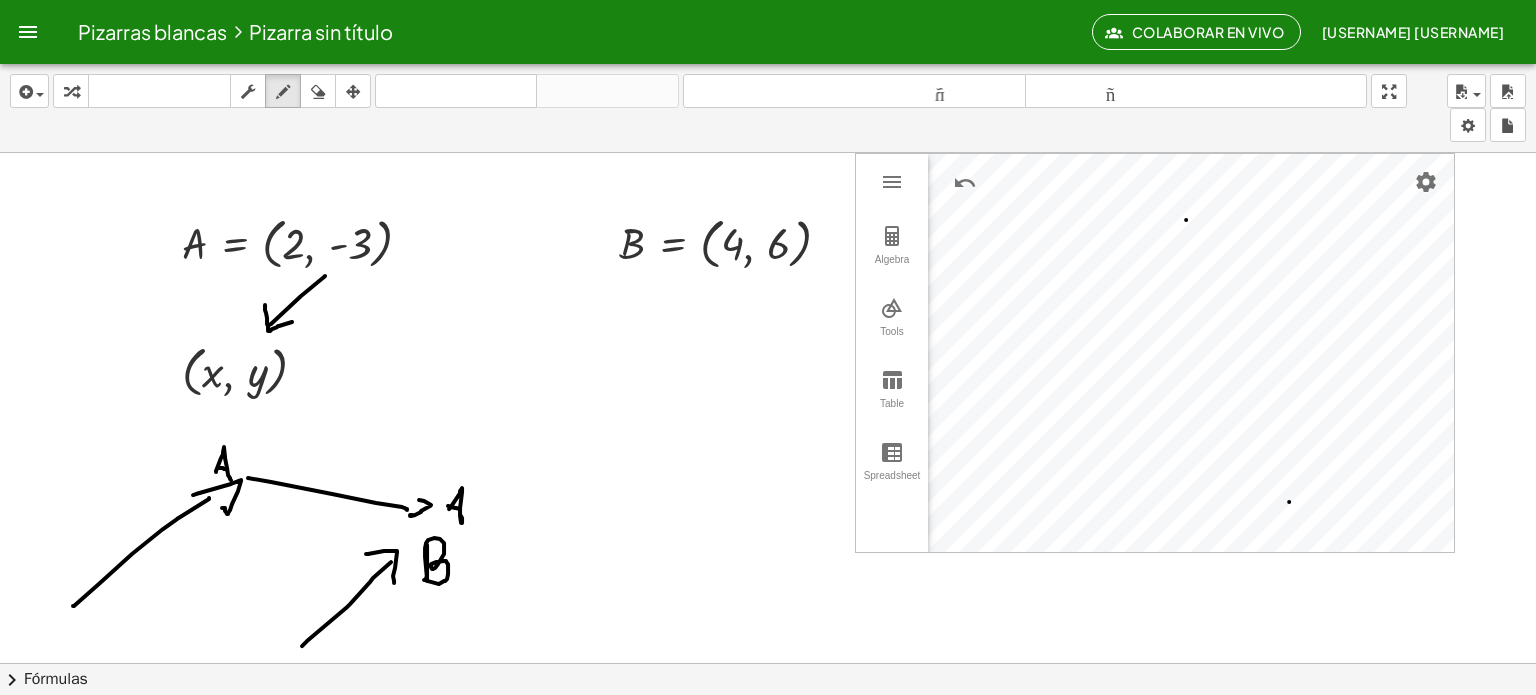 drag, startPoint x: 448, startPoint y: 505, endPoint x: 461, endPoint y: 509, distance: 13.601471 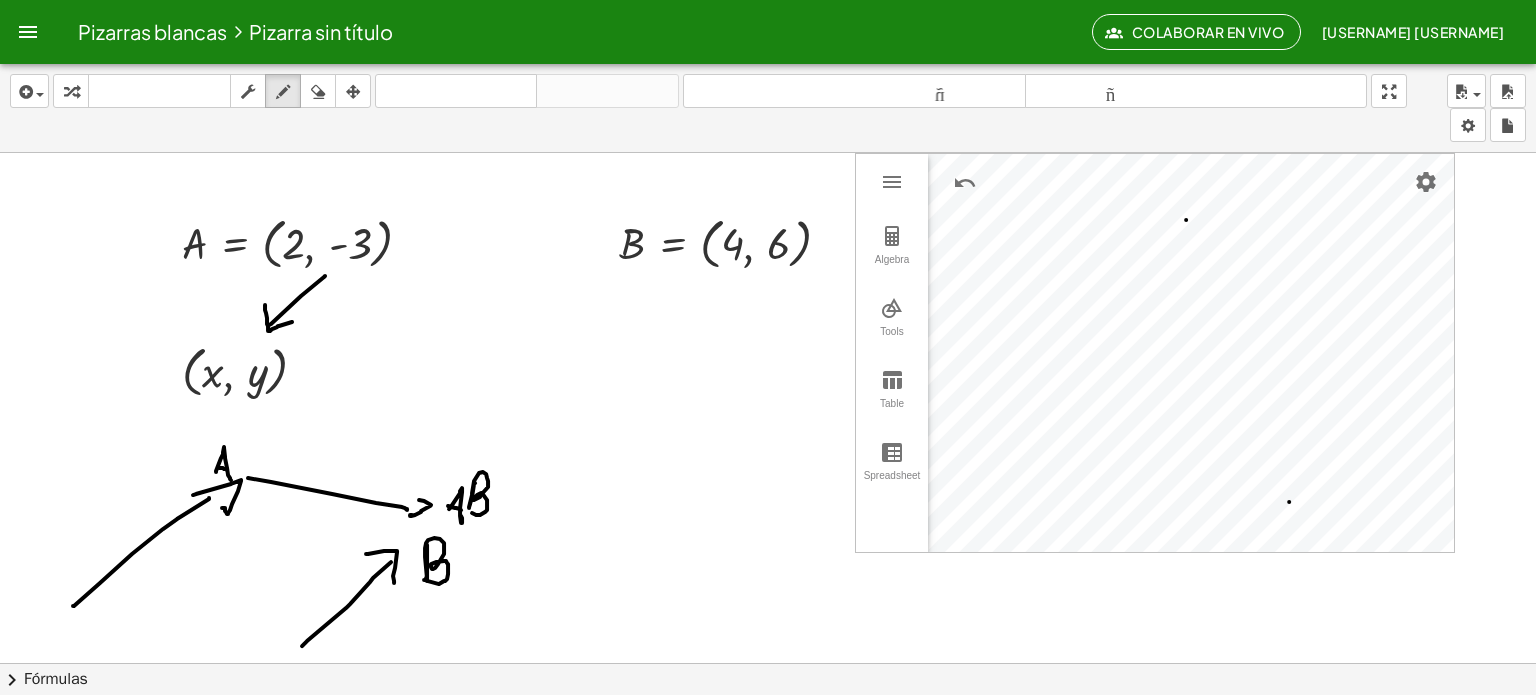 drag, startPoint x: 475, startPoint y: 482, endPoint x: 470, endPoint y: 506, distance: 24.5153 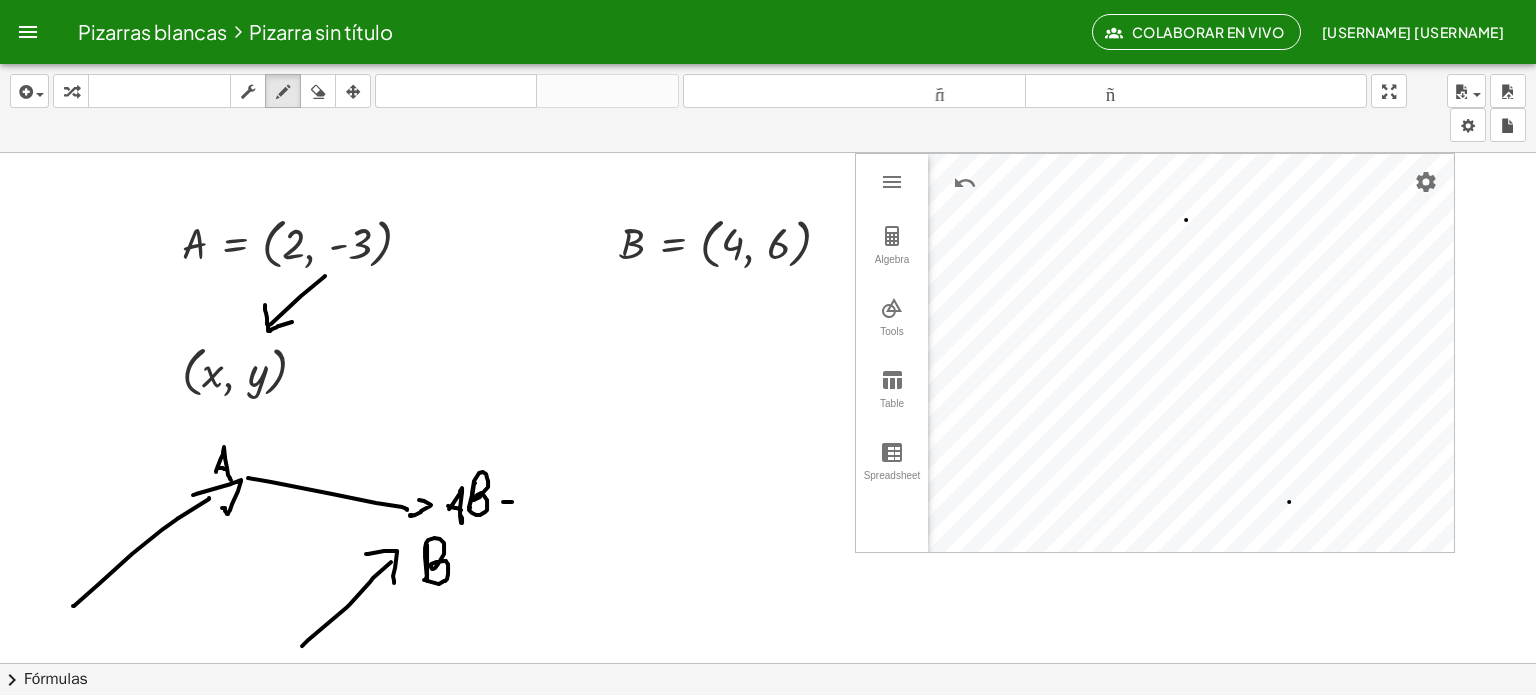 drag, startPoint x: 503, startPoint y: 501, endPoint x: 516, endPoint y: 501, distance: 13 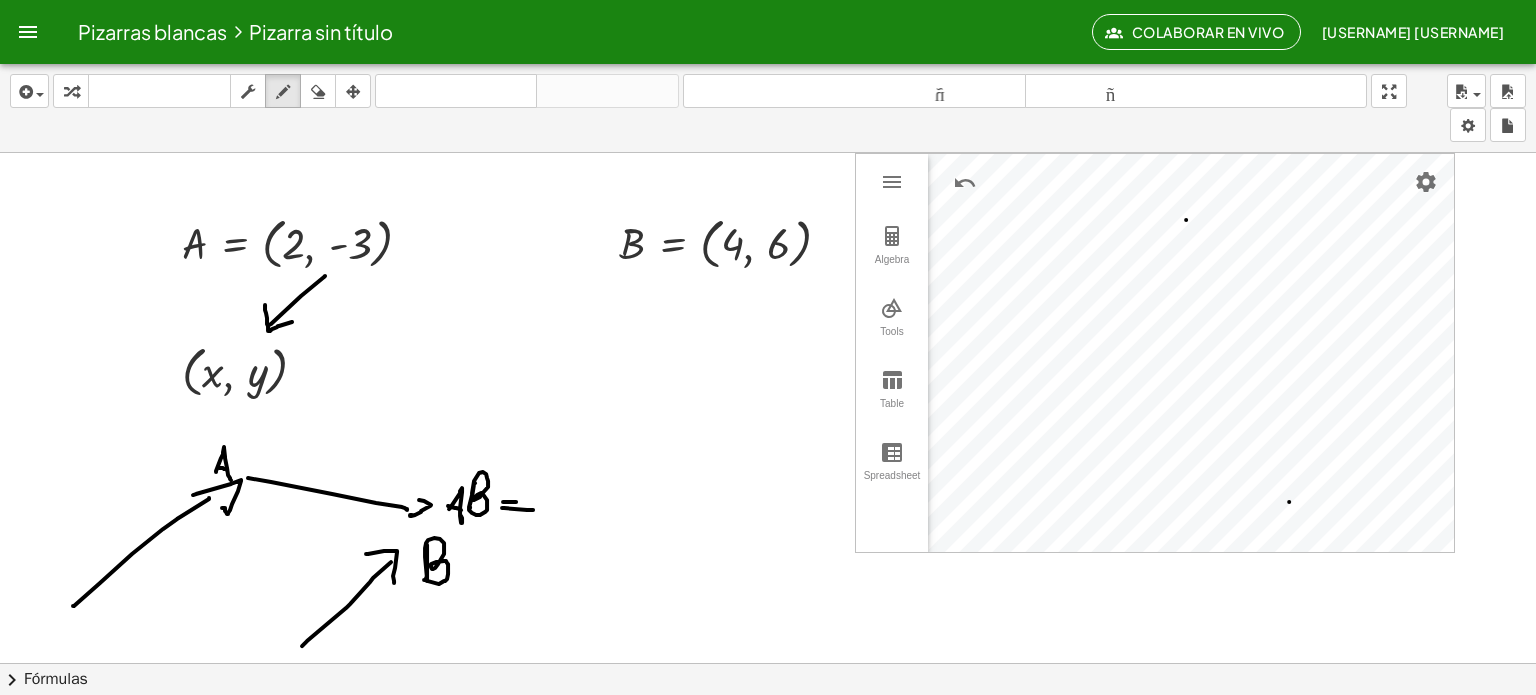 drag, startPoint x: 502, startPoint y: 507, endPoint x: 533, endPoint y: 508, distance: 31.016125 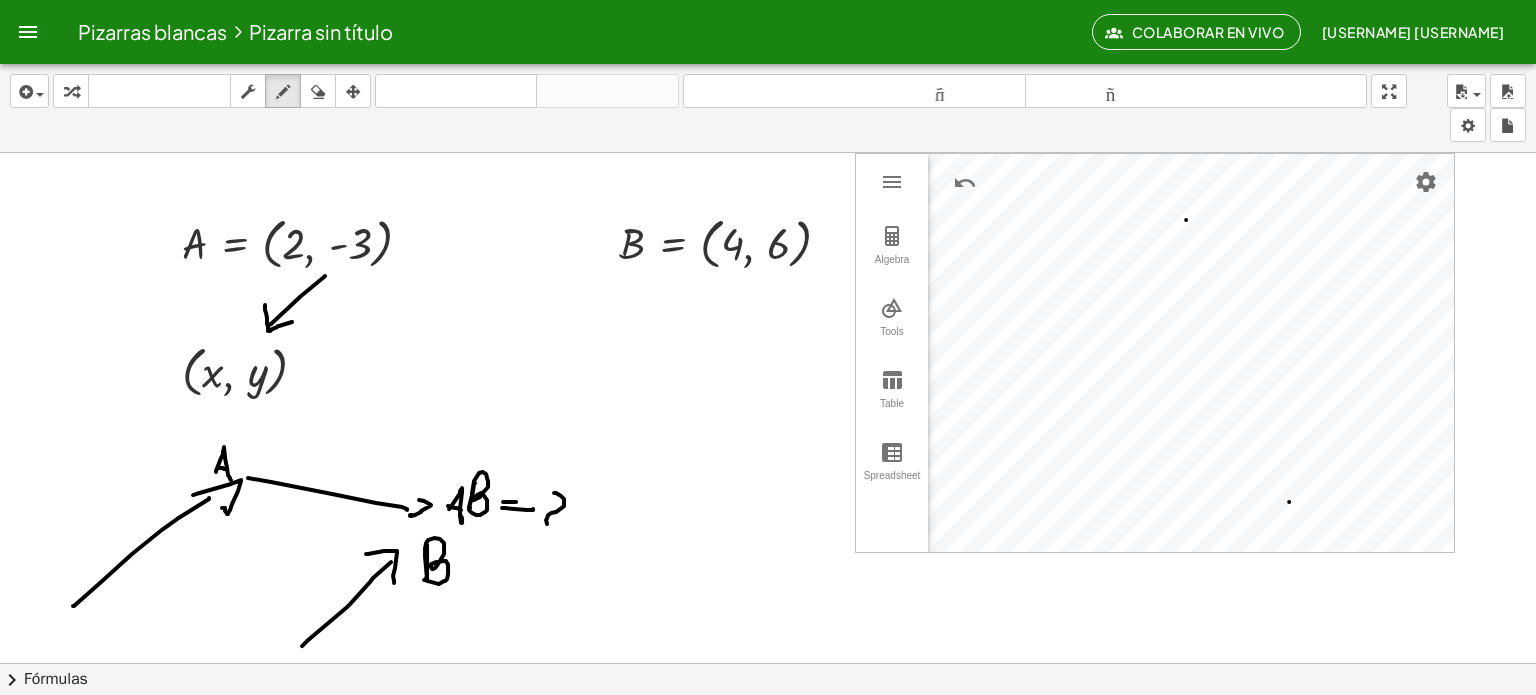 drag, startPoint x: 554, startPoint y: 492, endPoint x: 547, endPoint y: 523, distance: 31.780497 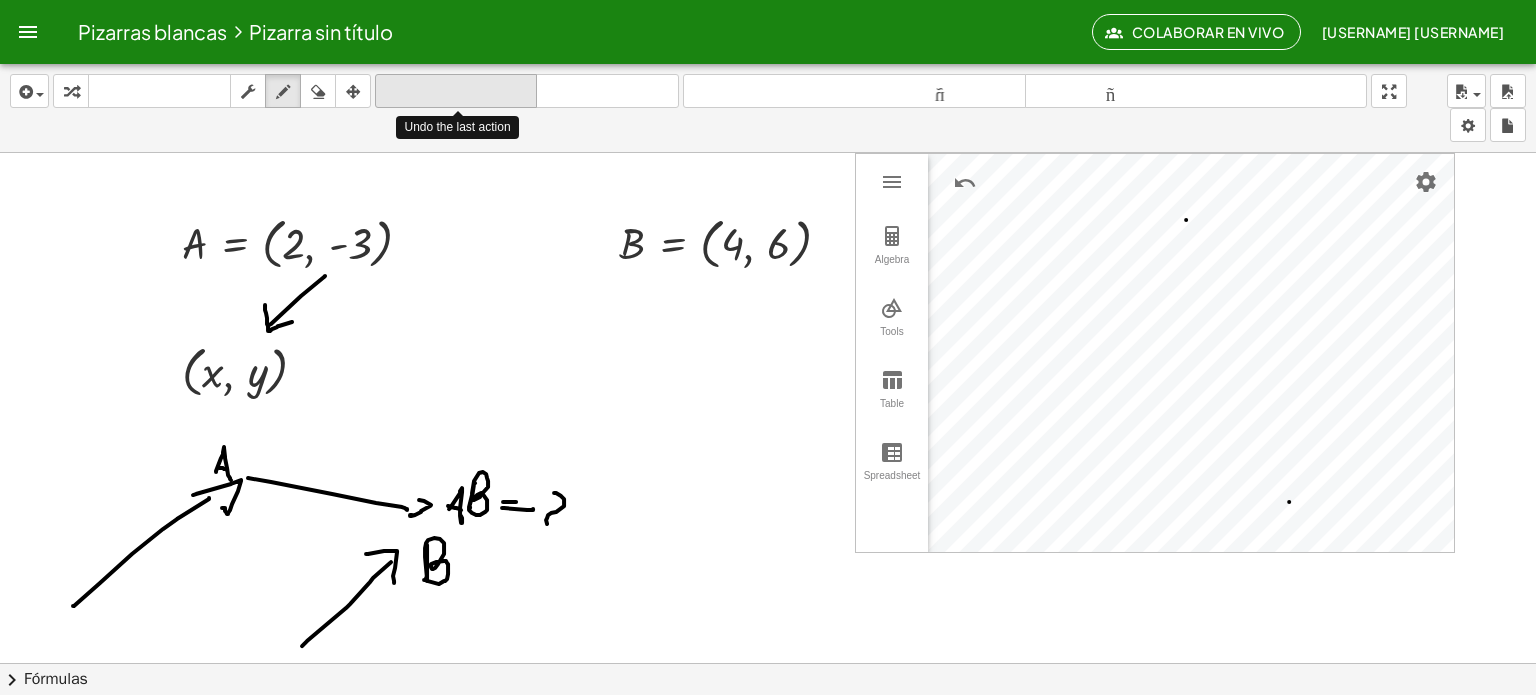 click on "deshacer" at bounding box center [456, 91] 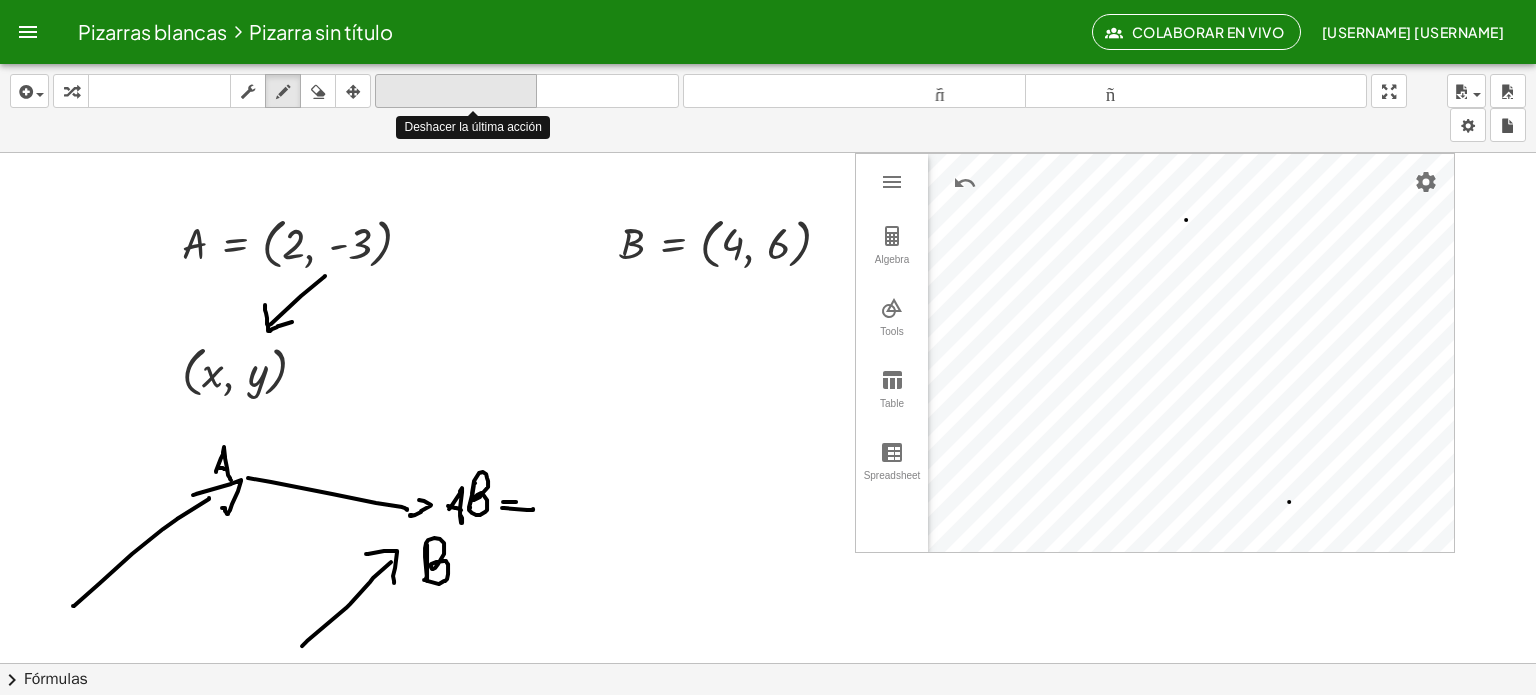 click on "deshacer" at bounding box center (456, 91) 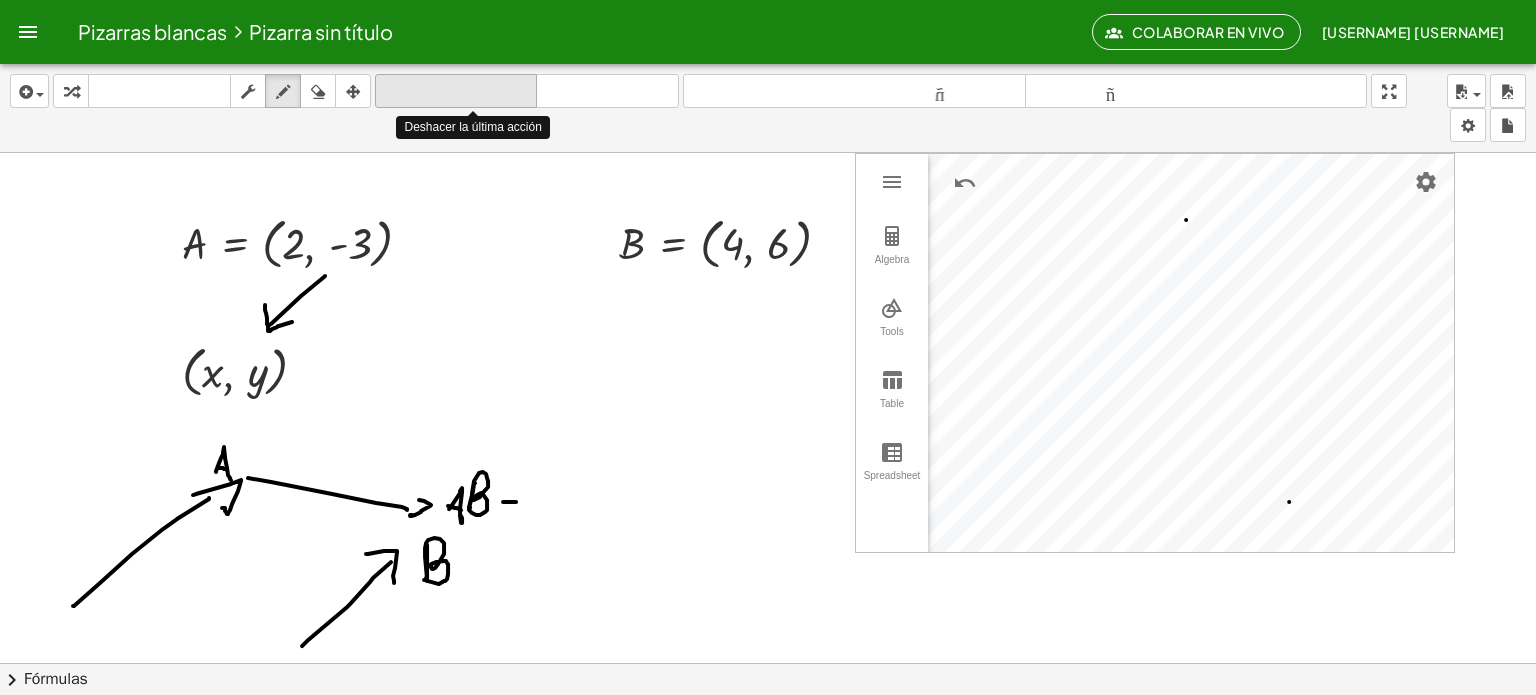click on "deshacer" at bounding box center (456, 91) 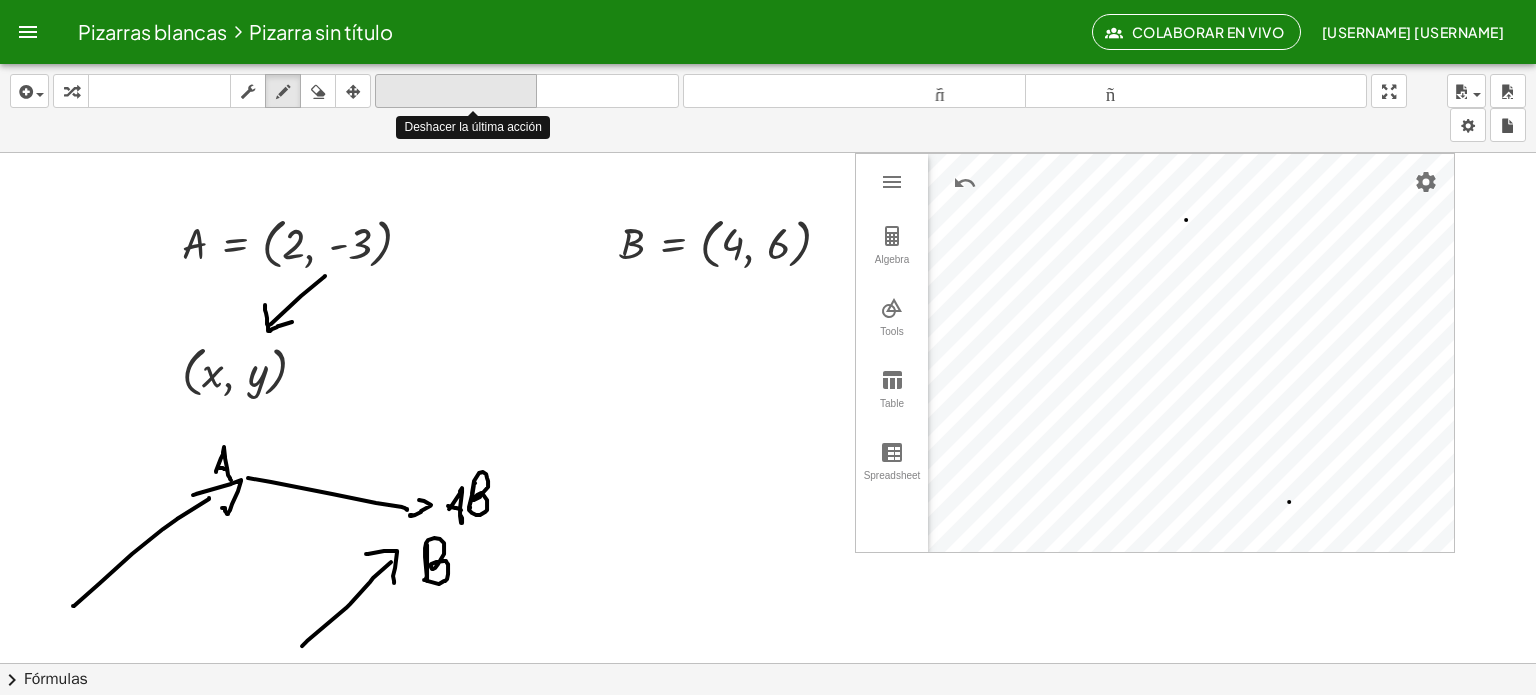 click on "deshacer" at bounding box center (456, 91) 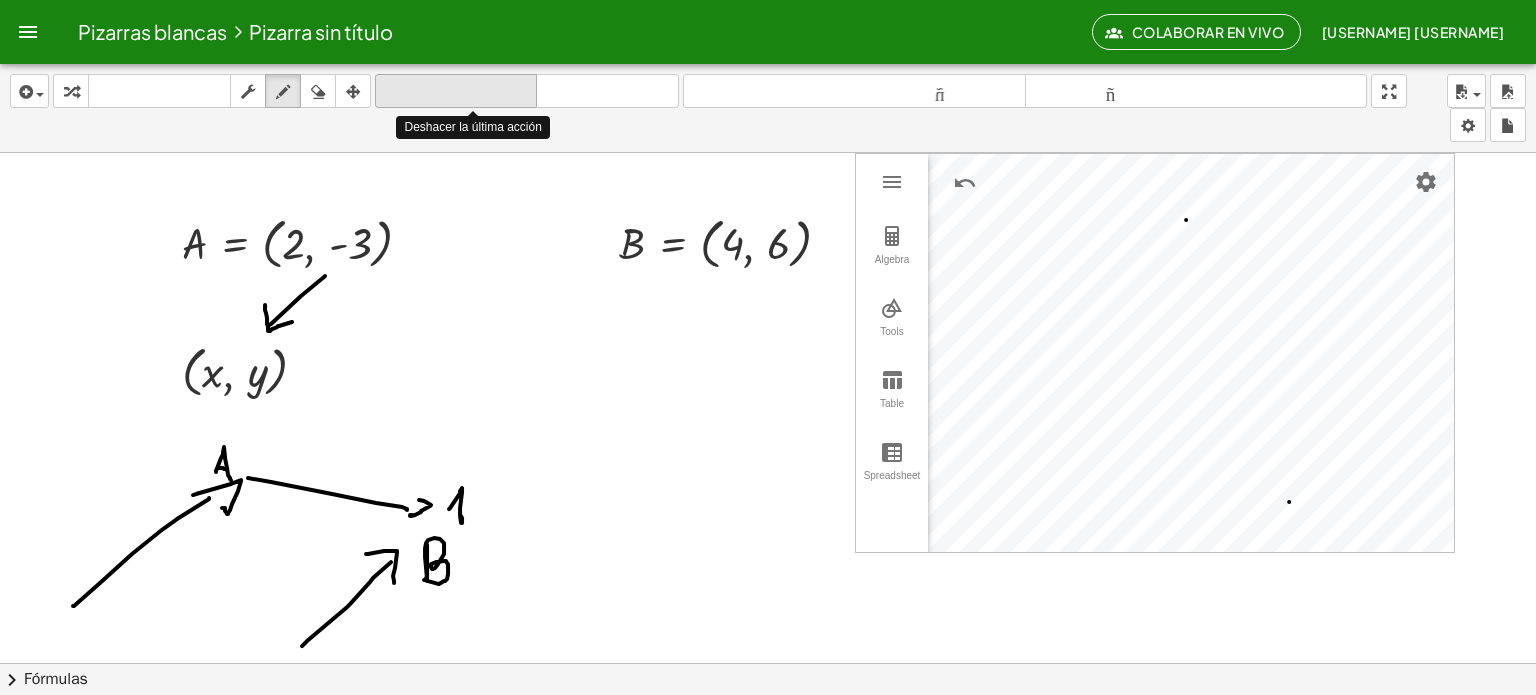 click on "deshacer" at bounding box center [456, 91] 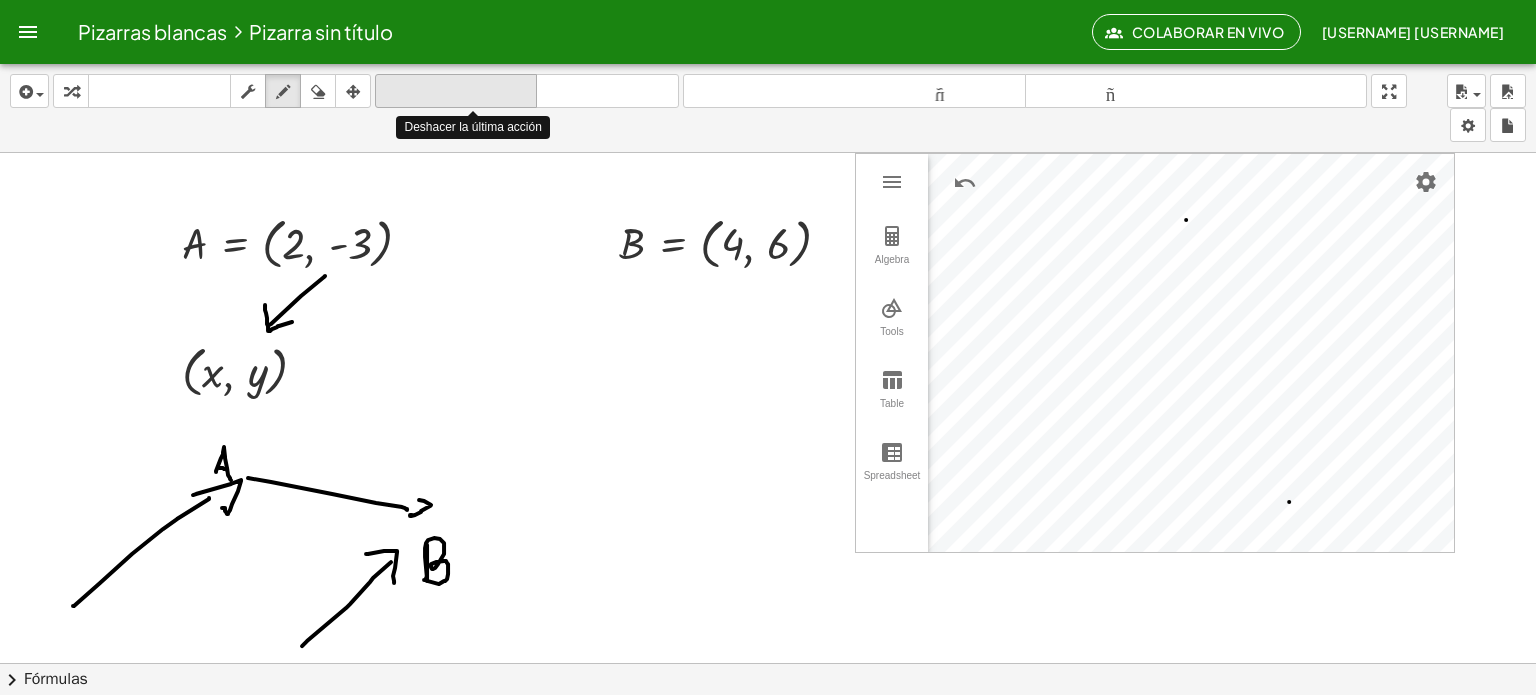 click on "deshacer" at bounding box center (456, 91) 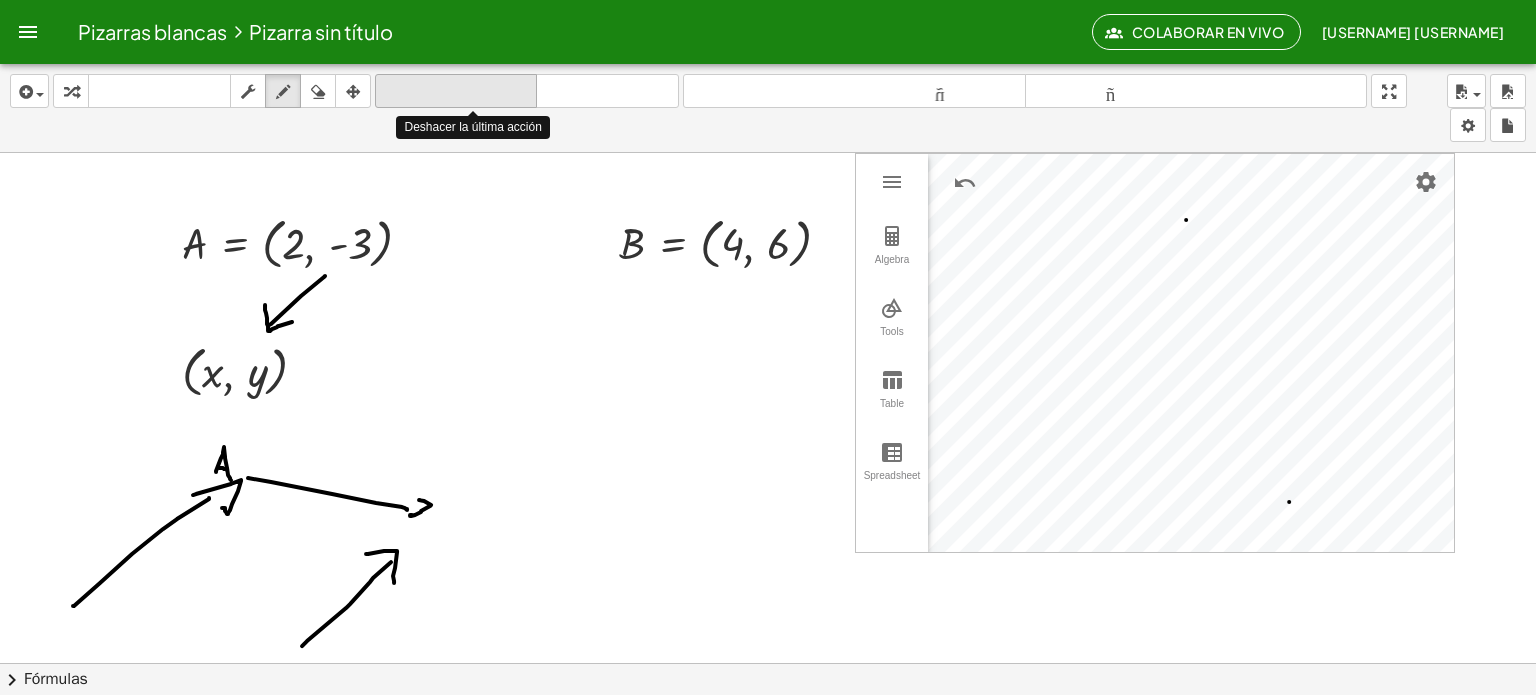 click on "deshacer" at bounding box center (456, 91) 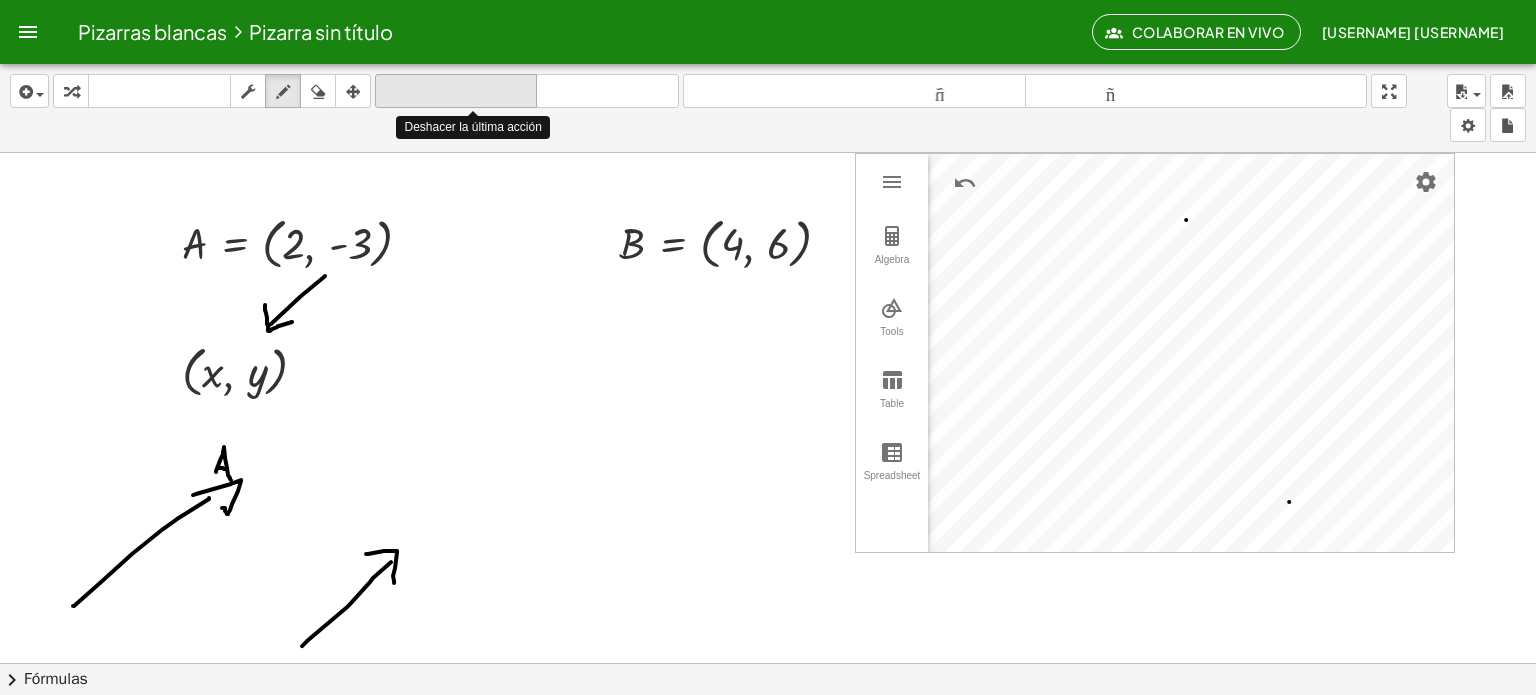 click on "deshacer" at bounding box center [456, 91] 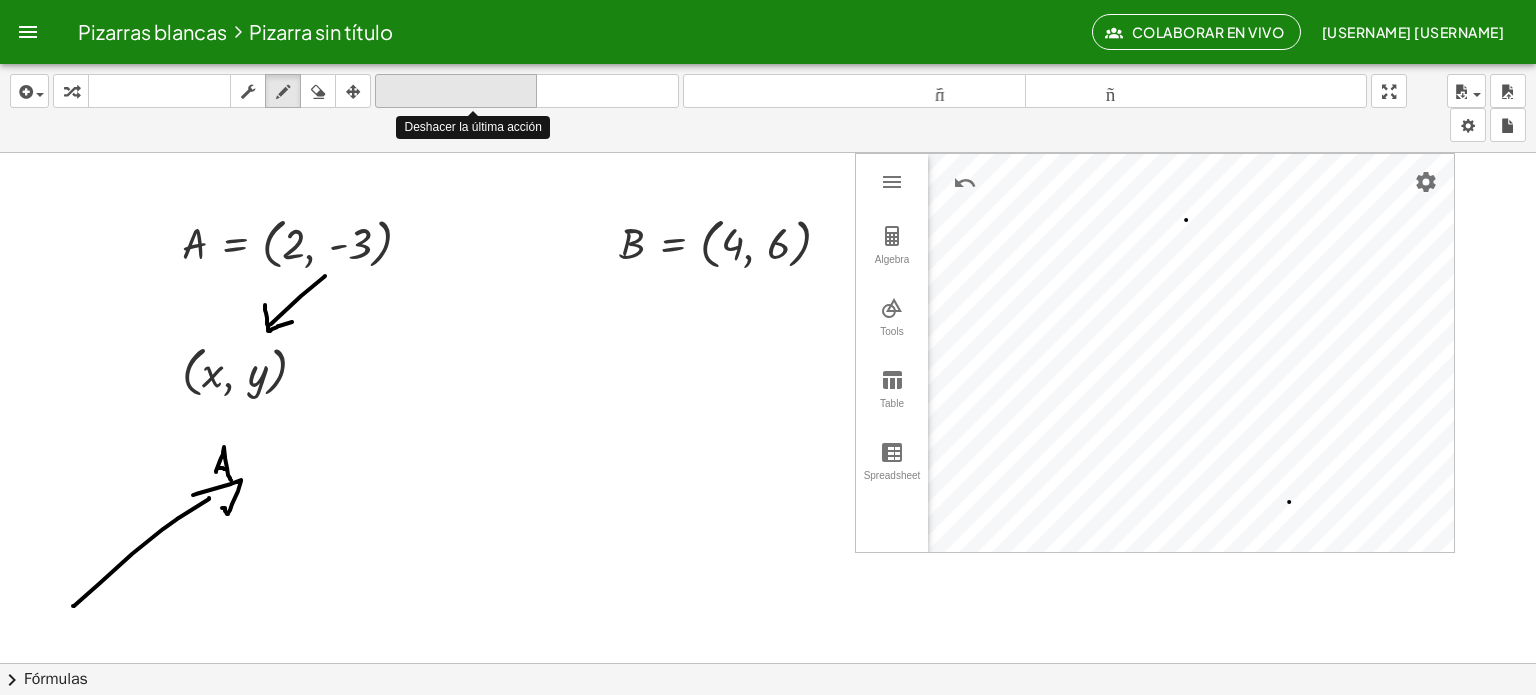 click on "deshacer" at bounding box center [456, 91] 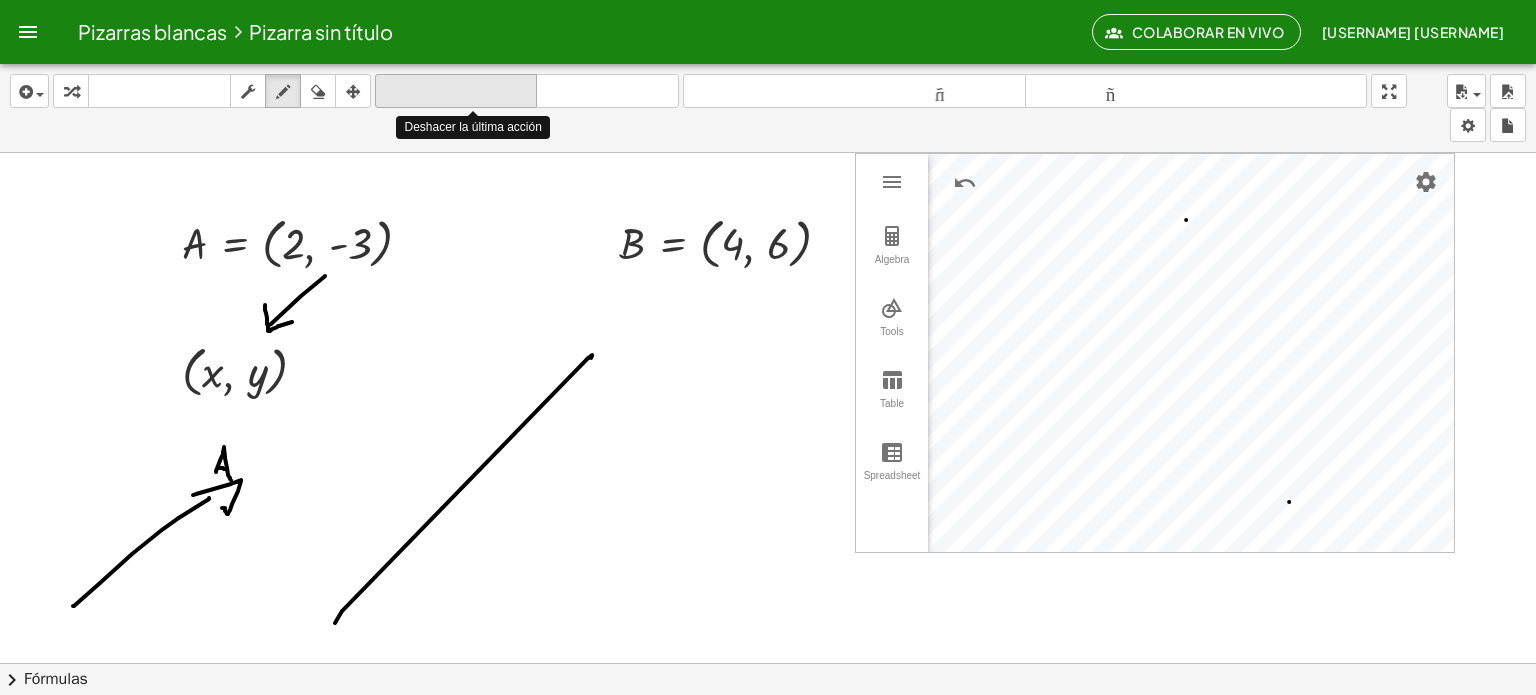 click on "deshacer" at bounding box center [456, 91] 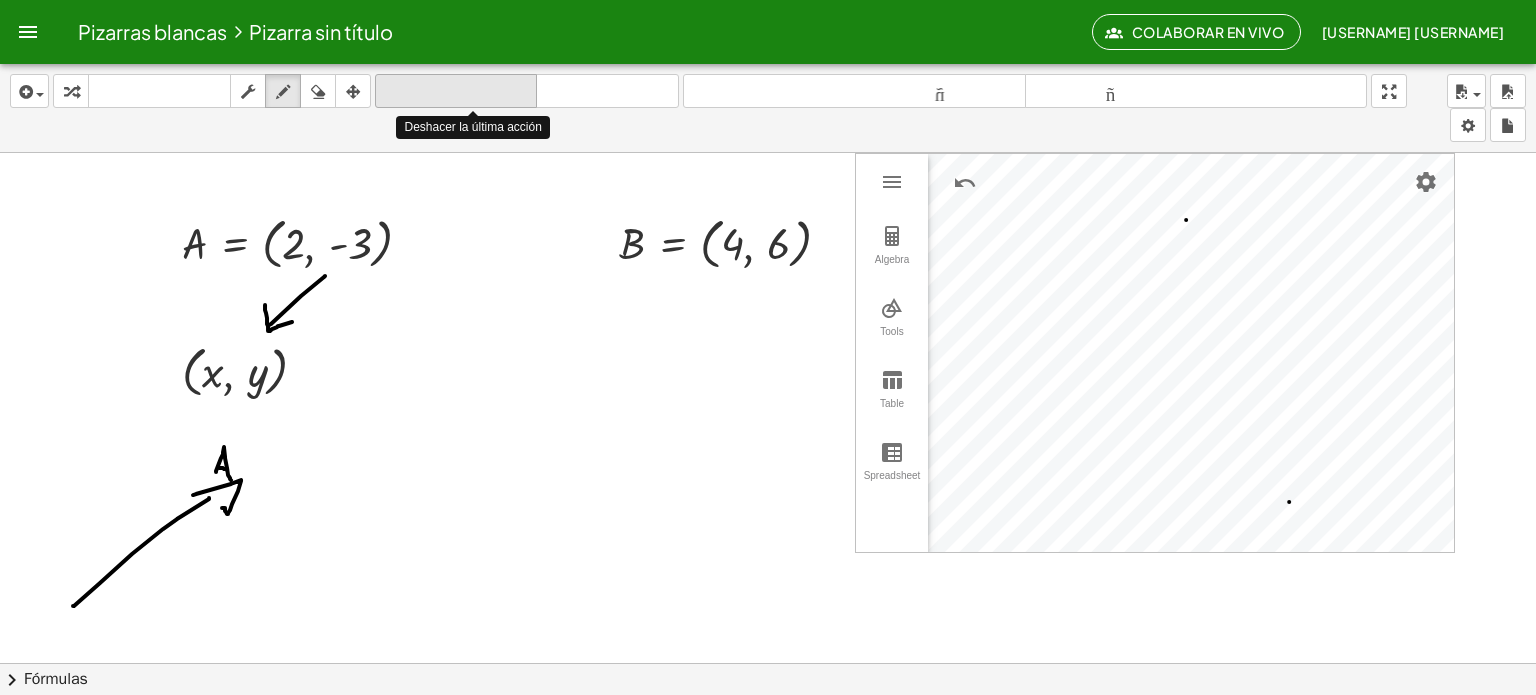 click on "deshacer" at bounding box center [456, 91] 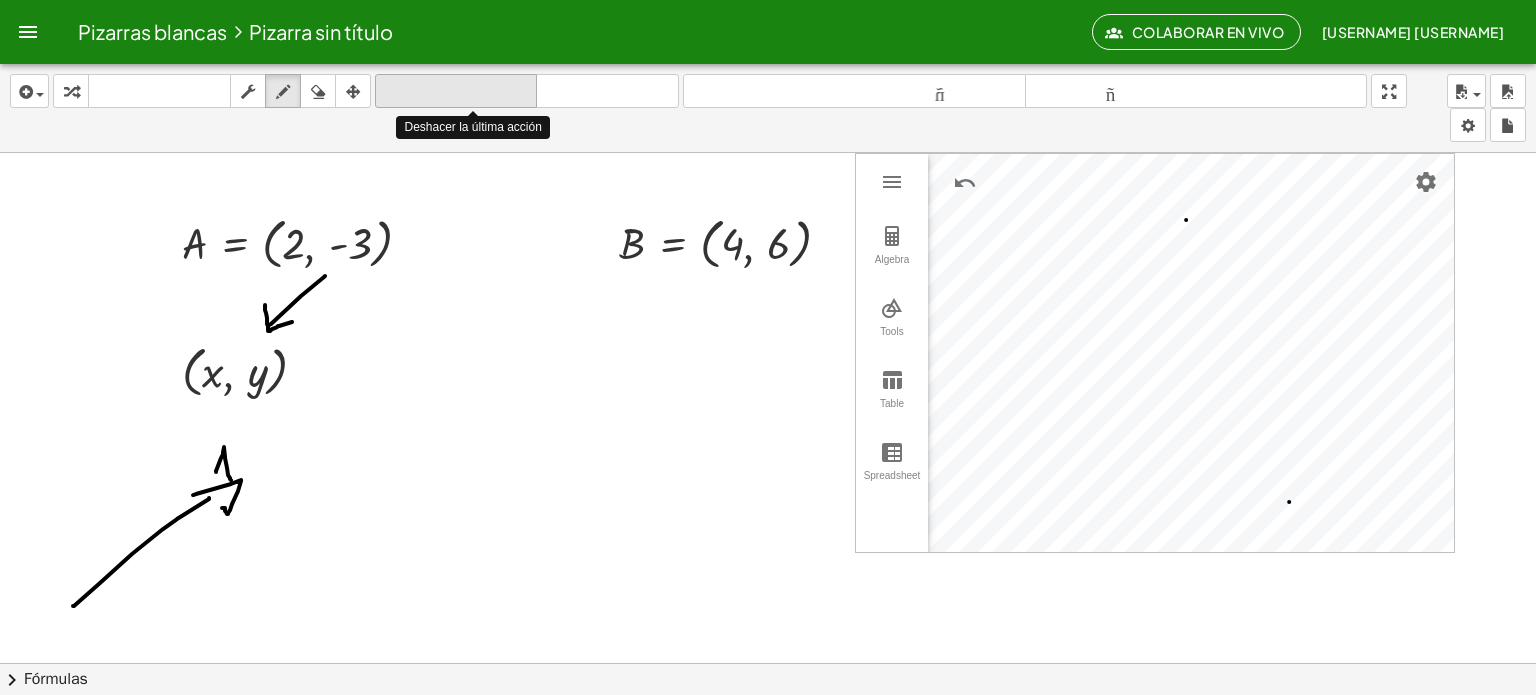 click on "deshacer" at bounding box center (456, 91) 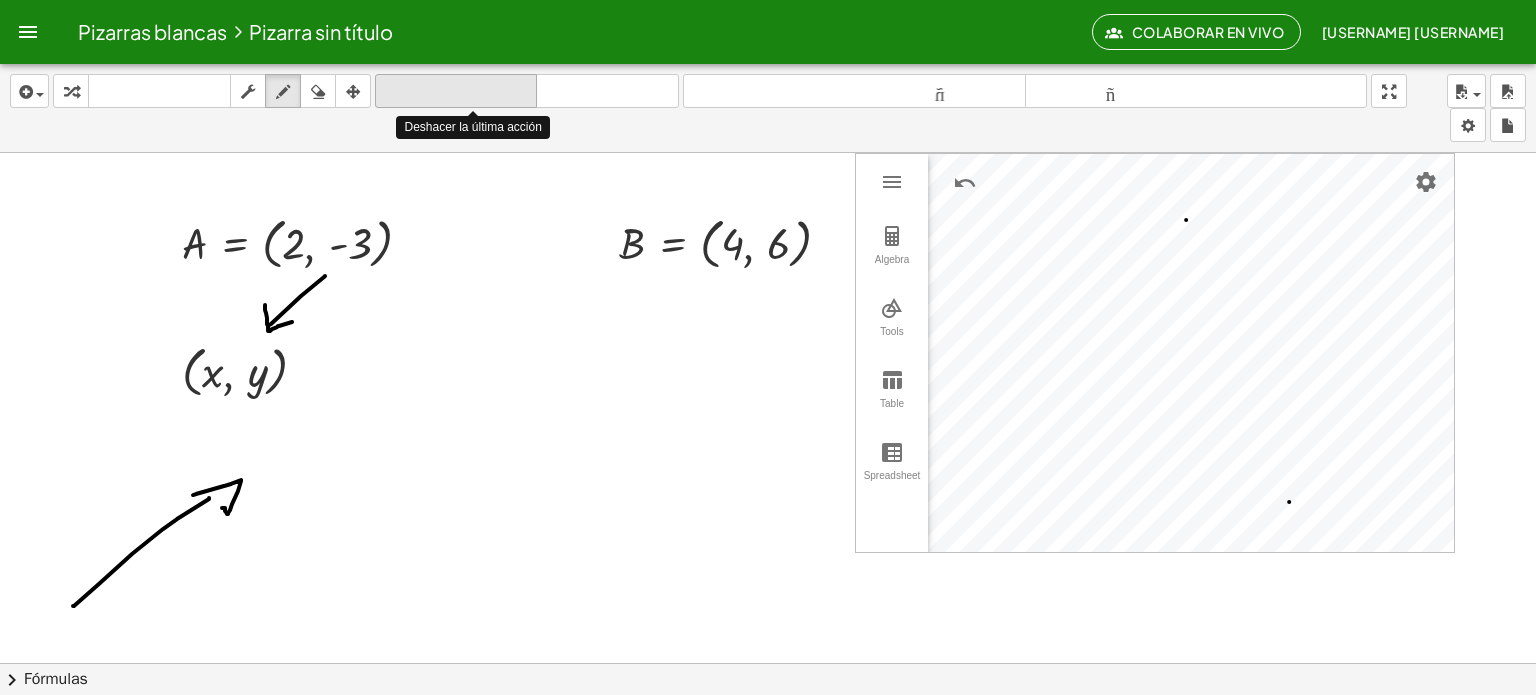 click on "deshacer" at bounding box center [456, 91] 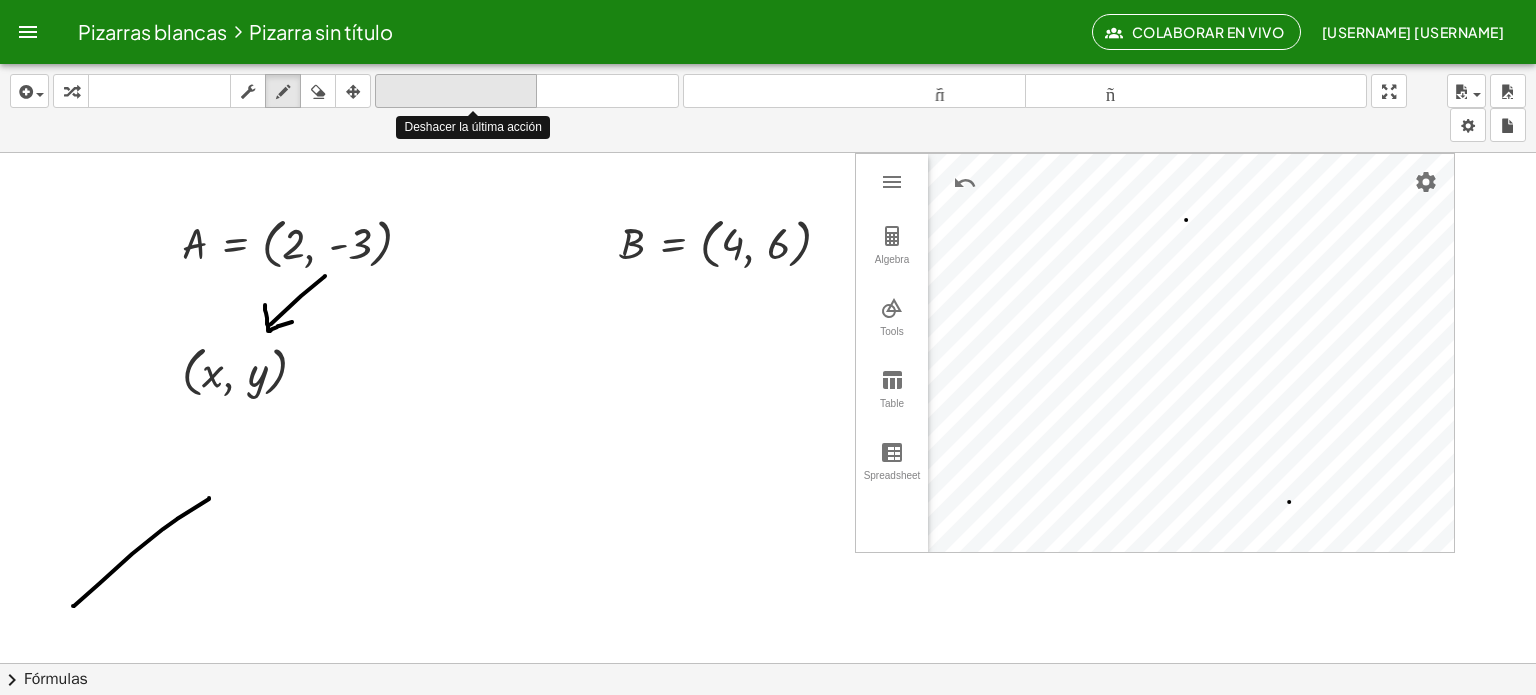 click on "deshacer" at bounding box center (456, 91) 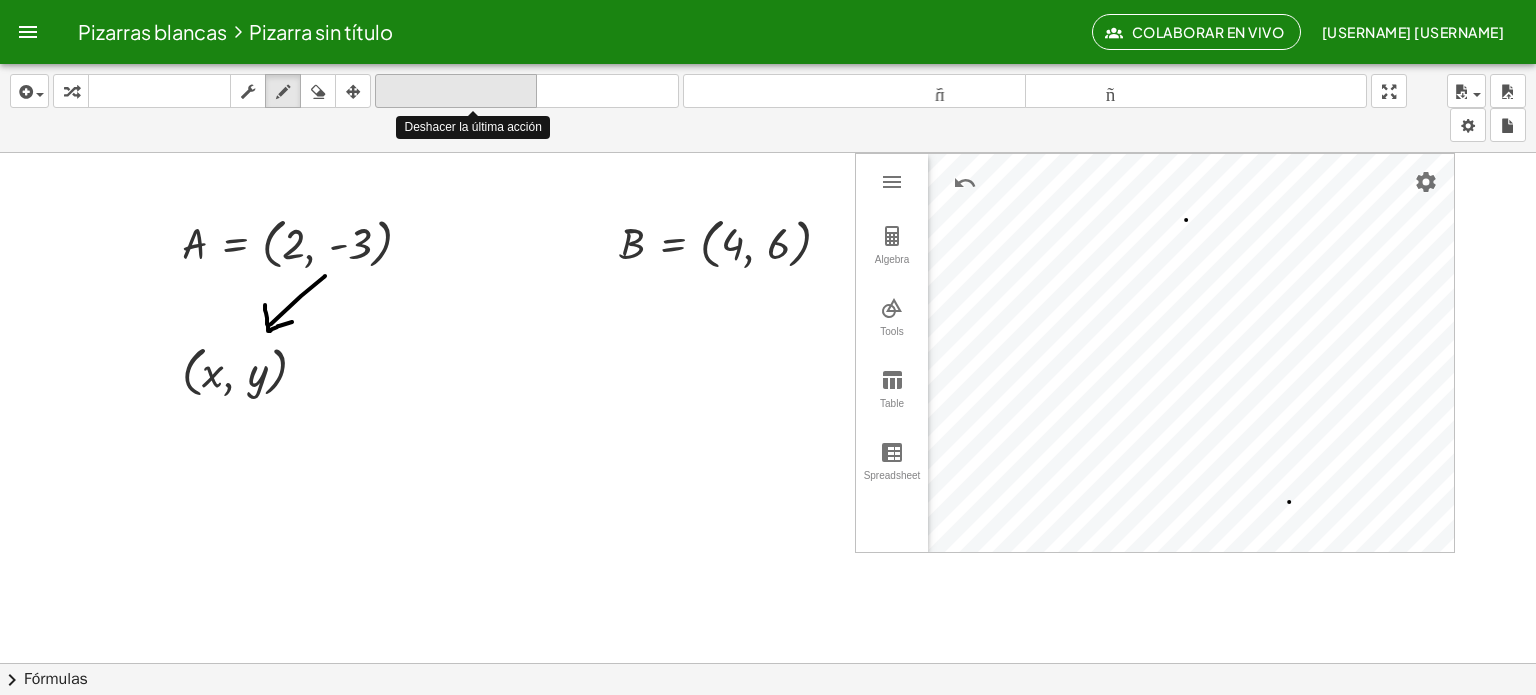 click on "deshacer" at bounding box center [456, 91] 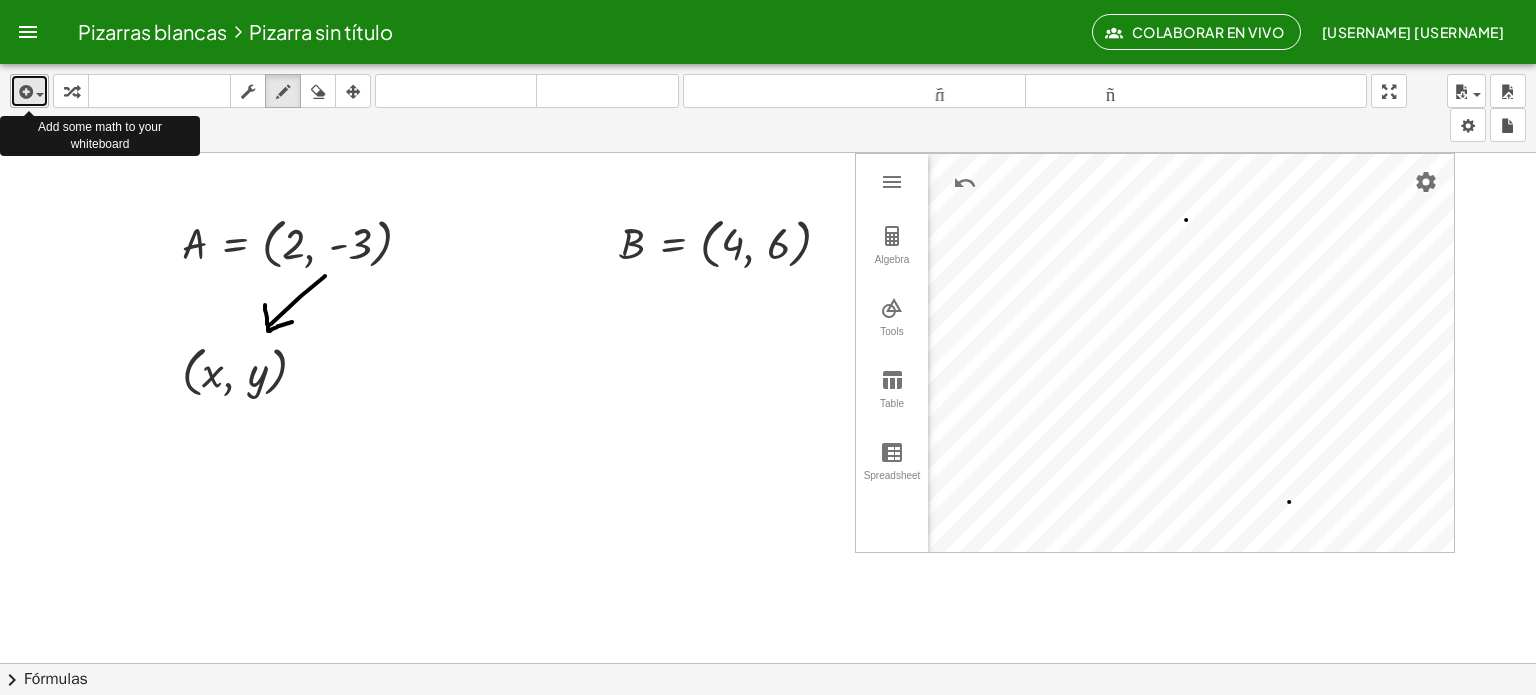 click at bounding box center [35, 94] 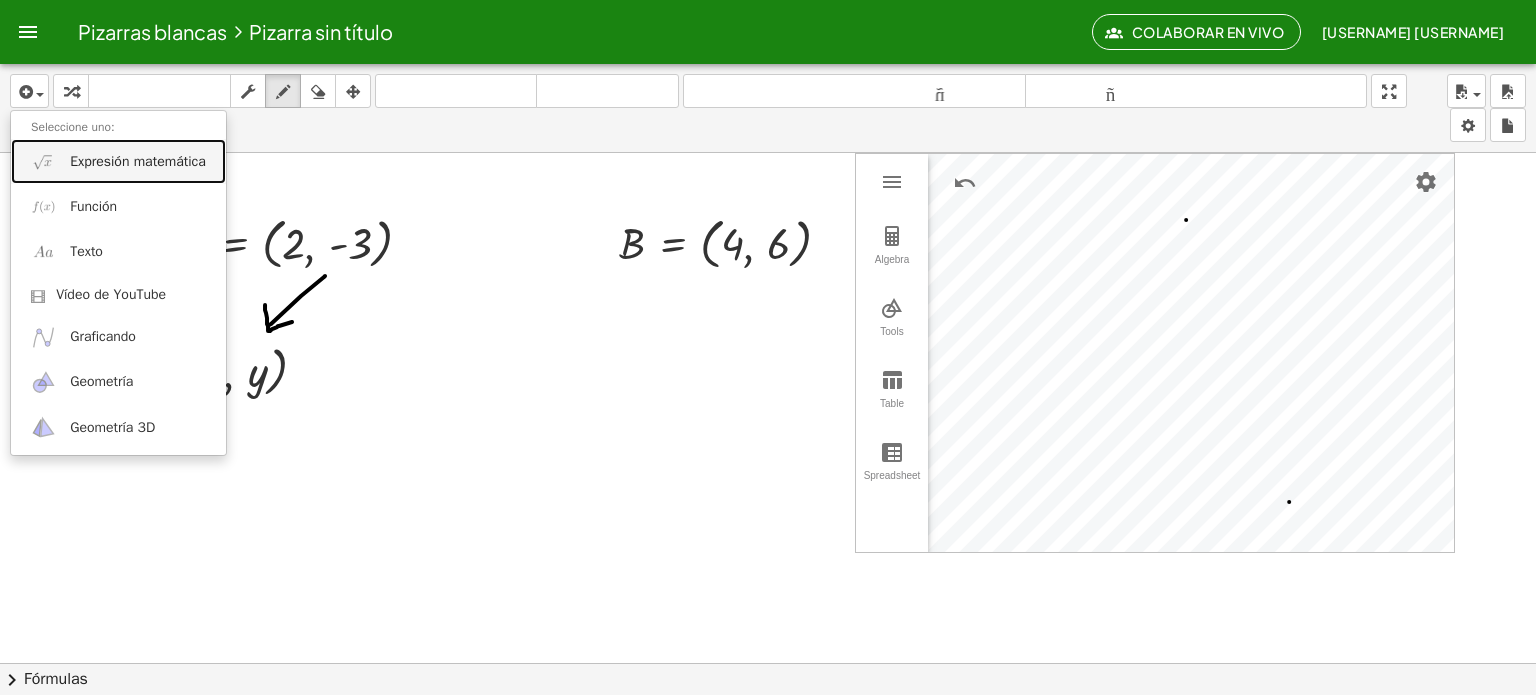 click on "Expresión matemática" at bounding box center [118, 161] 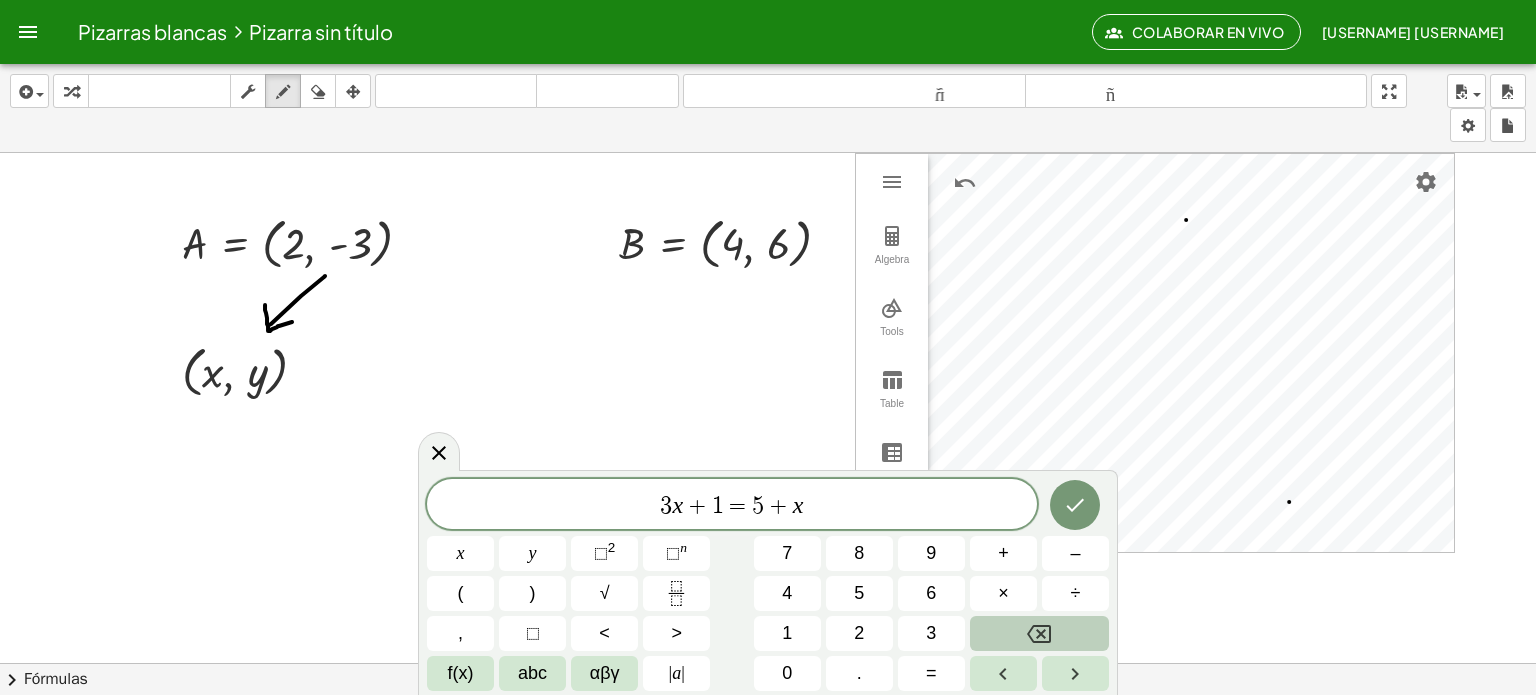 click at bounding box center [1039, 633] 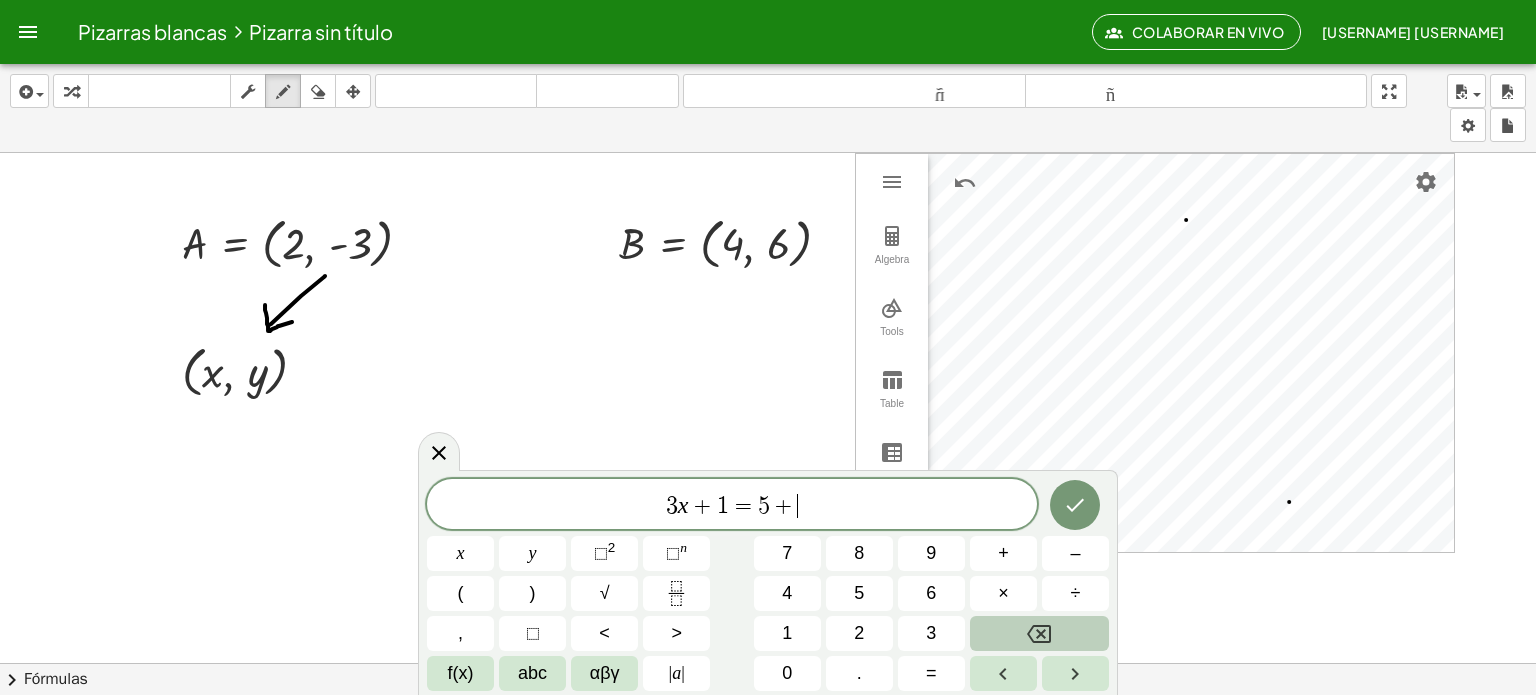 click at bounding box center (1039, 633) 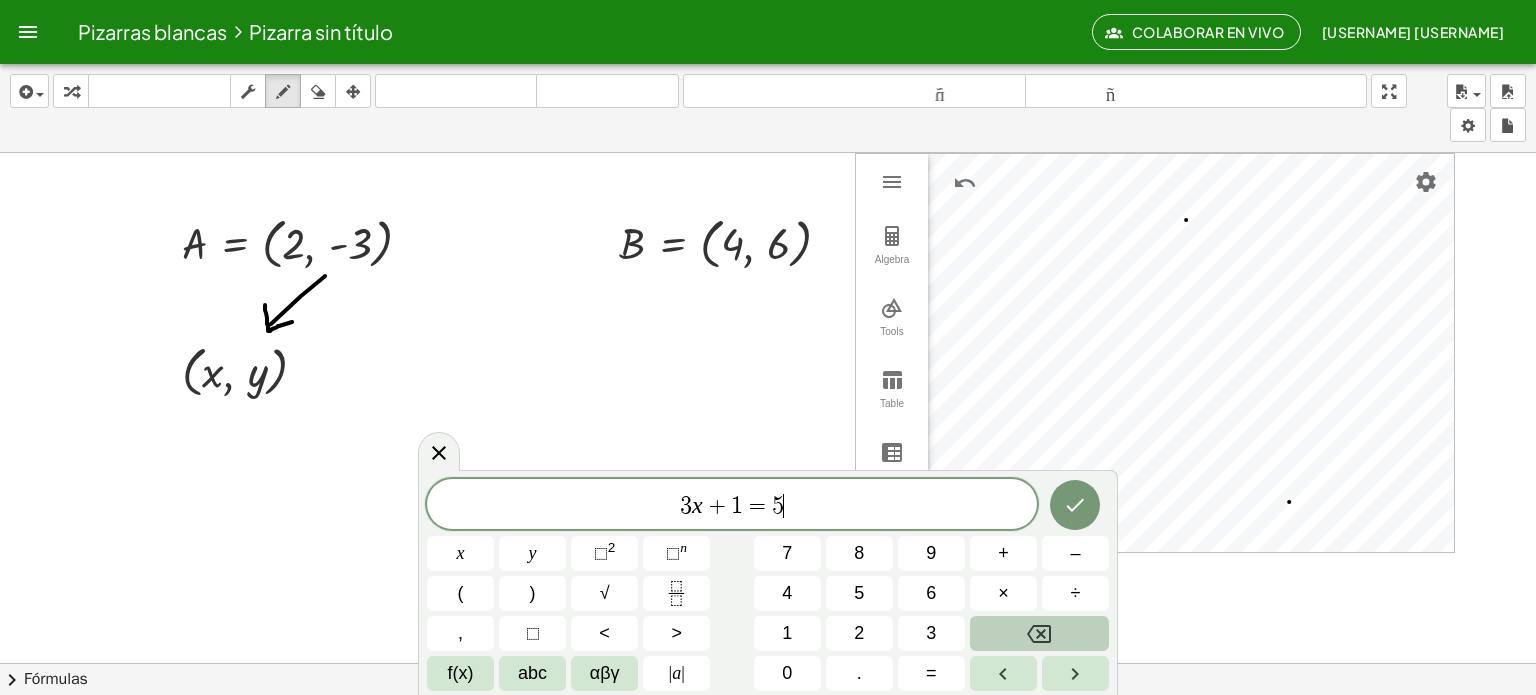 click at bounding box center [1039, 633] 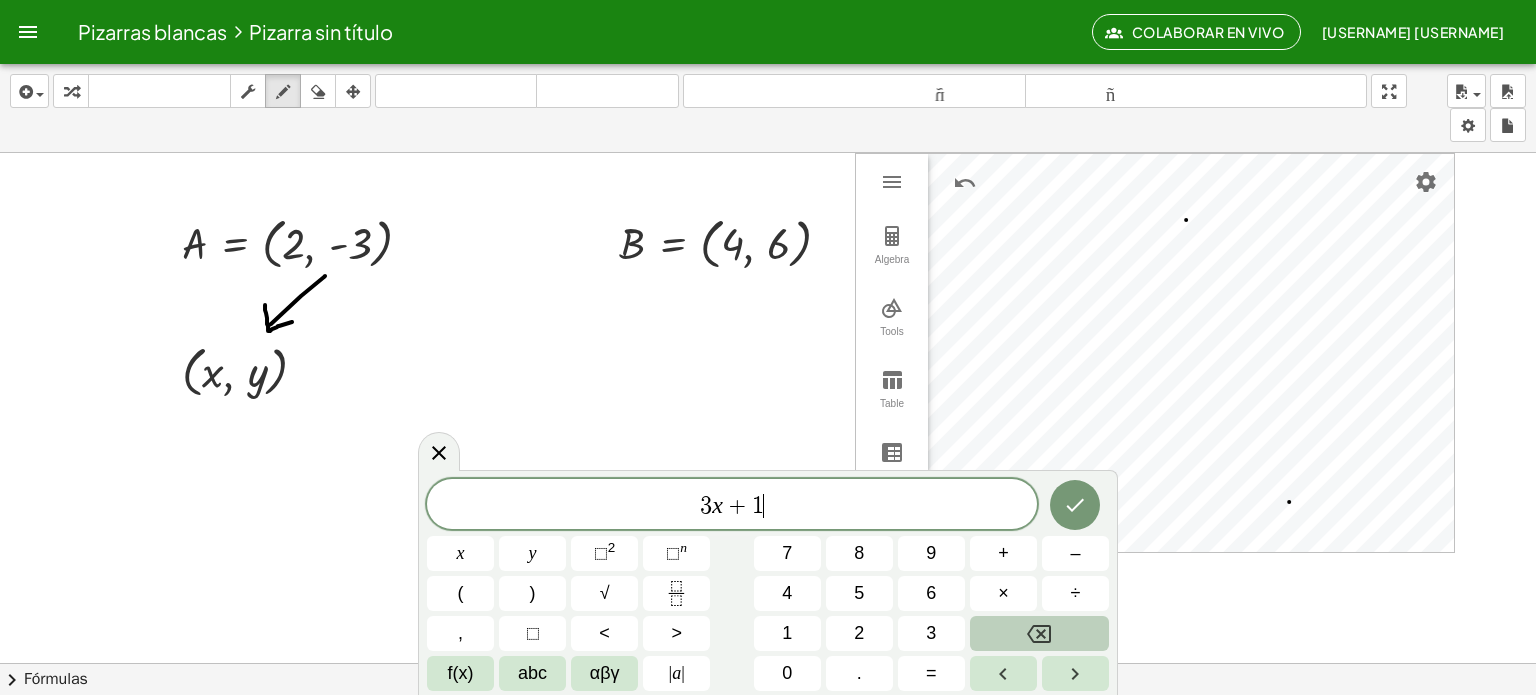 click at bounding box center (1039, 633) 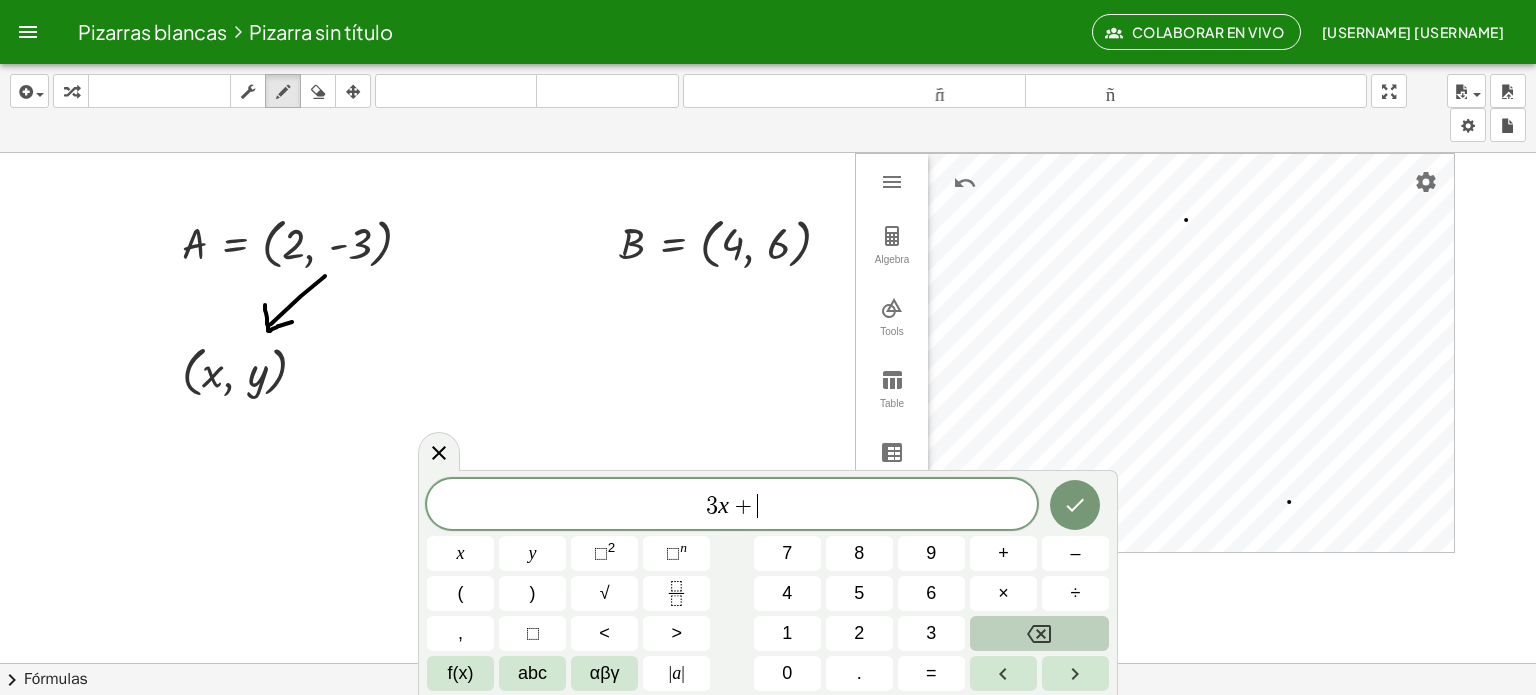 click at bounding box center (1039, 633) 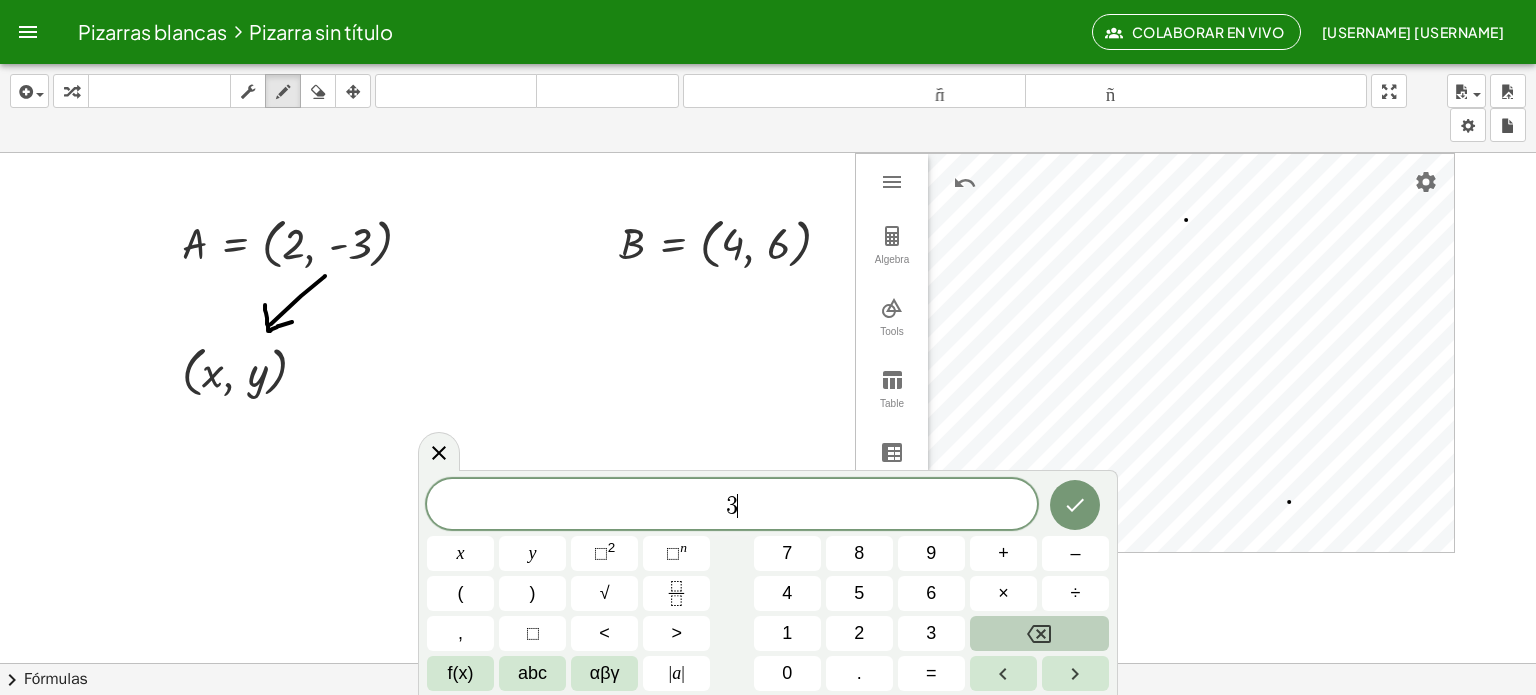 click at bounding box center [1039, 633] 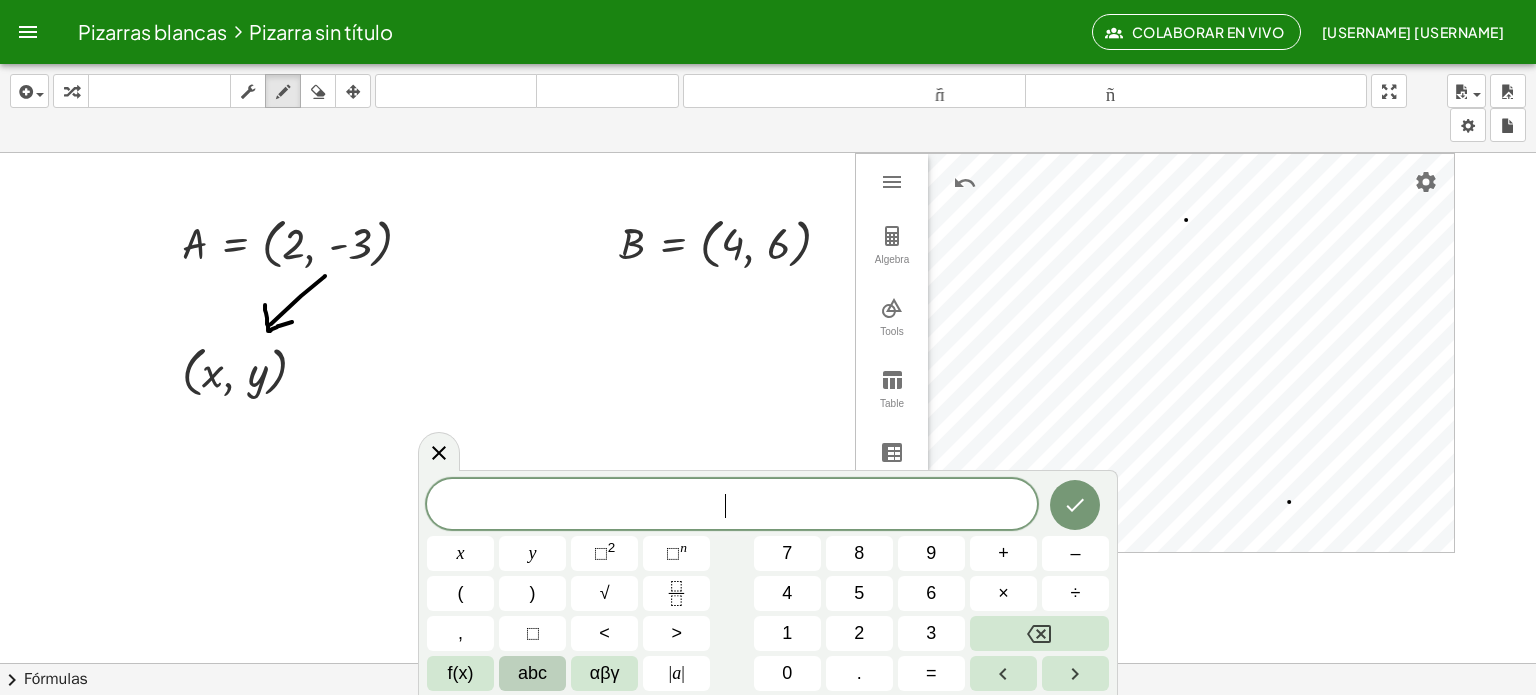 click on "abc" at bounding box center (532, 673) 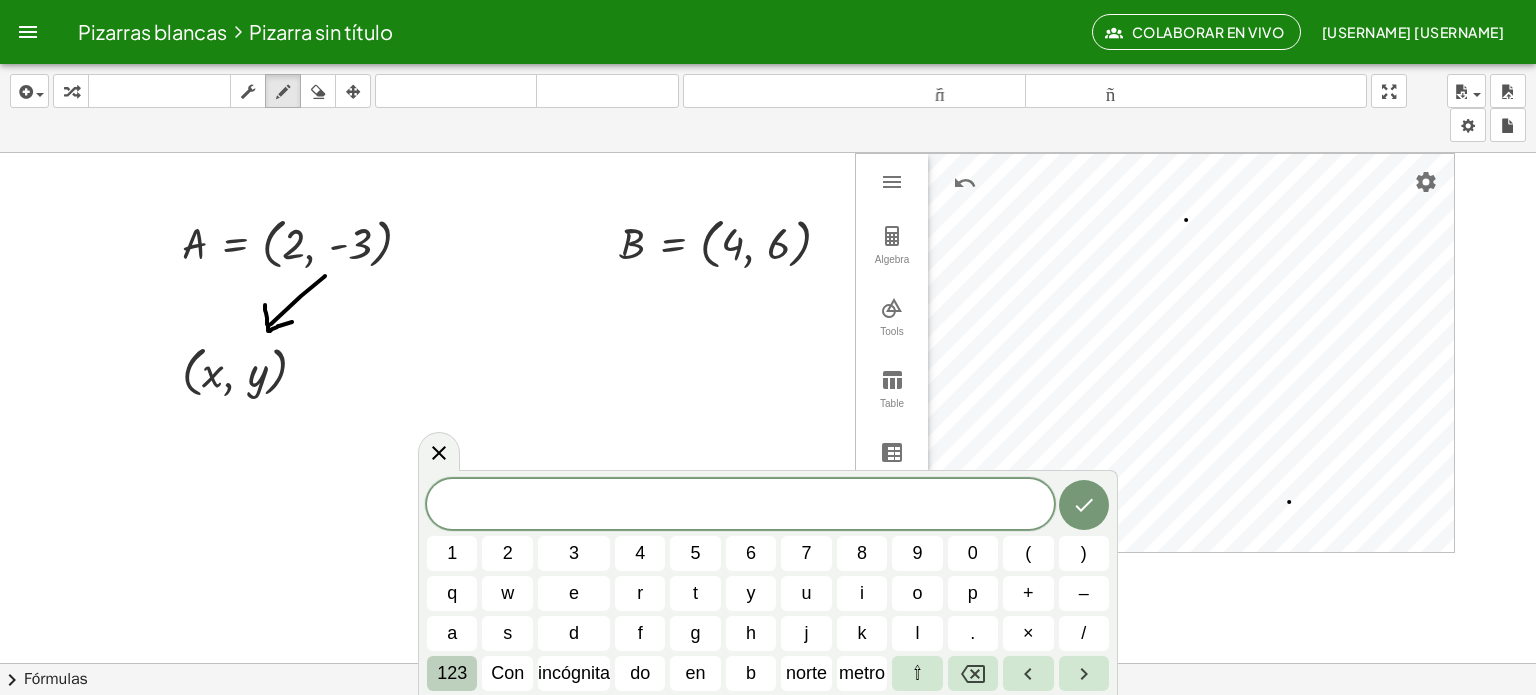click on "123" at bounding box center (452, 673) 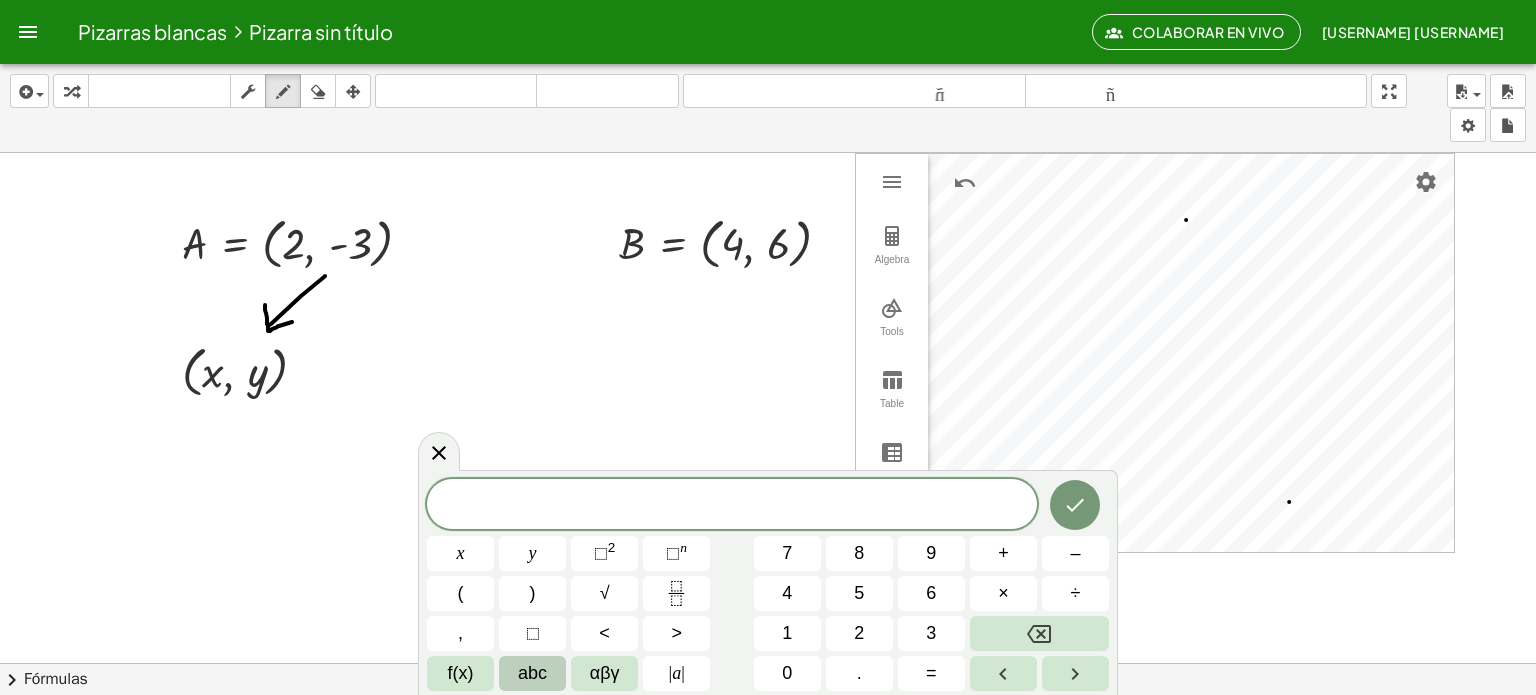 click on "abc" at bounding box center [532, 673] 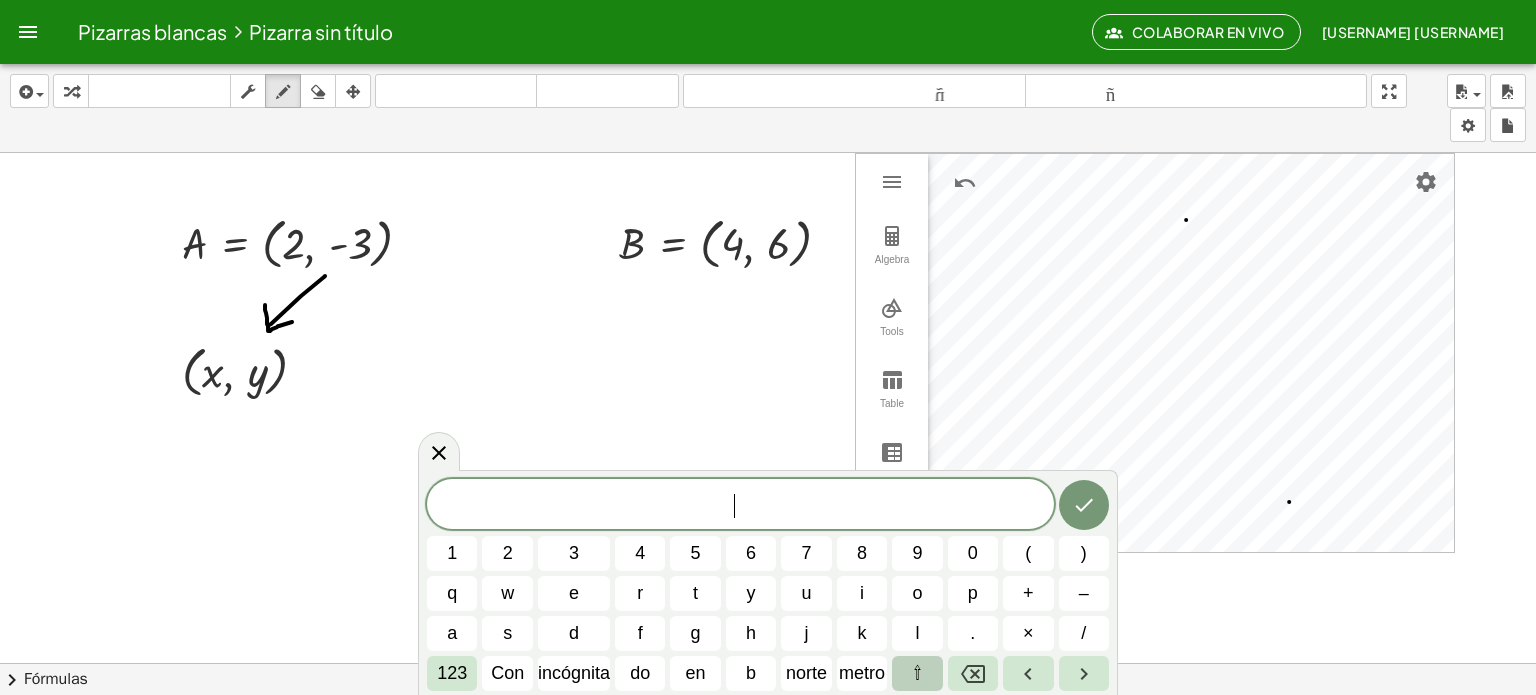 click on "⇧" at bounding box center [917, 673] 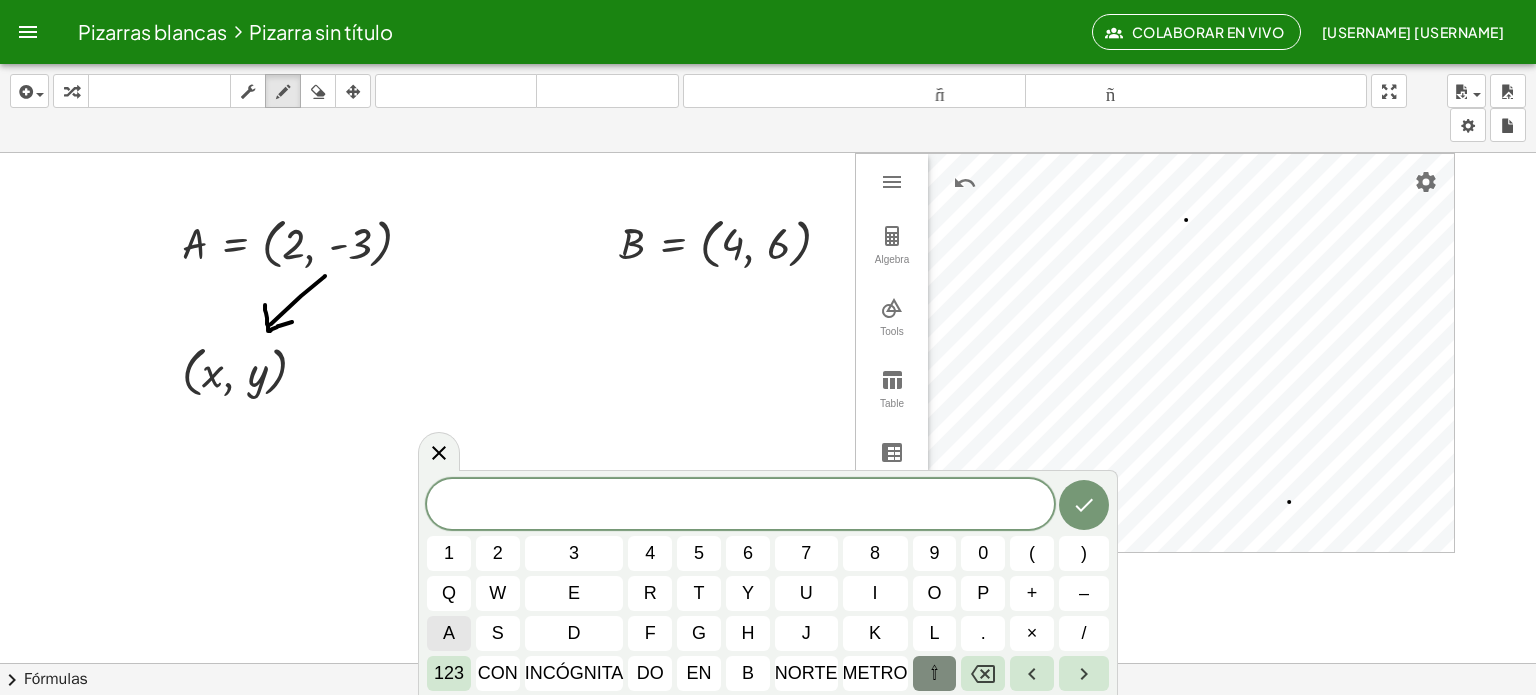click on "a" at bounding box center (449, 633) 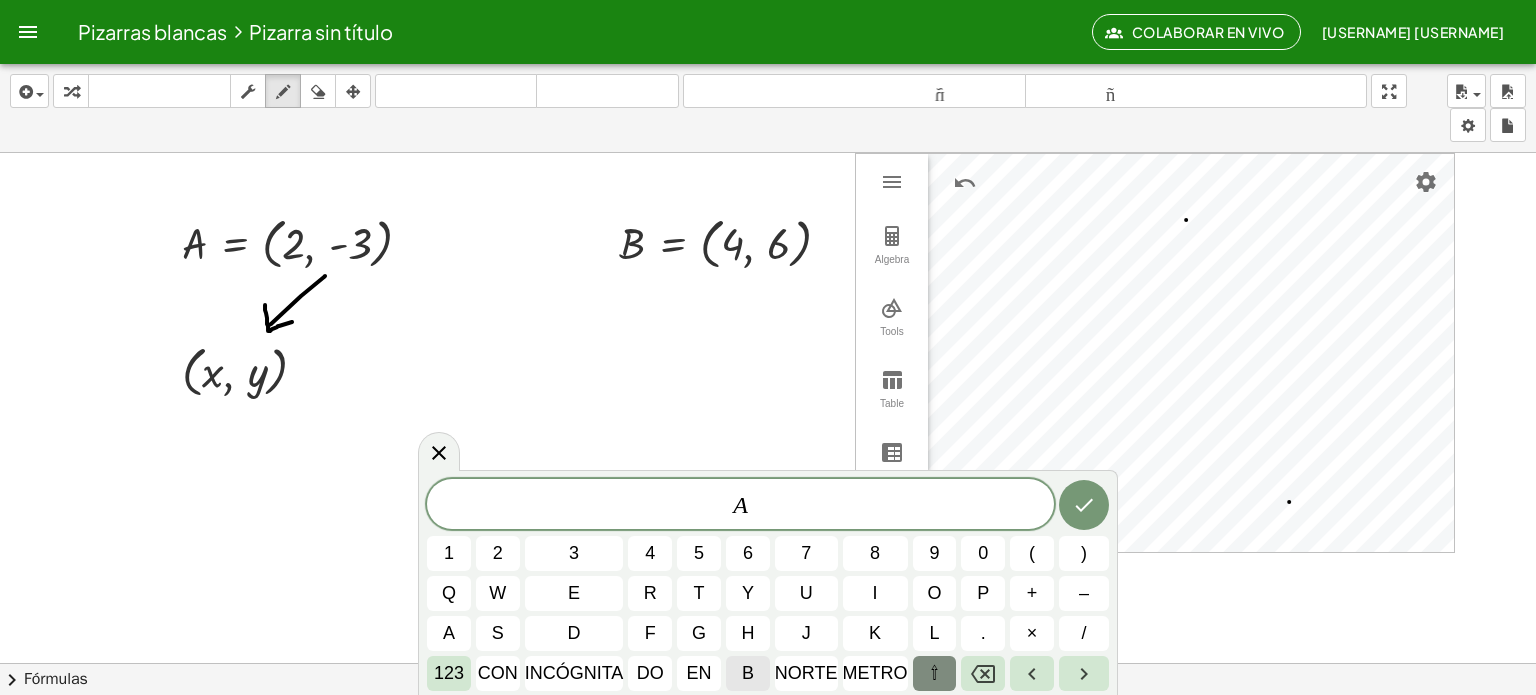 click on "b" at bounding box center [748, 673] 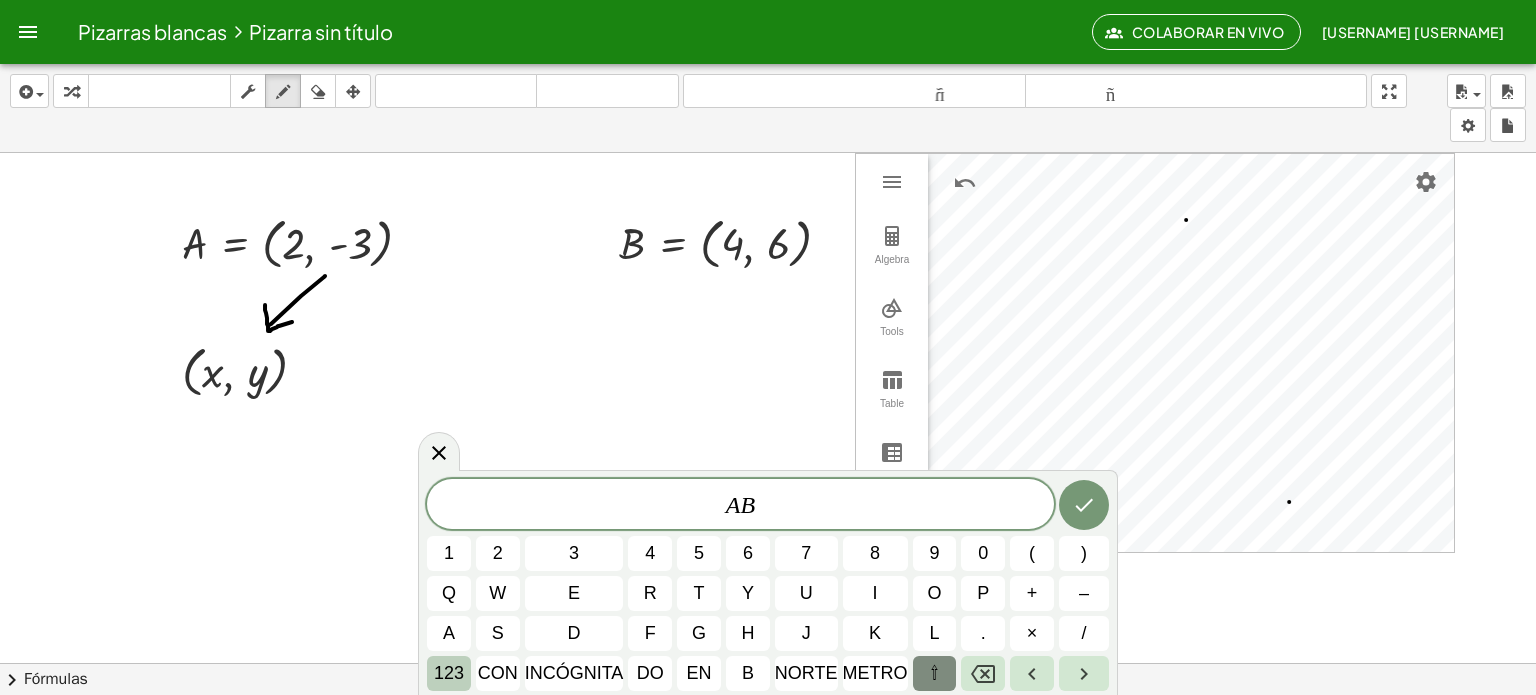 click on "123" at bounding box center (449, 673) 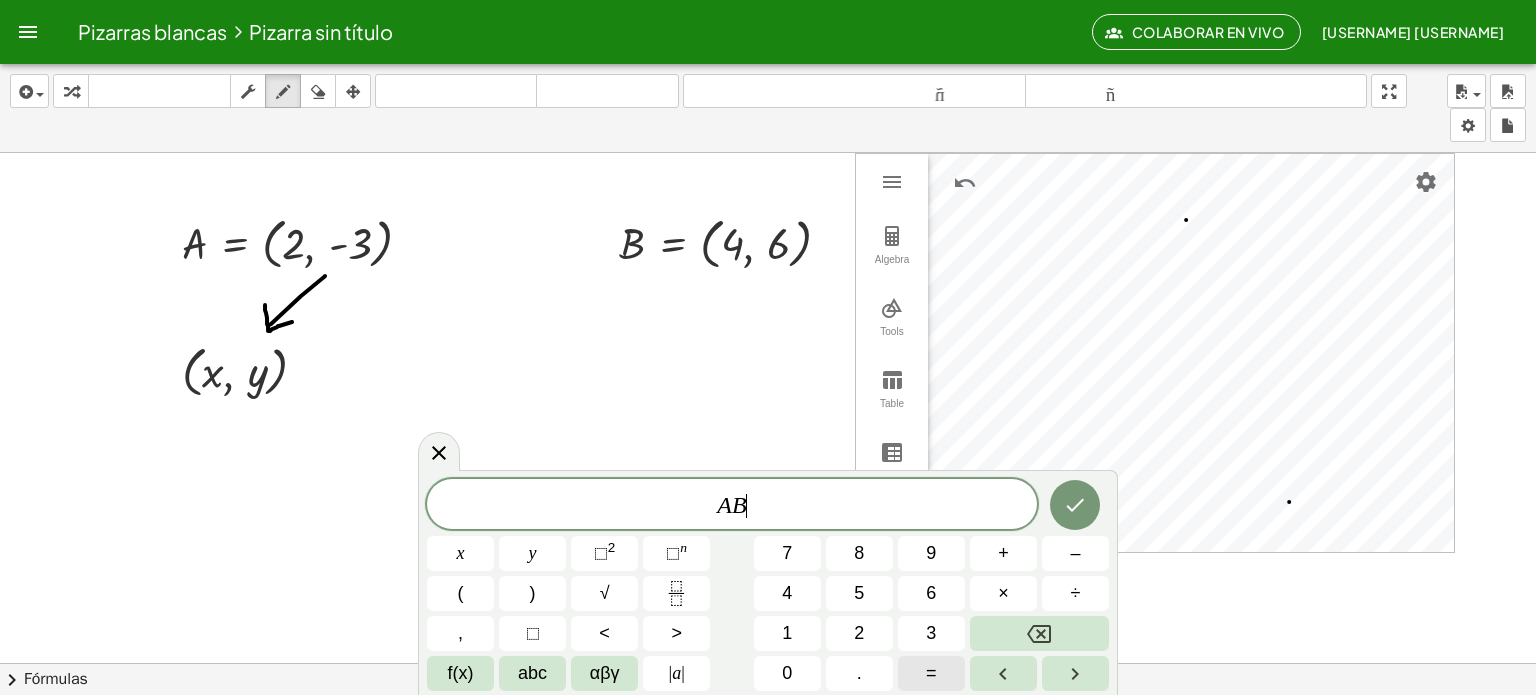 click on "=" at bounding box center (931, 673) 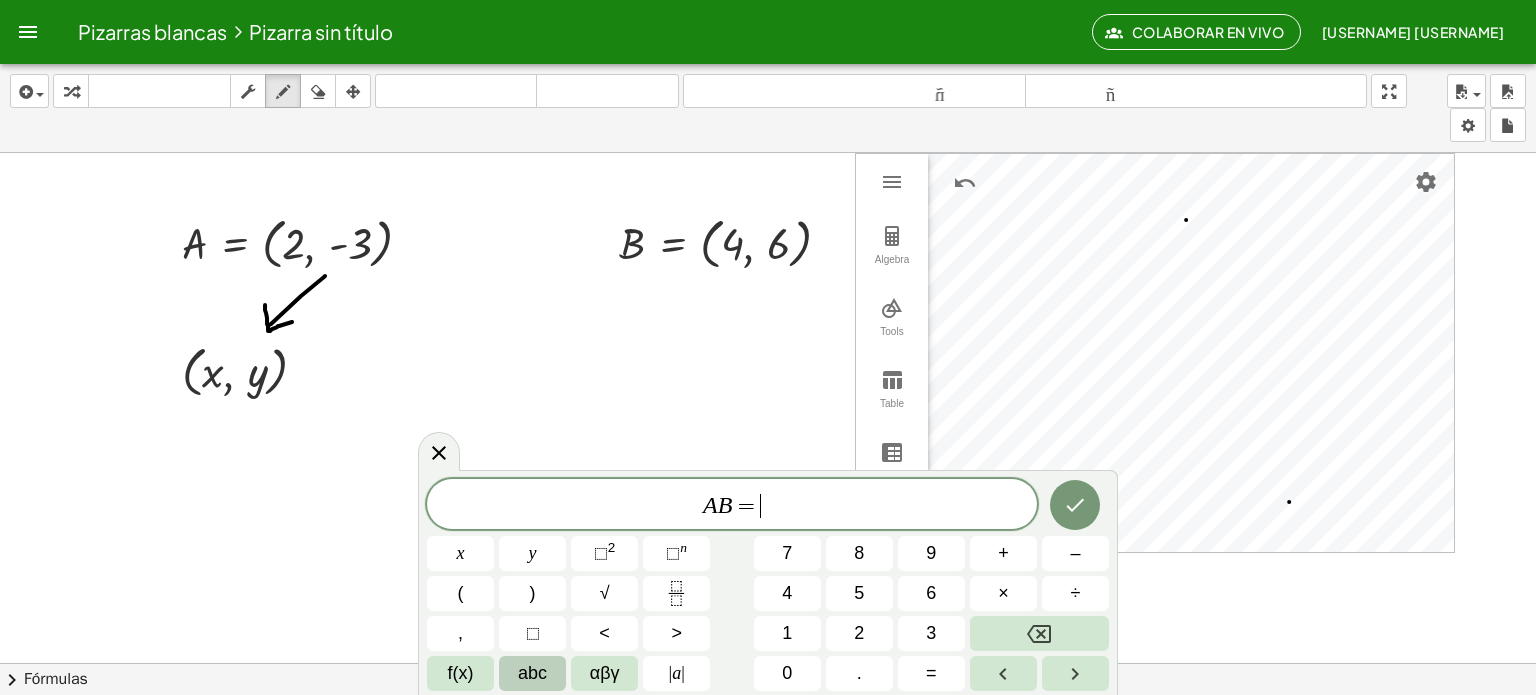 click on "abc" at bounding box center (532, 673) 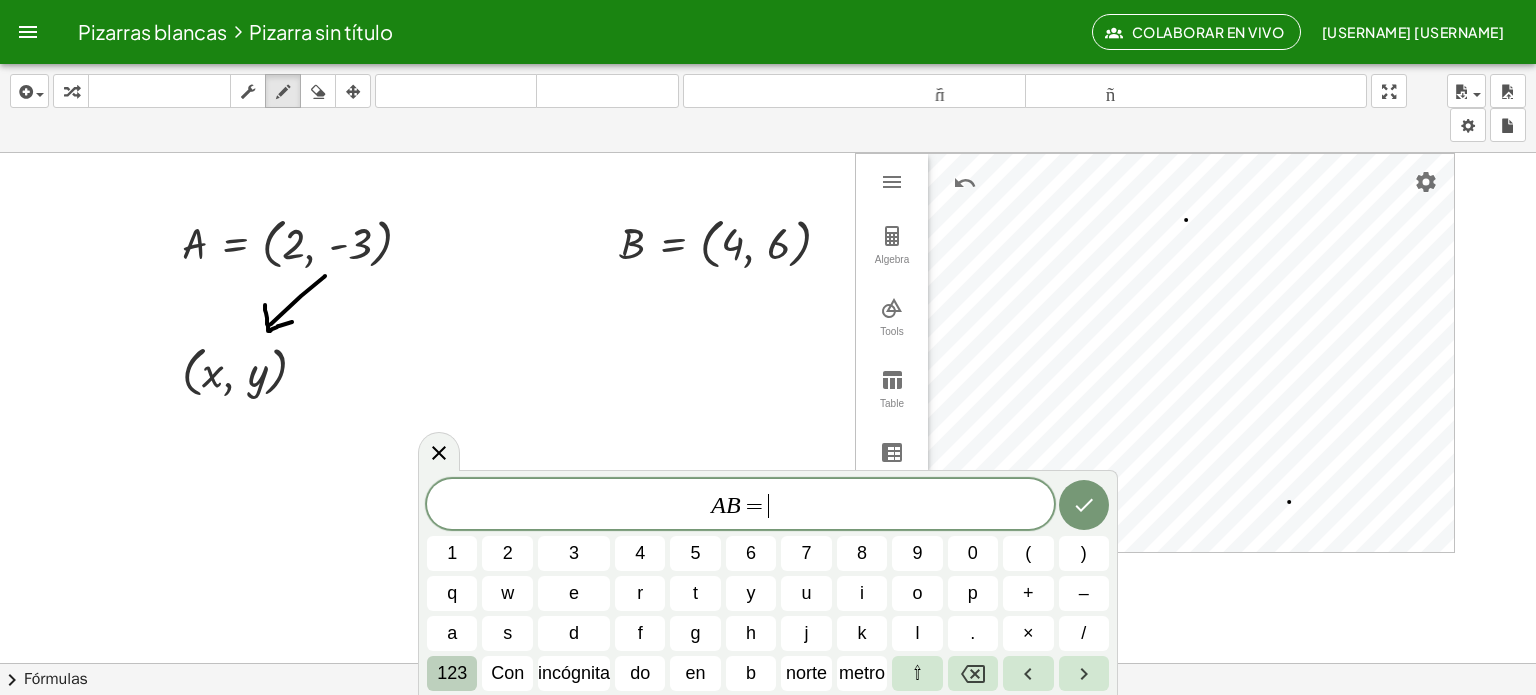click on "123" at bounding box center (452, 673) 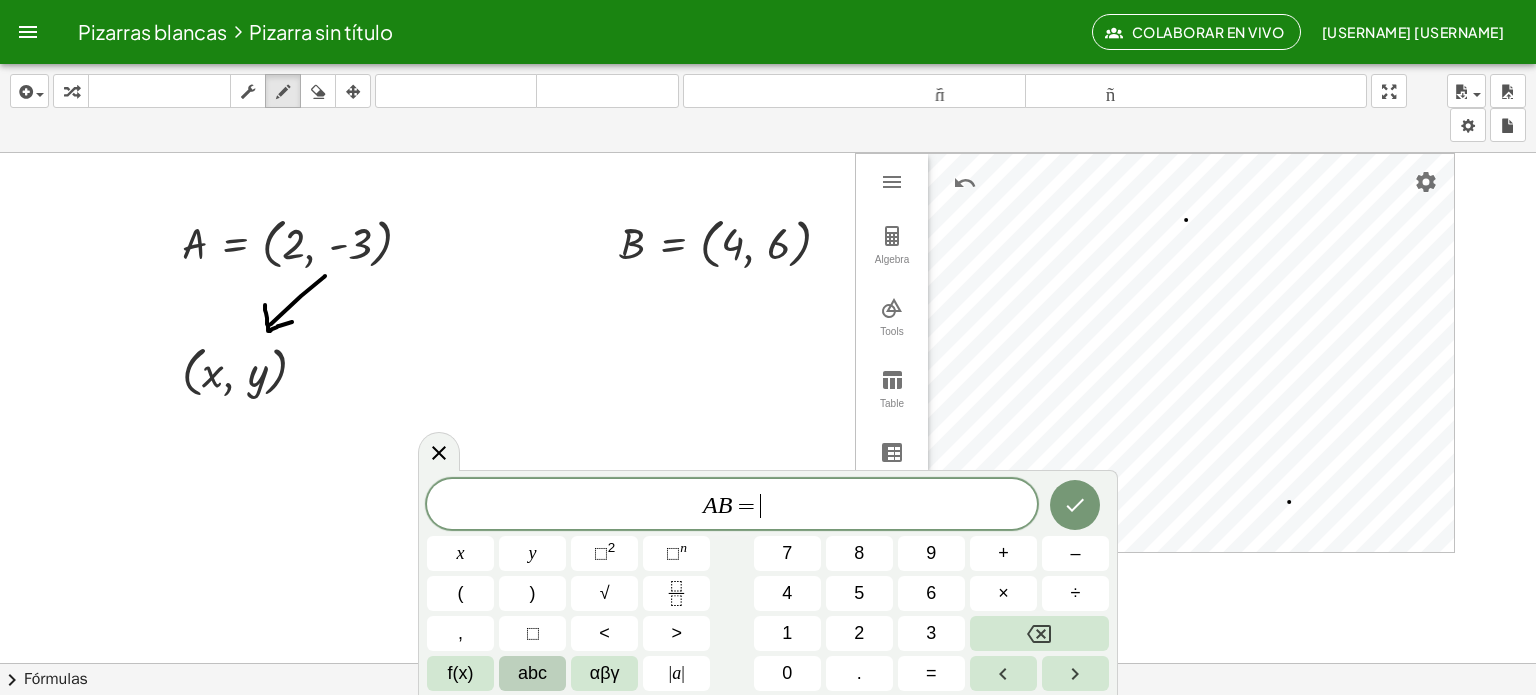 click on "abc" at bounding box center [532, 673] 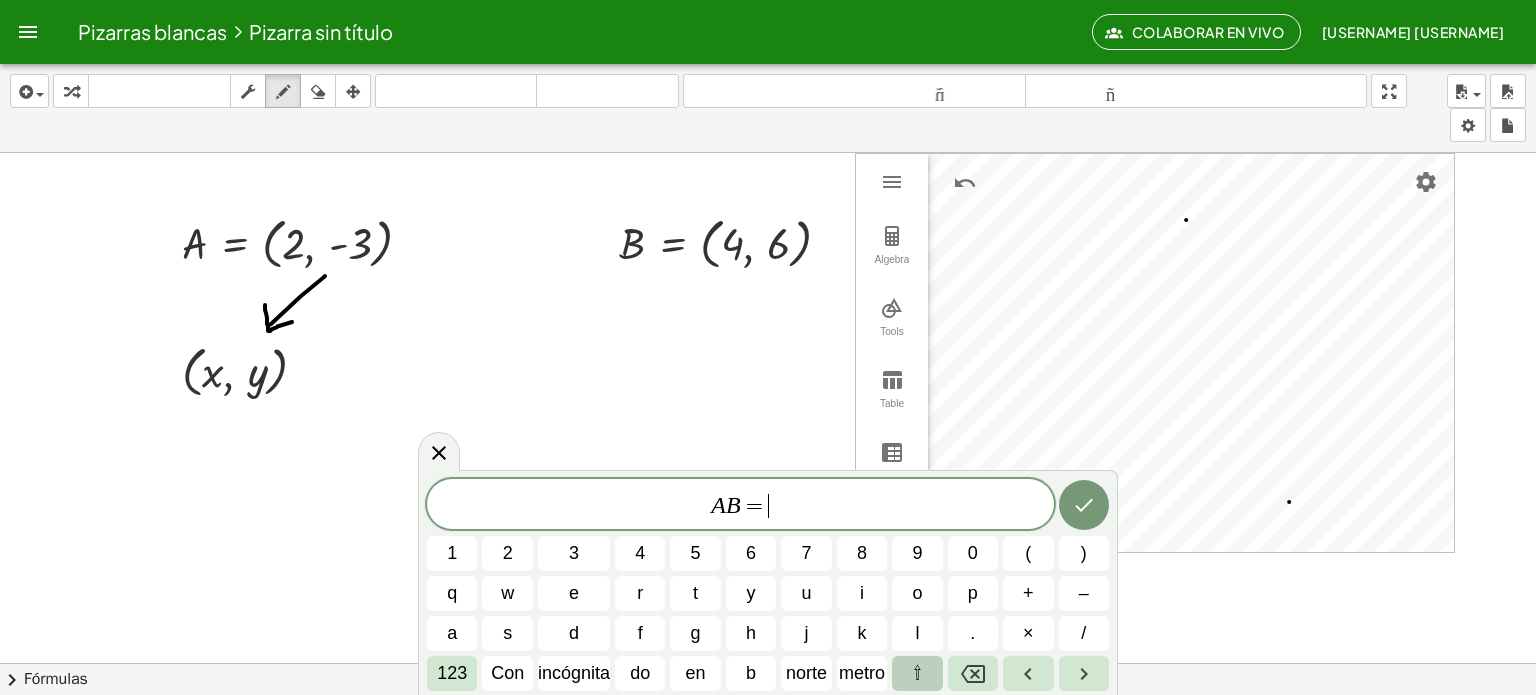 click on "⇧" at bounding box center (917, 673) 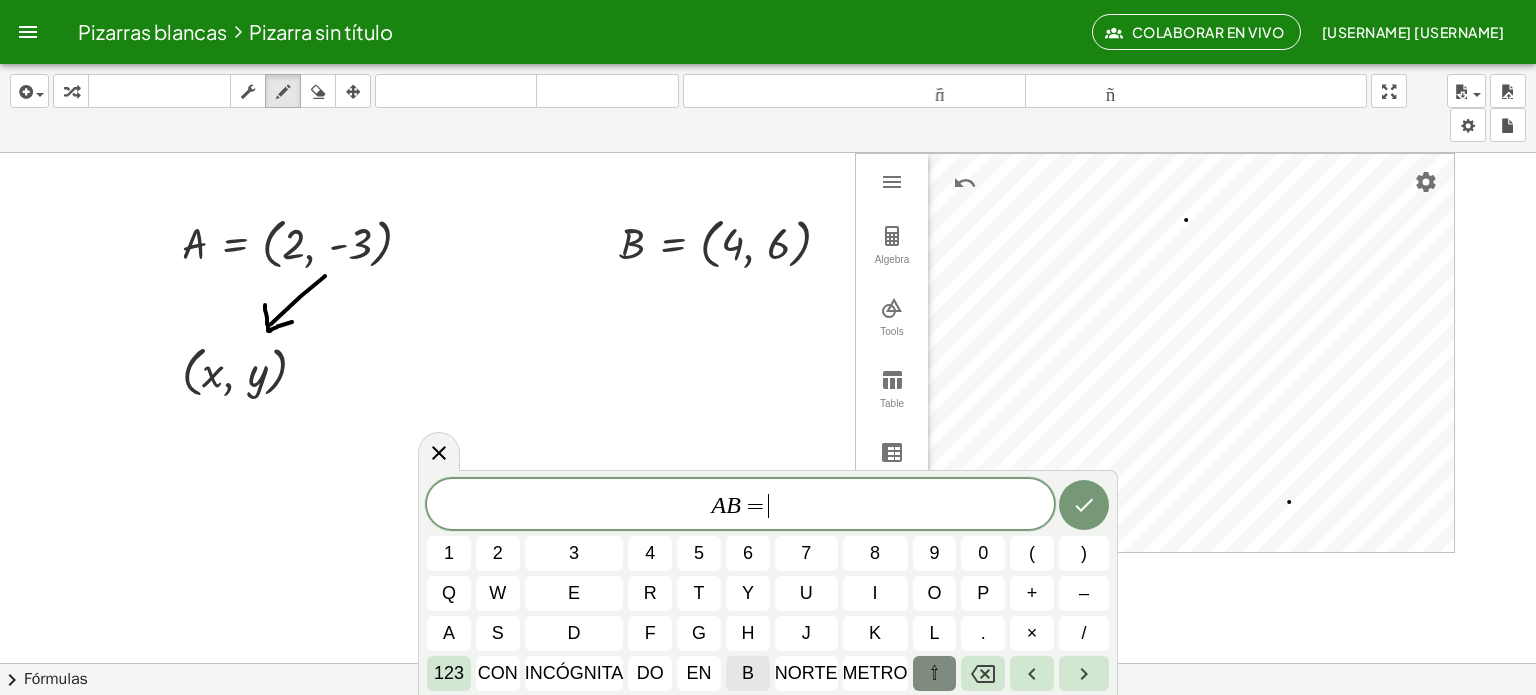 click on "b" at bounding box center (748, 673) 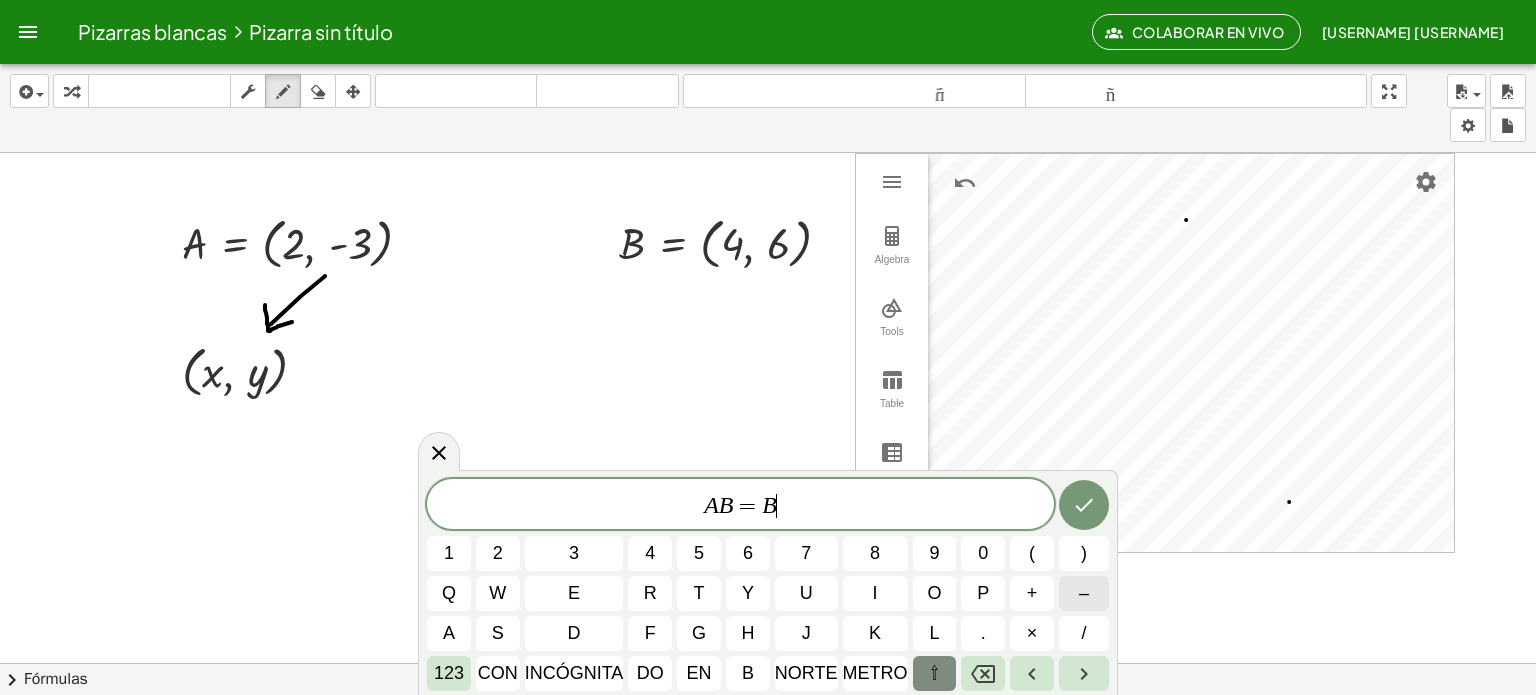 click on "–" at bounding box center [1084, 593] 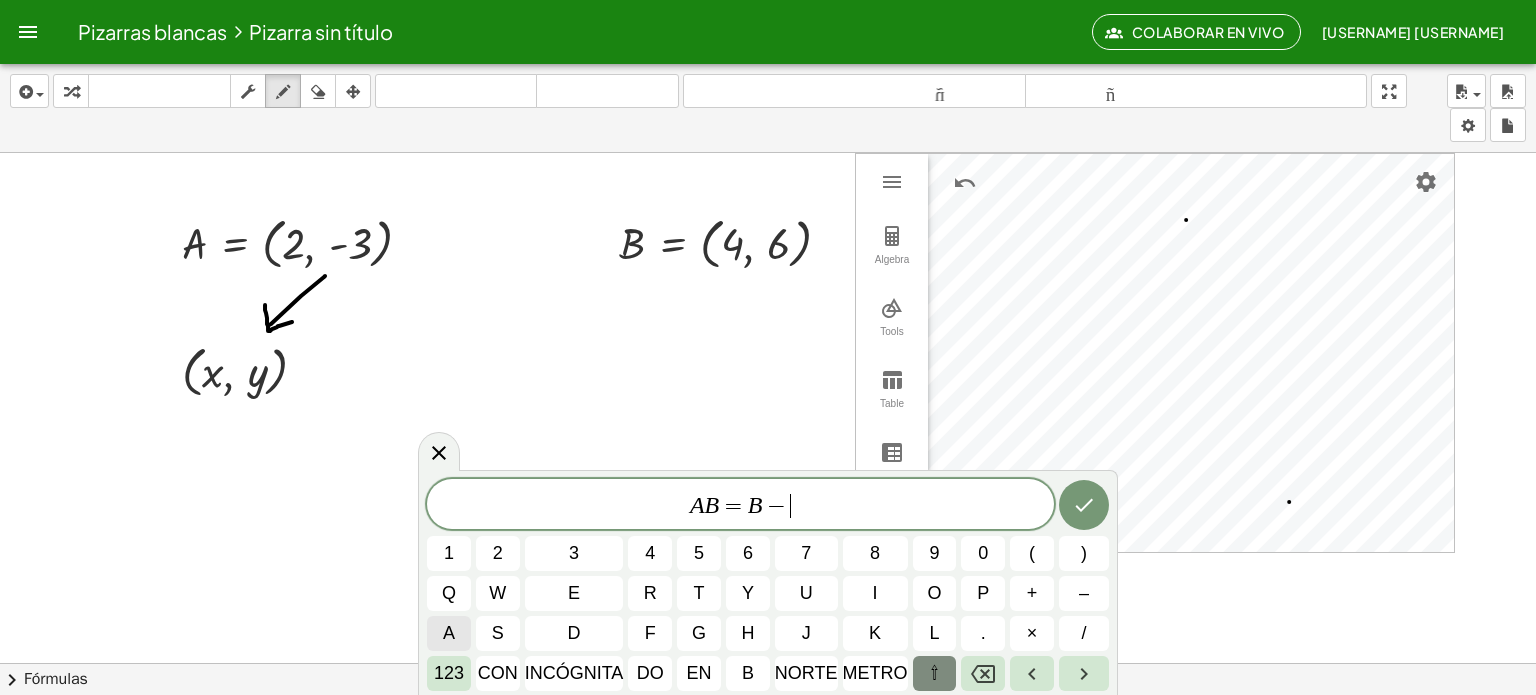 click on "a" at bounding box center [449, 633] 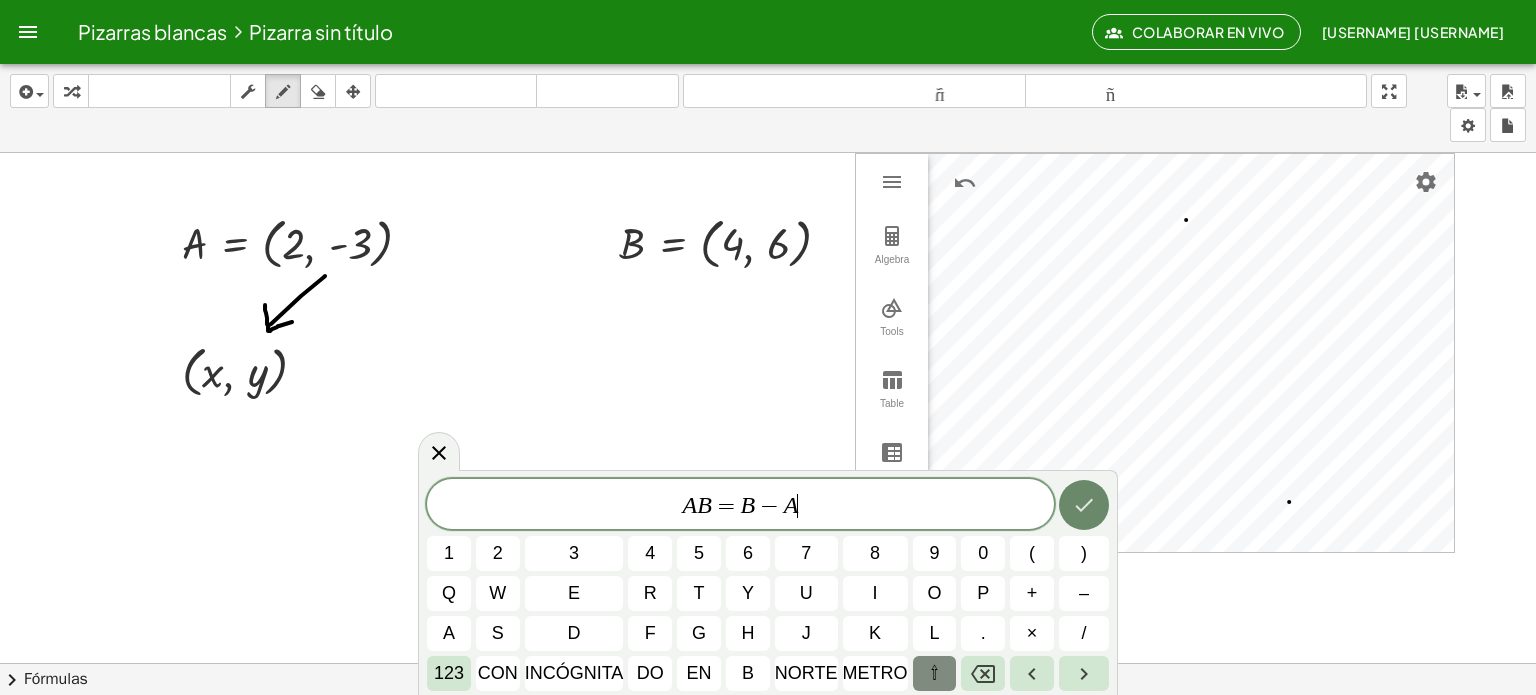 click 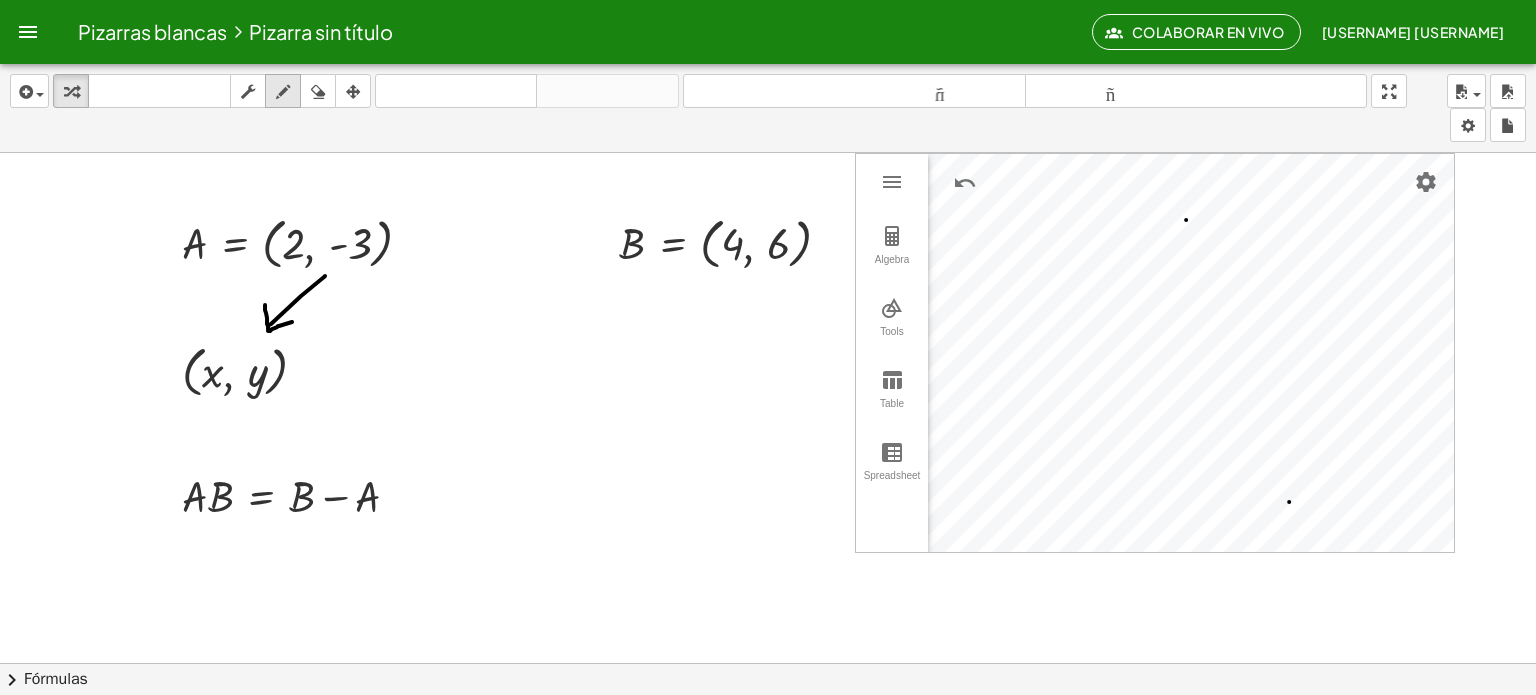 click at bounding box center [283, 92] 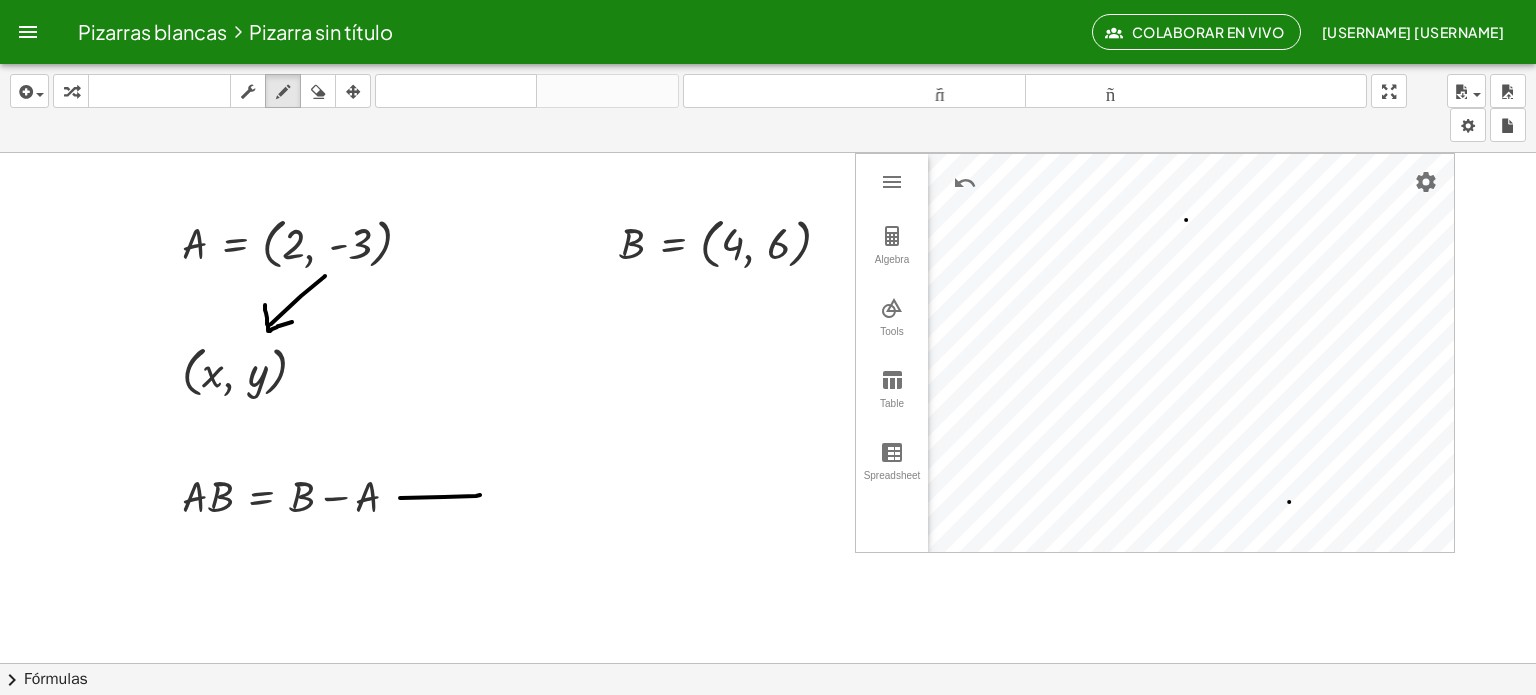 drag, startPoint x: 400, startPoint y: 497, endPoint x: 480, endPoint y: 494, distance: 80.05623 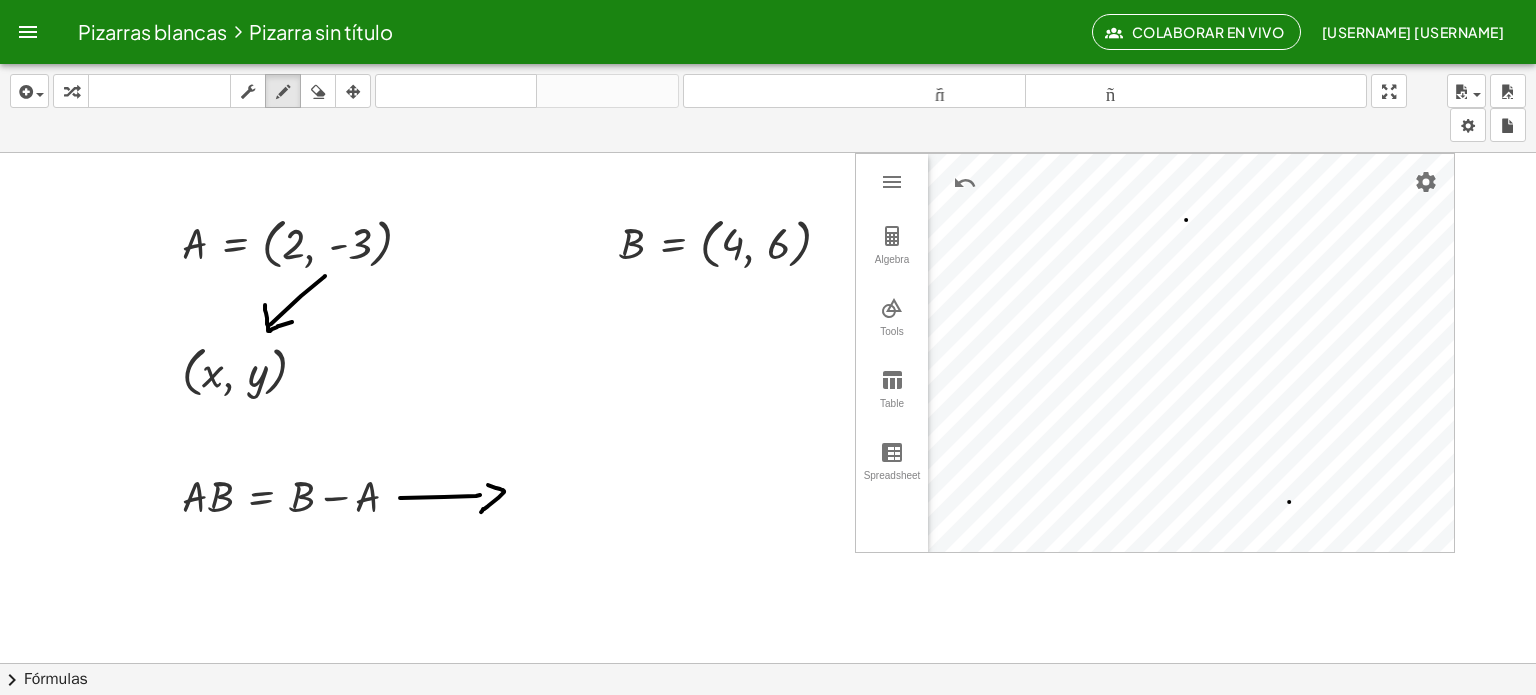 drag, startPoint x: 488, startPoint y: 484, endPoint x: 481, endPoint y: 509, distance: 25.96151 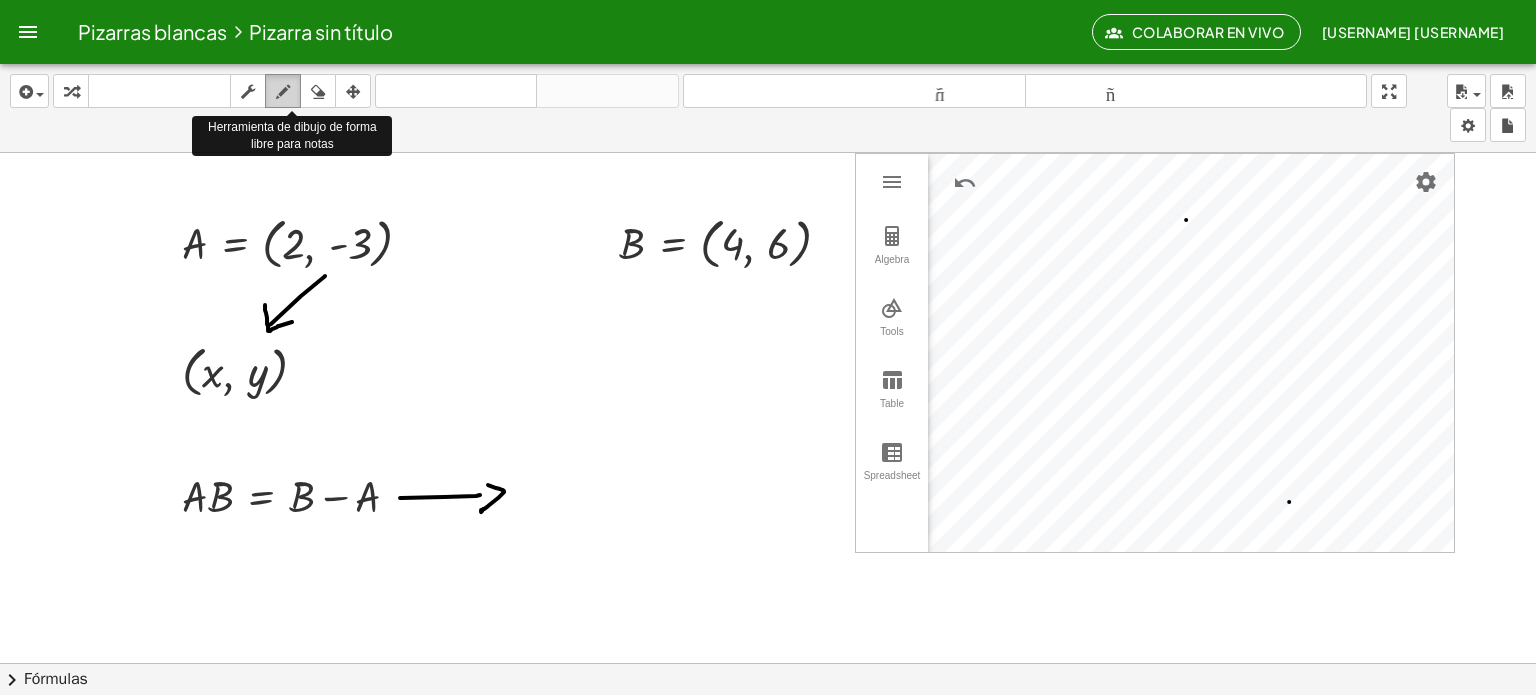 click at bounding box center (283, 92) 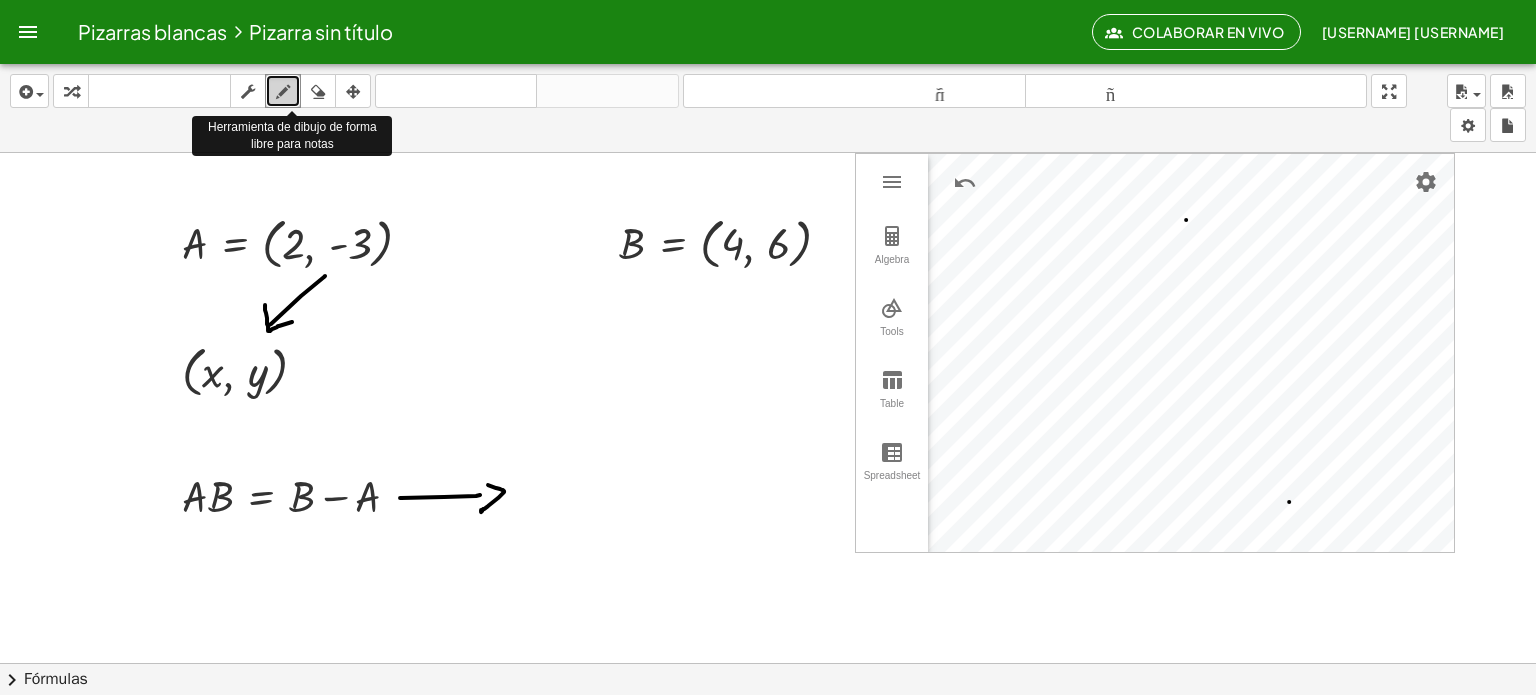 drag, startPoint x: 285, startPoint y: 102, endPoint x: 281, endPoint y: 84, distance: 18.439089 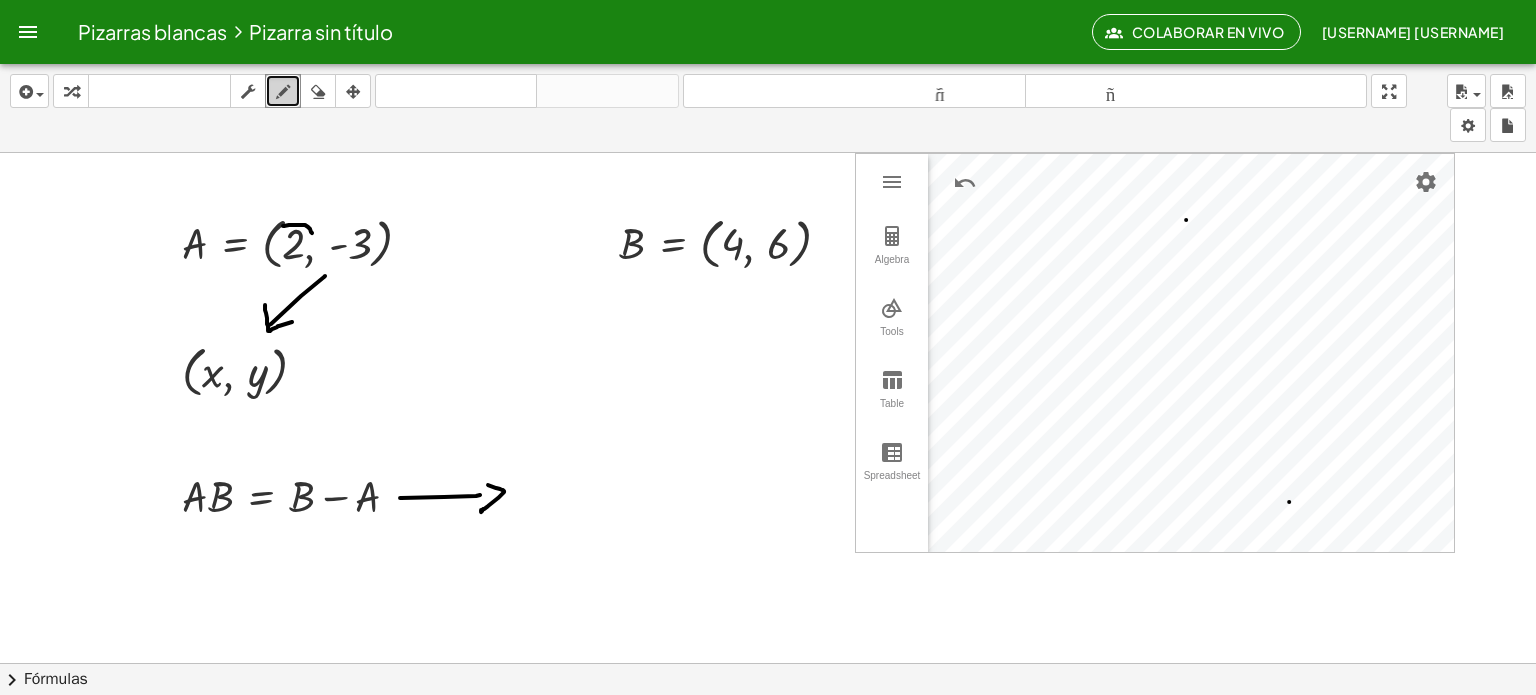 drag, startPoint x: 283, startPoint y: 225, endPoint x: 310, endPoint y: 231, distance: 27.658634 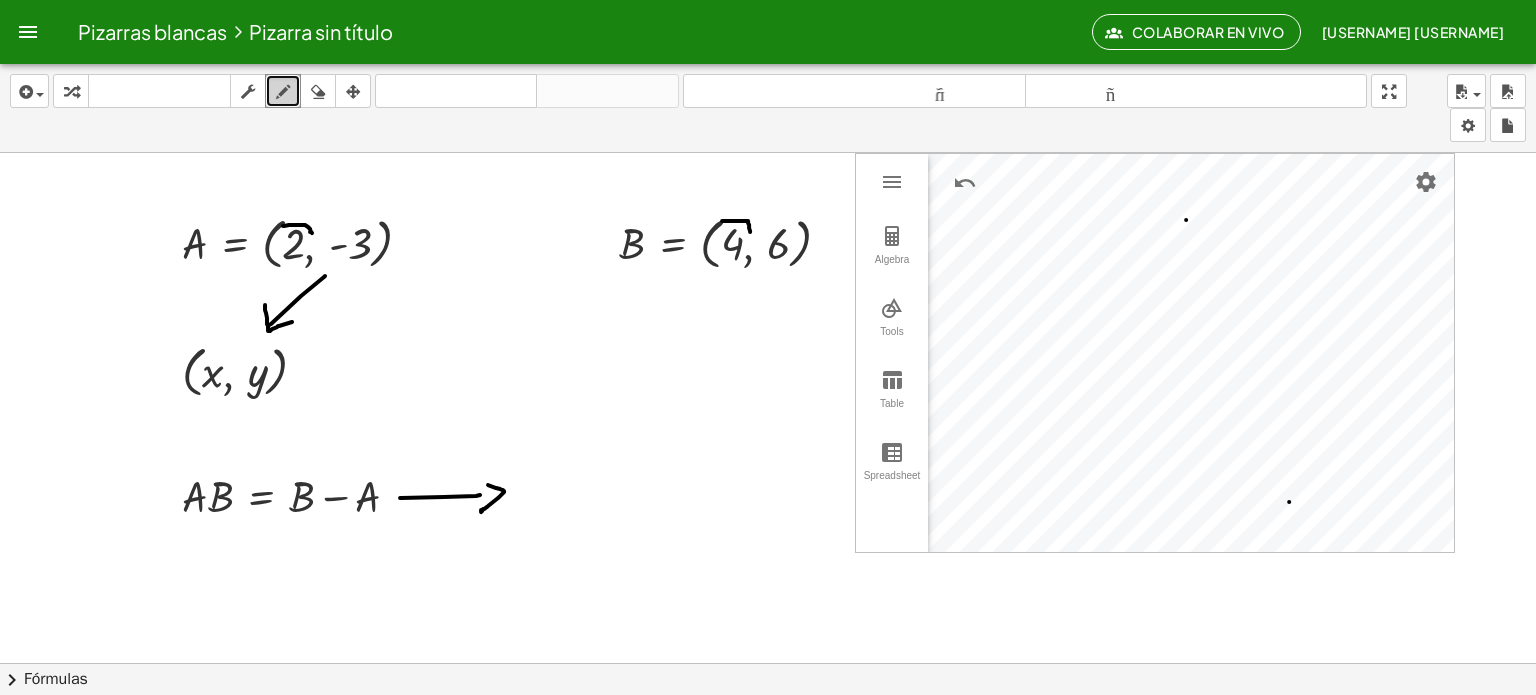 drag, startPoint x: 722, startPoint y: 220, endPoint x: 749, endPoint y: 228, distance: 28.160255 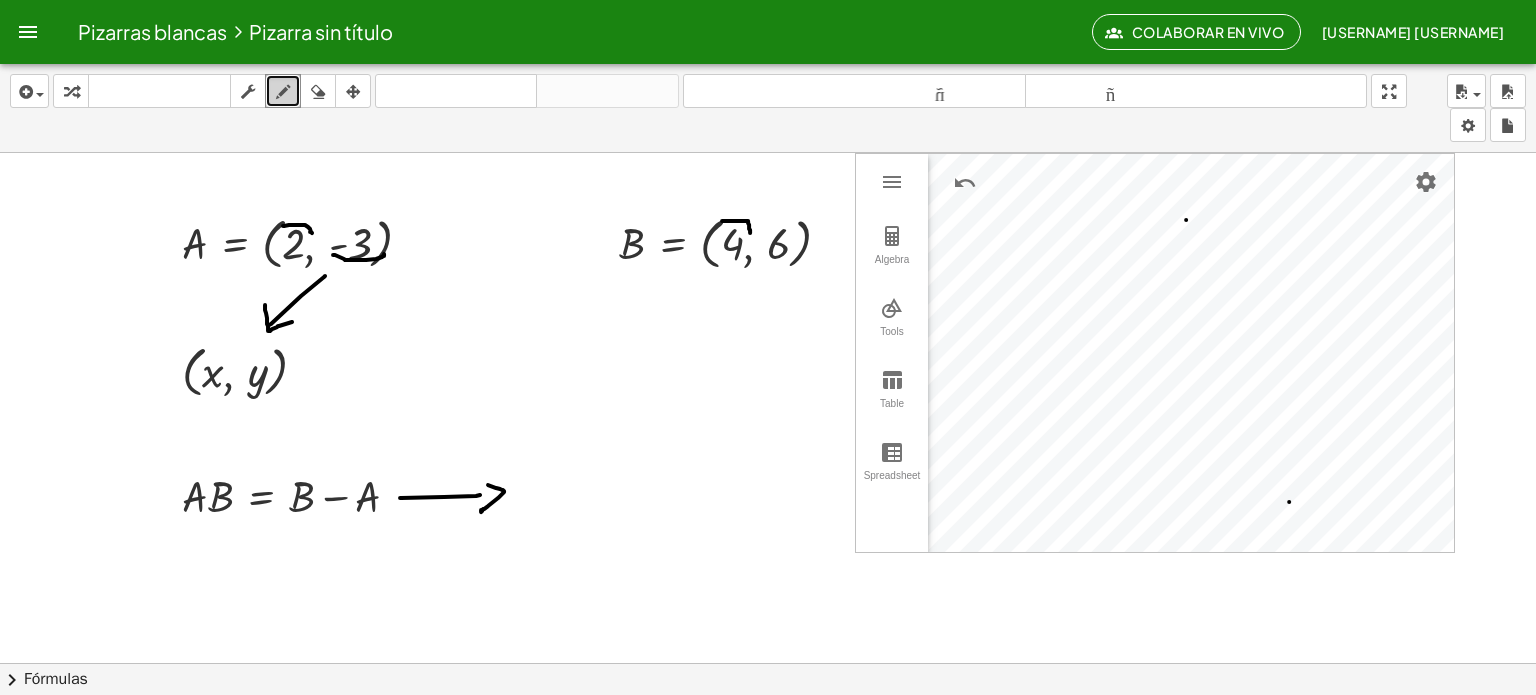 drag, startPoint x: 333, startPoint y: 254, endPoint x: 380, endPoint y: 252, distance: 47.042534 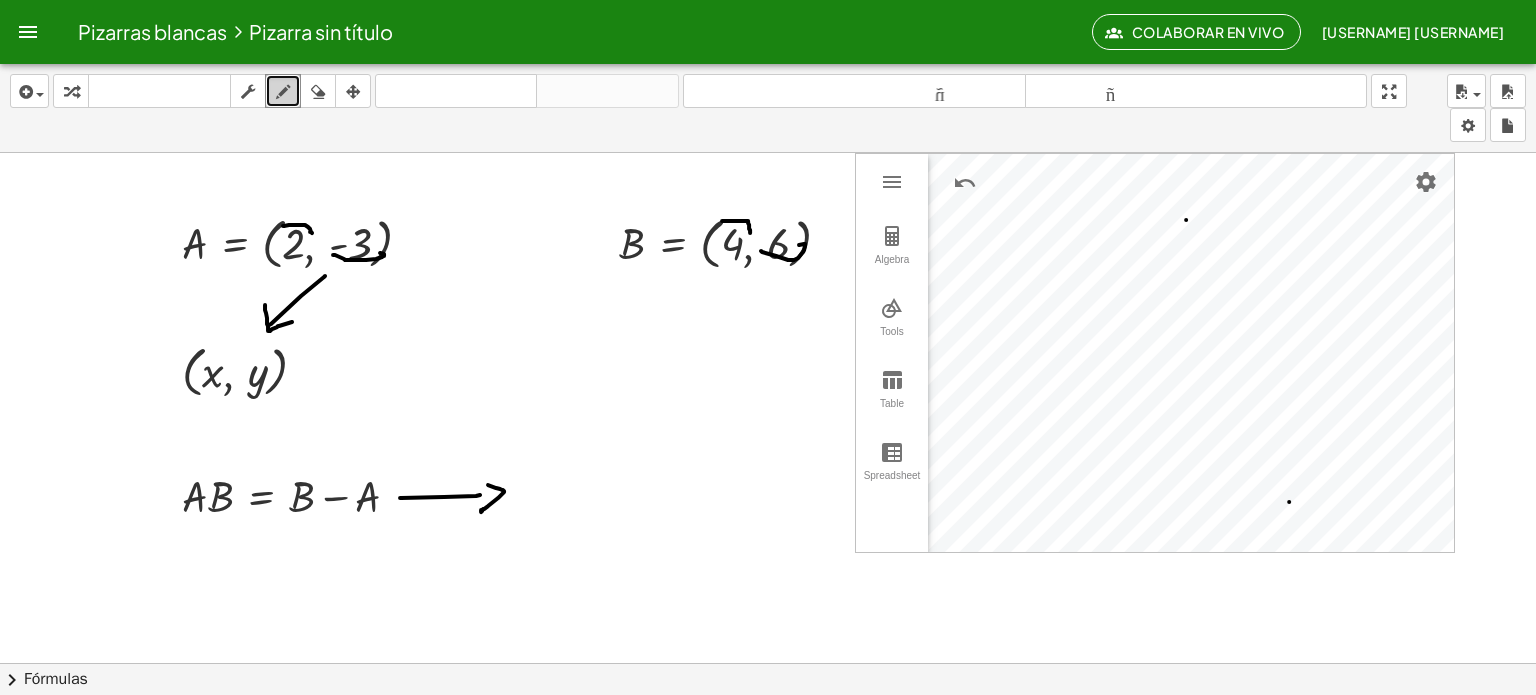 click at bounding box center [768, 742] 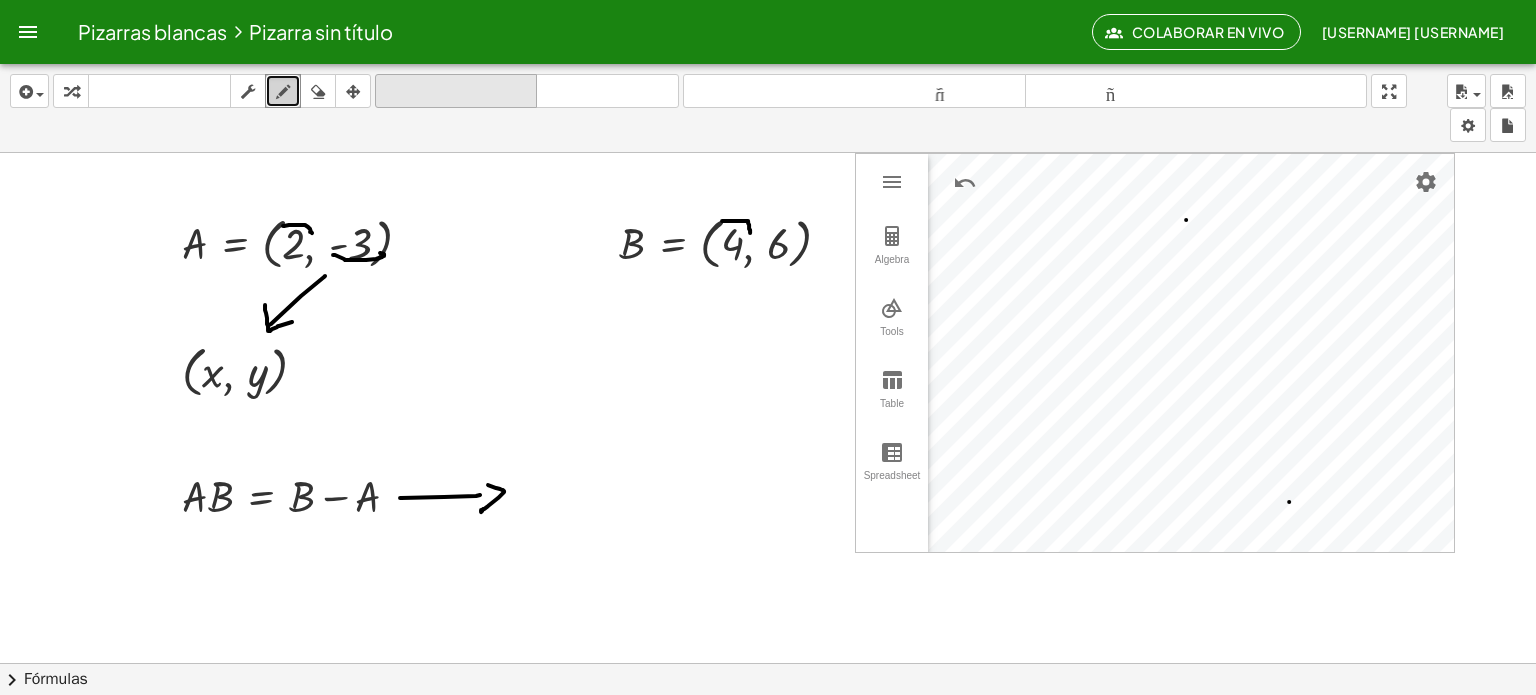 click on "deshacer" at bounding box center [456, 92] 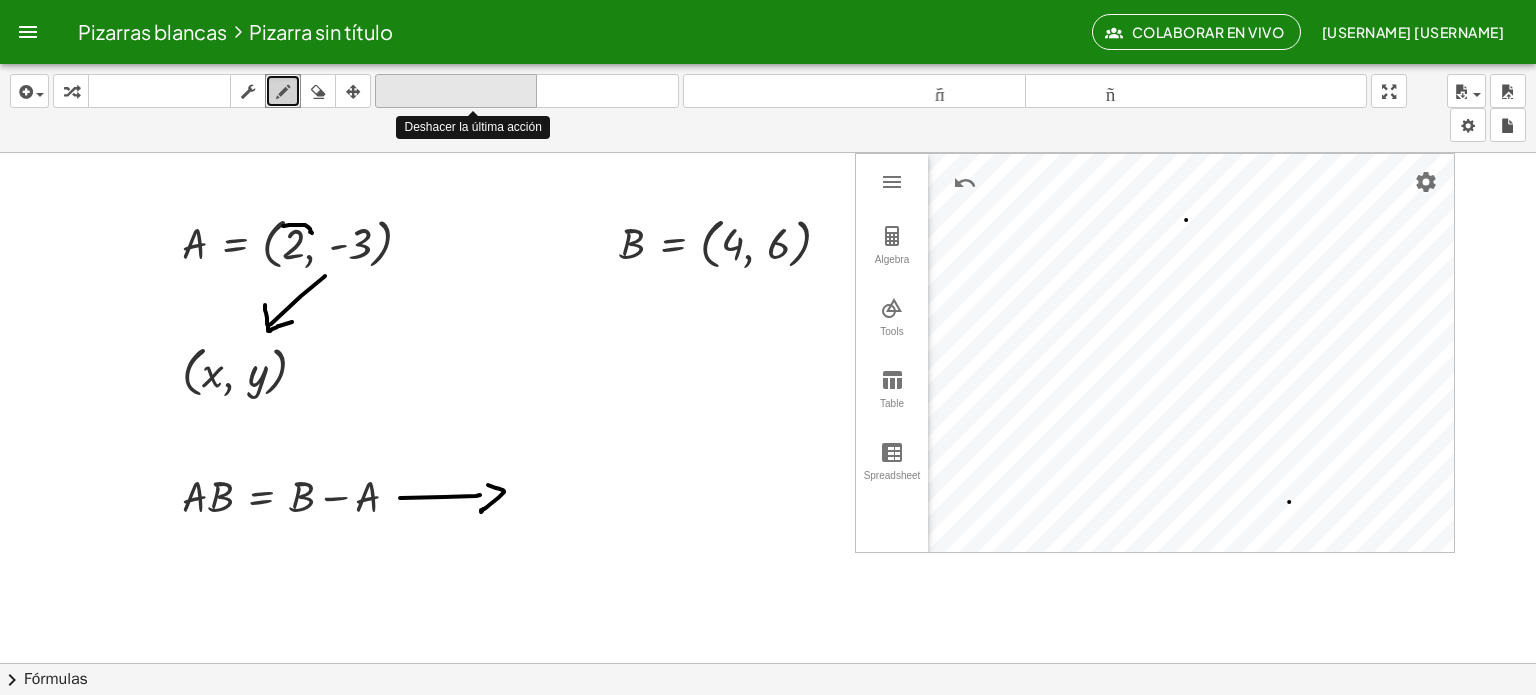 click on "deshacer" at bounding box center [456, 92] 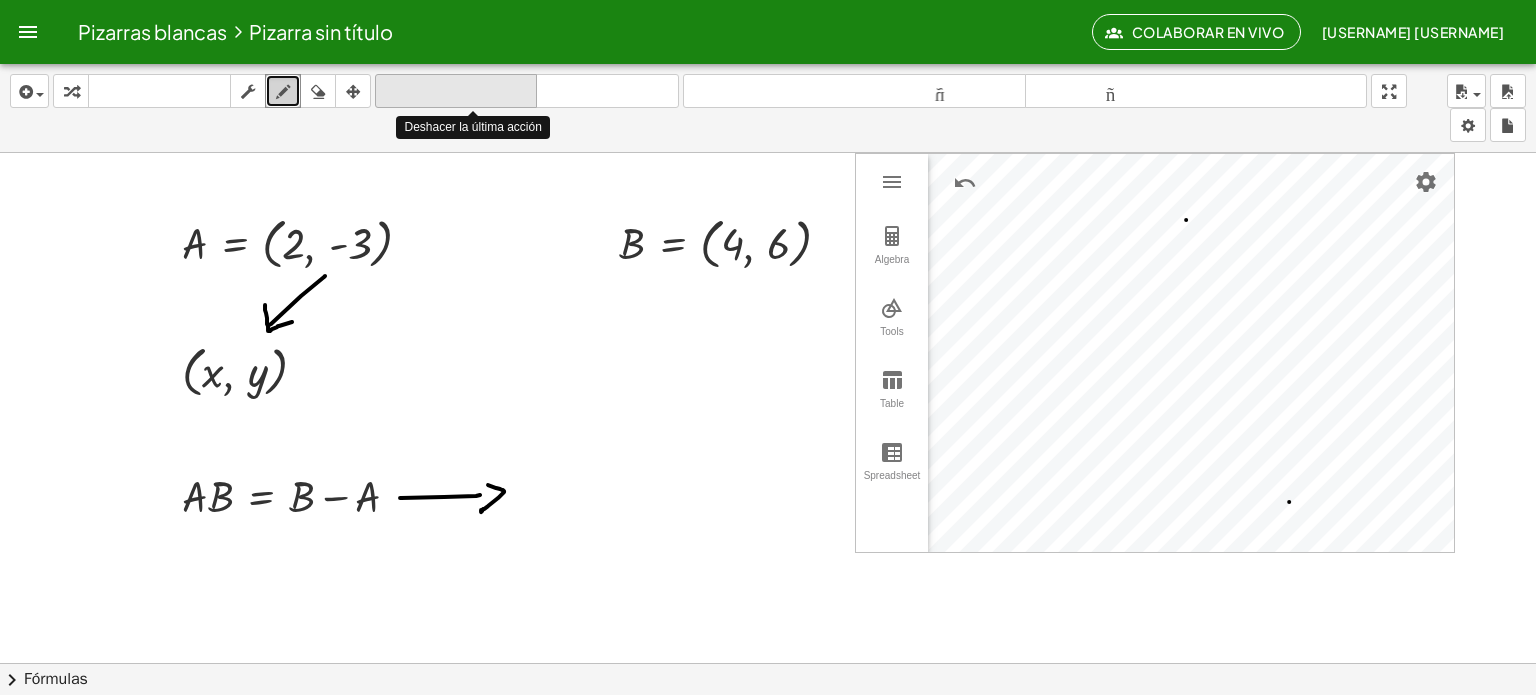 click on "deshacer" at bounding box center (456, 91) 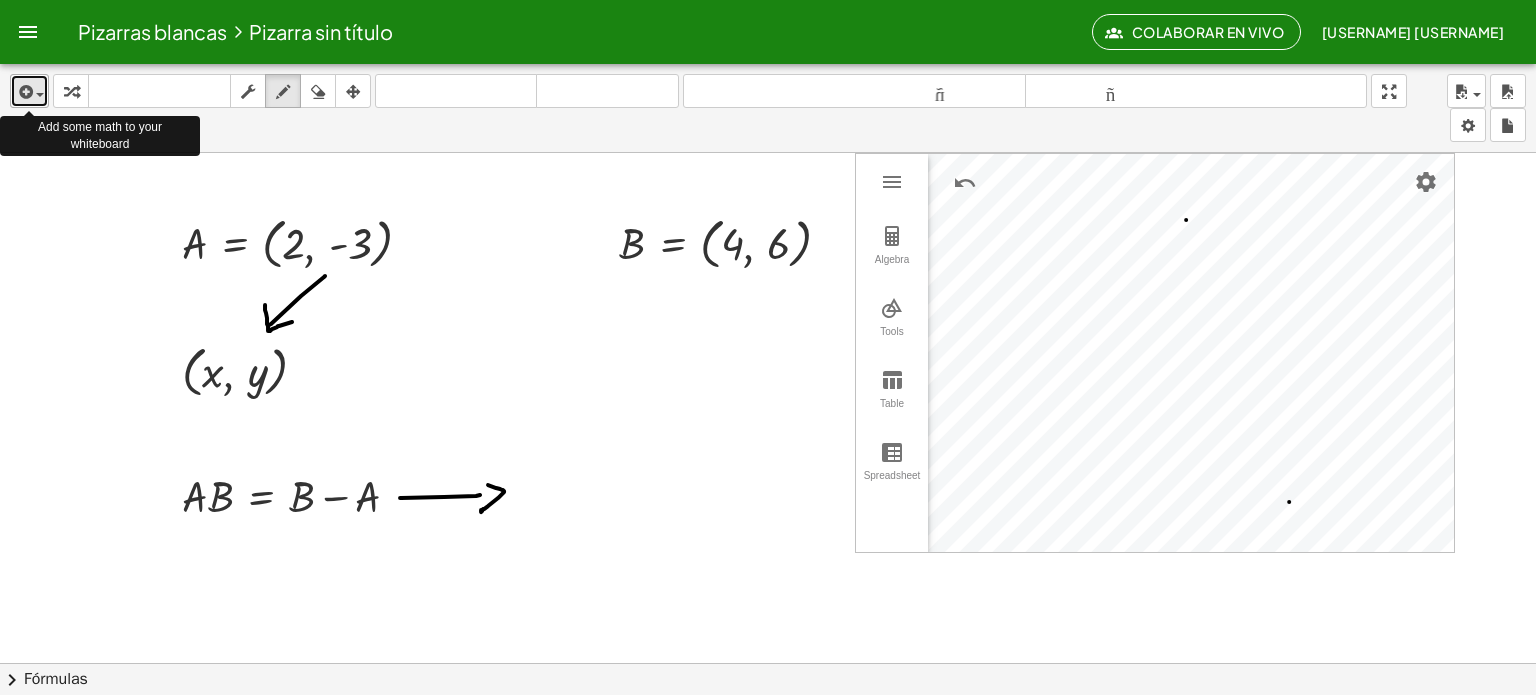 click at bounding box center (24, 92) 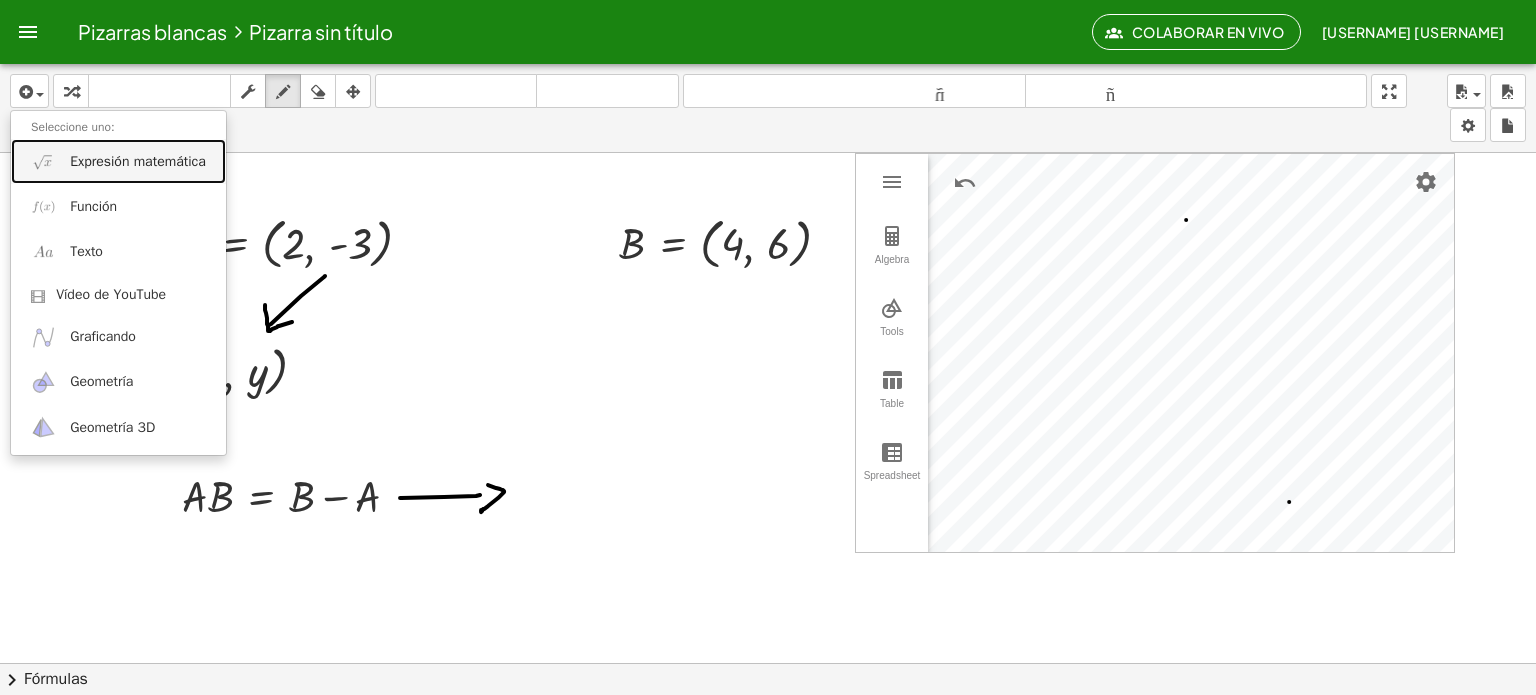 click on "Expresión matemática" at bounding box center [138, 161] 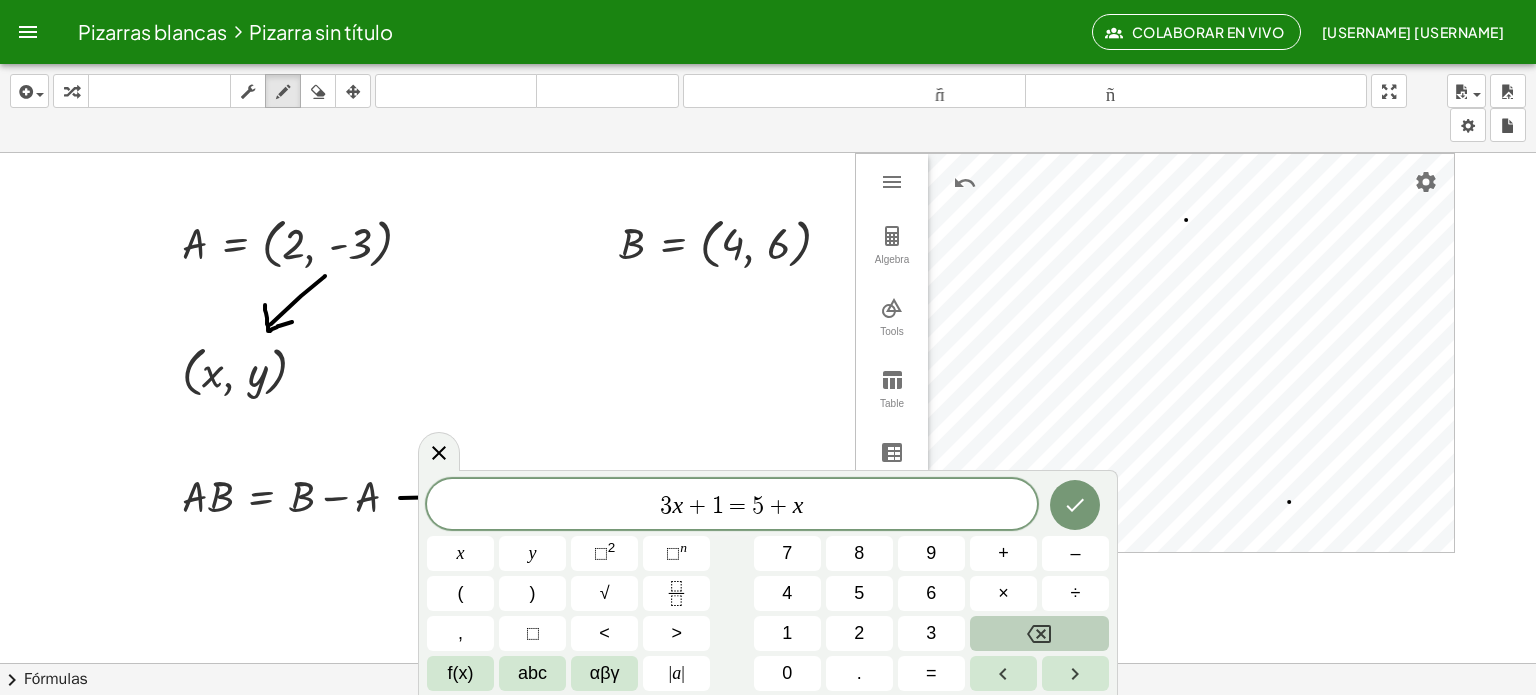 click 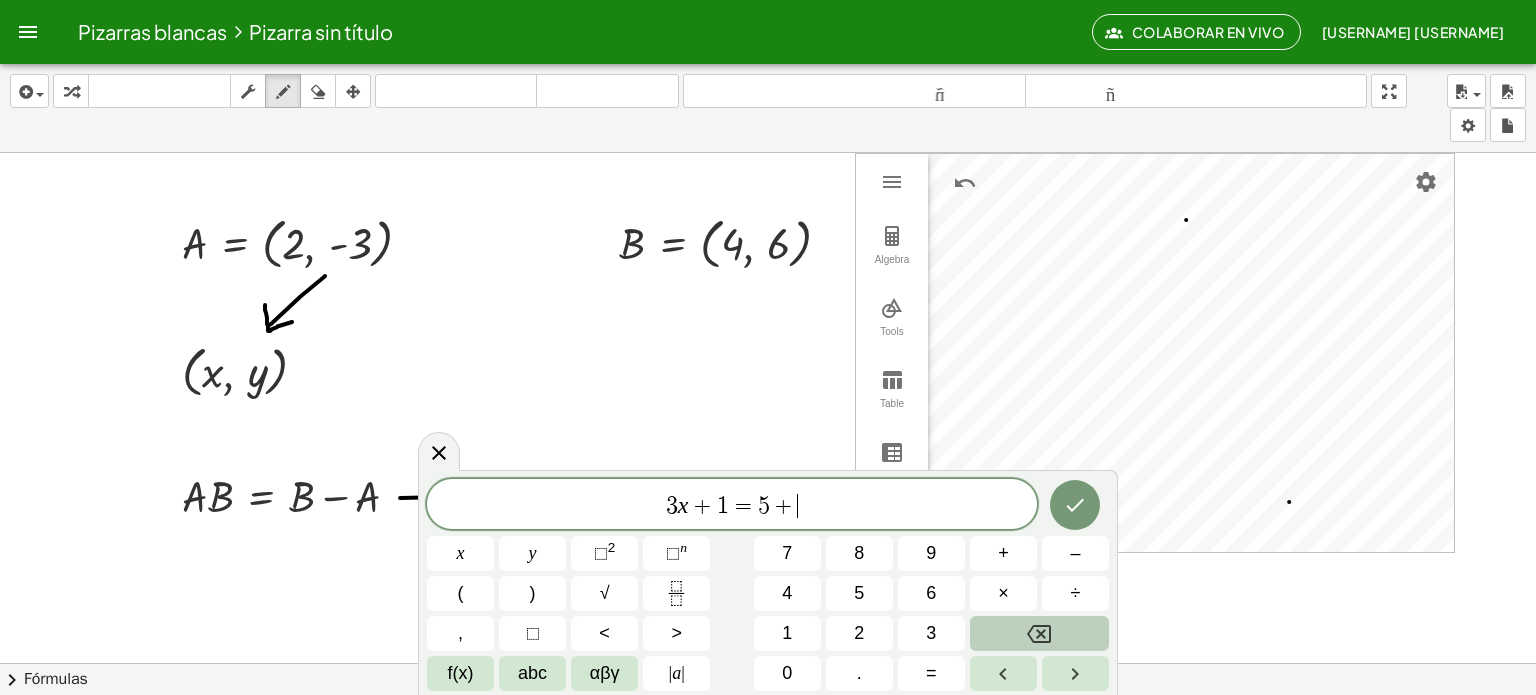 click 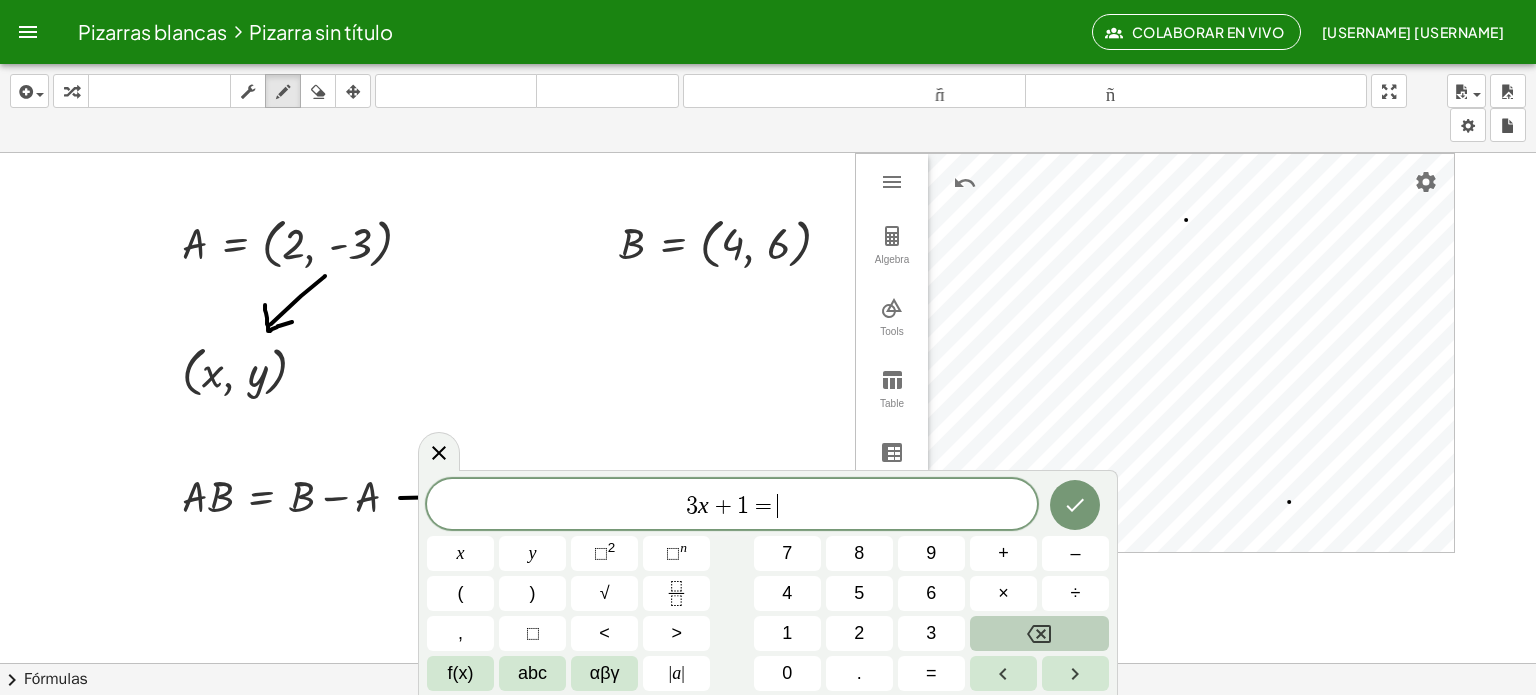 click 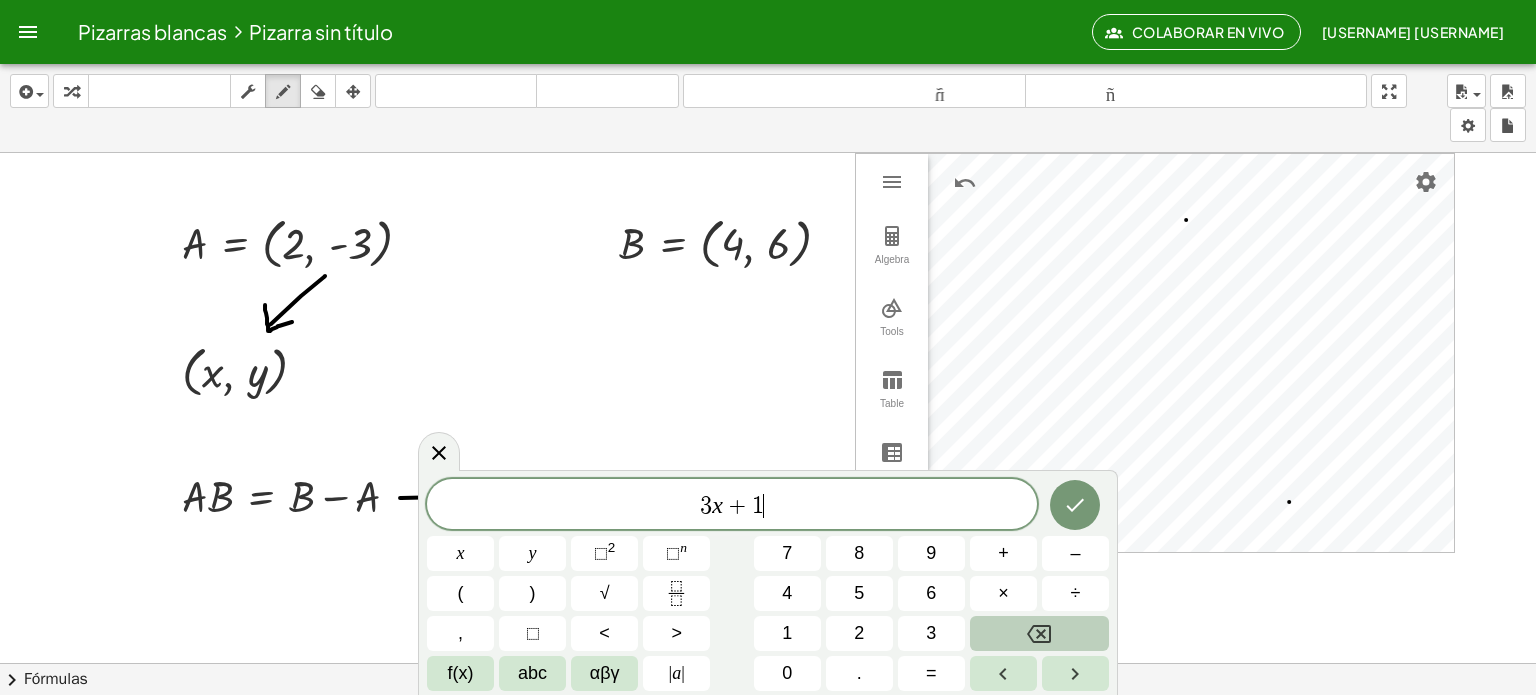 click 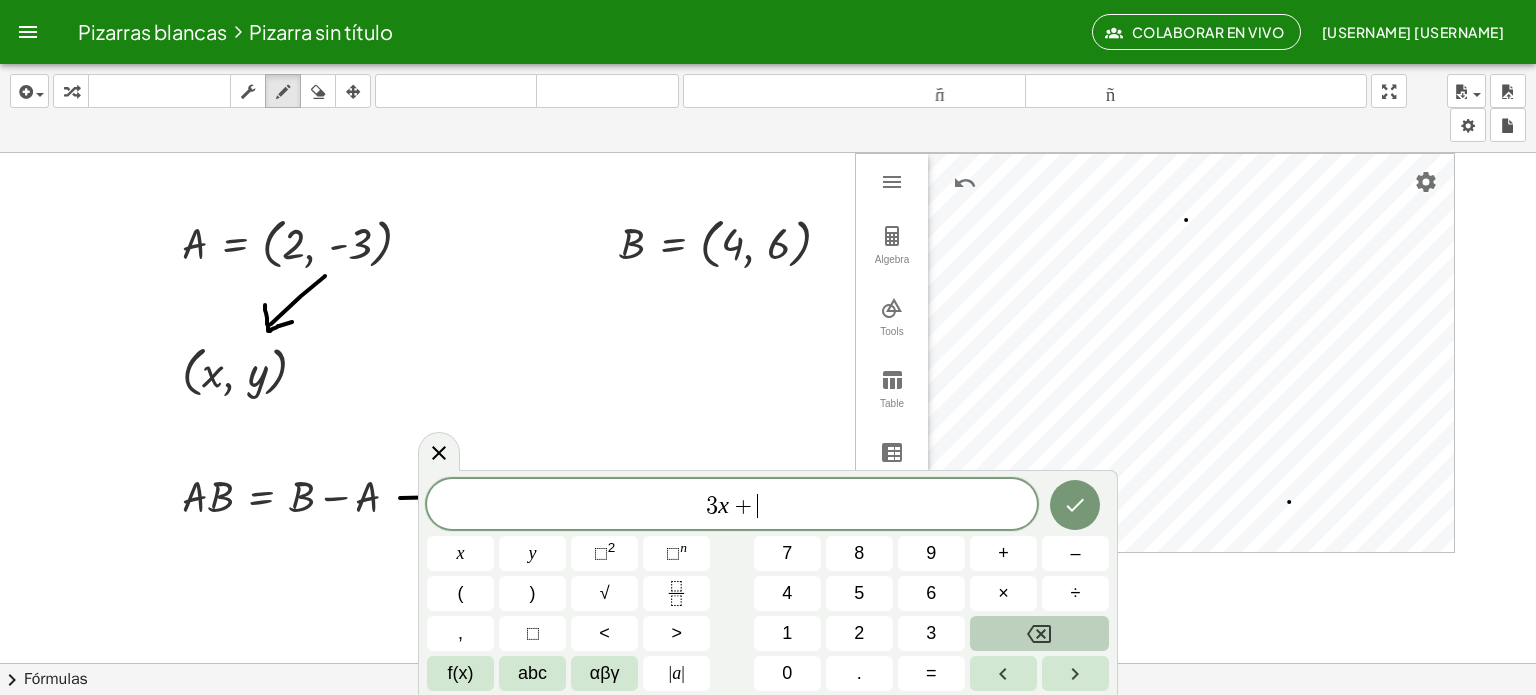 click 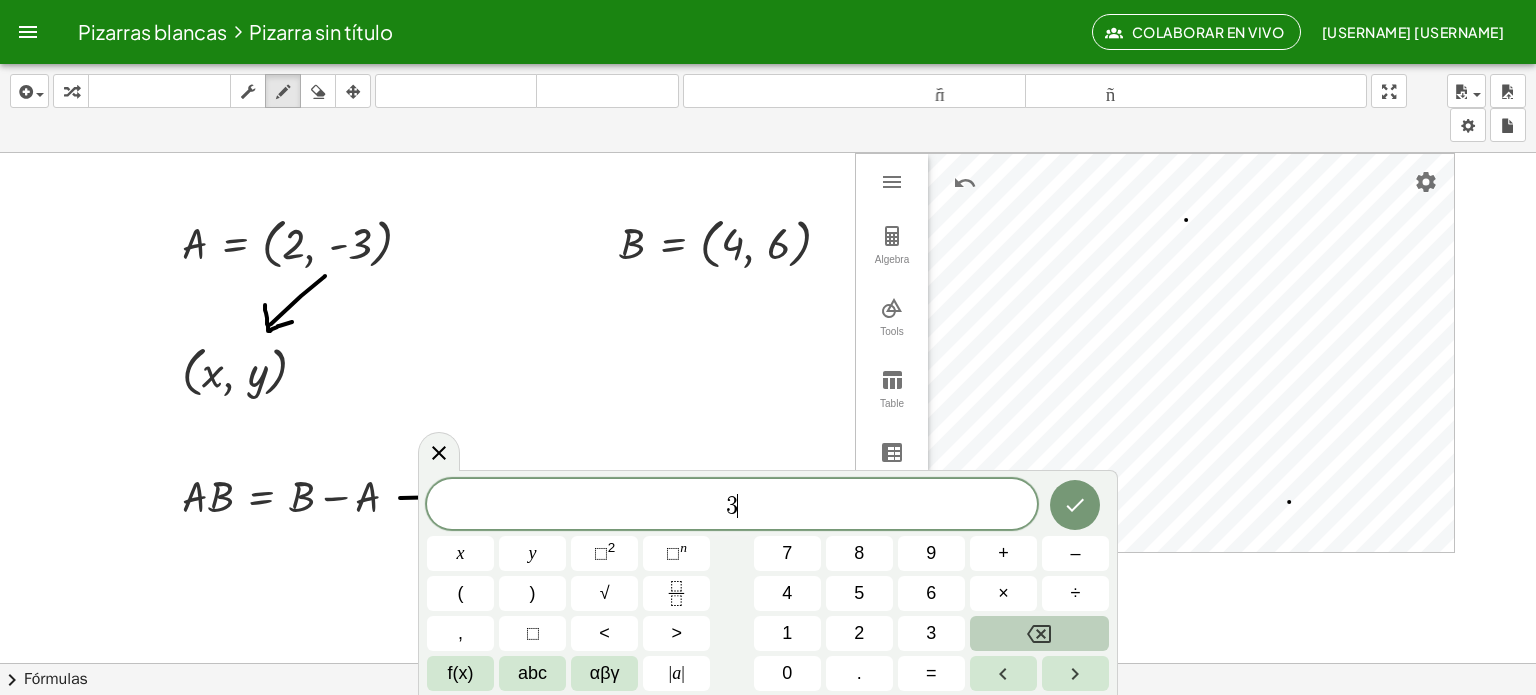 click 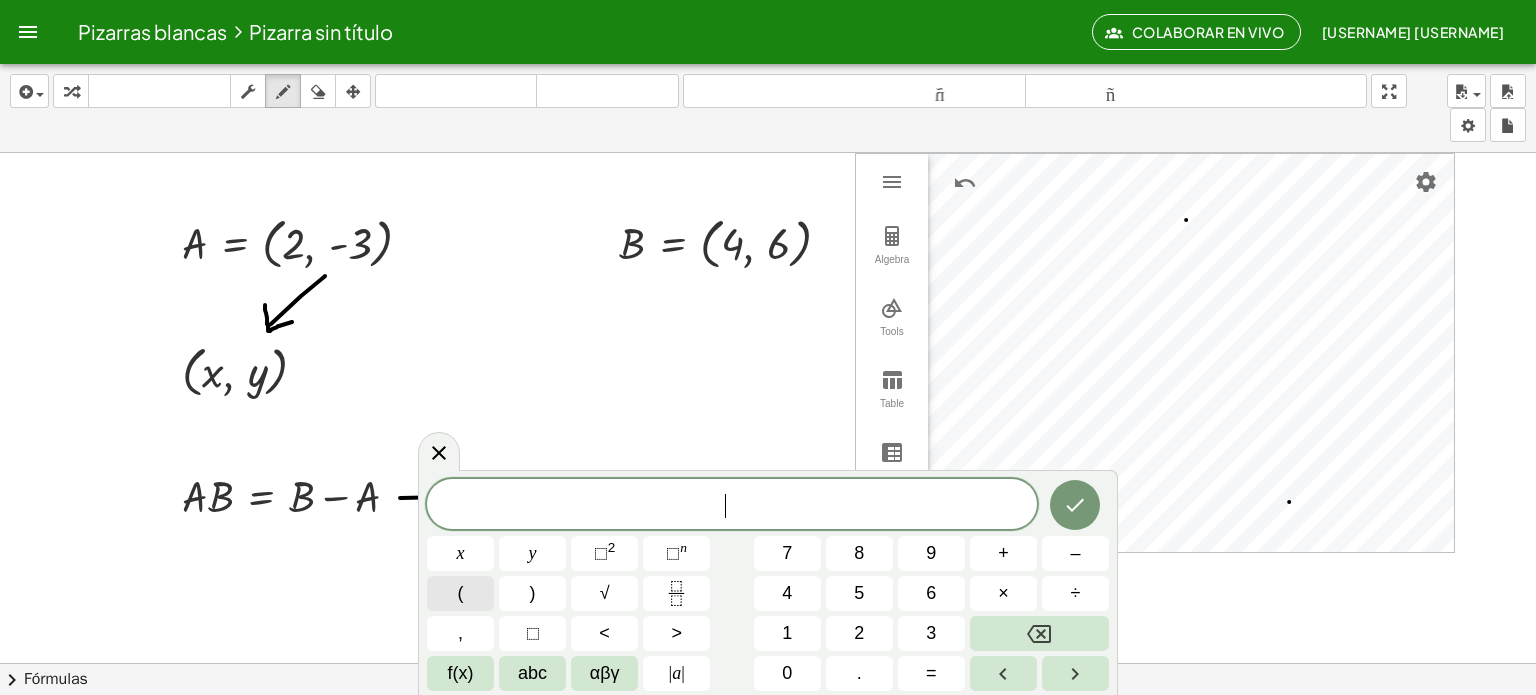 click on "(" at bounding box center (460, 593) 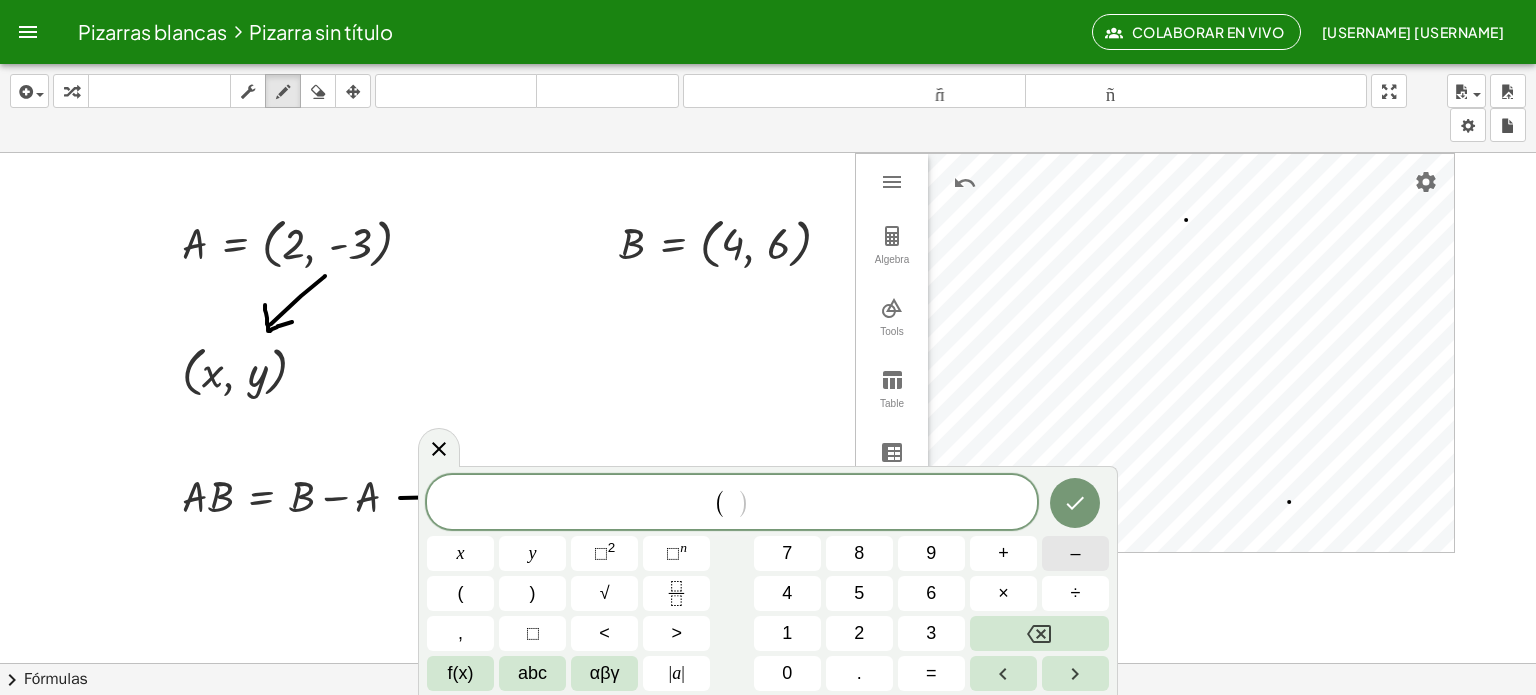 click on "–" at bounding box center (1075, 553) 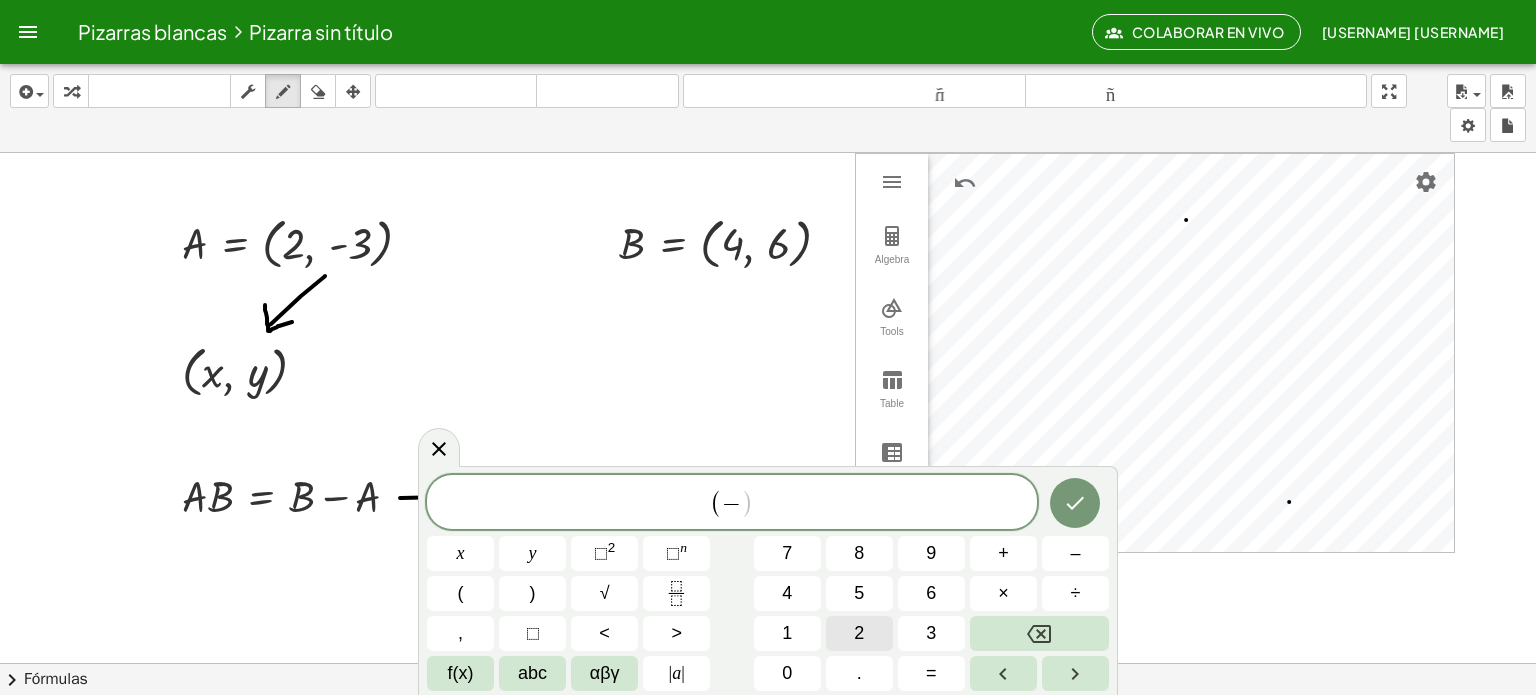 click on "2" at bounding box center [859, 633] 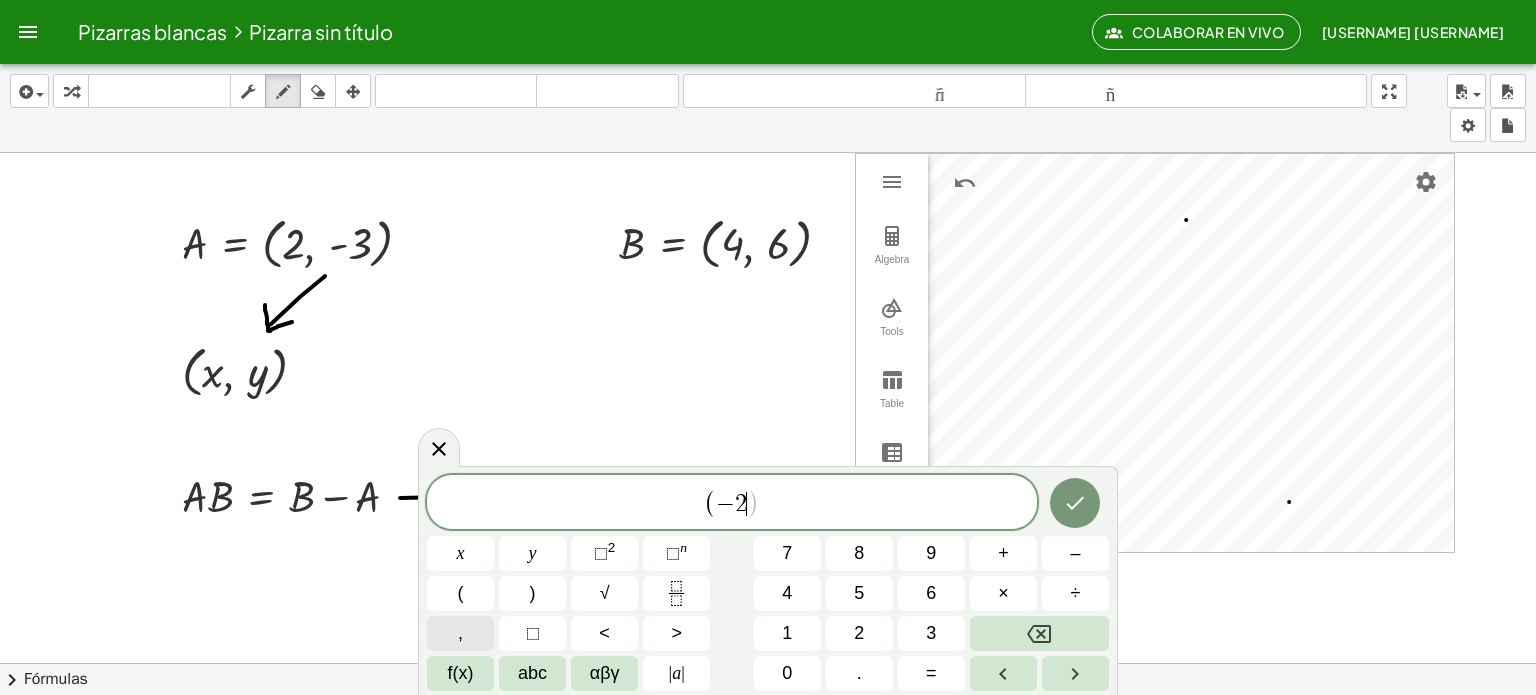 click on "," at bounding box center [460, 633] 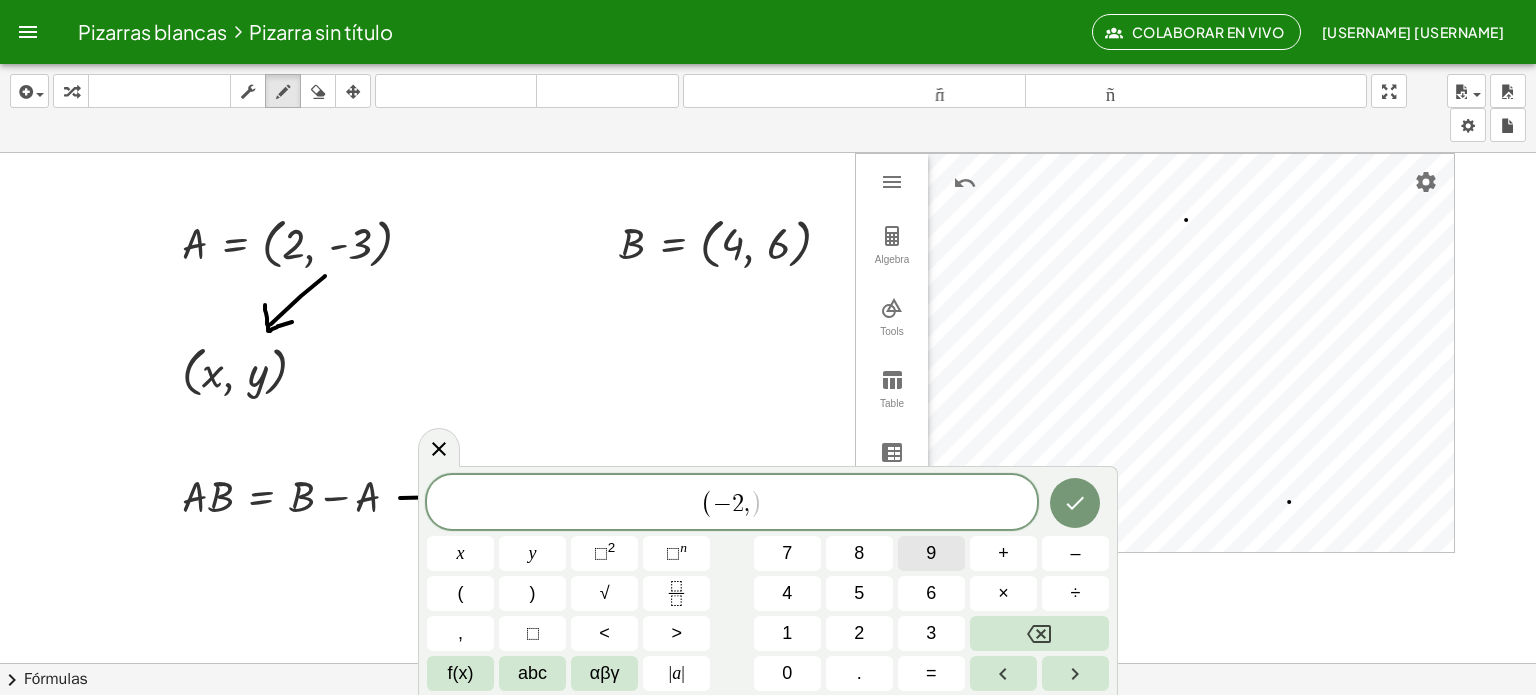 click on "9" at bounding box center [931, 553] 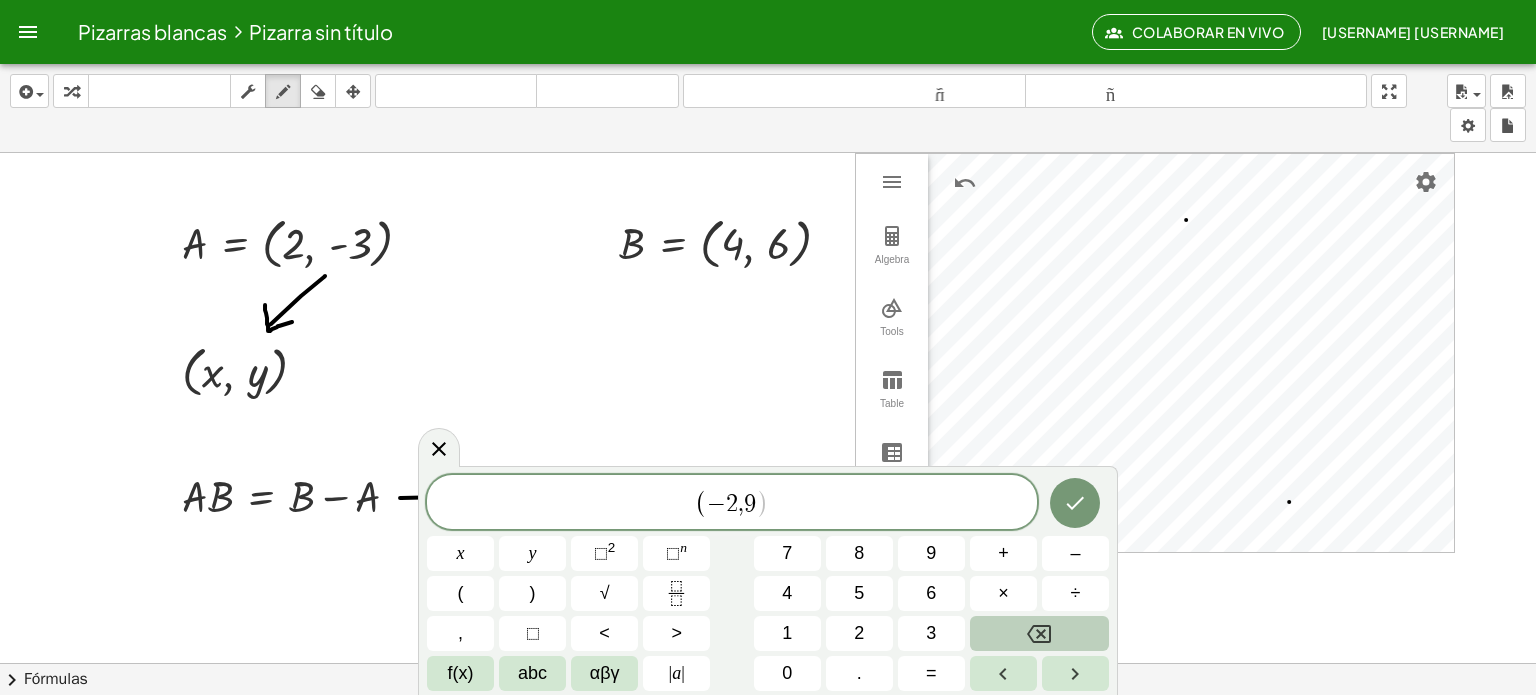 click at bounding box center [1039, 633] 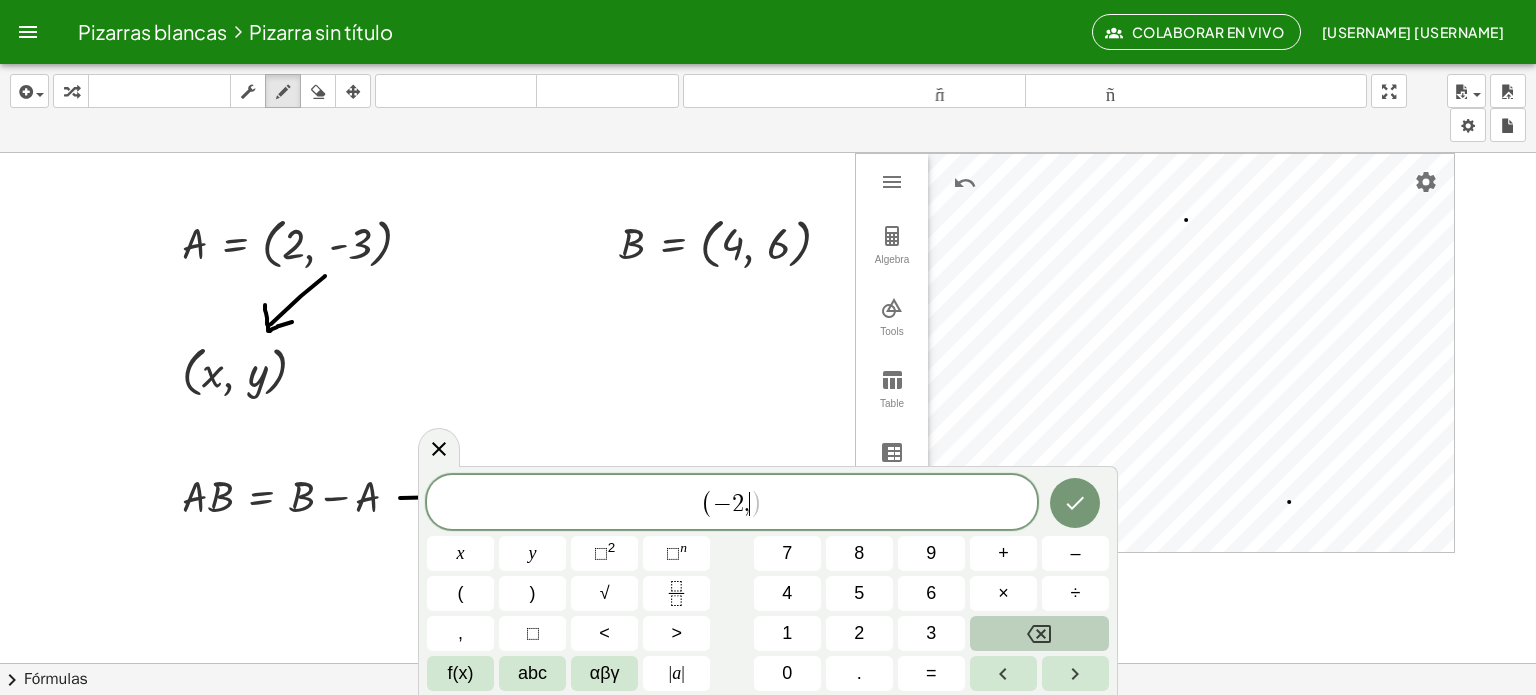 click at bounding box center [1039, 633] 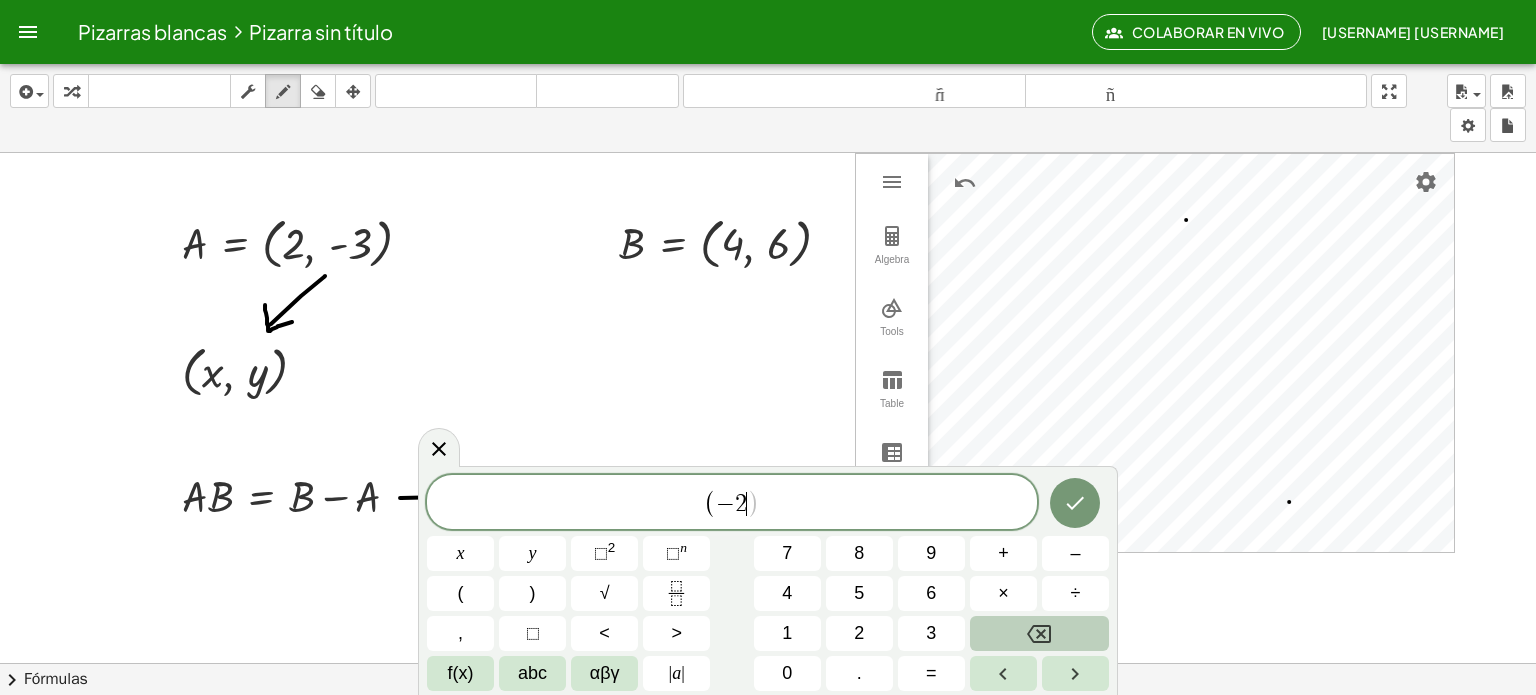 click at bounding box center [1039, 633] 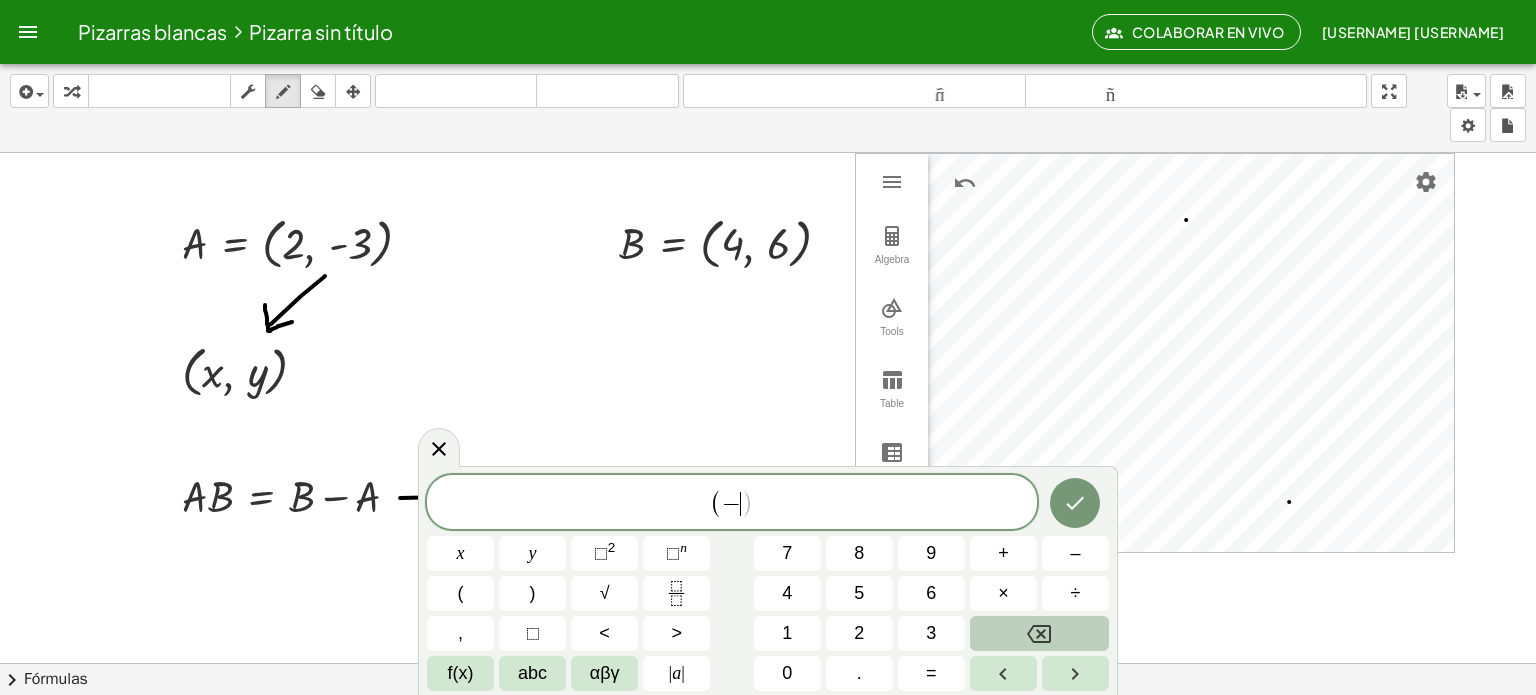 click at bounding box center (1039, 633) 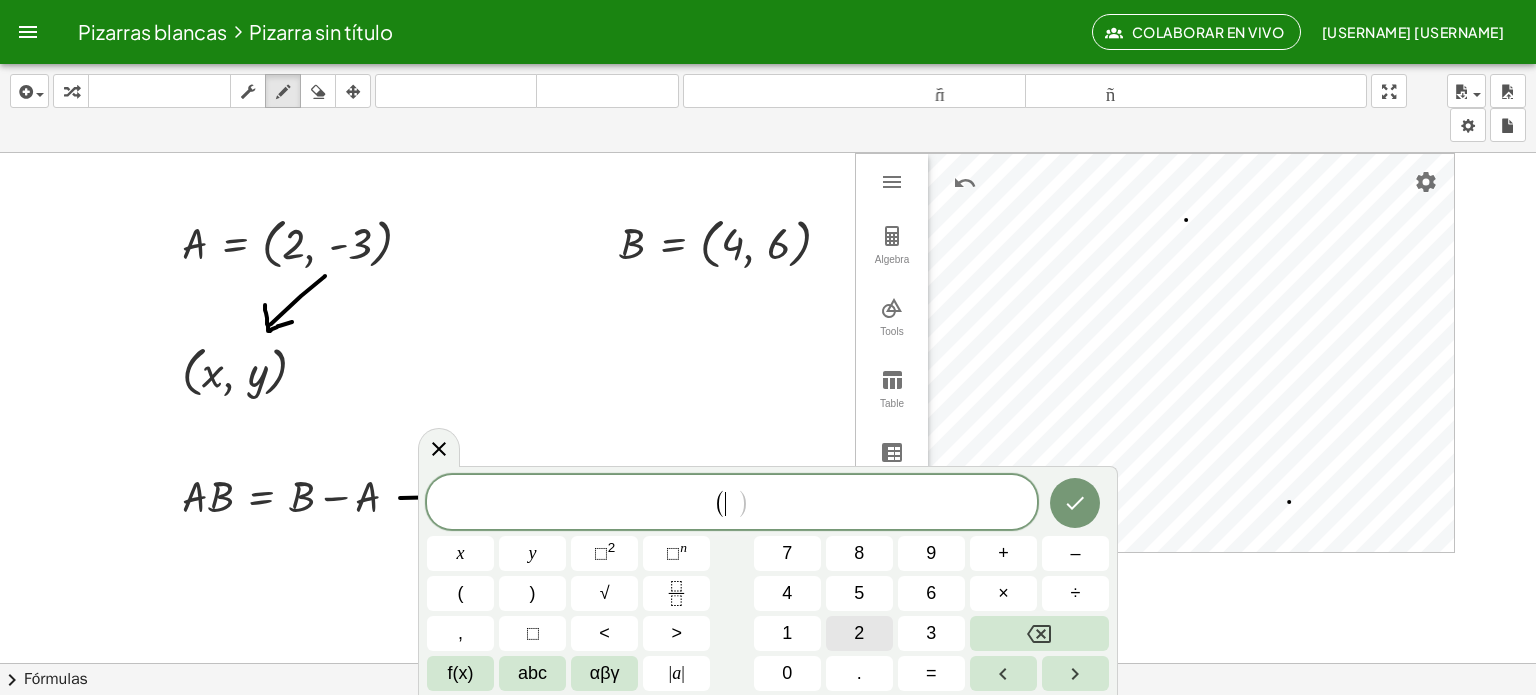 click on "2" at bounding box center [859, 633] 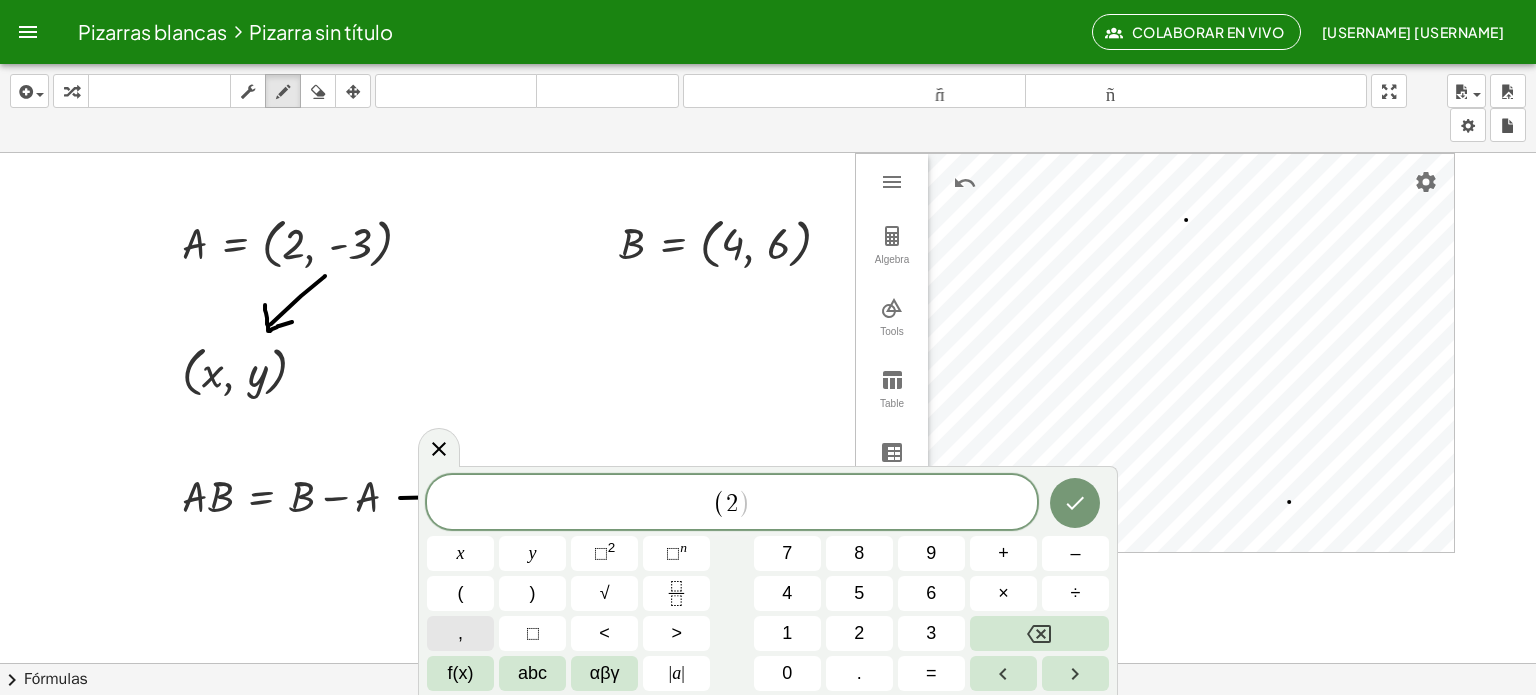 click on "," at bounding box center (460, 633) 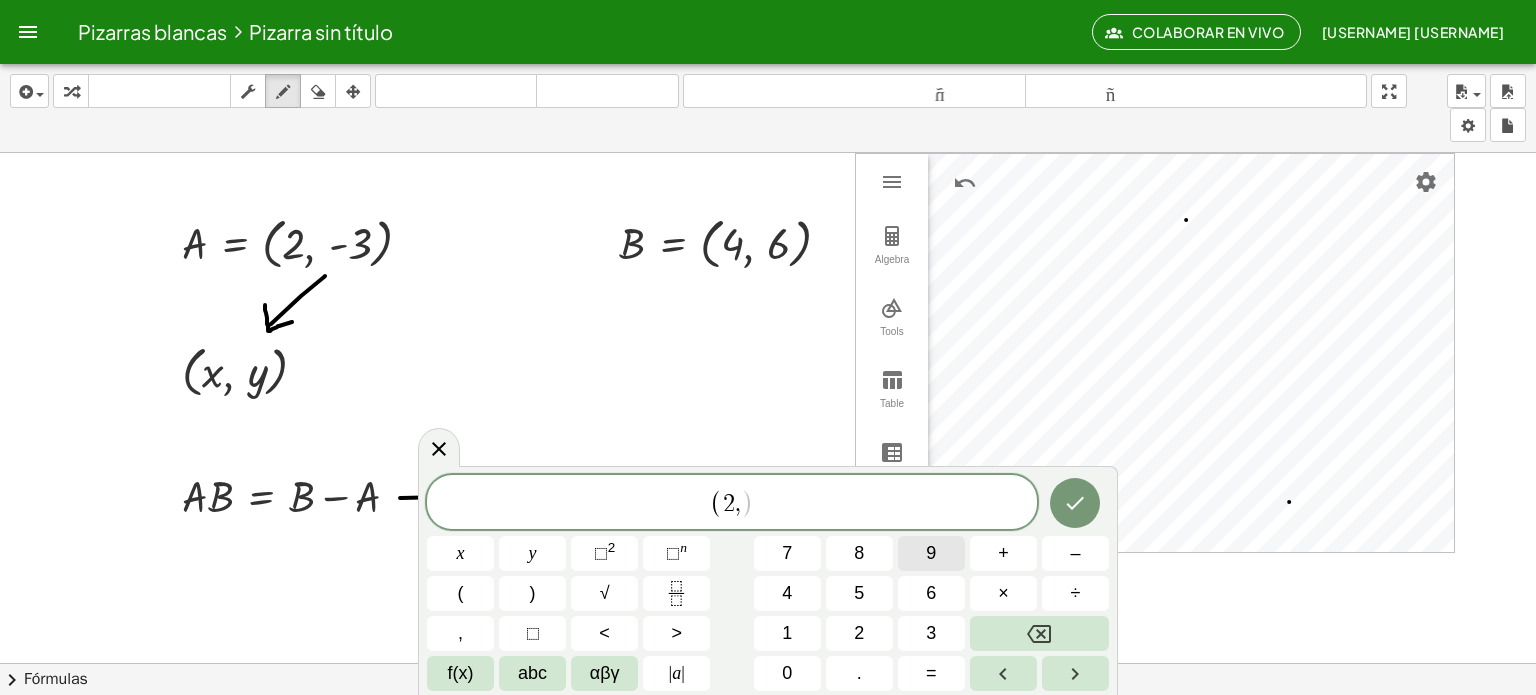 click on "9" at bounding box center [931, 553] 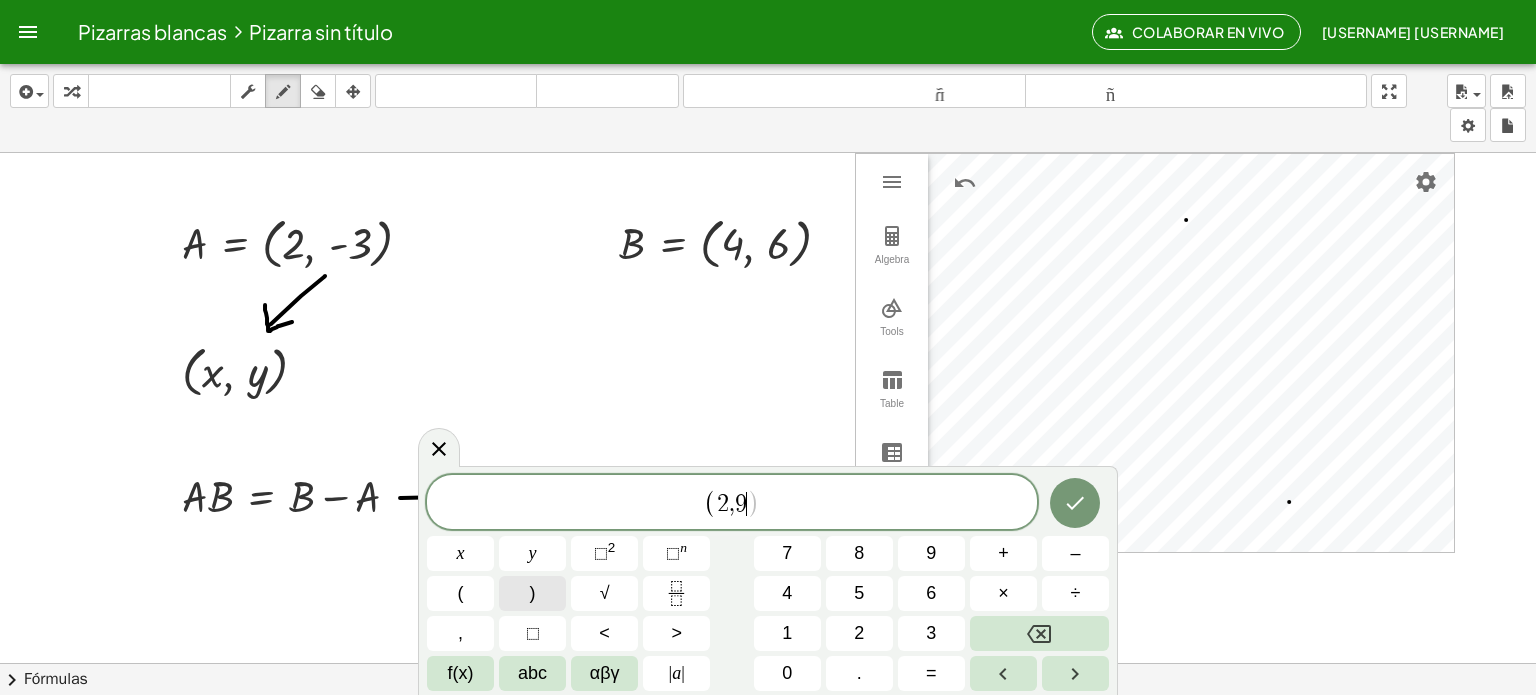 click on ")" at bounding box center (532, 593) 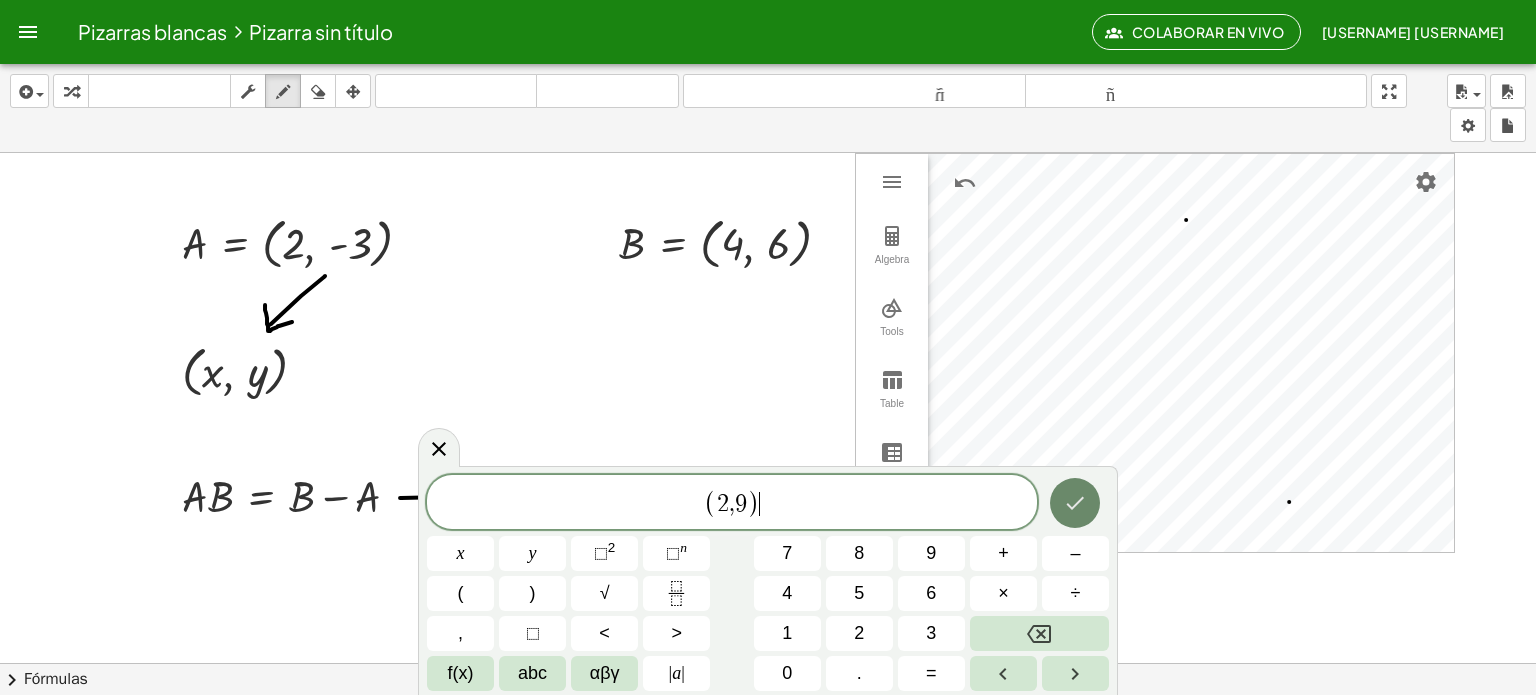 click 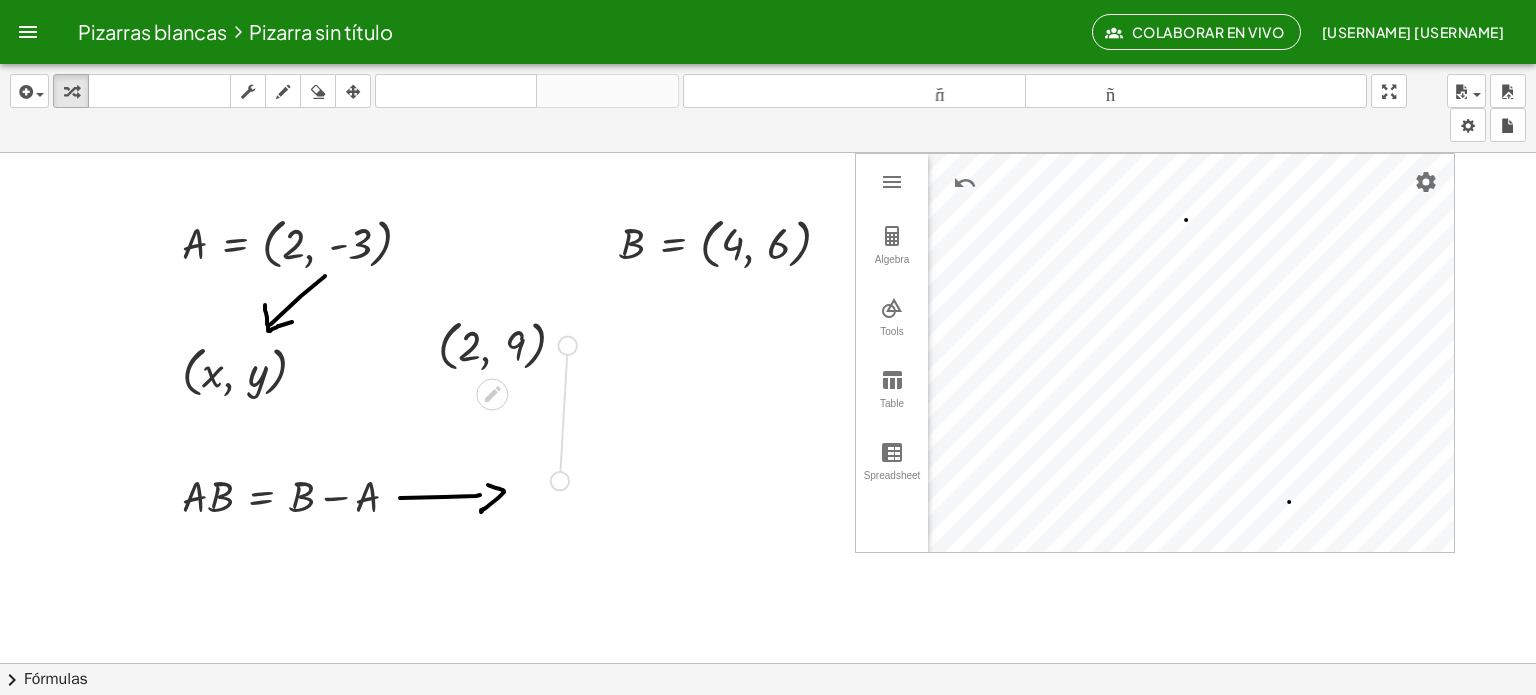 drag, startPoint x: 564, startPoint y: 343, endPoint x: 557, endPoint y: 481, distance: 138.17743 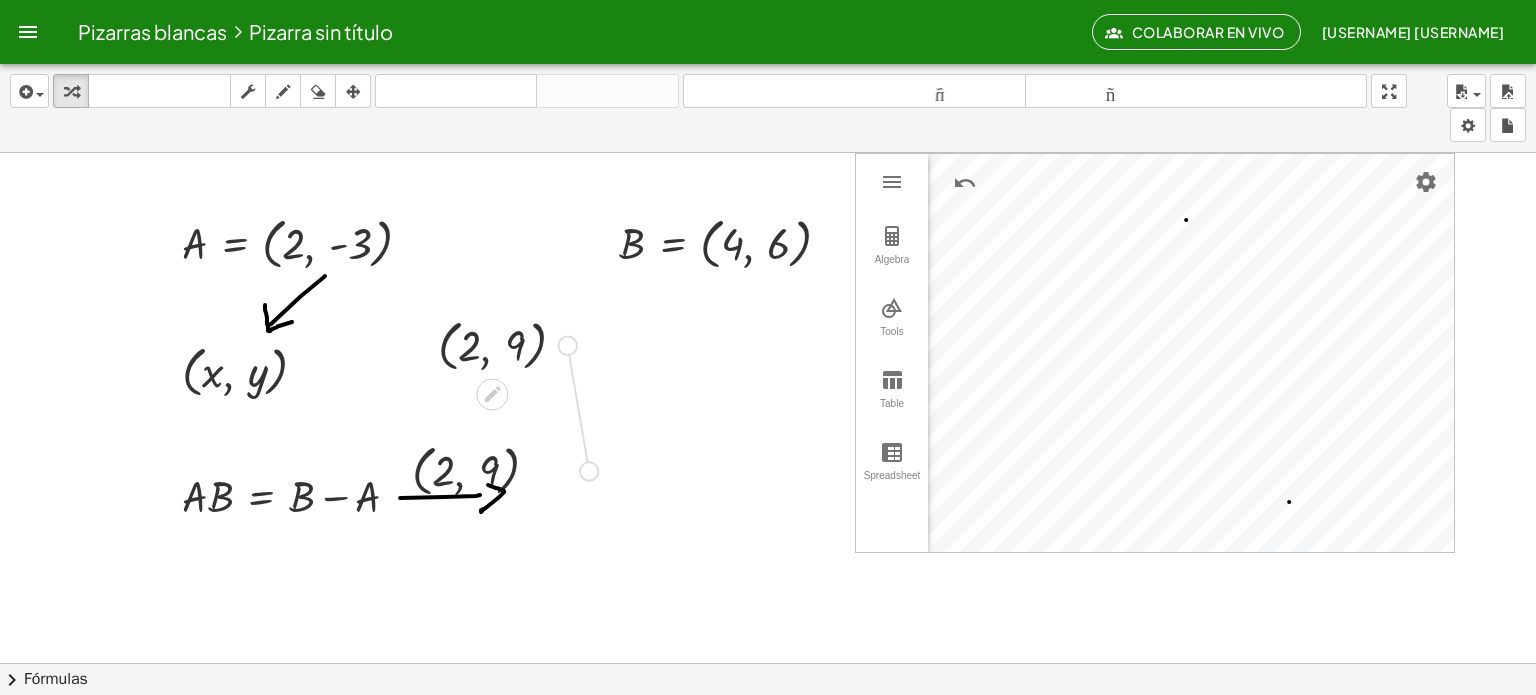 drag, startPoint x: 572, startPoint y: 347, endPoint x: 596, endPoint y: 481, distance: 136.1323 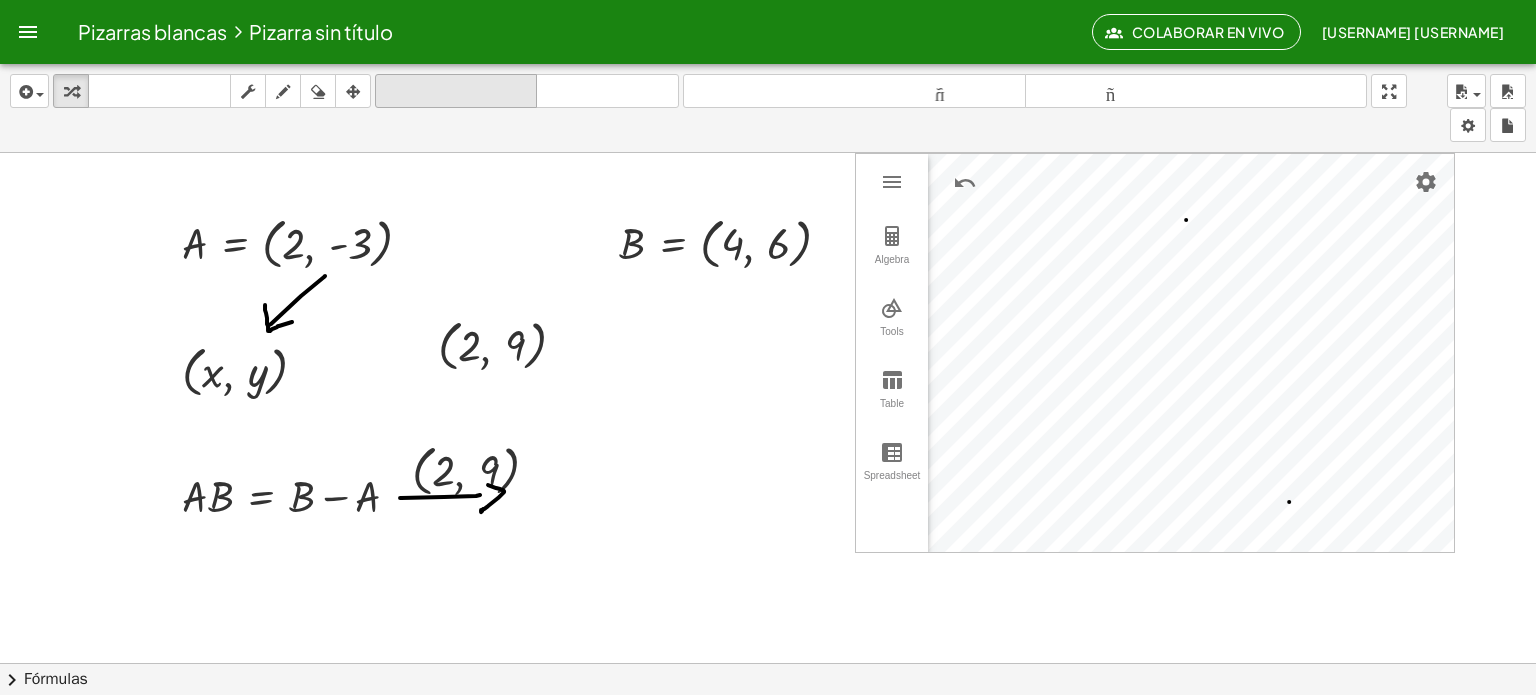 click on "deshacer" at bounding box center [456, 91] 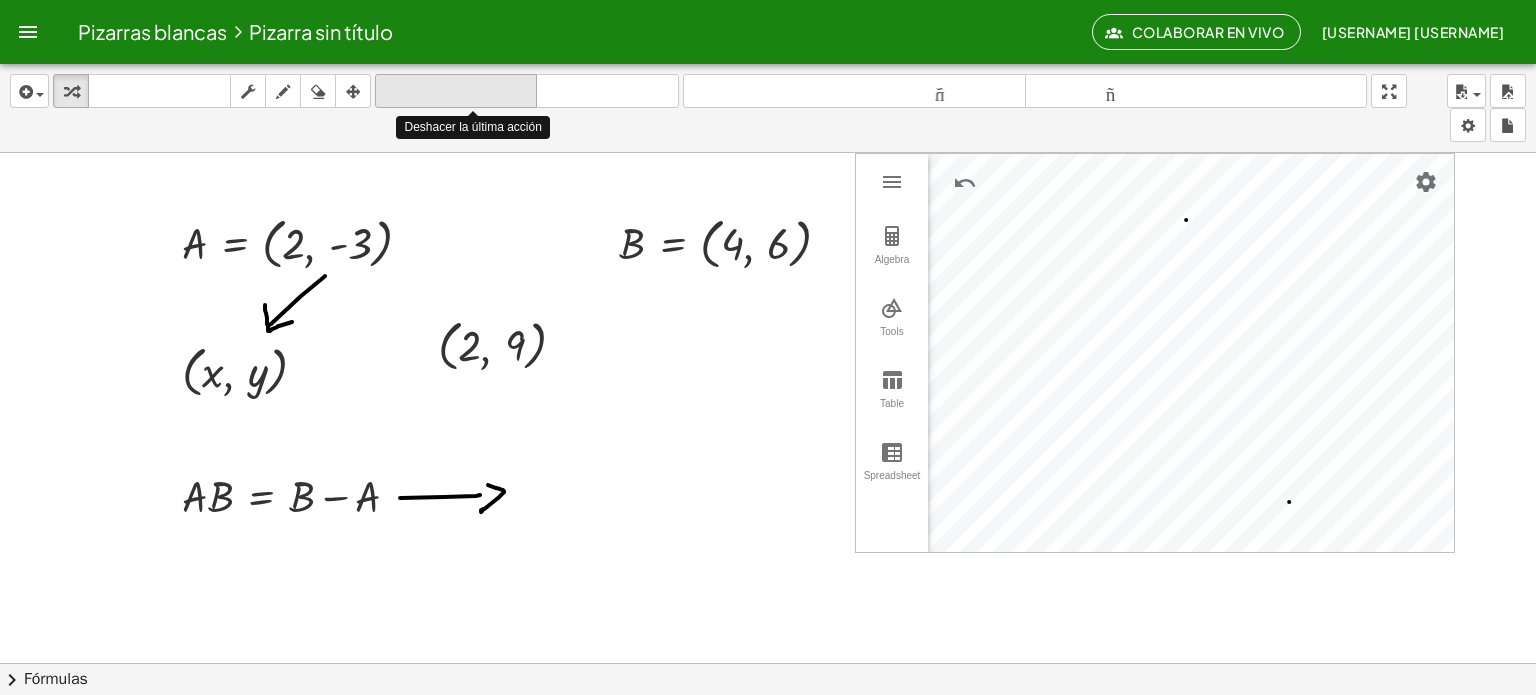 click on "deshacer" at bounding box center (456, 91) 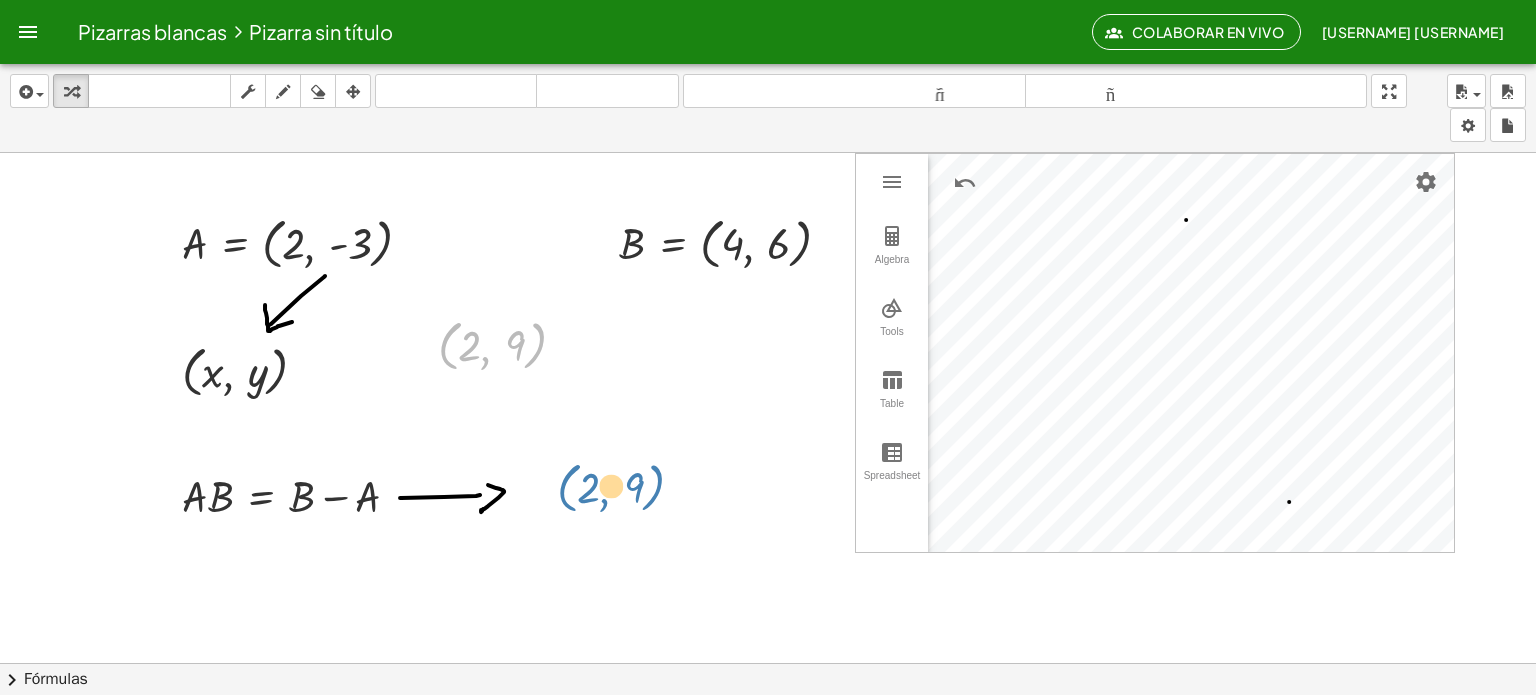 drag, startPoint x: 528, startPoint y: 359, endPoint x: 647, endPoint y: 508, distance: 190.68823 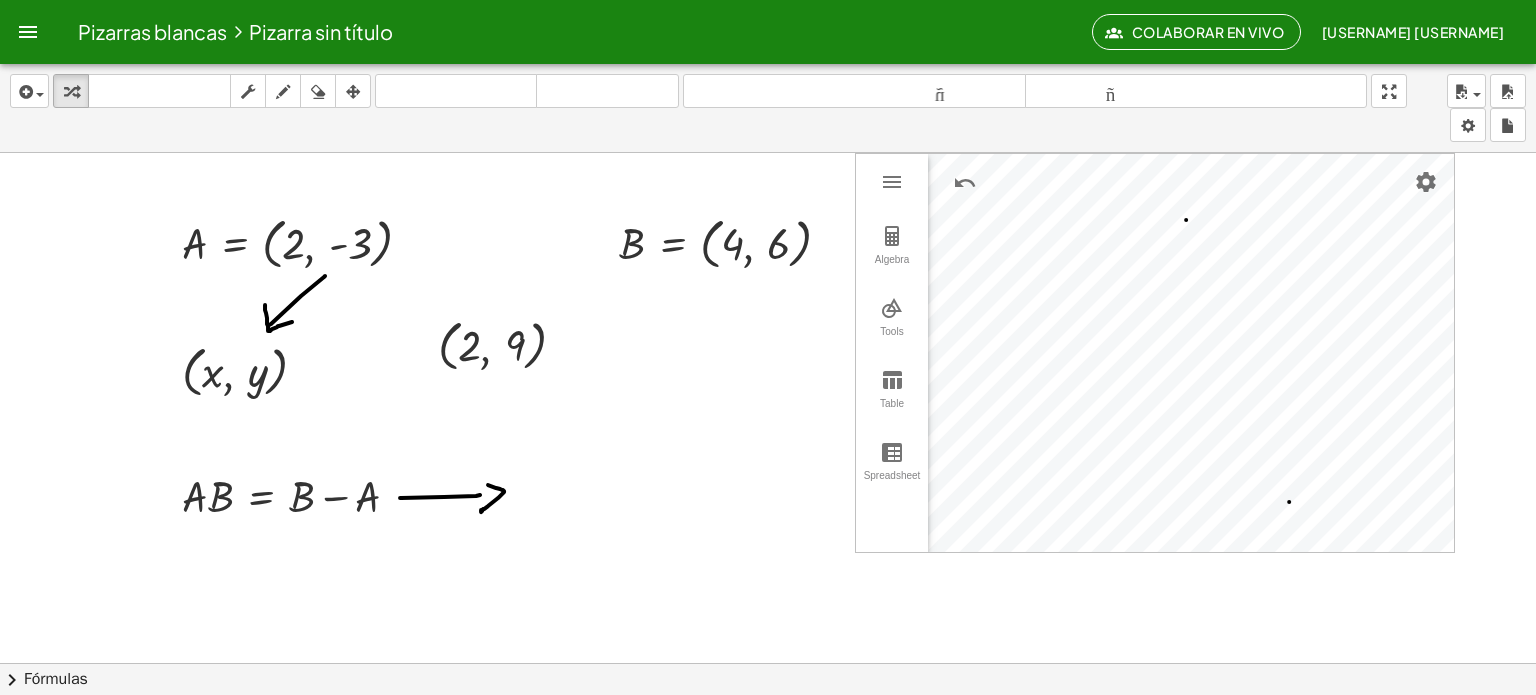 drag, startPoint x: 492, startPoint y: 395, endPoint x: 588, endPoint y: 487, distance: 132.96616 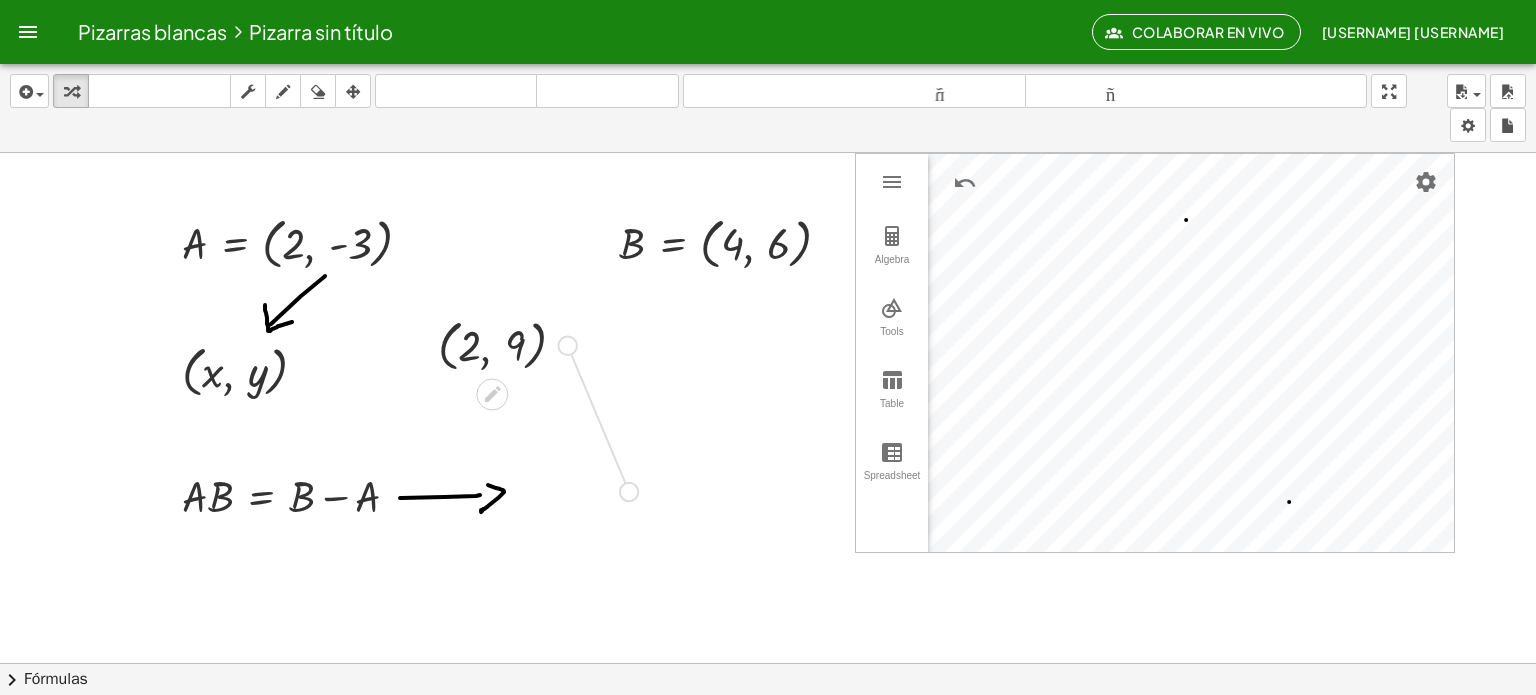 drag, startPoint x: 567, startPoint y: 347, endPoint x: 630, endPoint y: 499, distance: 164.53874 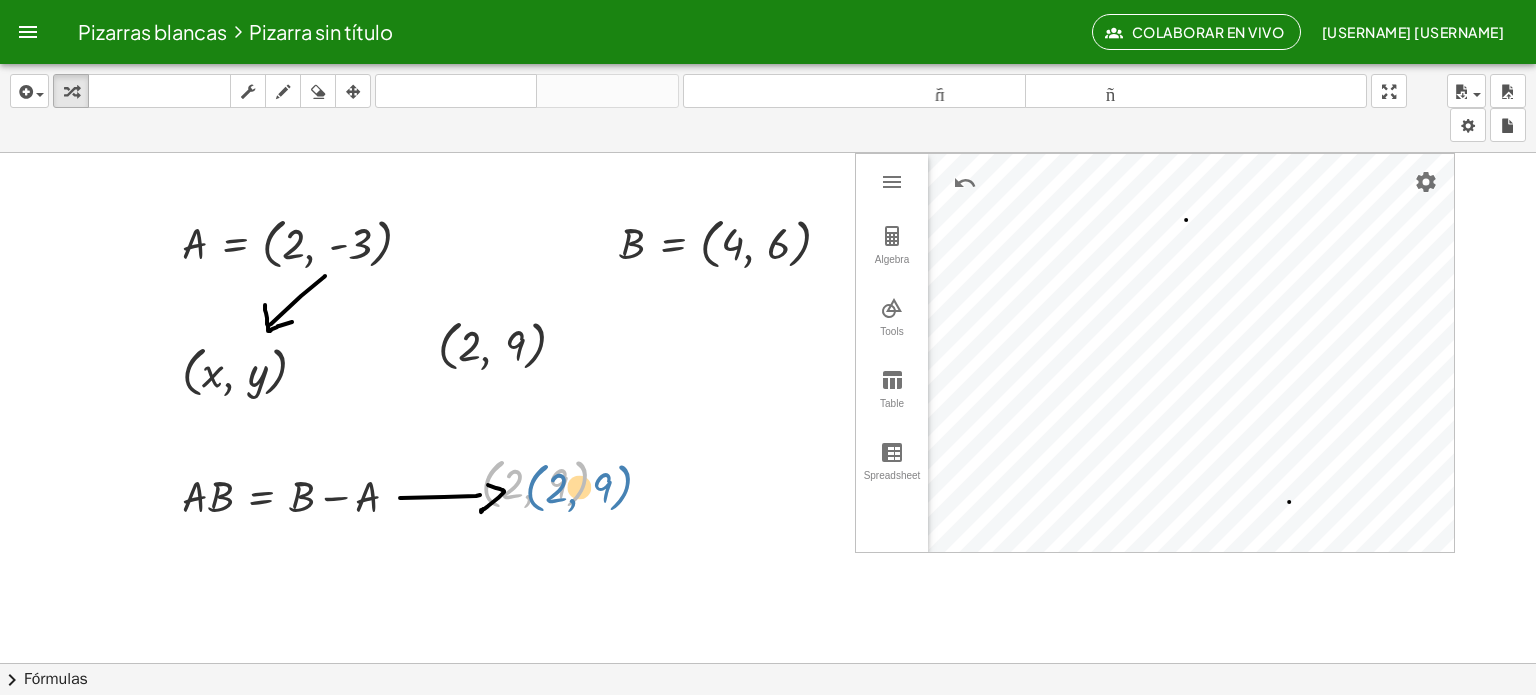 drag, startPoint x: 584, startPoint y: 483, endPoint x: 628, endPoint y: 487, distance: 44.181442 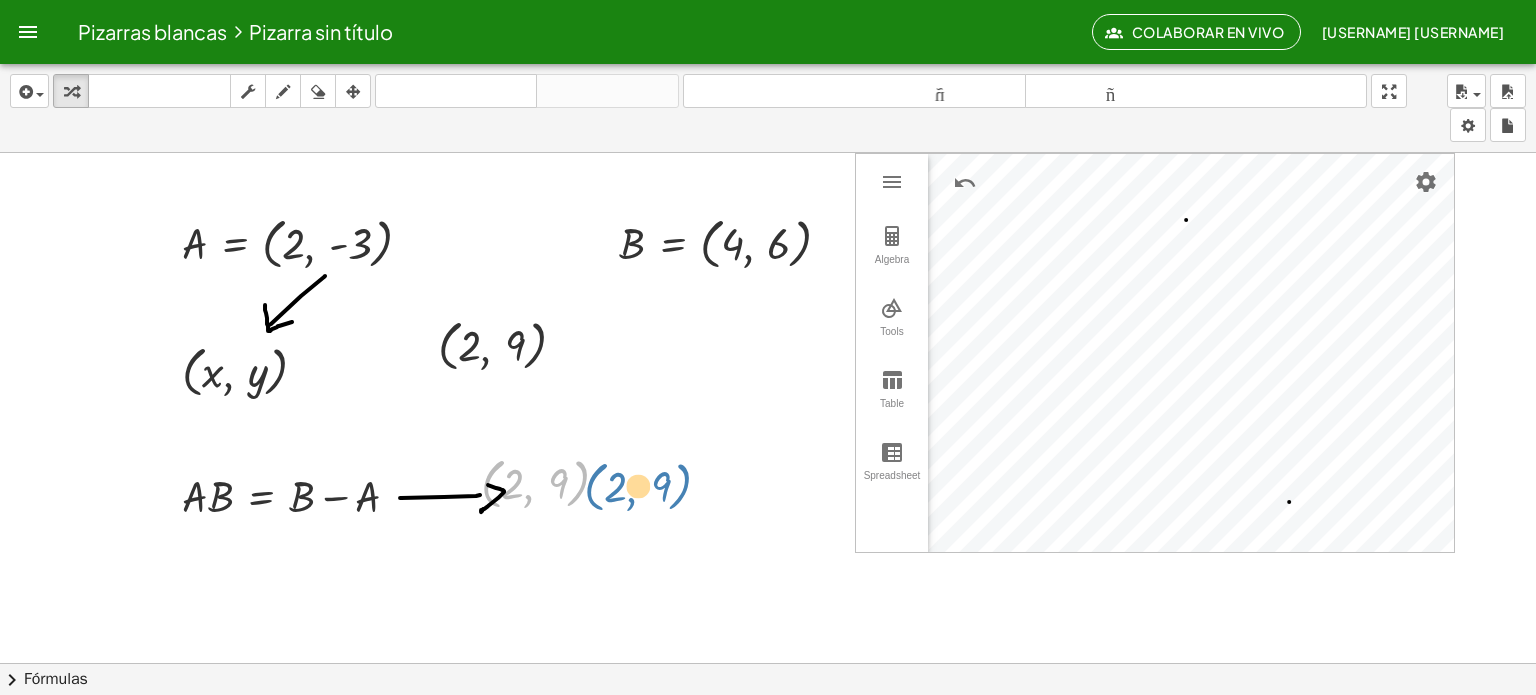 drag, startPoint x: 569, startPoint y: 472, endPoint x: 672, endPoint y: 472, distance: 103 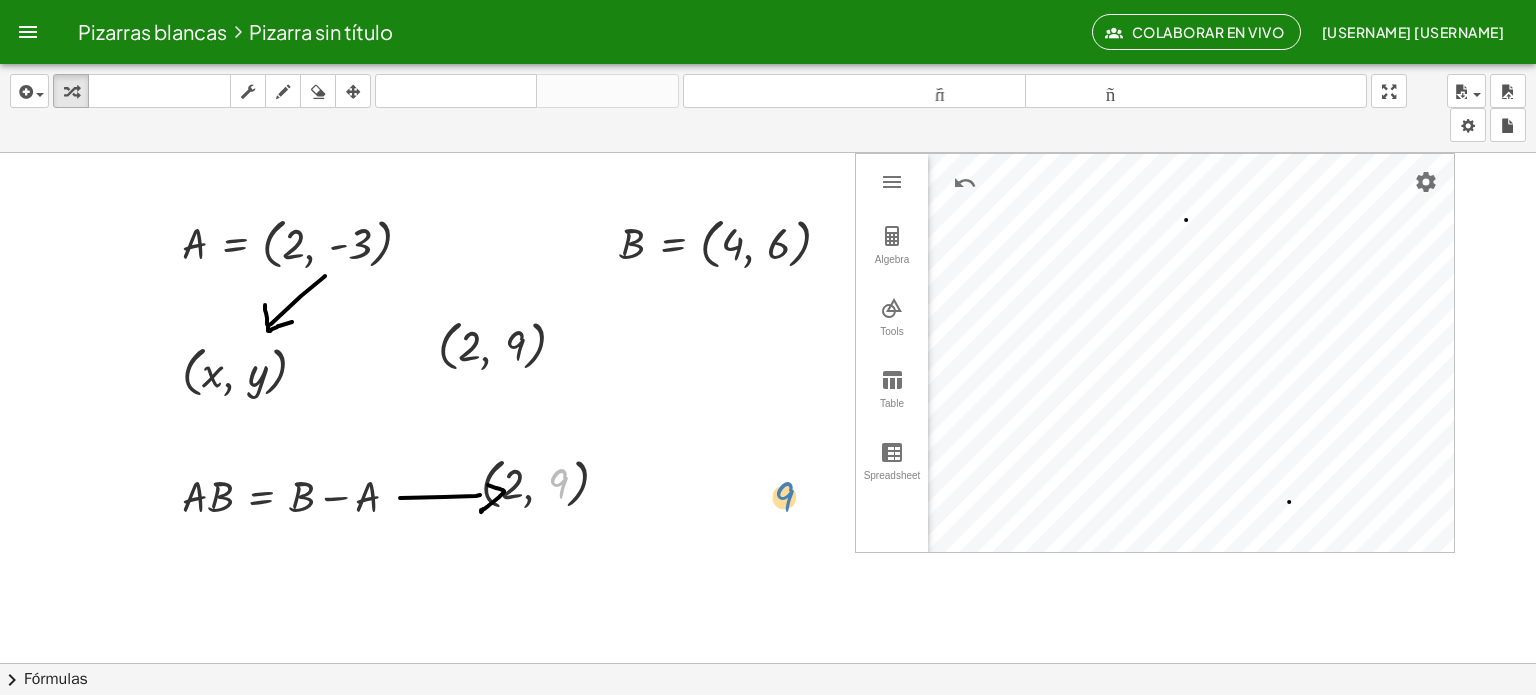 drag, startPoint x: 556, startPoint y: 471, endPoint x: 782, endPoint y: 484, distance: 226.37358 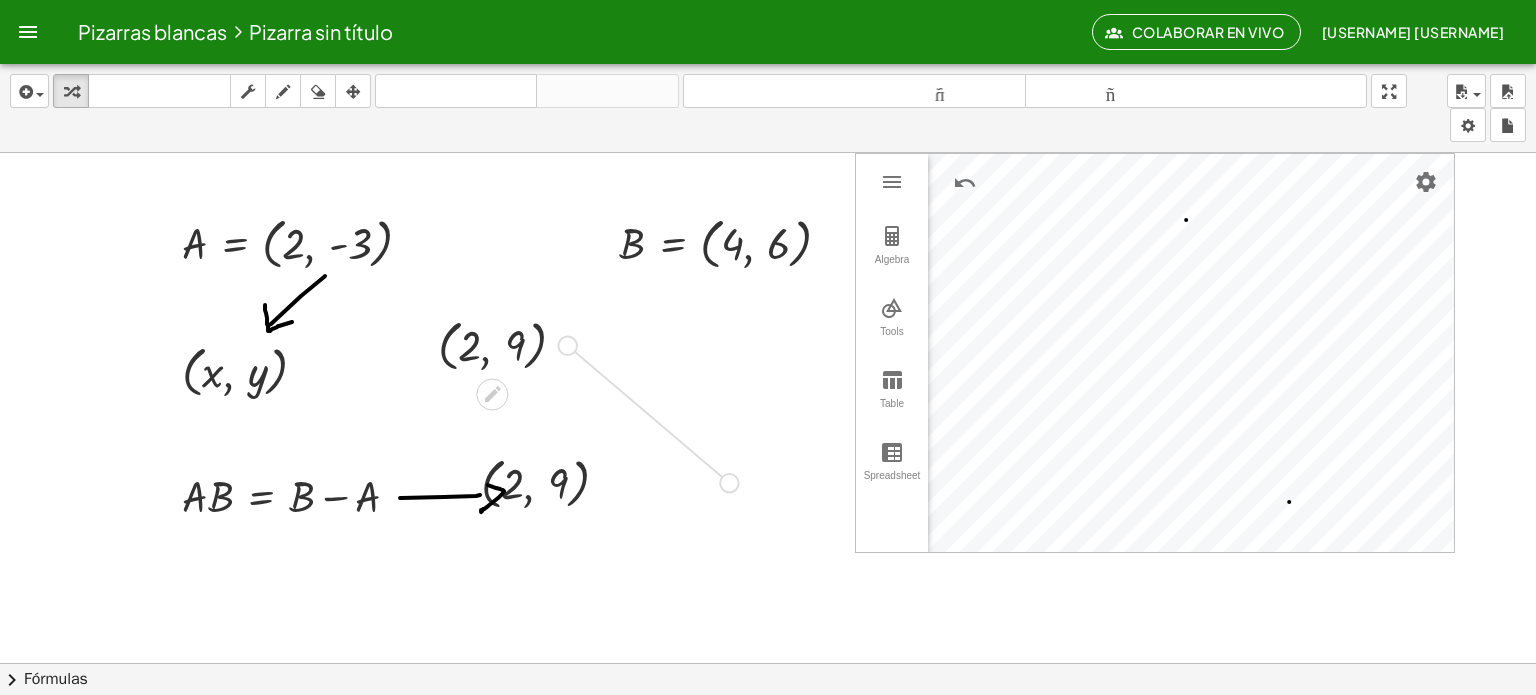 drag, startPoint x: 561, startPoint y: 351, endPoint x: 734, endPoint y: 496, distance: 225.72993 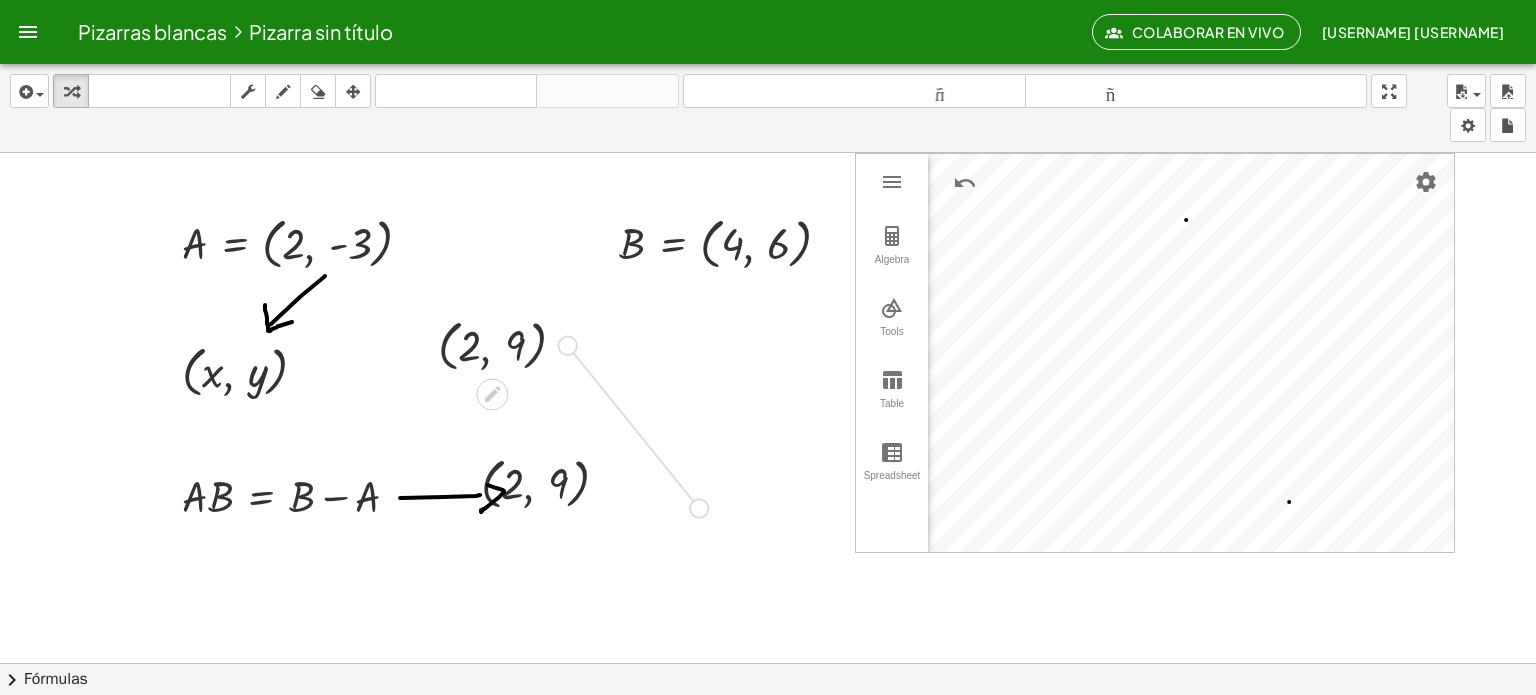 drag, startPoint x: 564, startPoint y: 343, endPoint x: 708, endPoint y: 506, distance: 217.49713 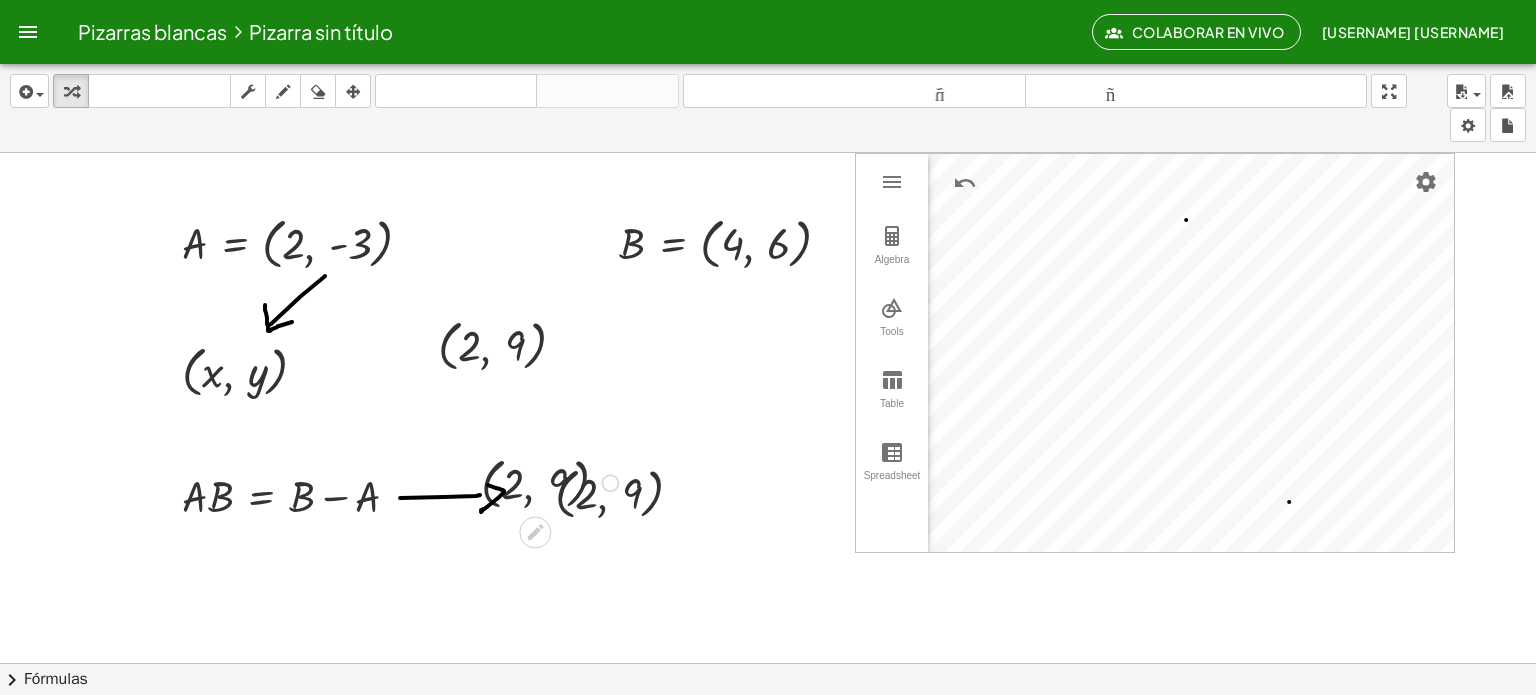 click 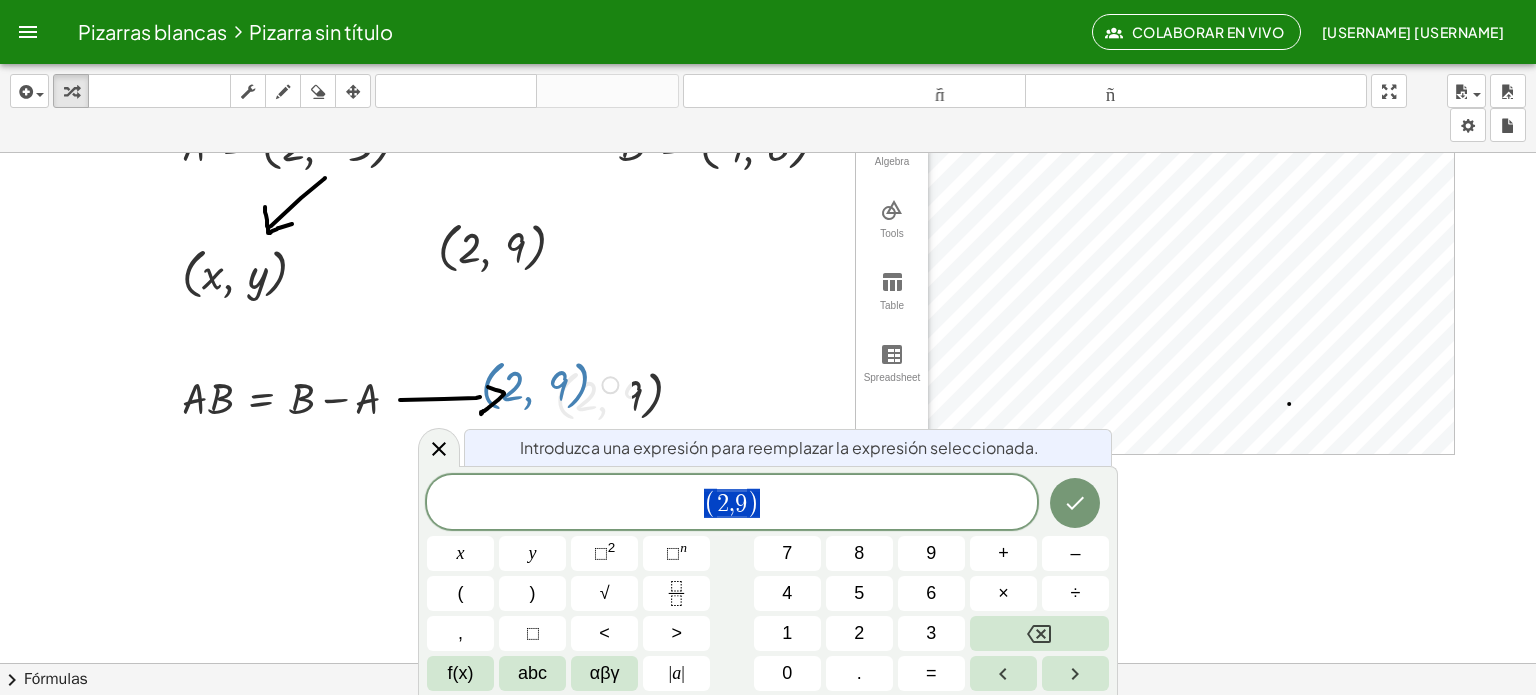 scroll, scrollTop: 98, scrollLeft: 0, axis: vertical 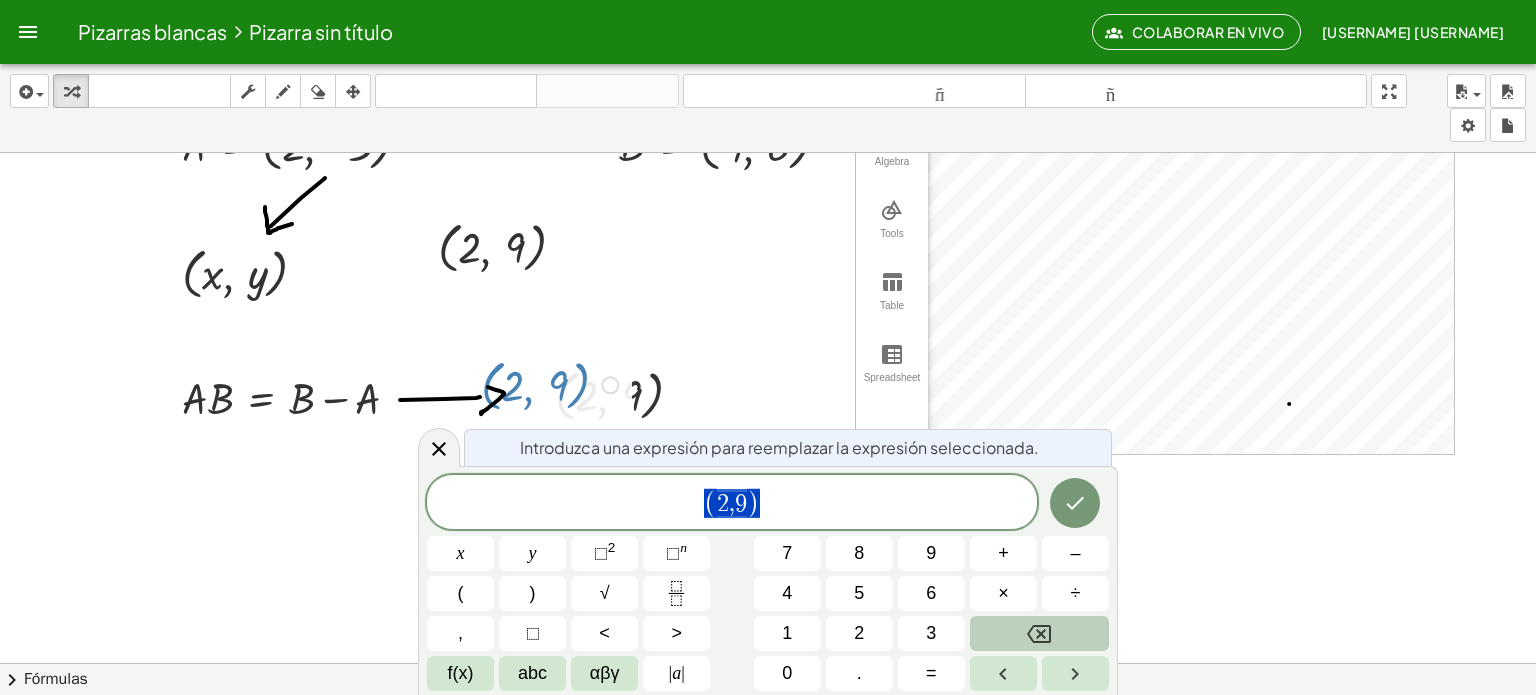 click at bounding box center (1039, 633) 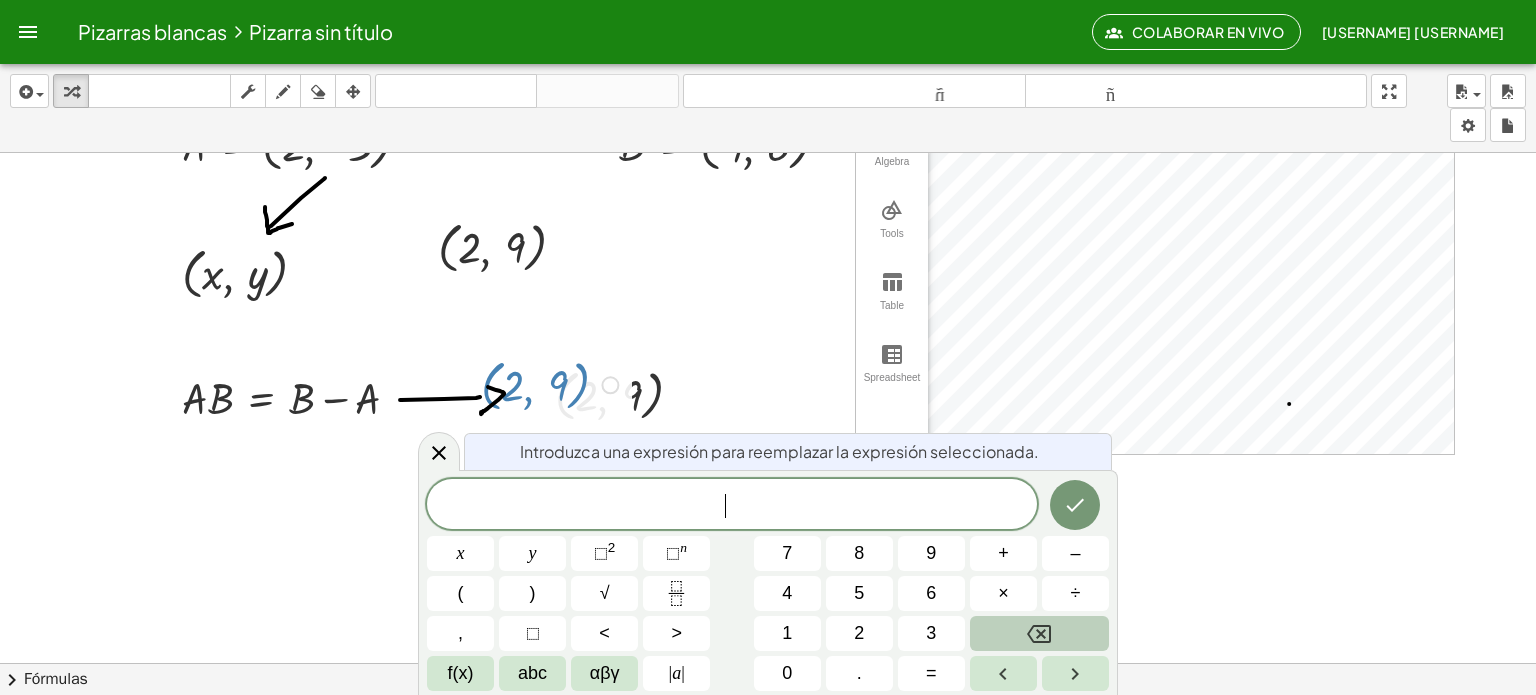 click at bounding box center [1039, 633] 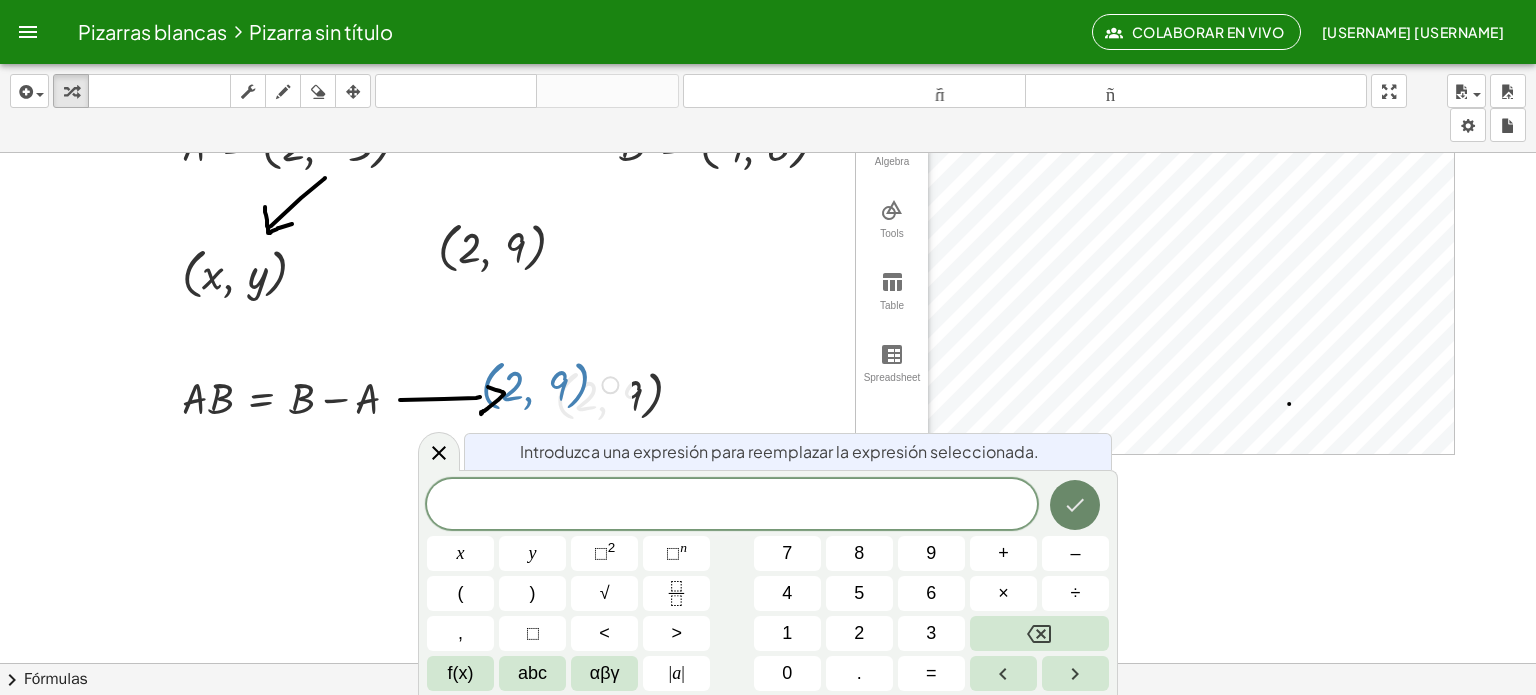 click at bounding box center [1075, 505] 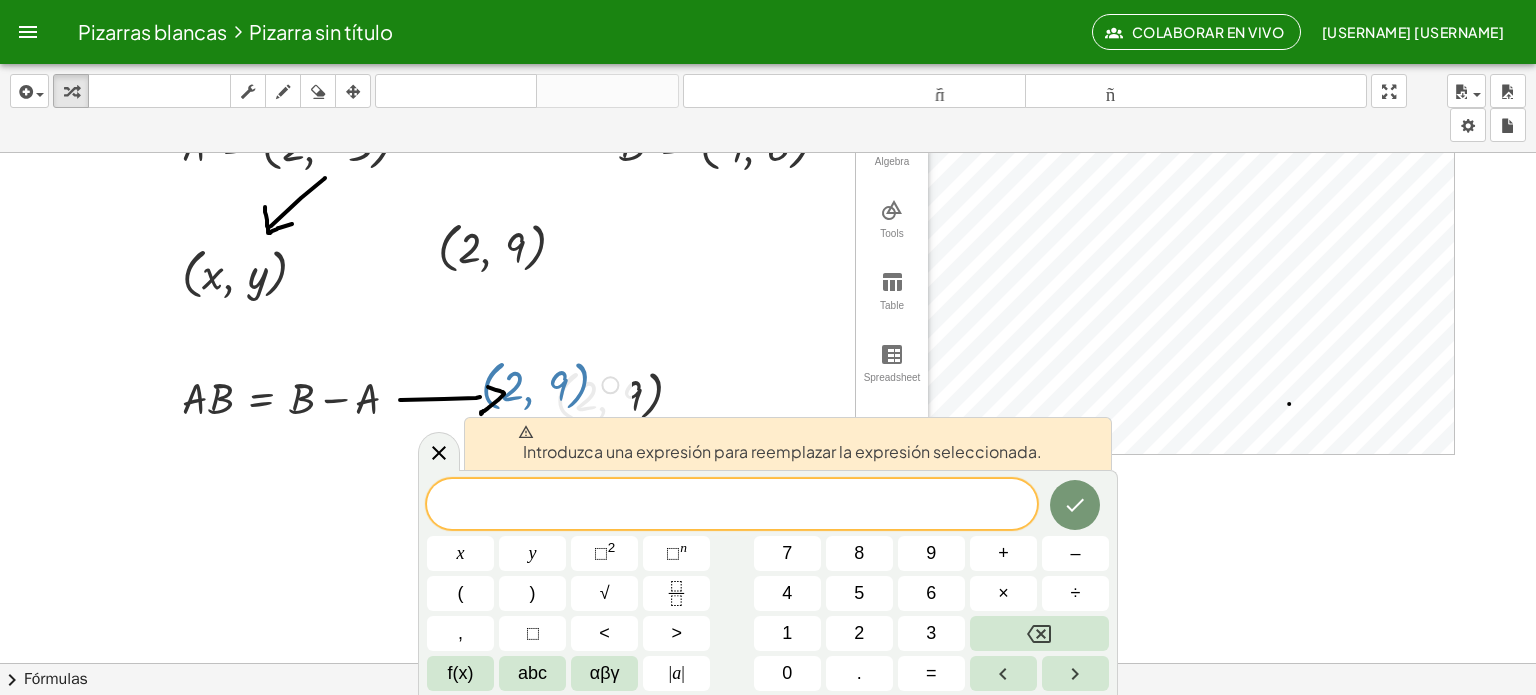 click at bounding box center (768, 644) 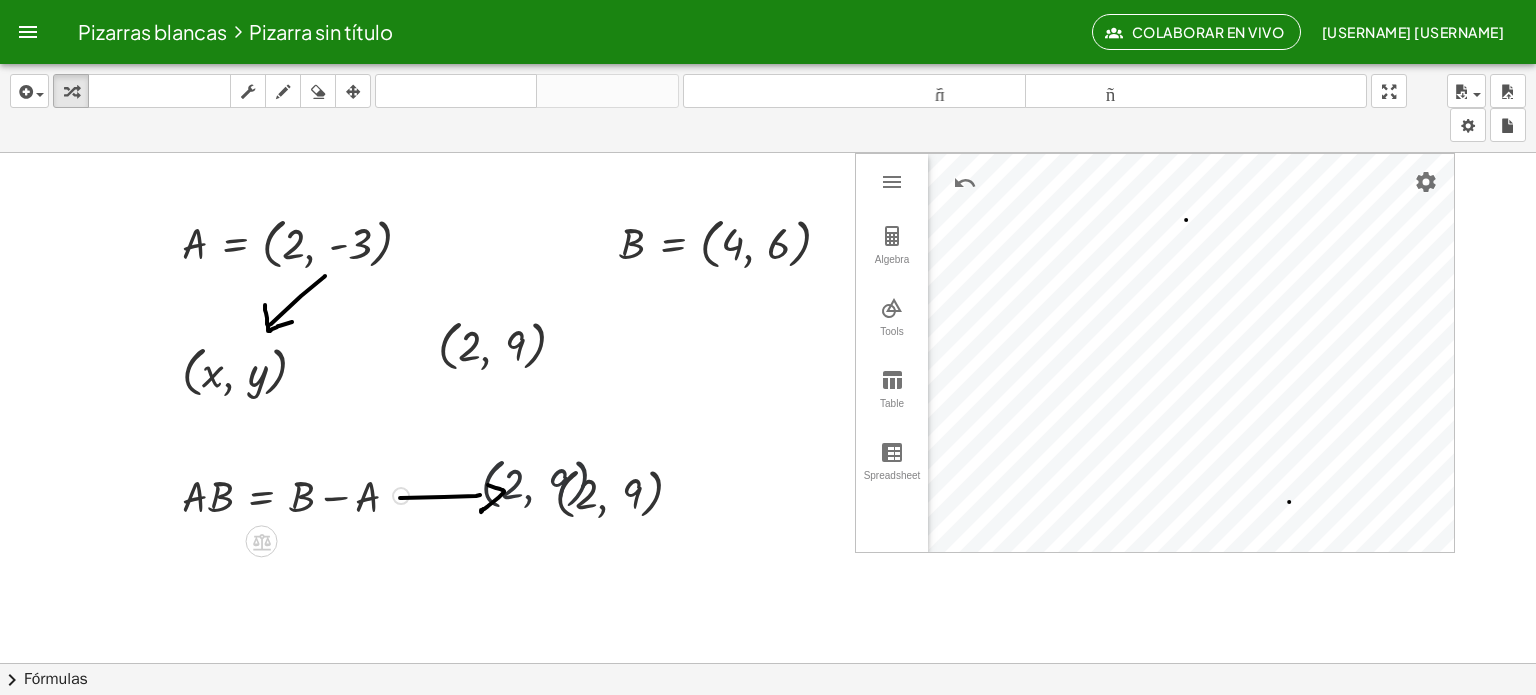scroll, scrollTop: 0, scrollLeft: 0, axis: both 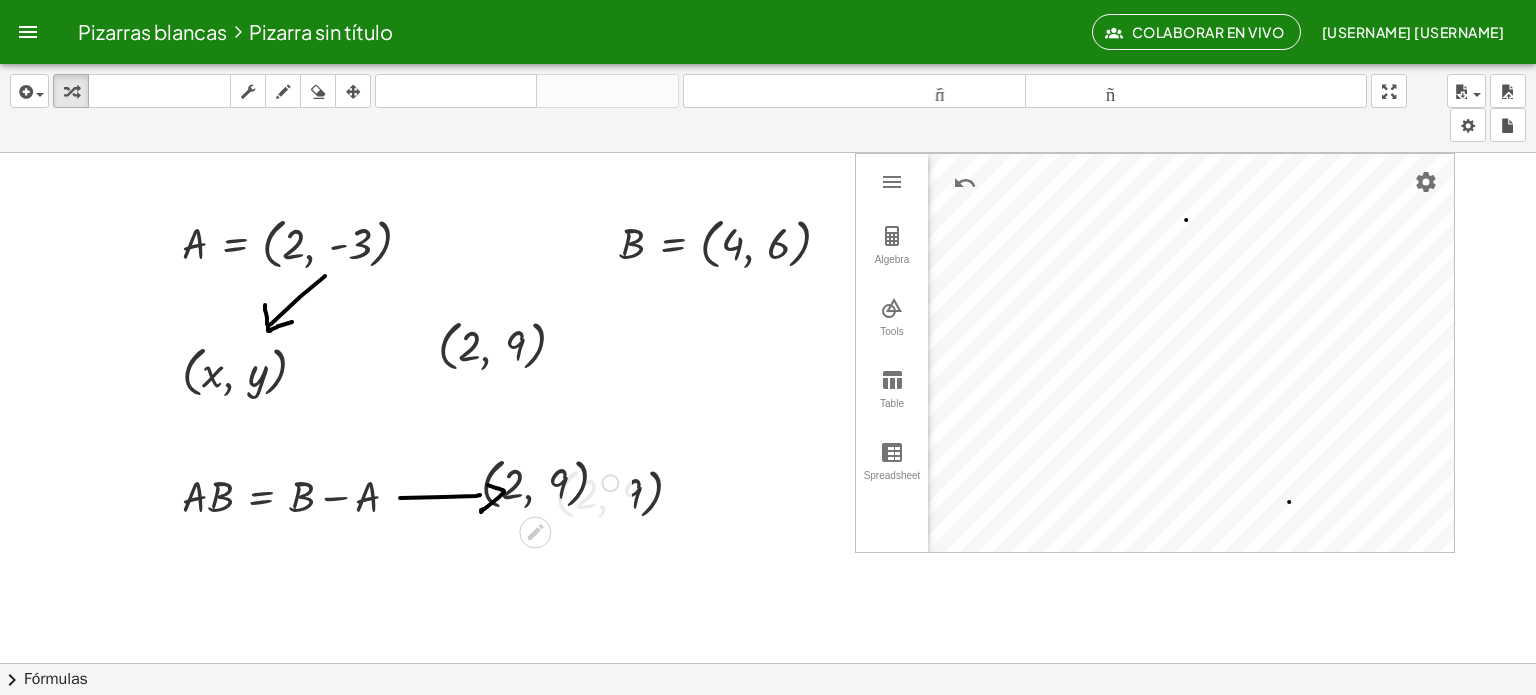 click at bounding box center (553, 481) 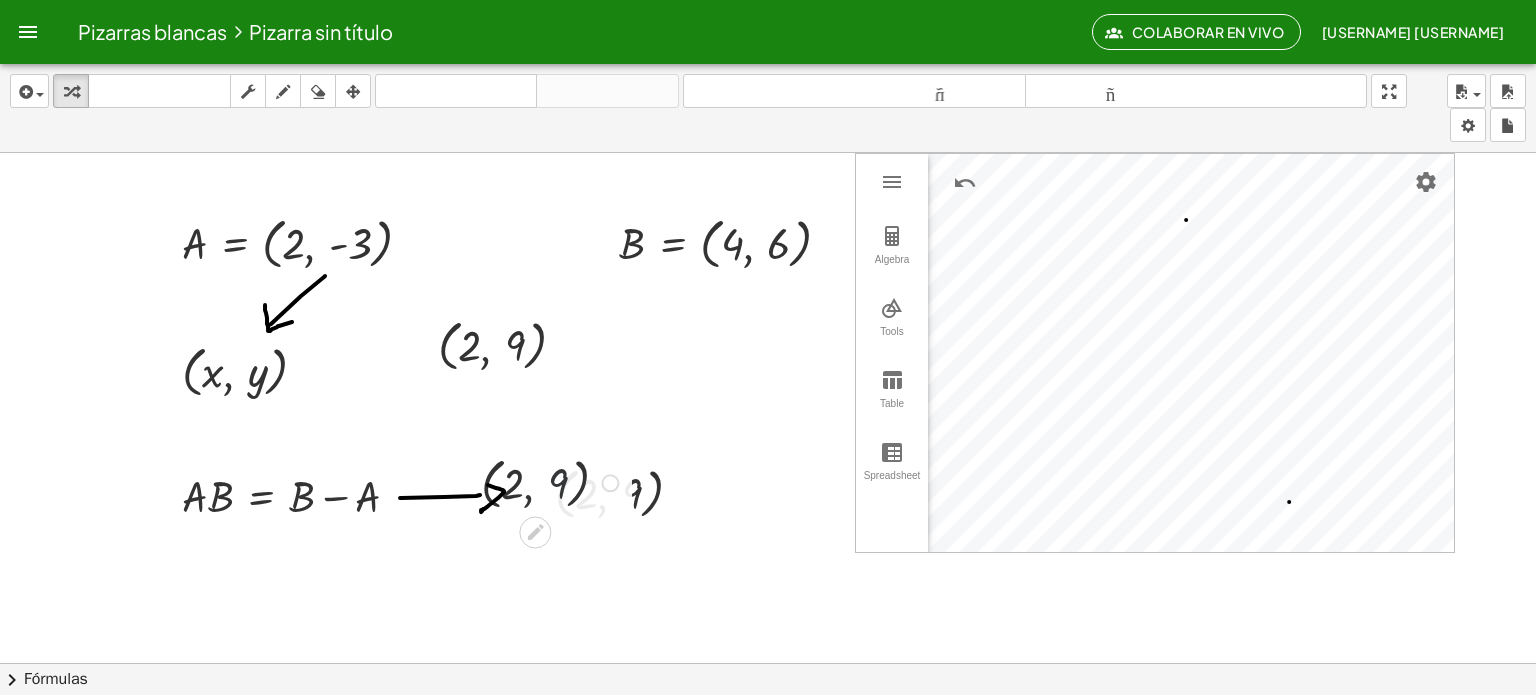 click at bounding box center (553, 481) 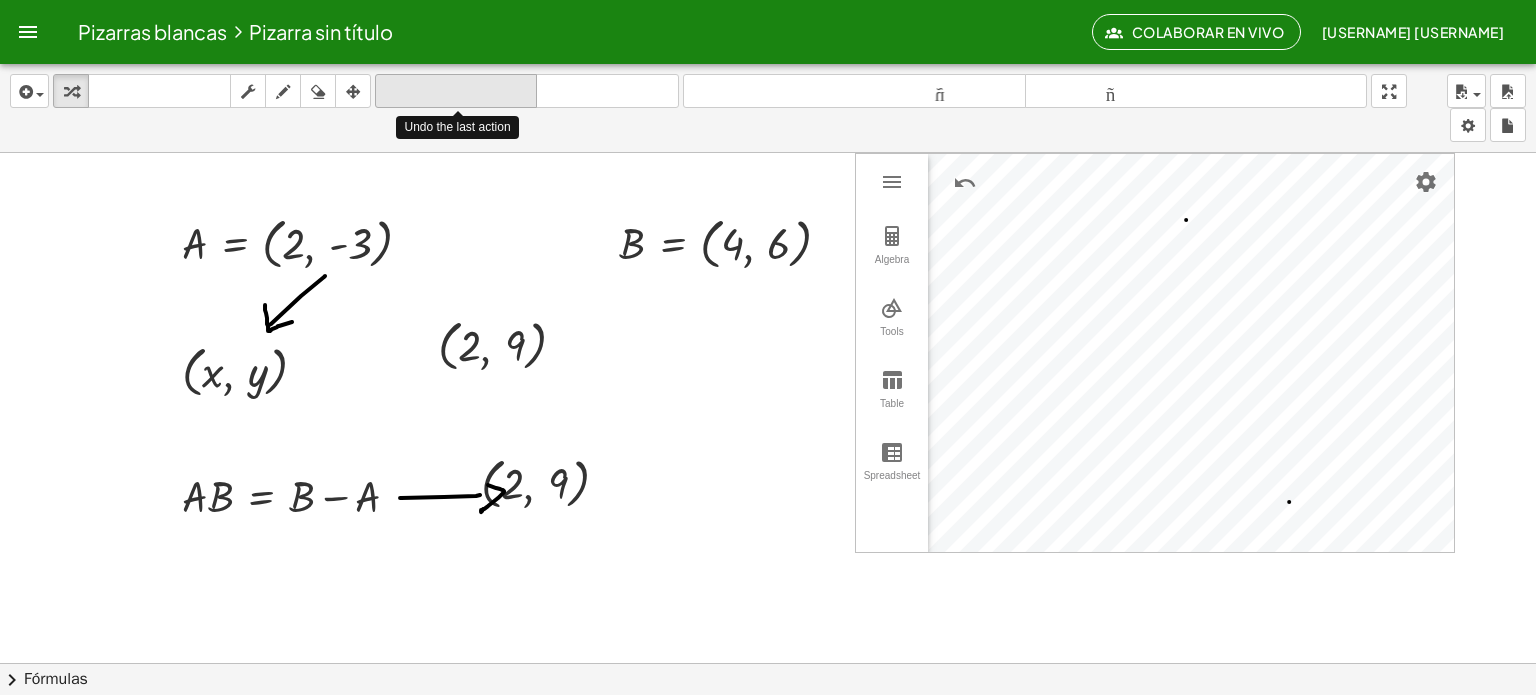 click on "deshacer" at bounding box center (456, 91) 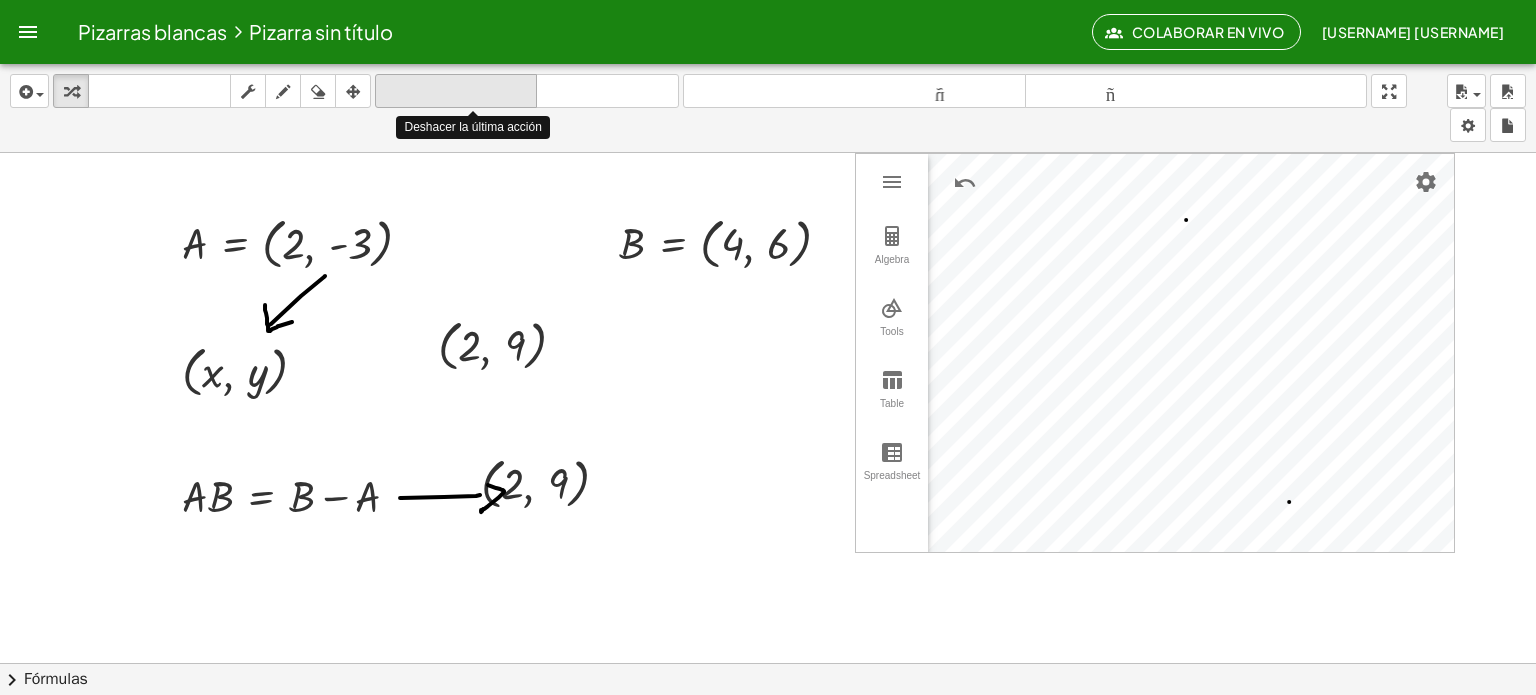 click on "deshacer" at bounding box center [456, 91] 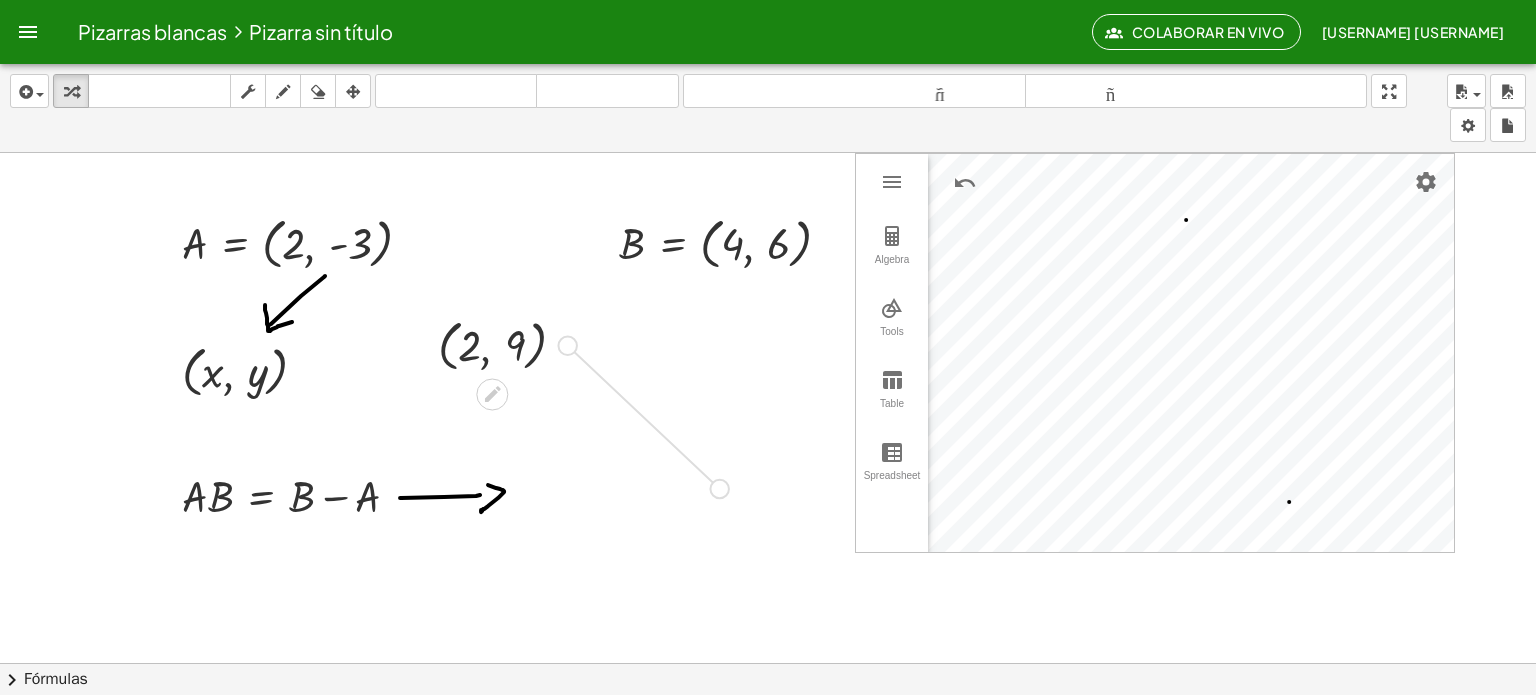 drag, startPoint x: 567, startPoint y: 343, endPoint x: 727, endPoint y: 498, distance: 222.7667 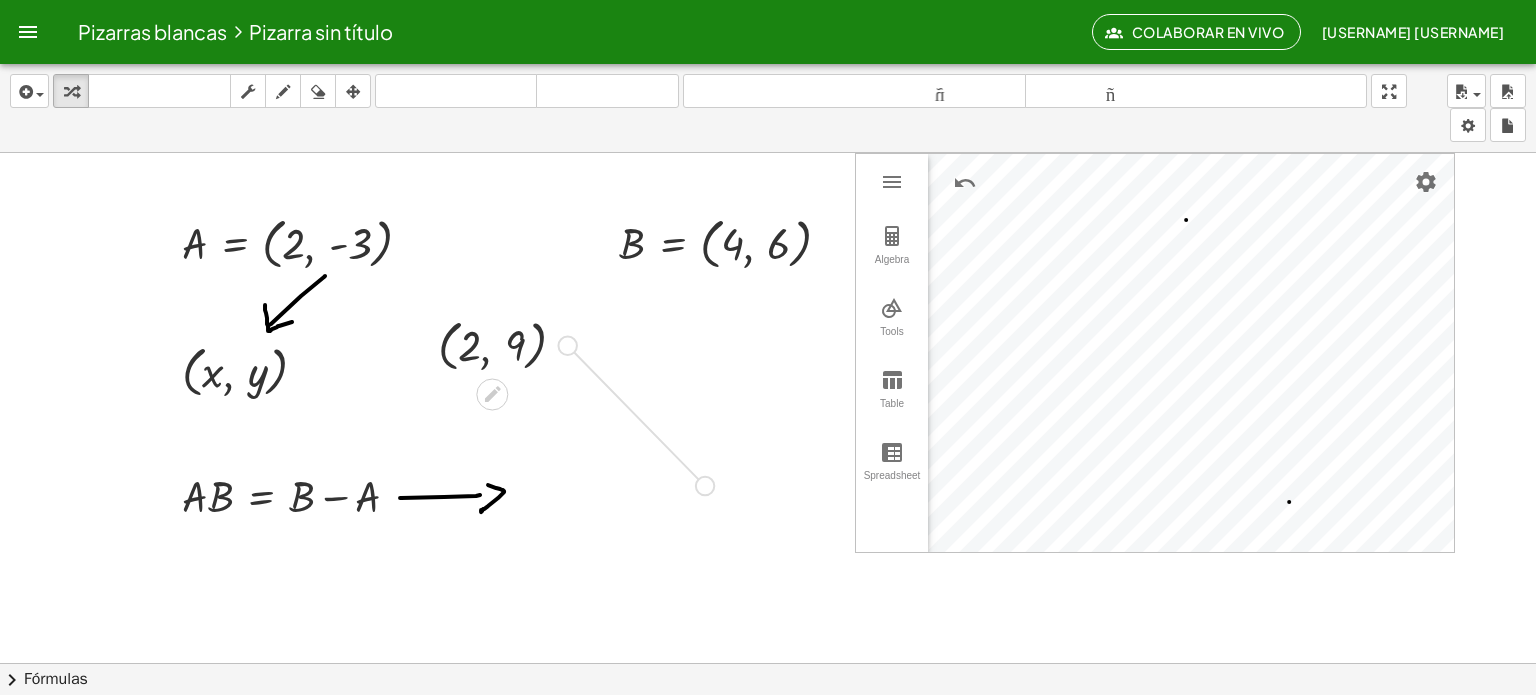 drag, startPoint x: 564, startPoint y: 350, endPoint x: 708, endPoint y: 499, distance: 207.21245 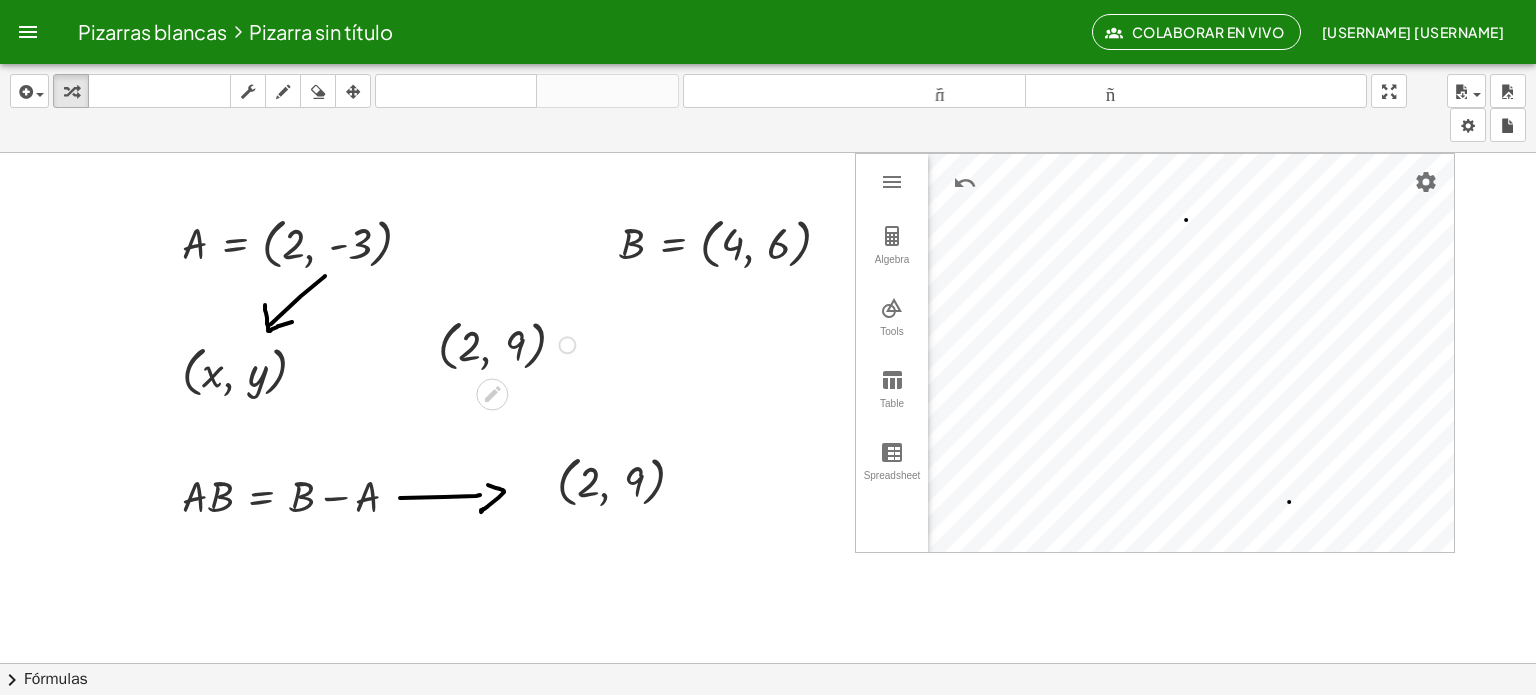 click at bounding box center [500, 391] 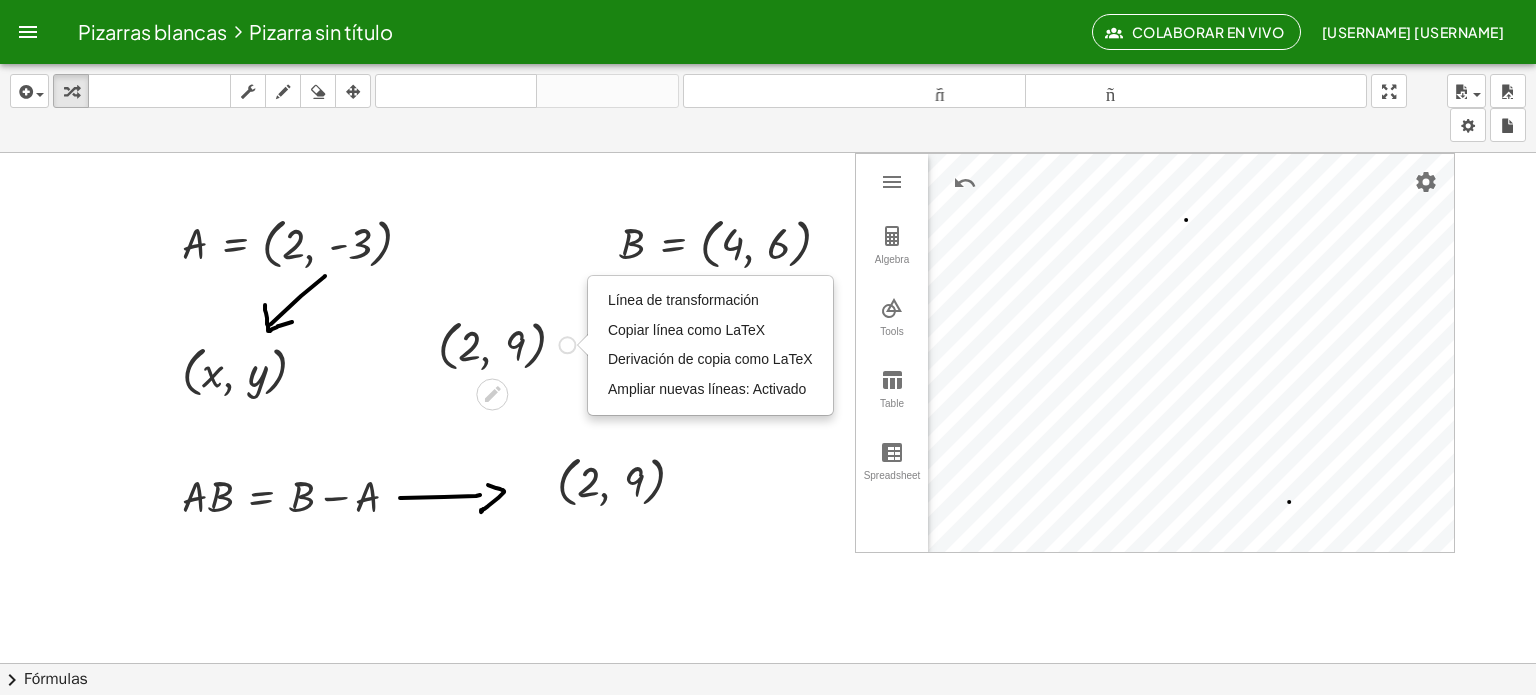 click at bounding box center [510, 343] 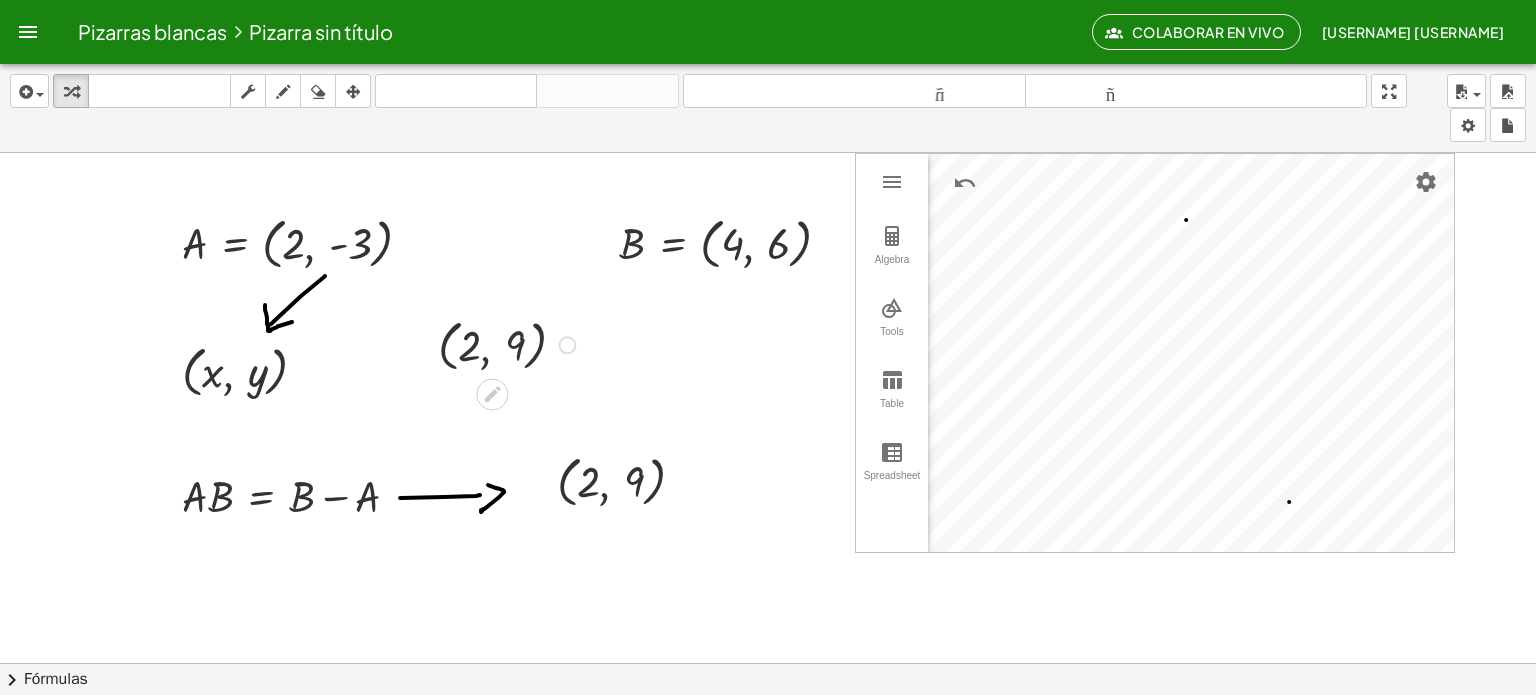click at bounding box center (510, 343) 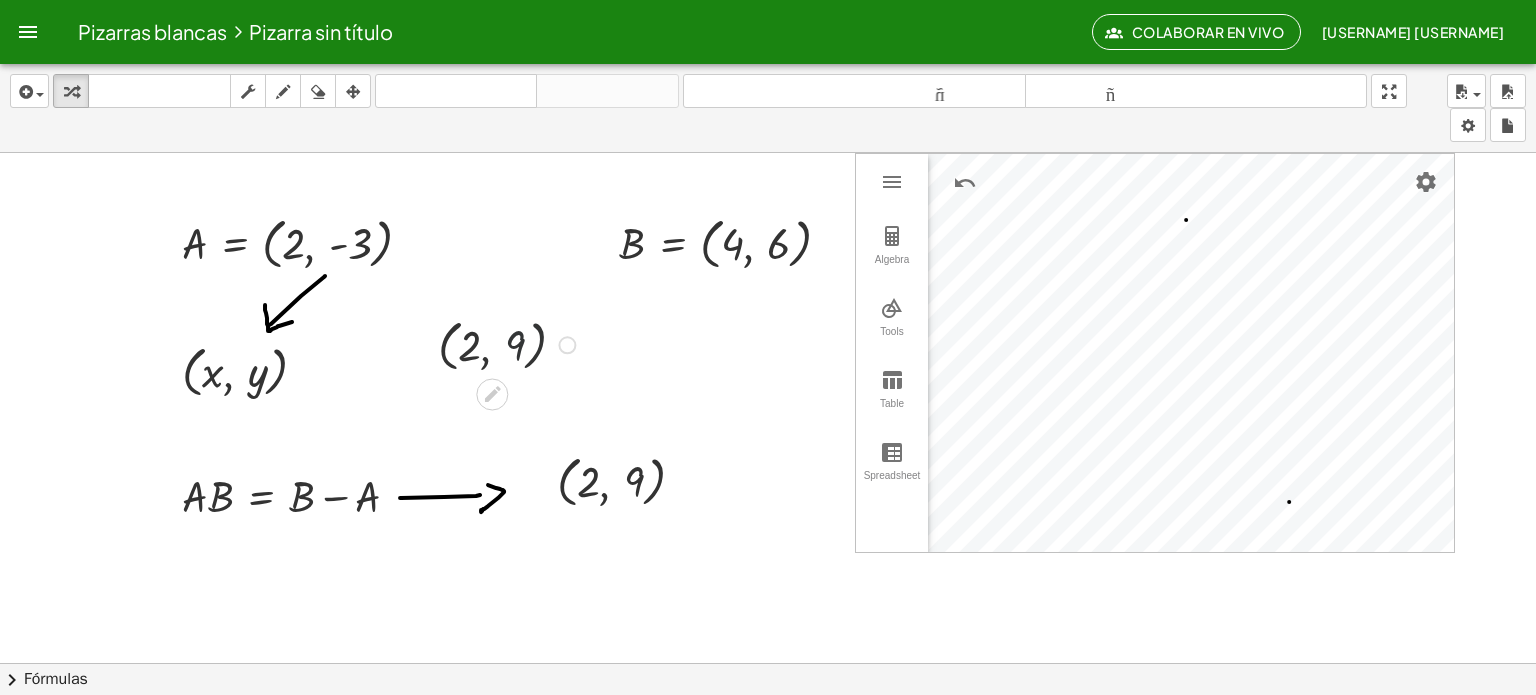 click at bounding box center (510, 343) 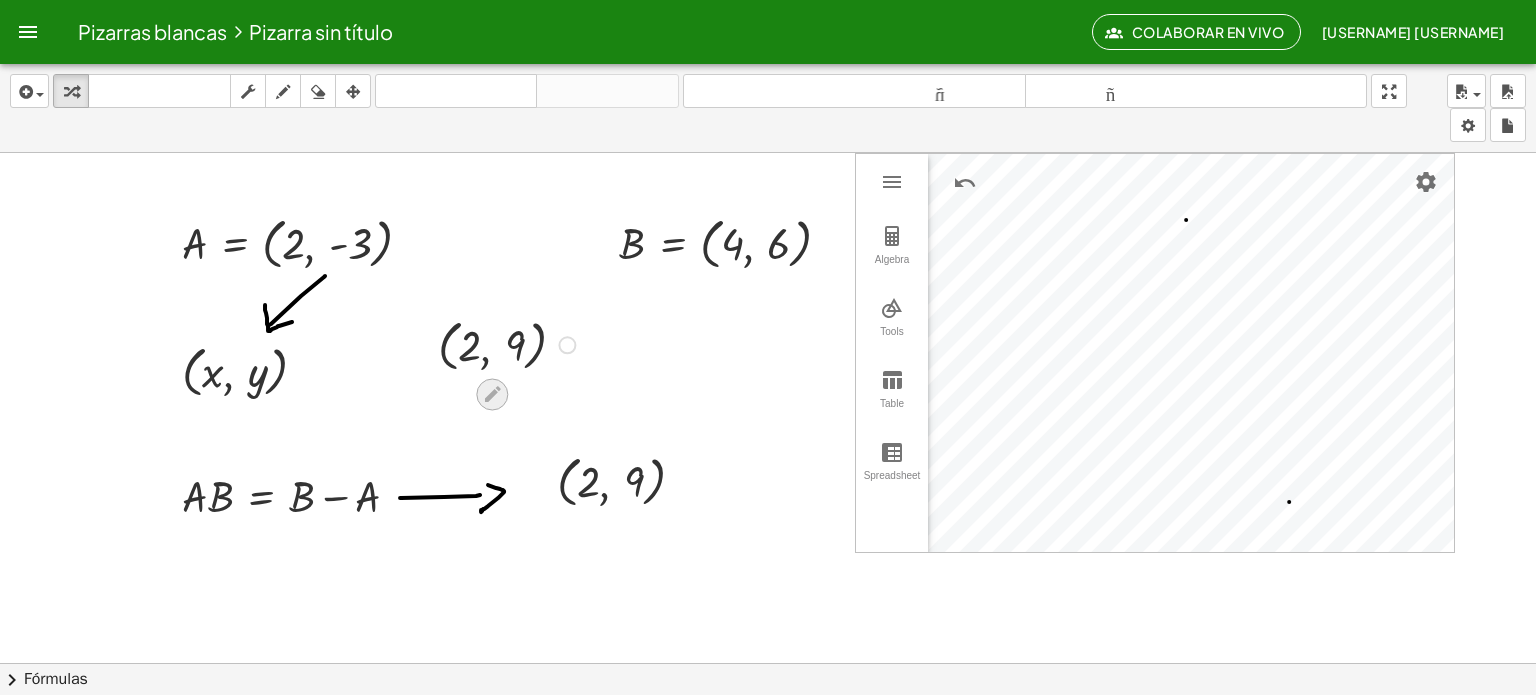 click 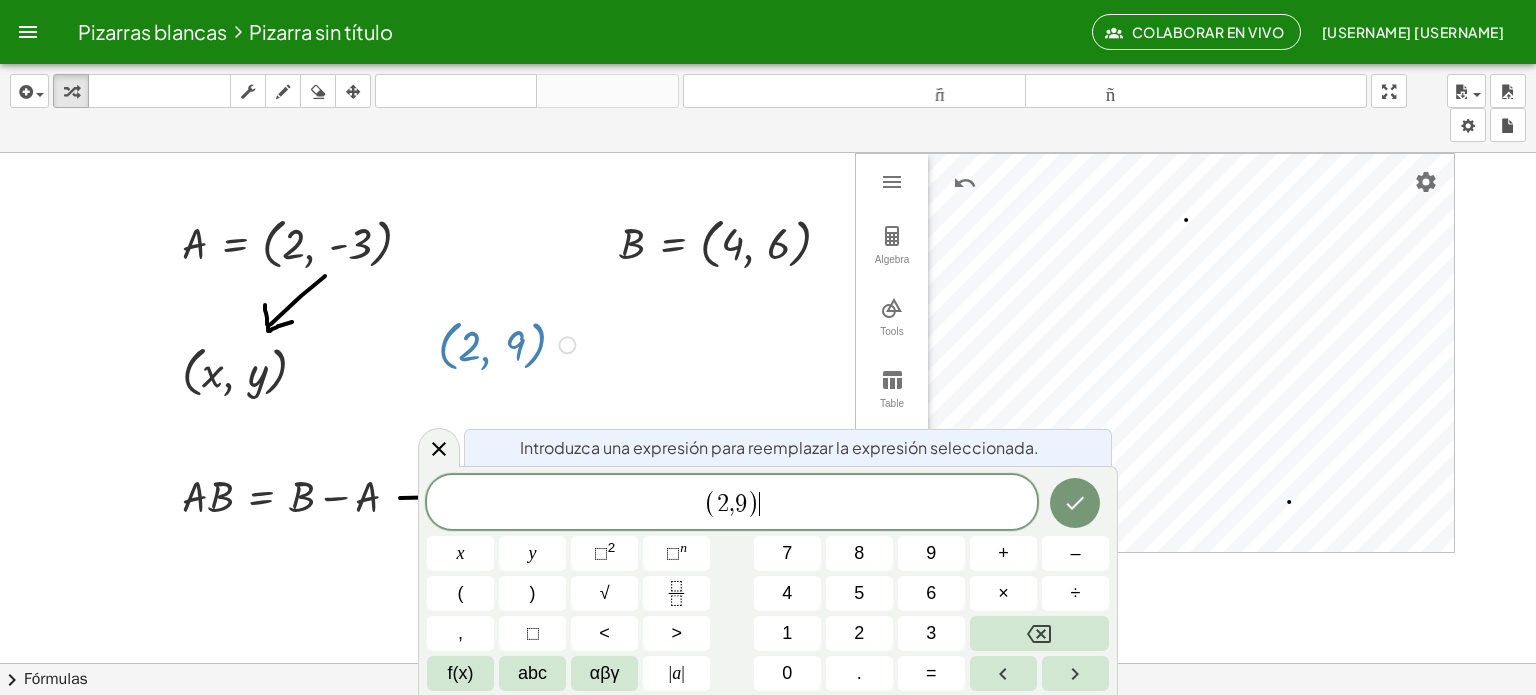 click on "( [NUMBER] , [NUMBER] ) ​" at bounding box center (732, 503) 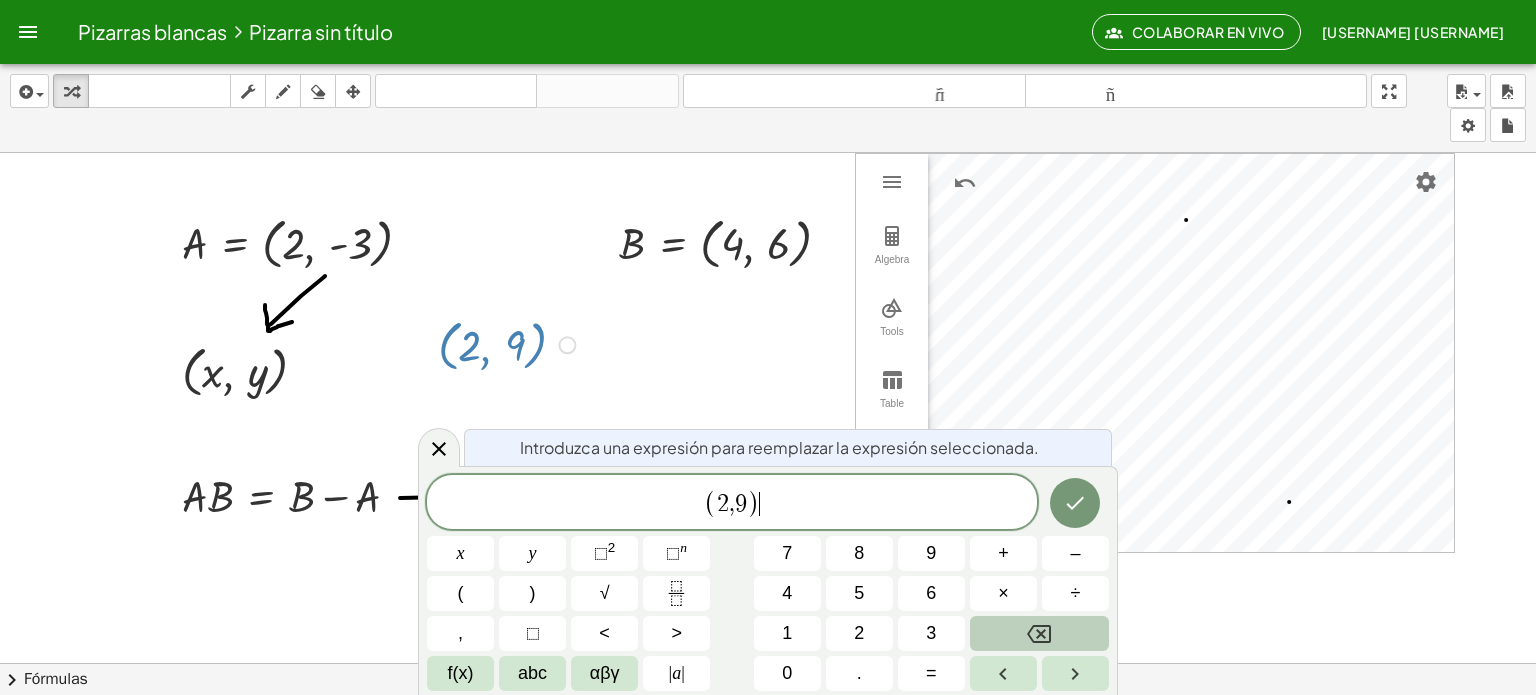 click at bounding box center [1039, 633] 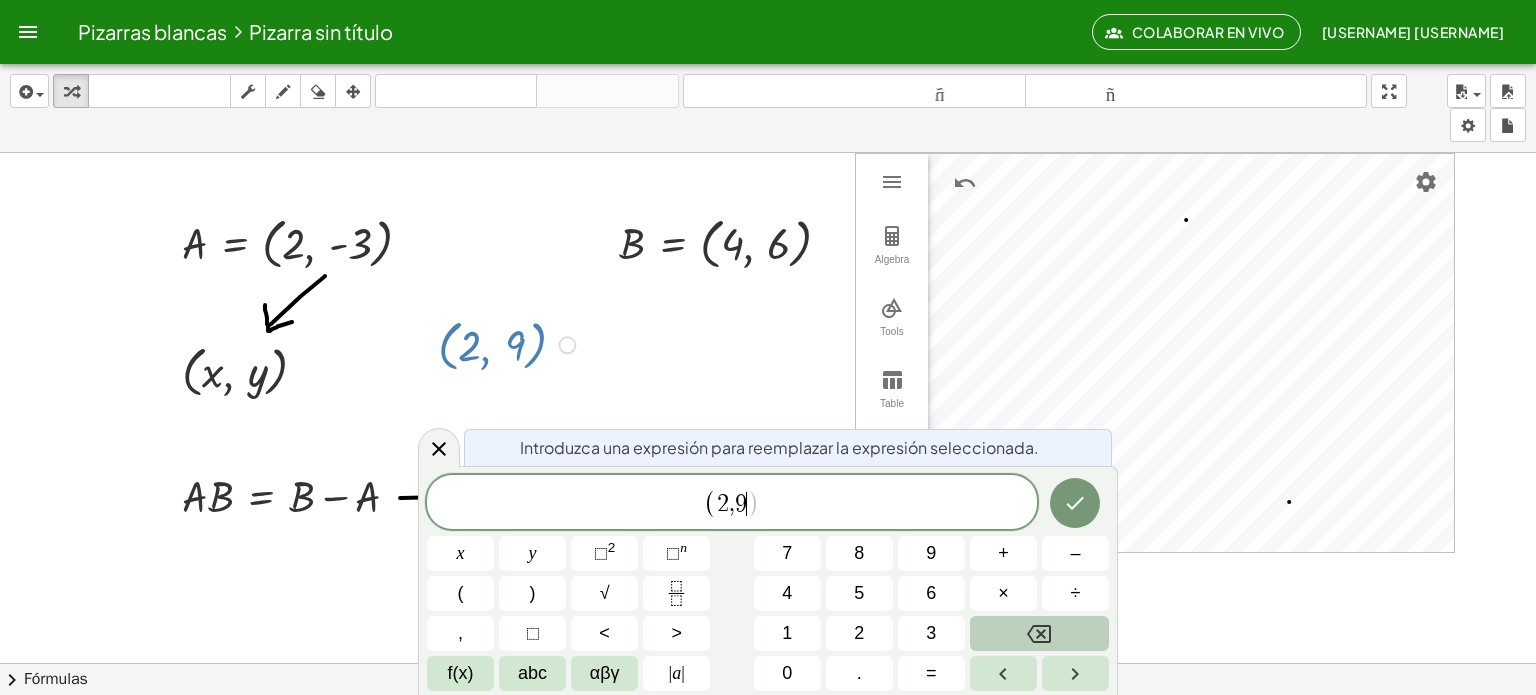click at bounding box center [1039, 633] 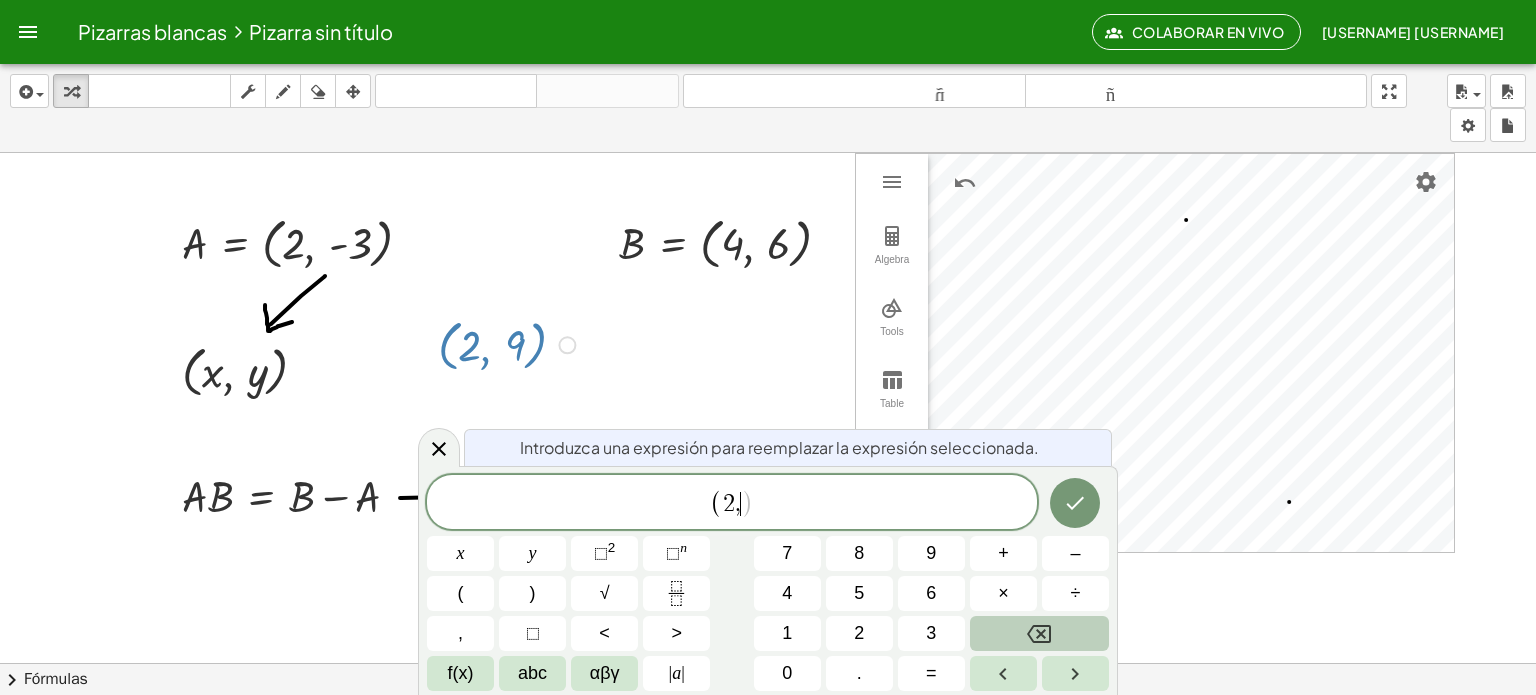 click at bounding box center (1039, 633) 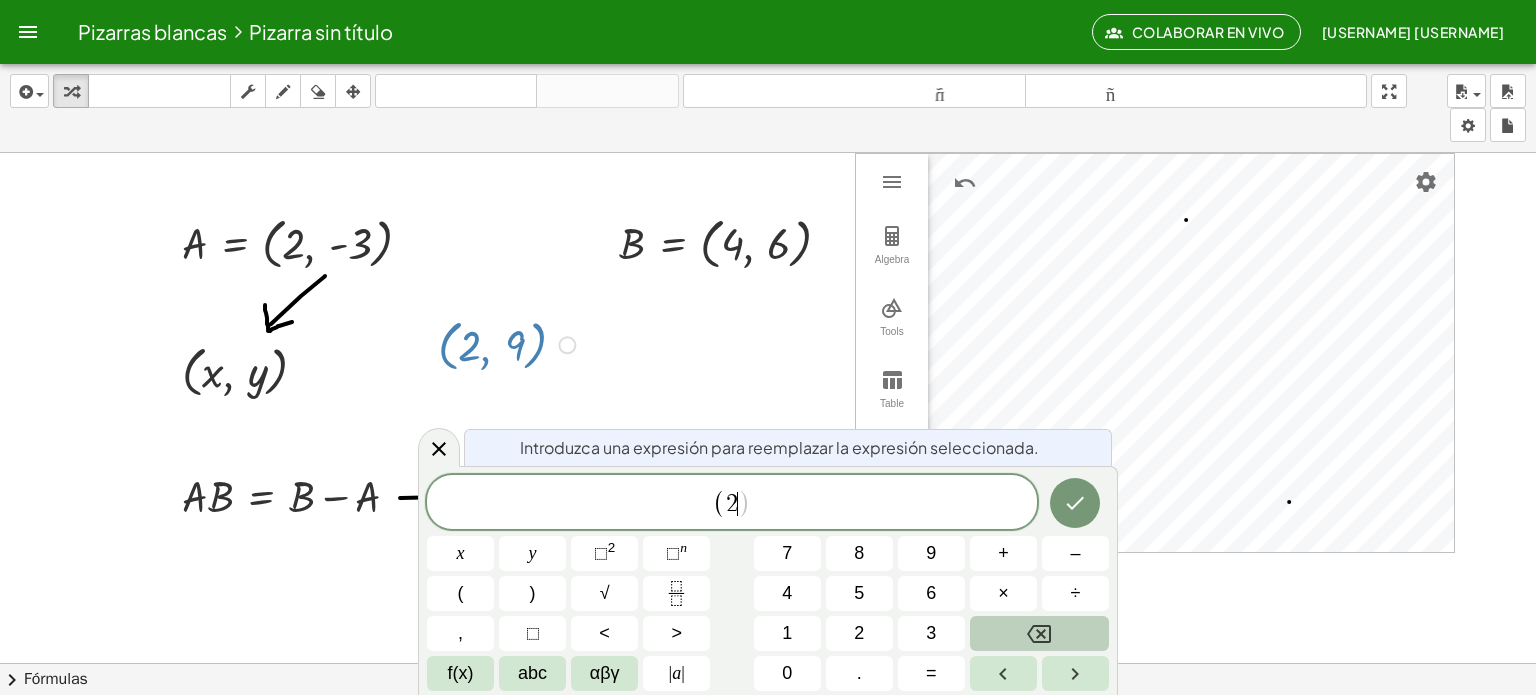 click at bounding box center [1039, 633] 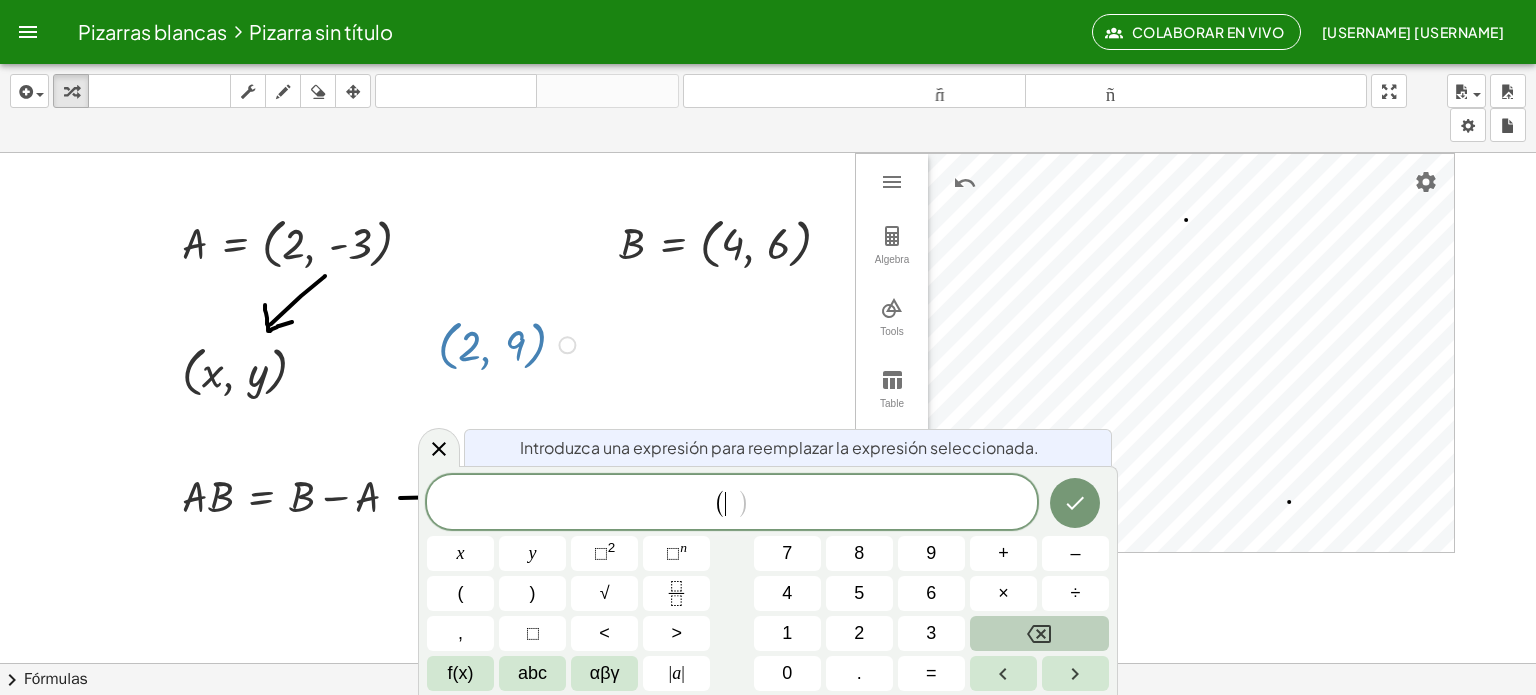 click at bounding box center (1039, 633) 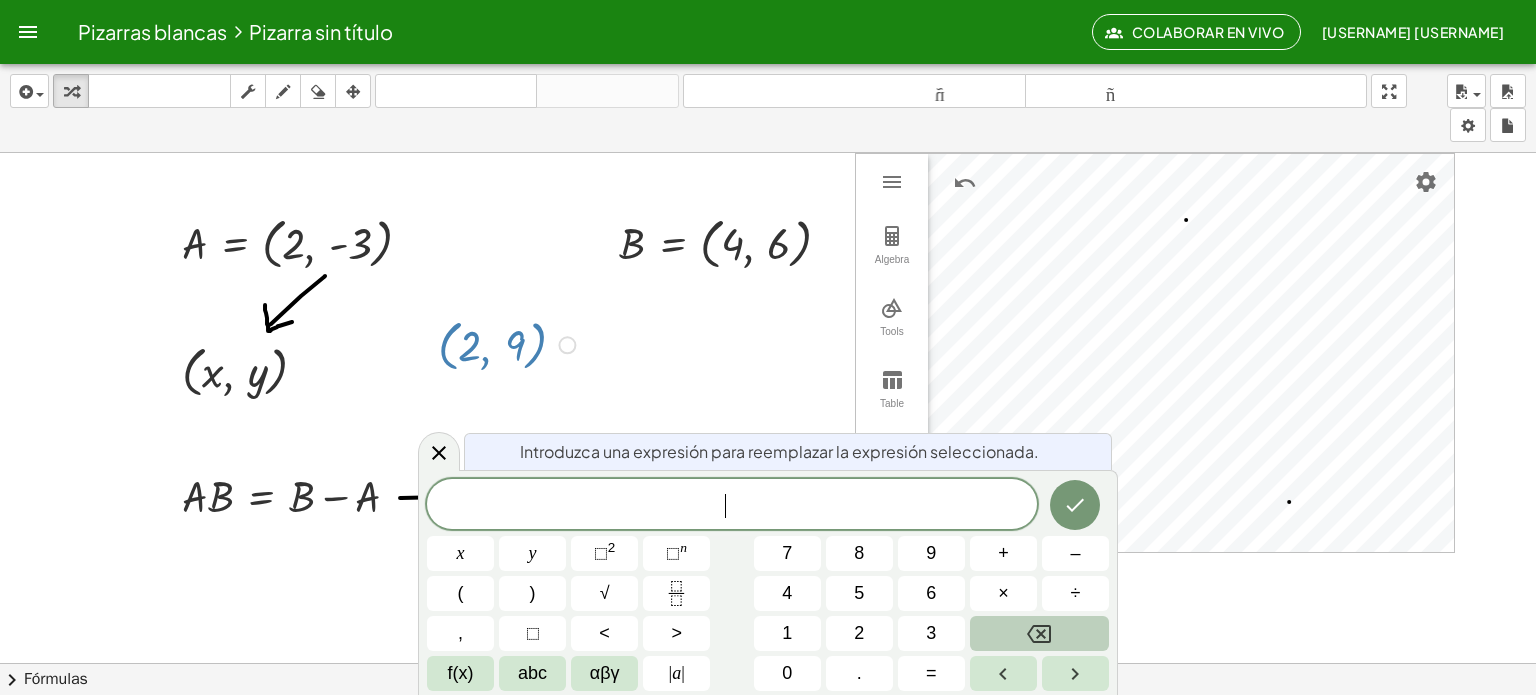 click at bounding box center [1039, 633] 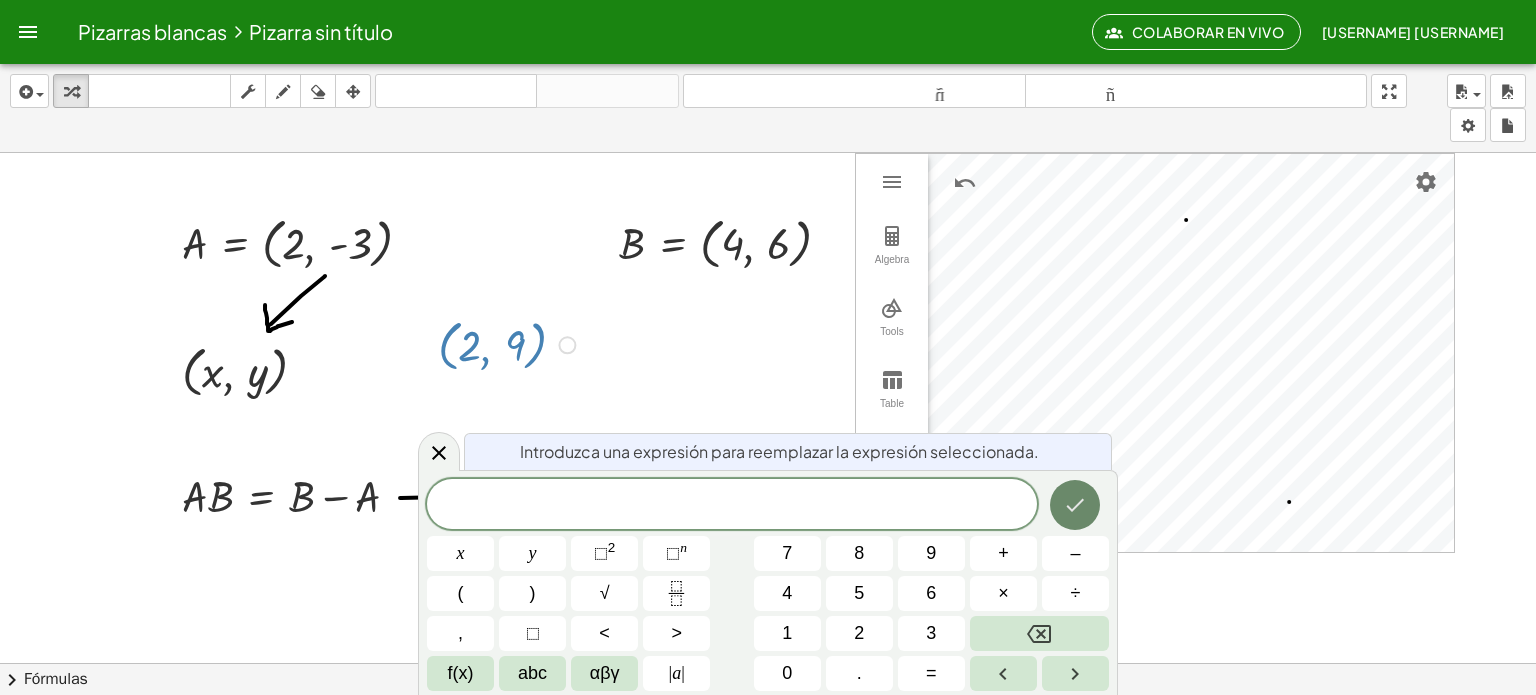 click at bounding box center (1075, 505) 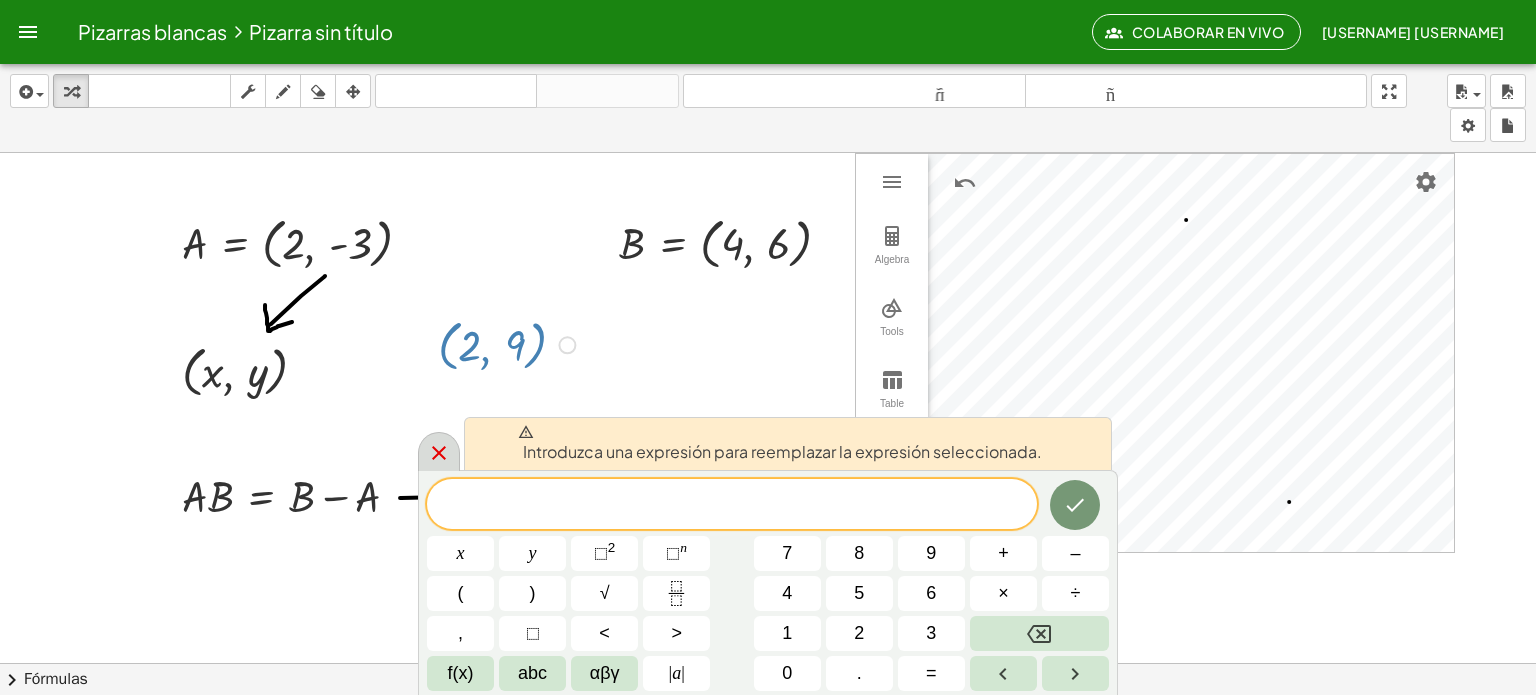 click 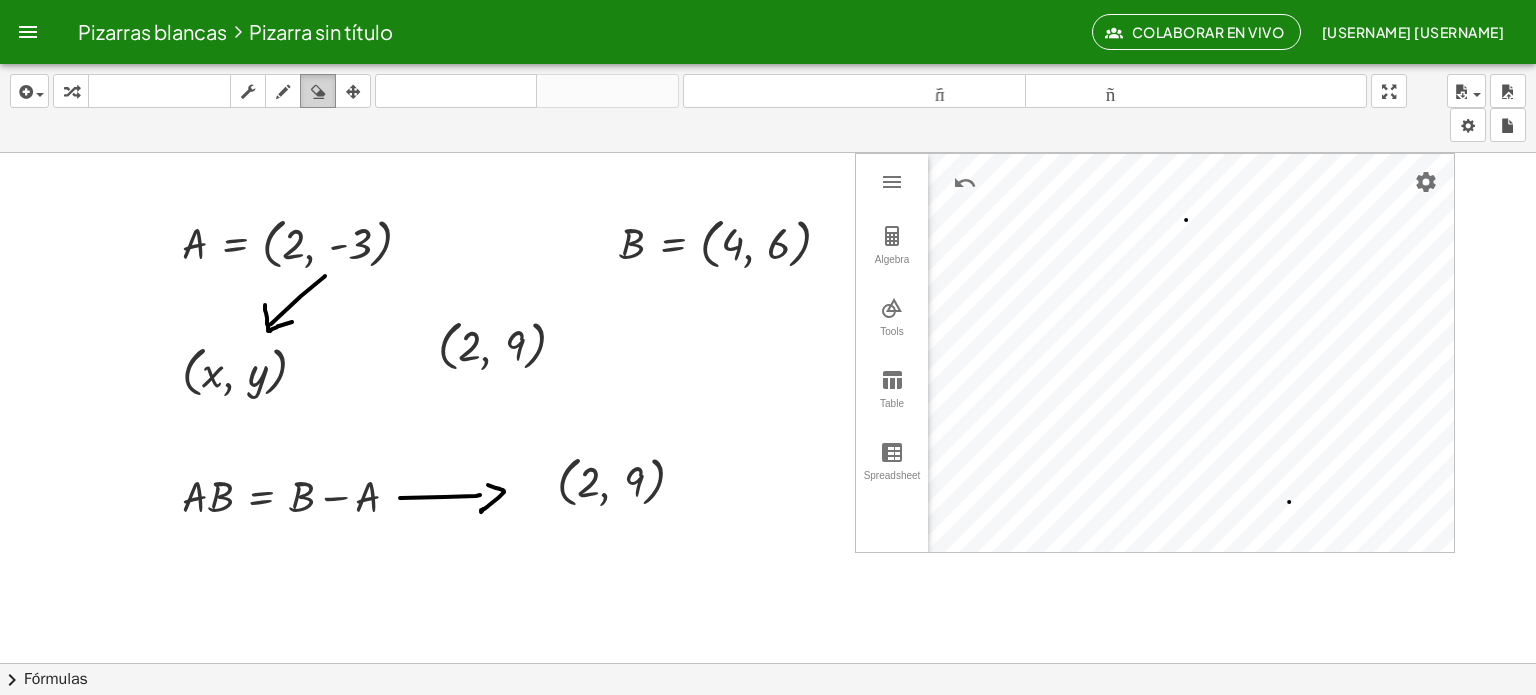 click at bounding box center [318, 92] 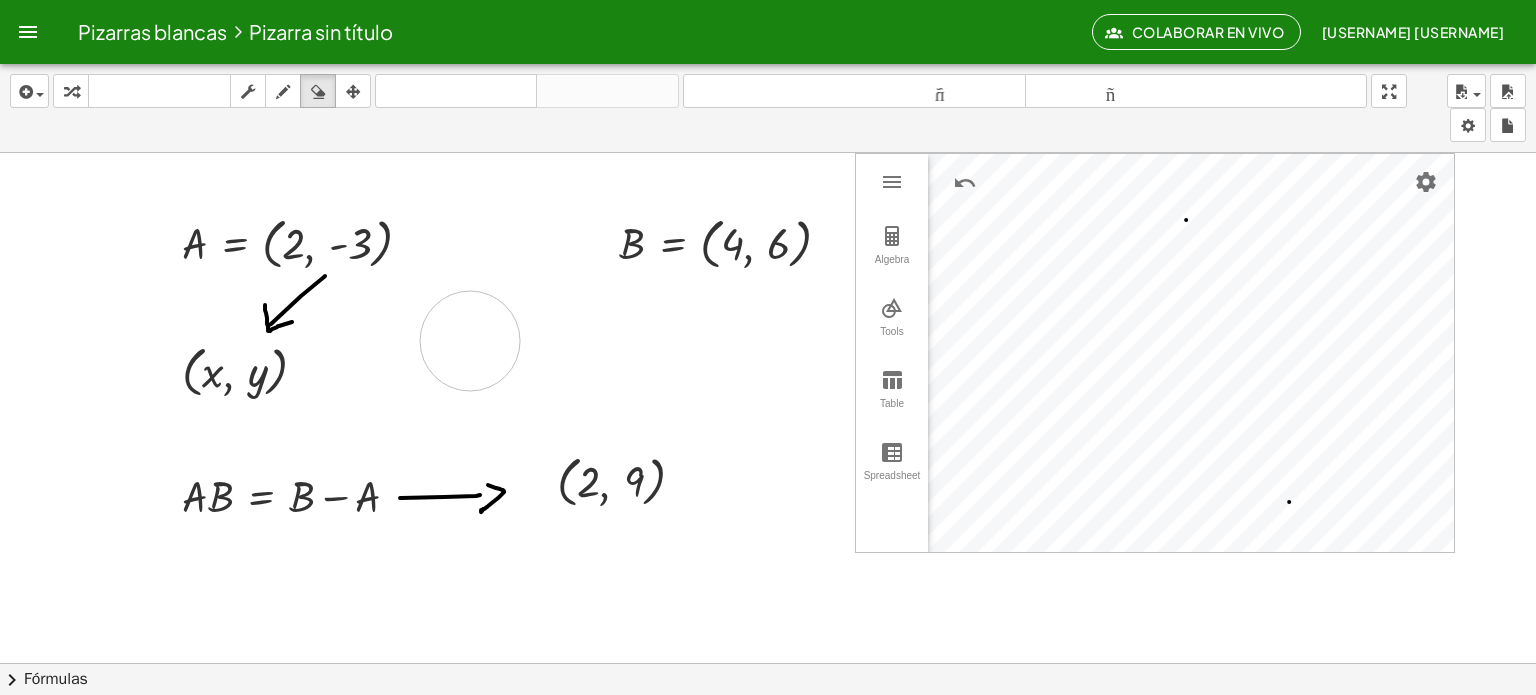 drag, startPoint x: 538, startPoint y: 348, endPoint x: 465, endPoint y: 342, distance: 73.24616 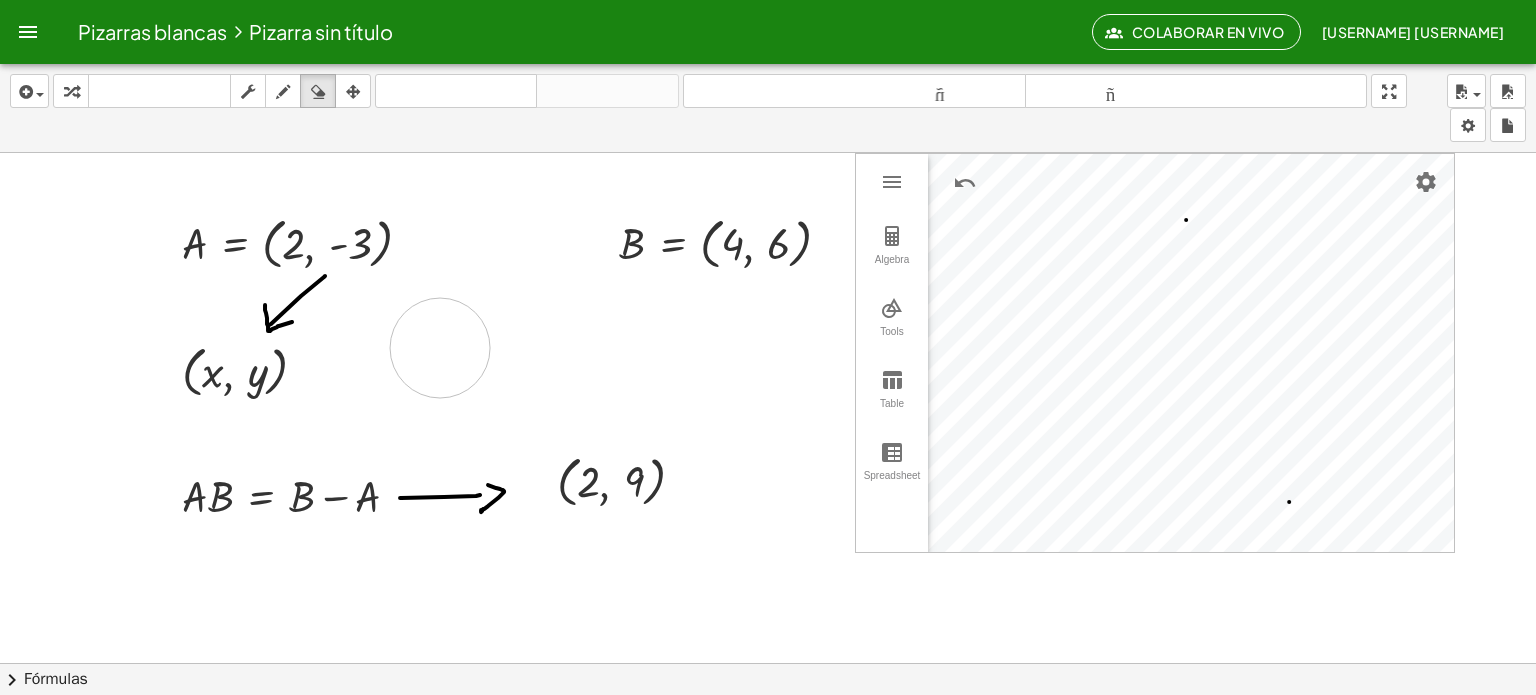 drag, startPoint x: 504, startPoint y: 336, endPoint x: 529, endPoint y: 358, distance: 33.30165 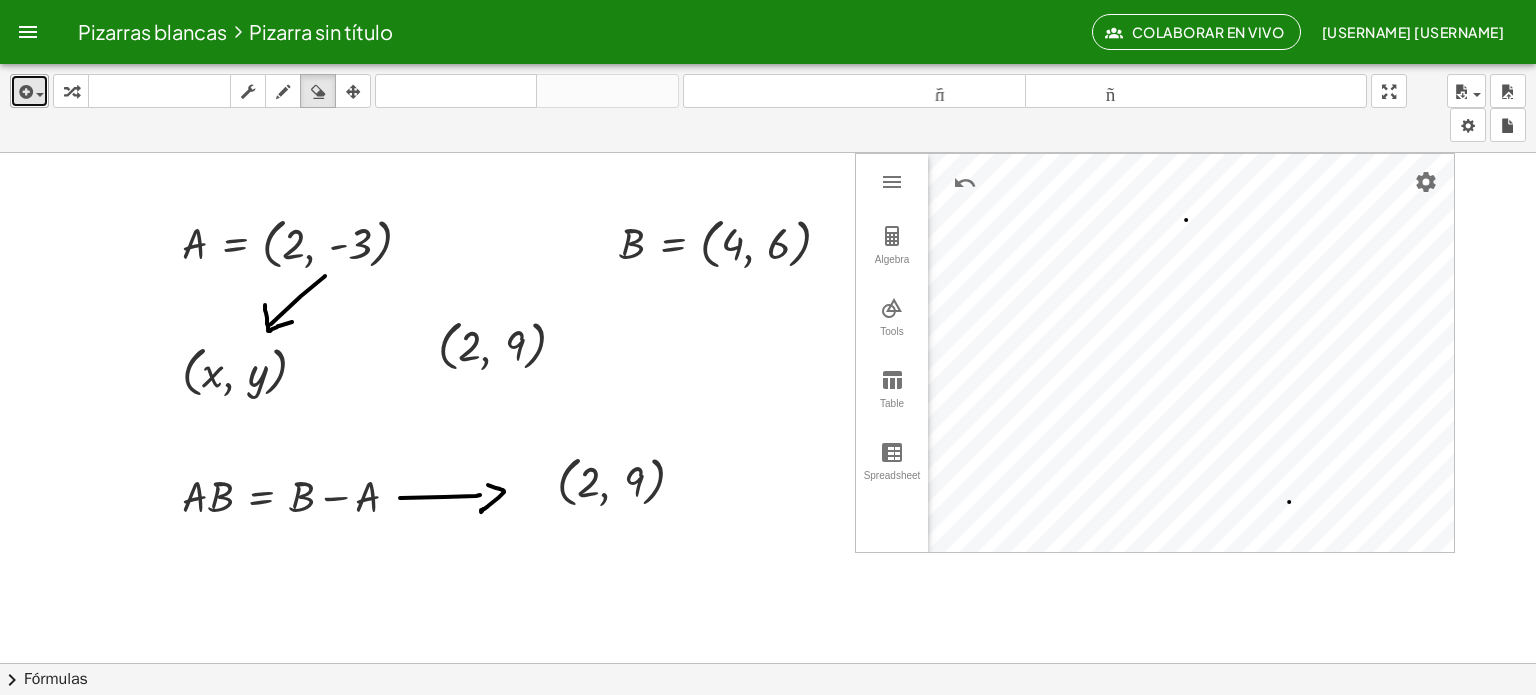 click at bounding box center (29, 91) 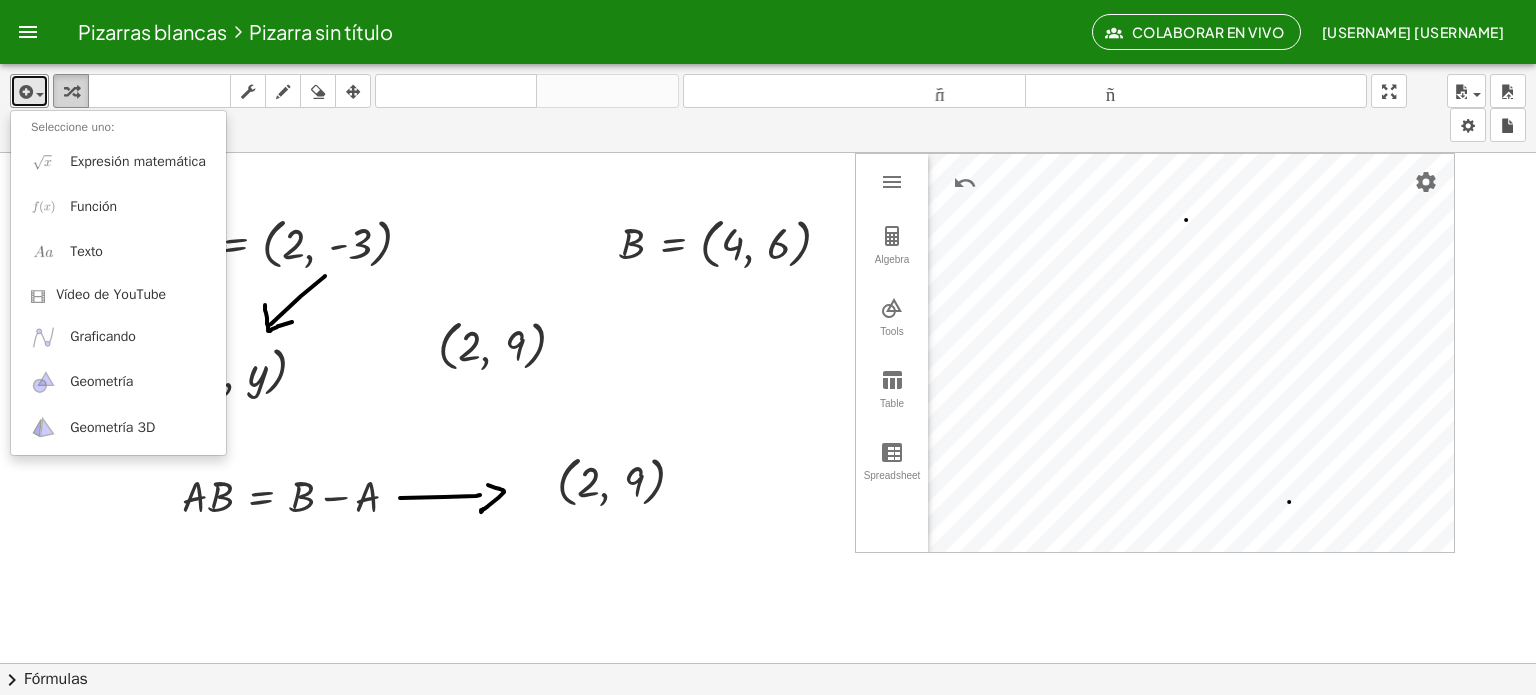 click at bounding box center [71, 92] 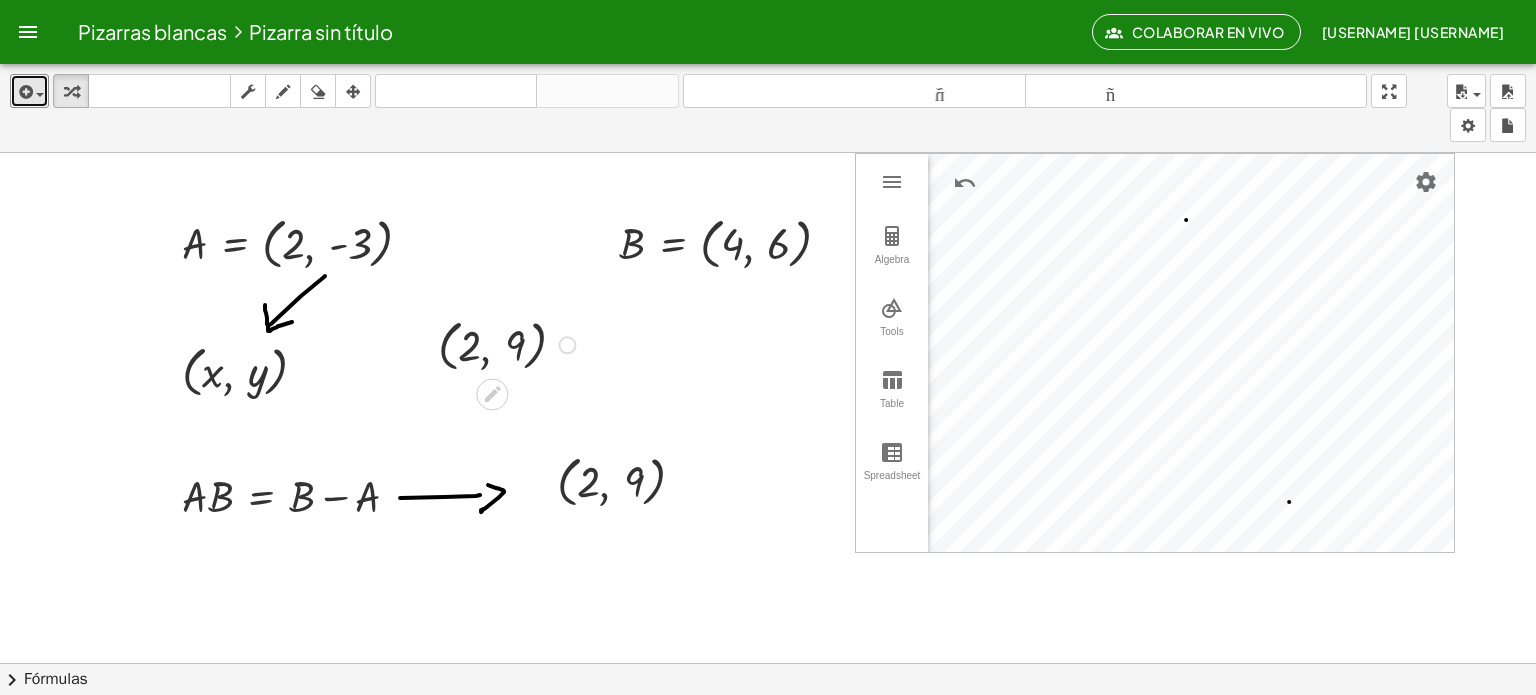 click at bounding box center [510, 343] 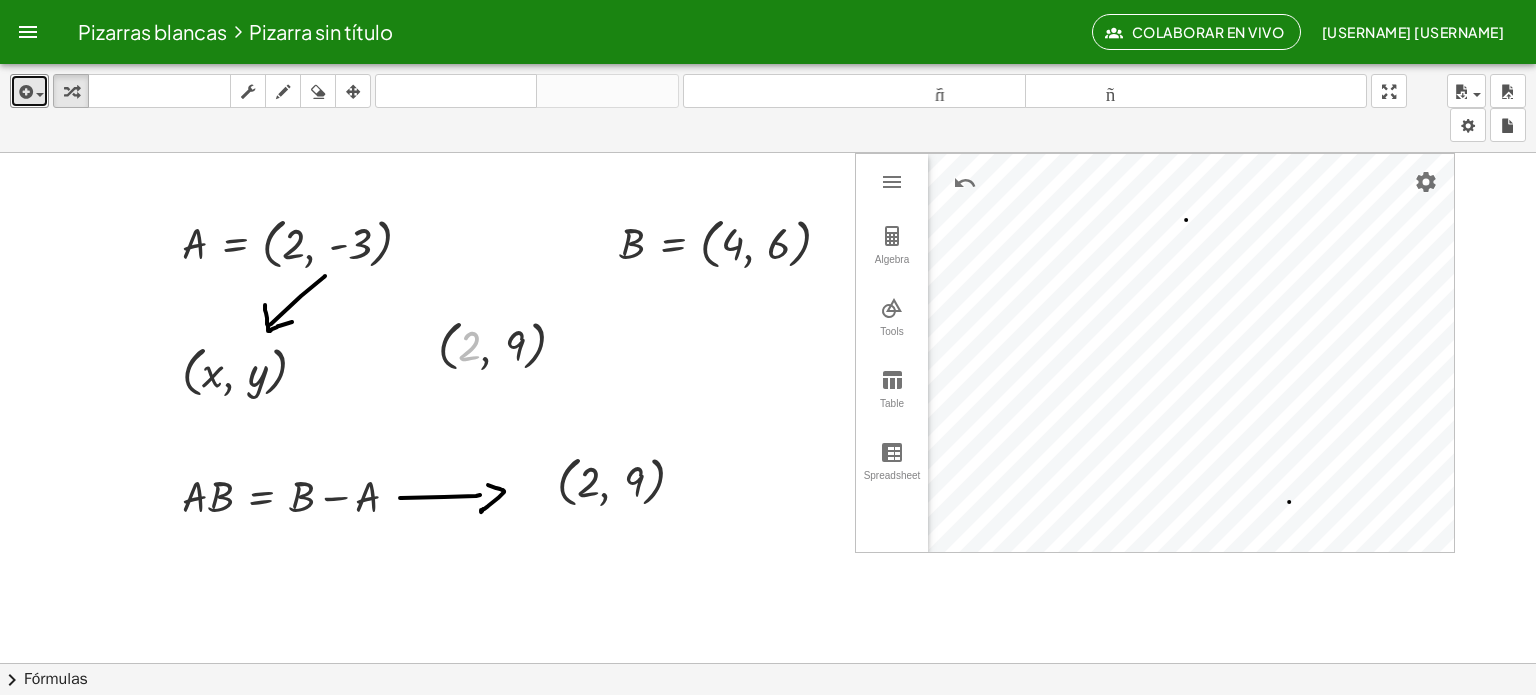 drag, startPoint x: 476, startPoint y: 337, endPoint x: 76, endPoint y: 28, distance: 505.4513 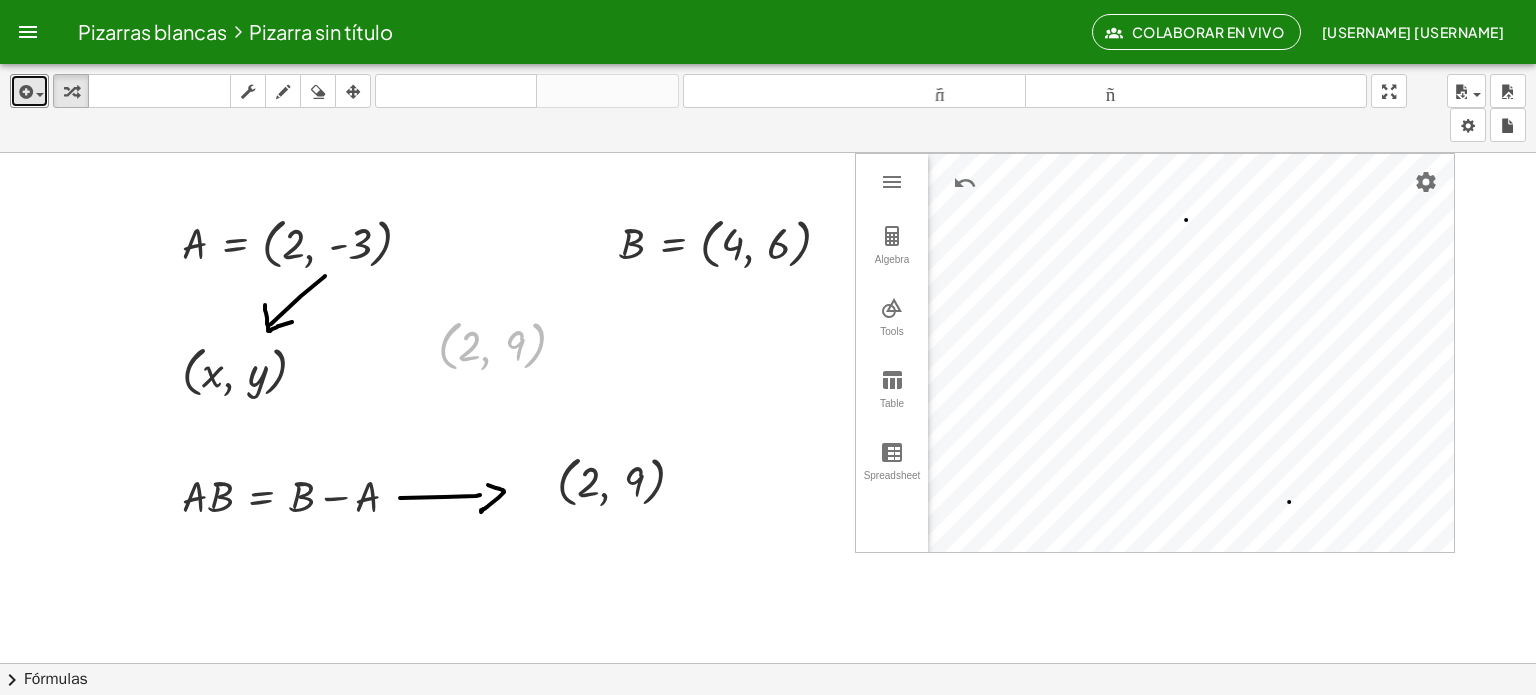 drag, startPoint x: 533, startPoint y: 355, endPoint x: 188, endPoint y: 11, distance: 487.19708 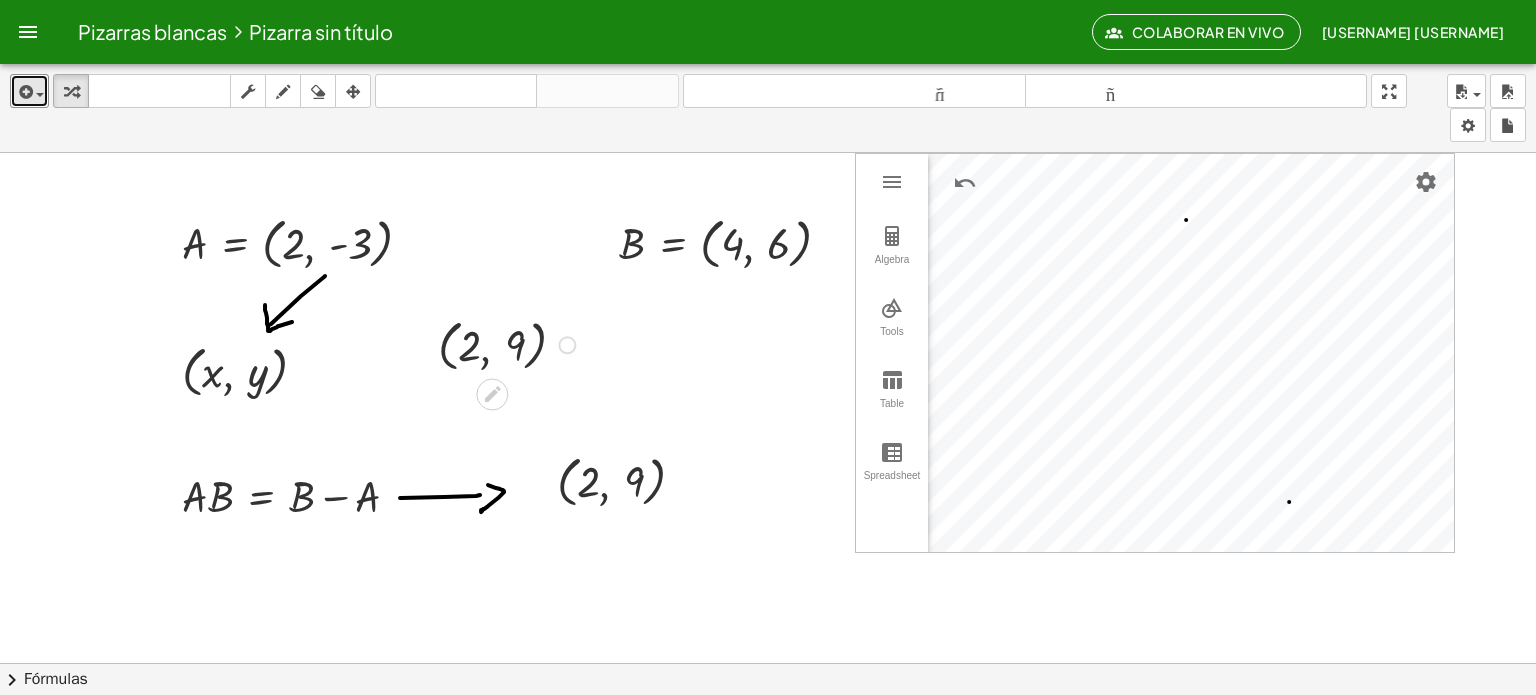 click on "Línea de transformación Copiar línea como LaTeX Derivación de copia como LaTeX Ampliar nuevas líneas: Activado" at bounding box center (567, 345) 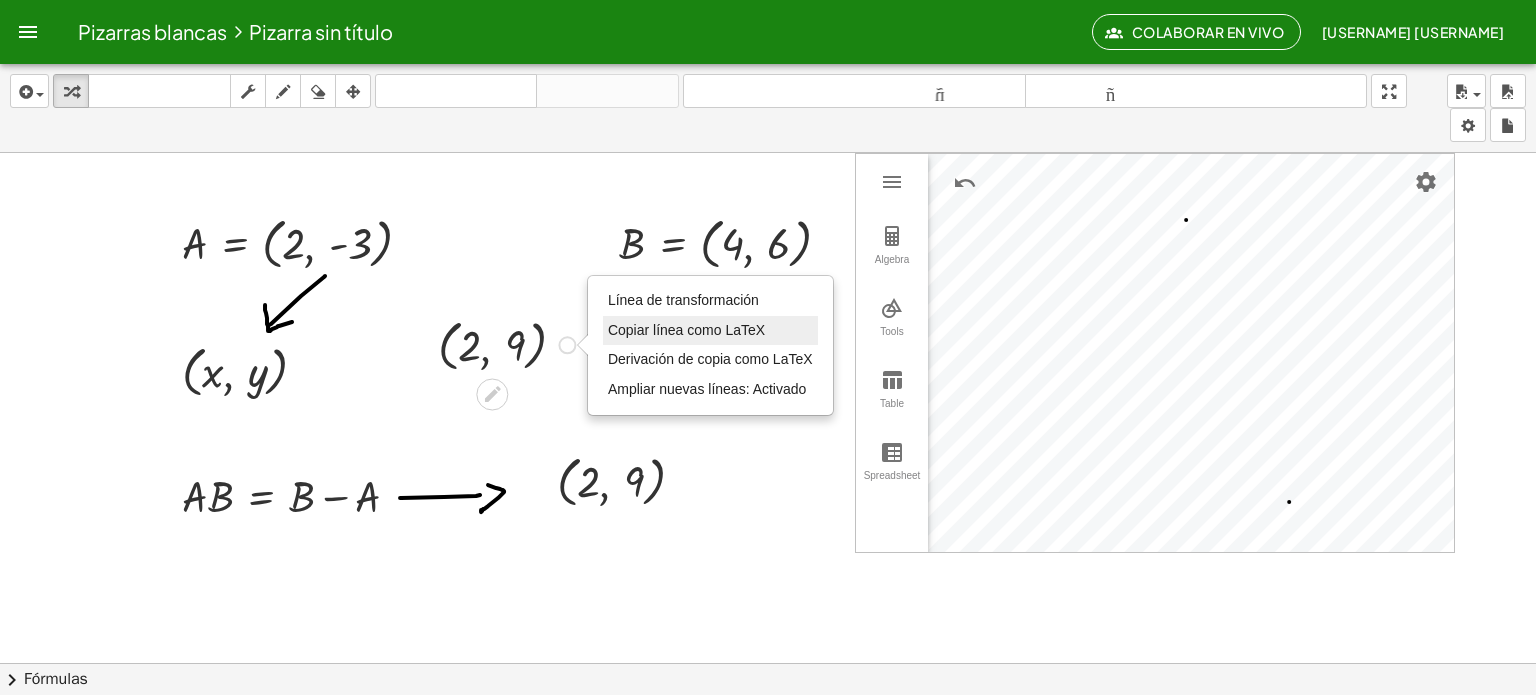 click on "Copiar línea como LaTeX" at bounding box center (710, 331) 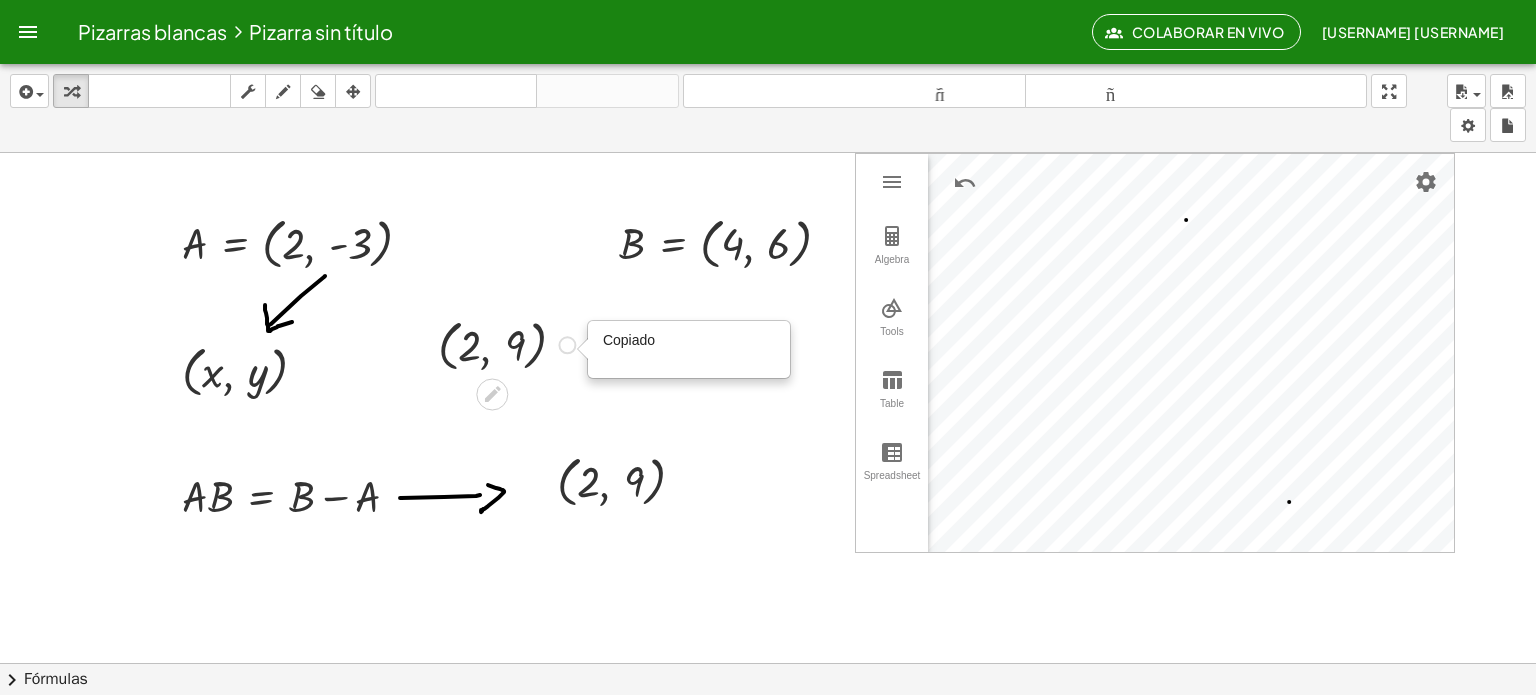click on "( , [NUMBER] , [NUMBER] ) Copiado done Copiado hecho" at bounding box center [498, 343] 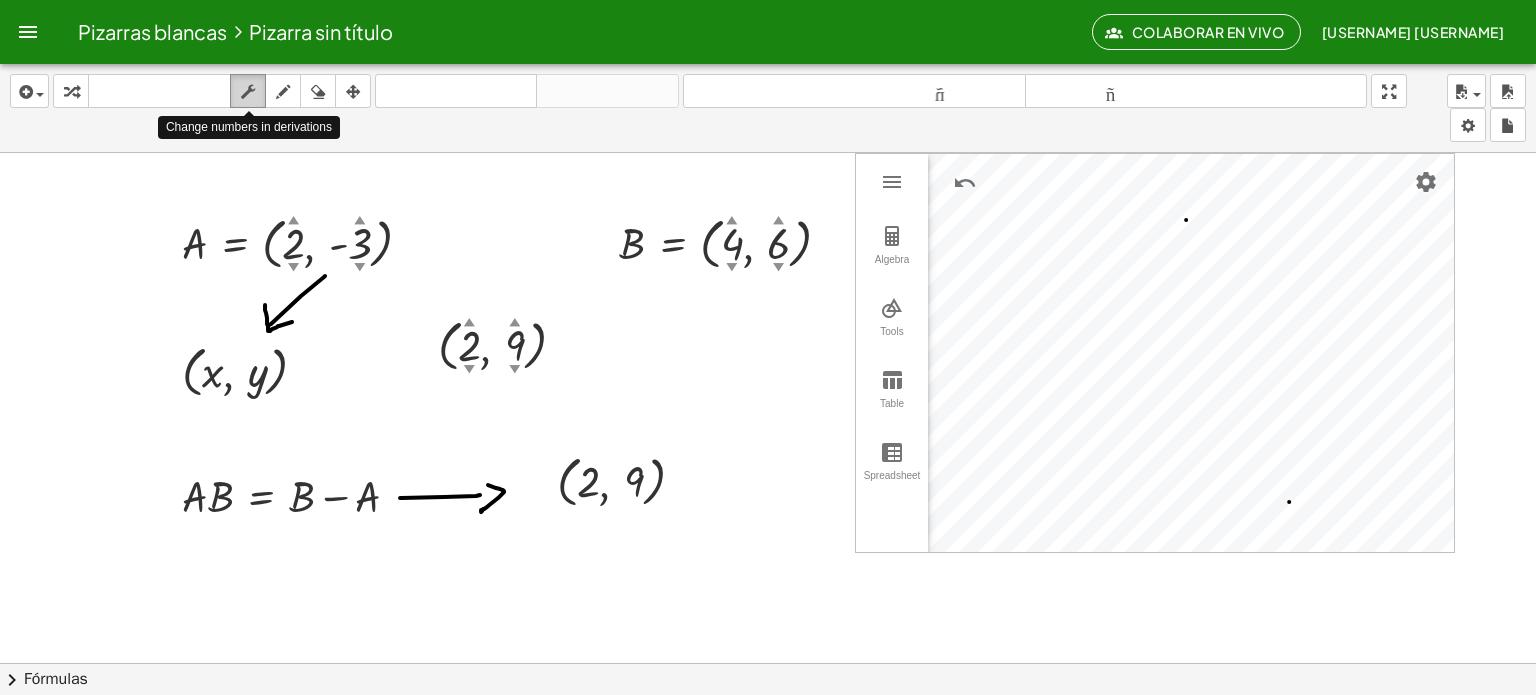 click at bounding box center (248, 92) 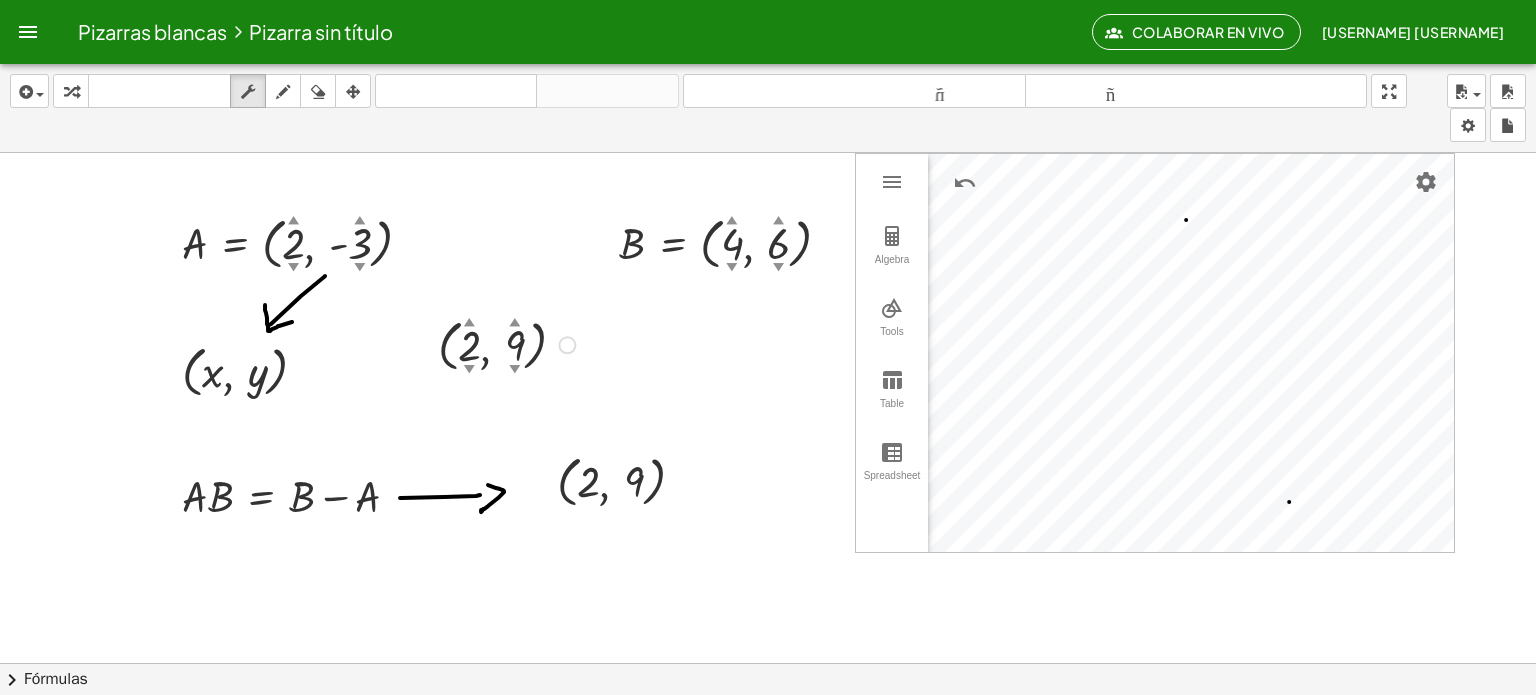 click at bounding box center [510, 343] 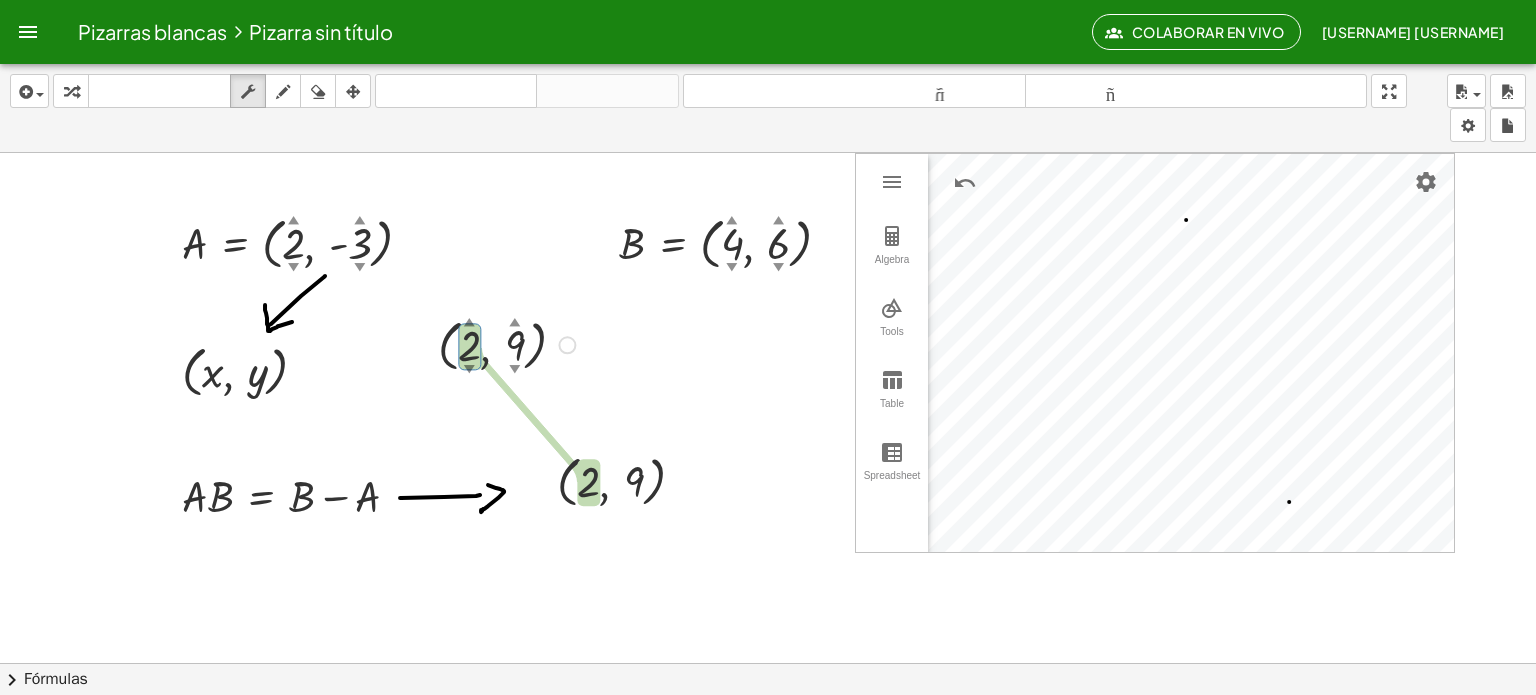 click at bounding box center [510, 343] 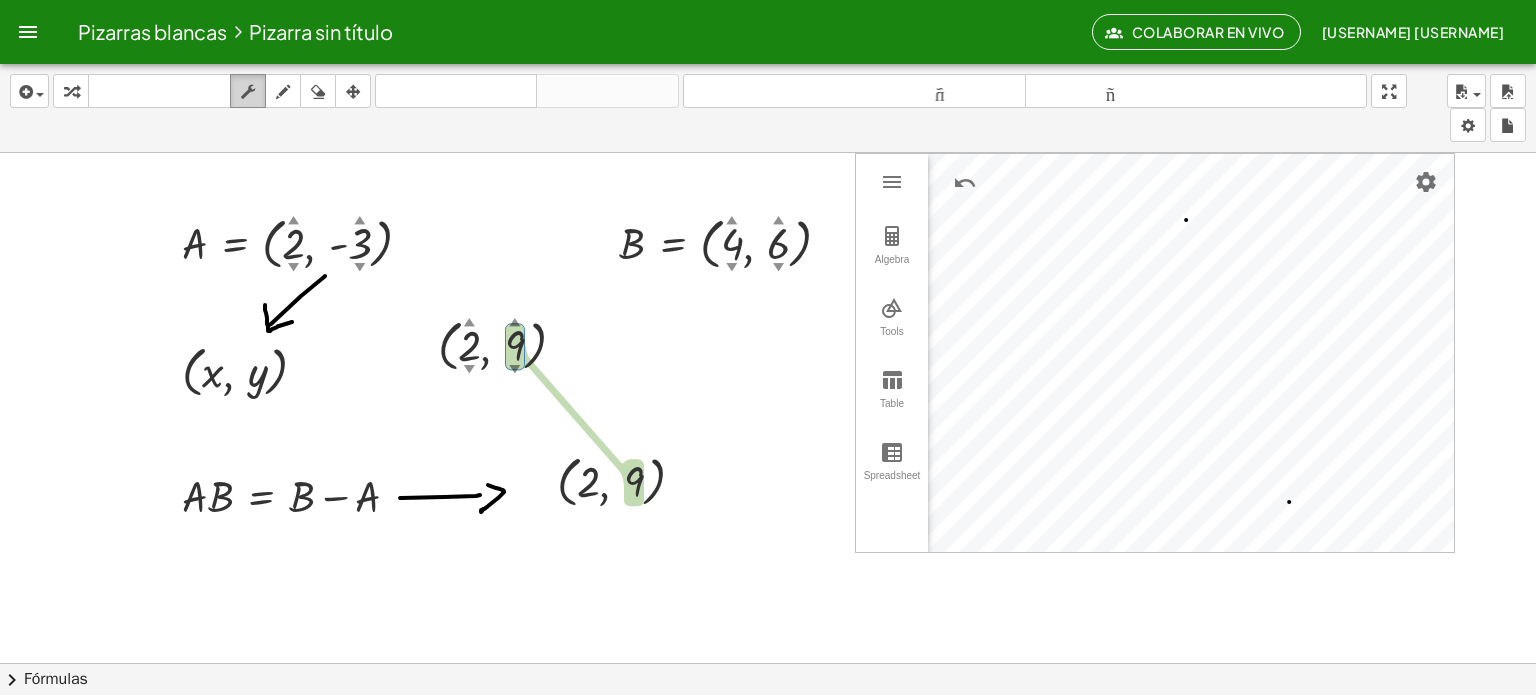 click at bounding box center [248, 92] 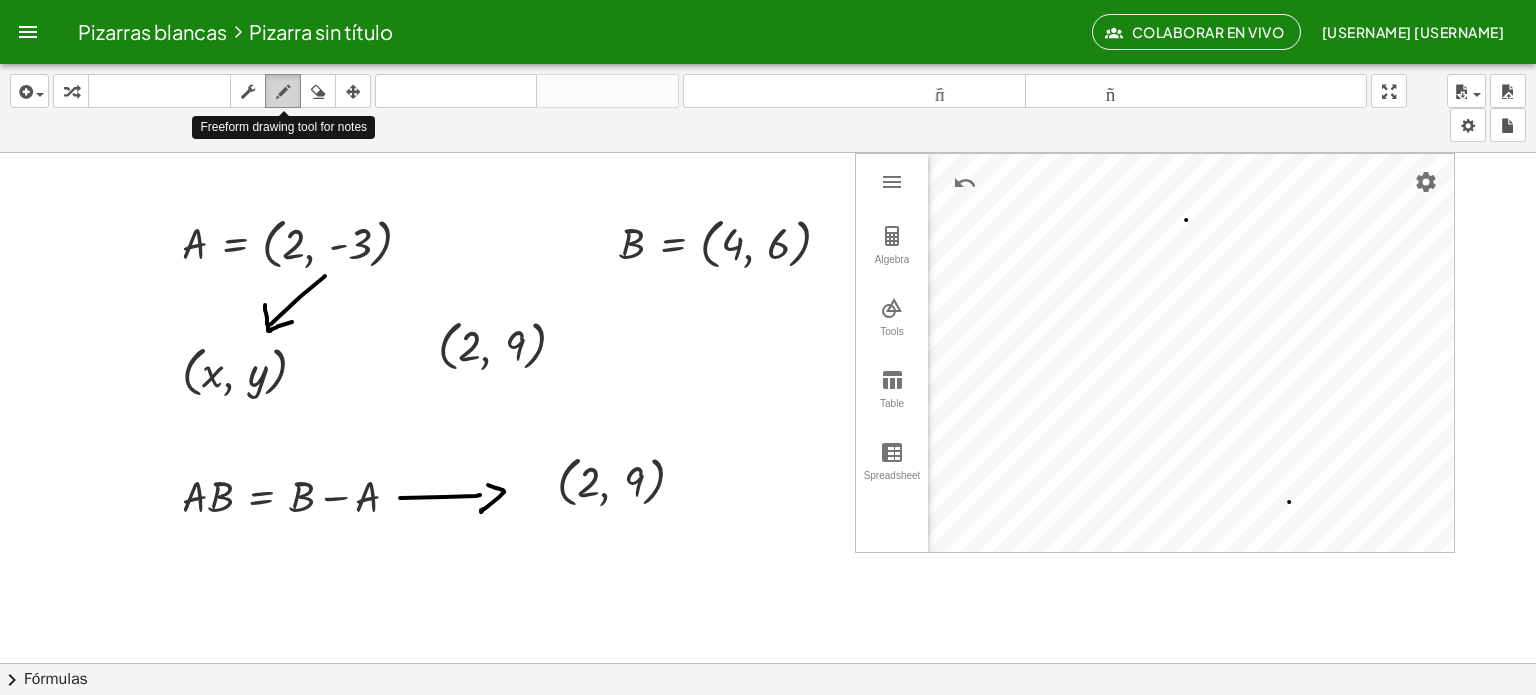 click at bounding box center (283, 92) 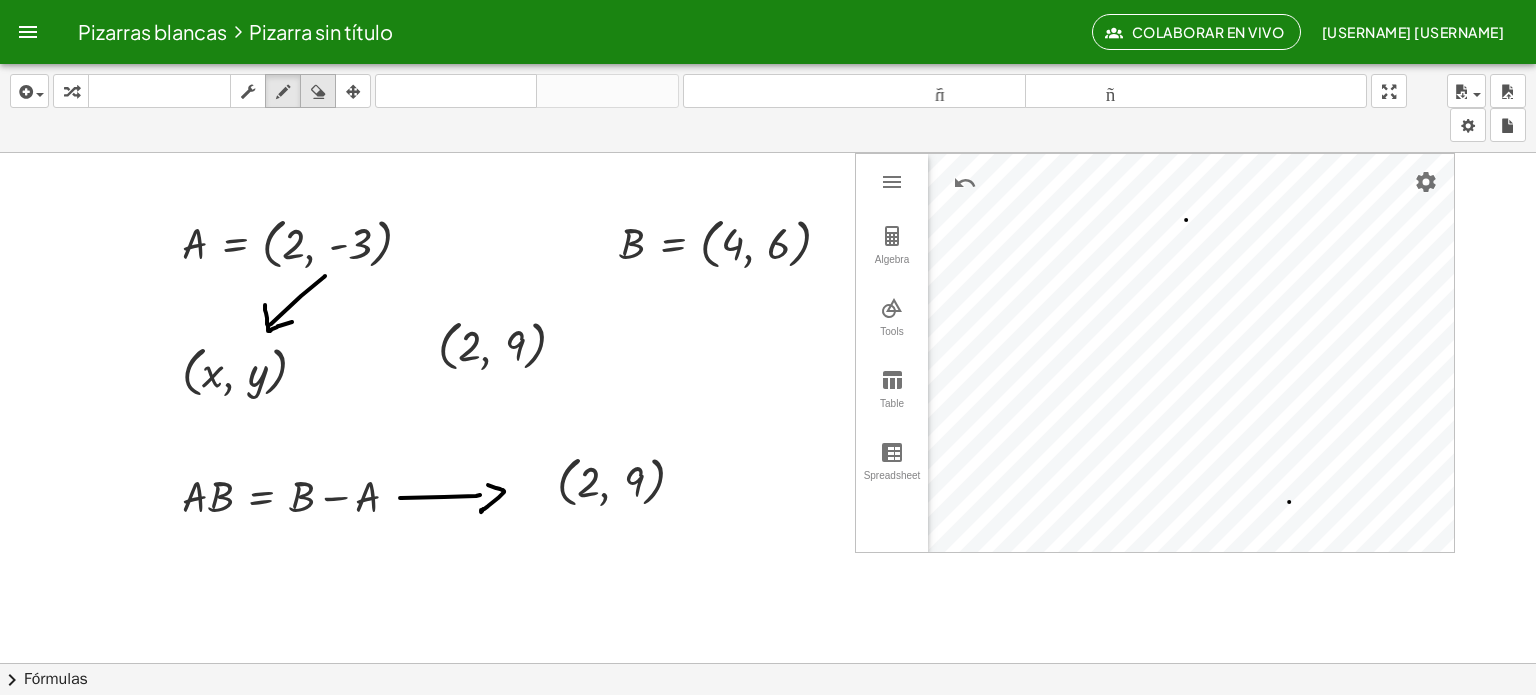 click at bounding box center [318, 92] 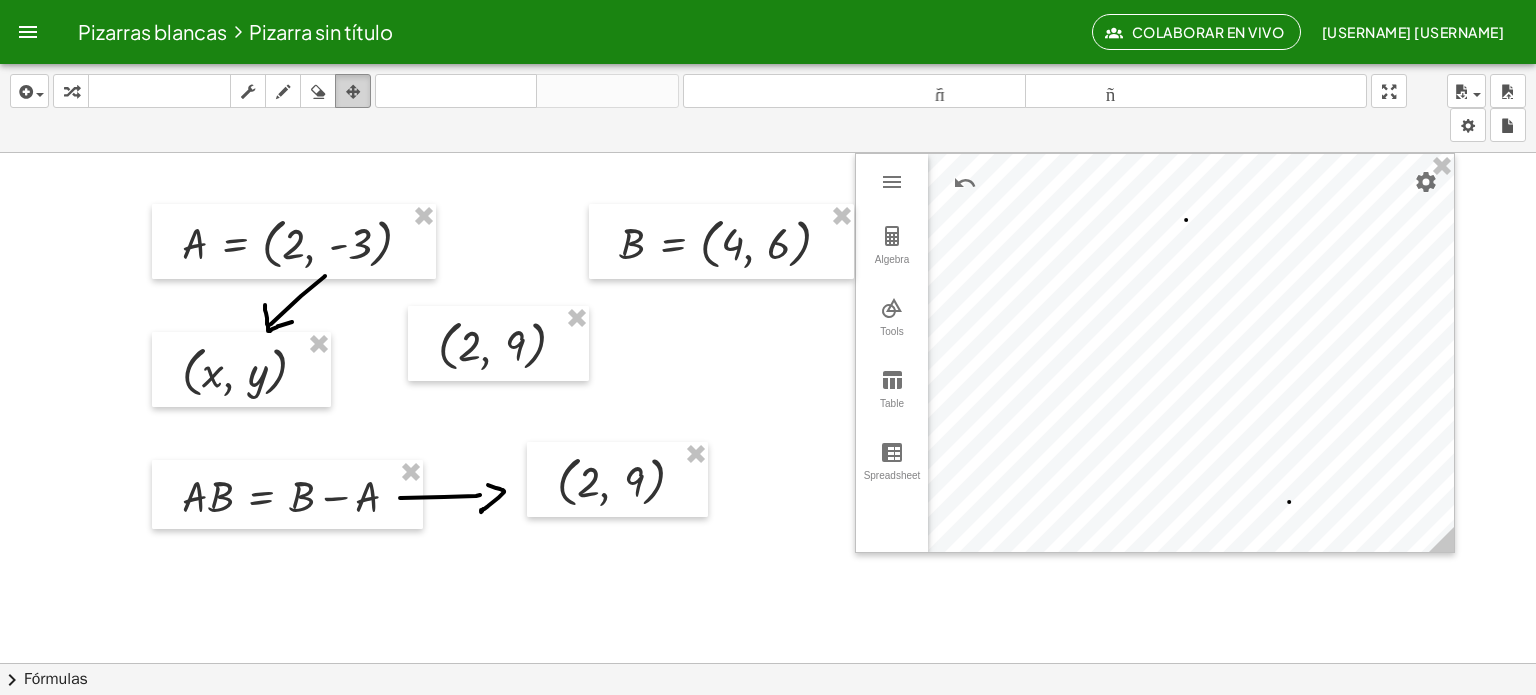 click at bounding box center (353, 91) 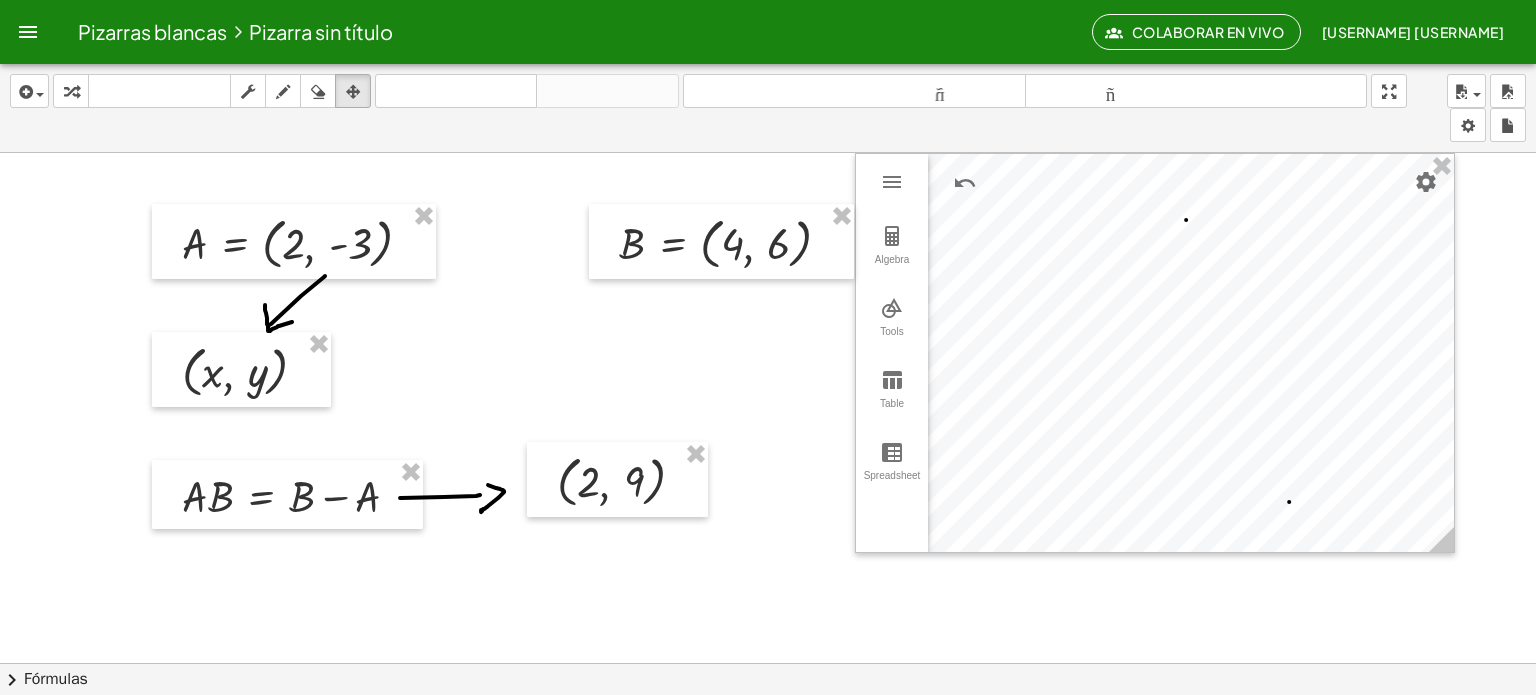 click at bounding box center [768, 742] 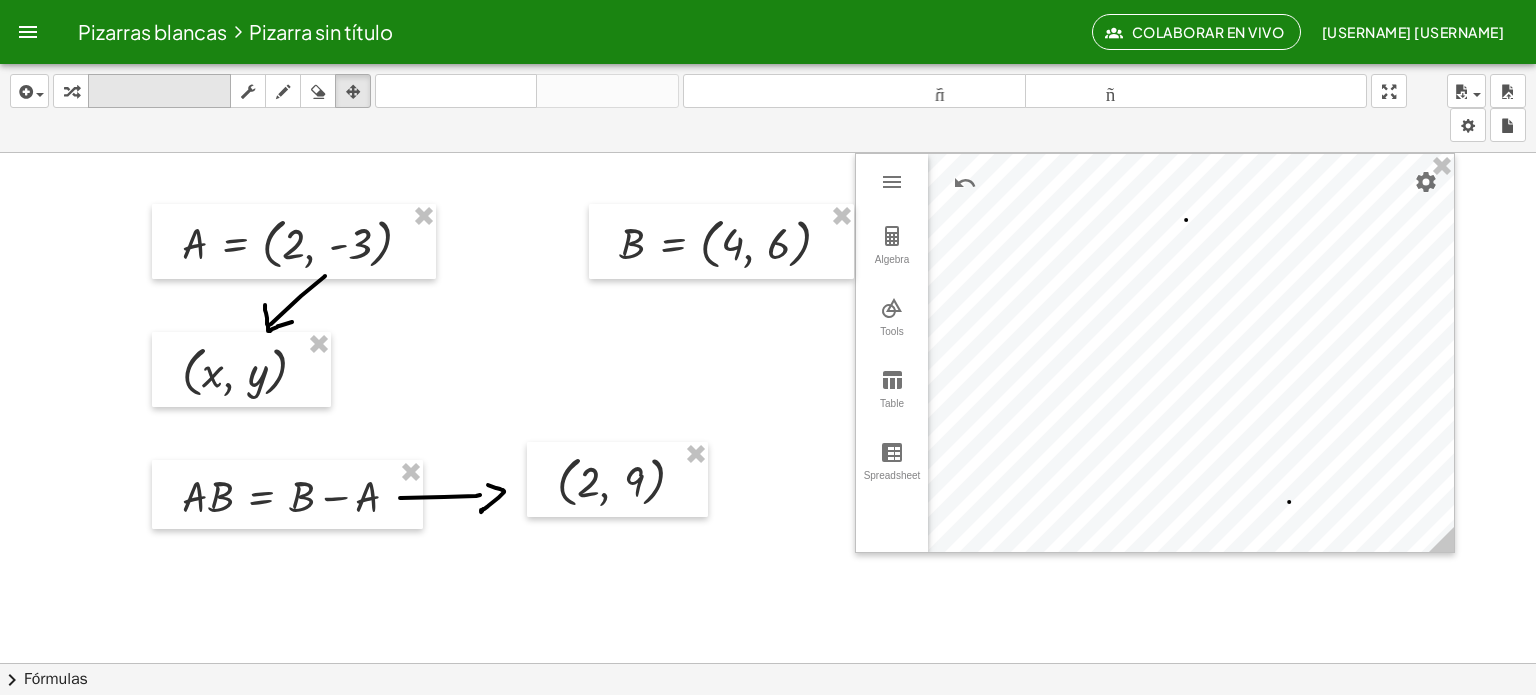 click on "teclado" at bounding box center (159, 91) 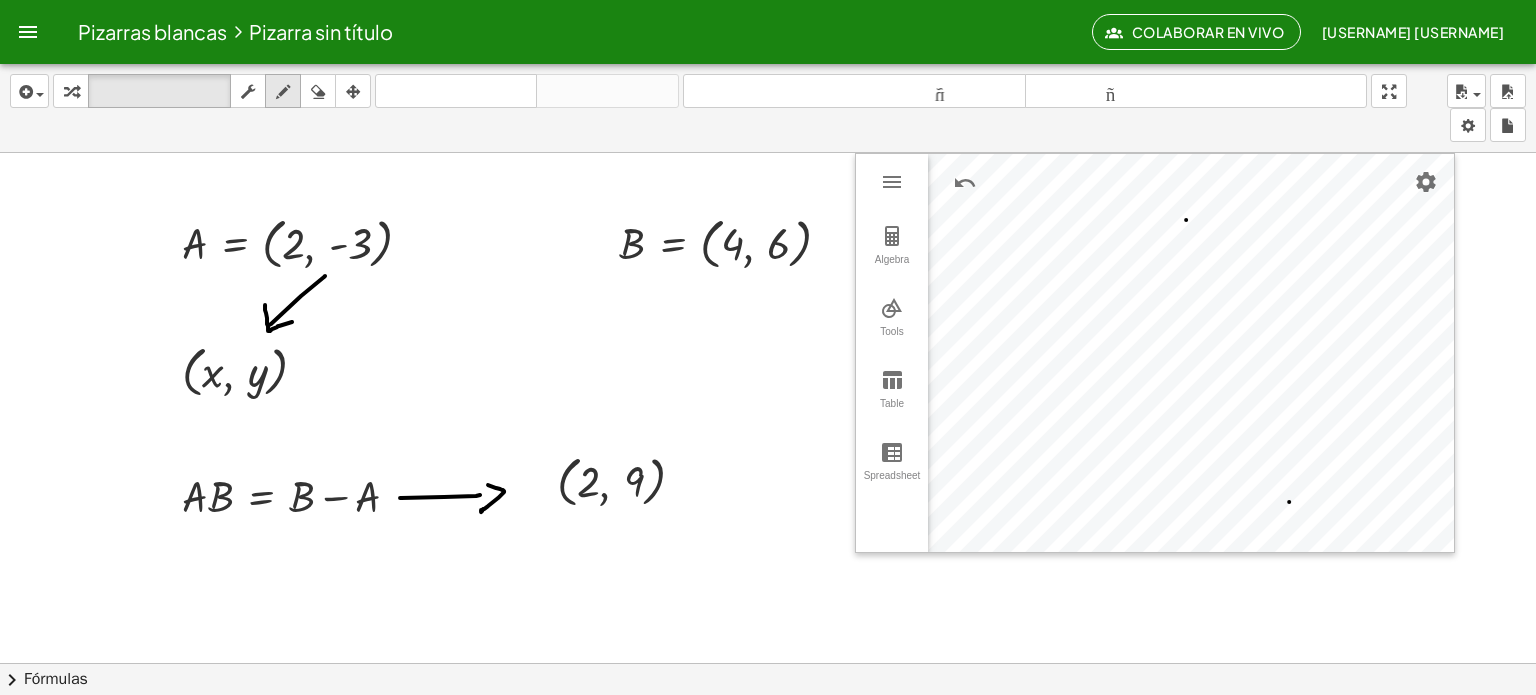click at bounding box center [283, 92] 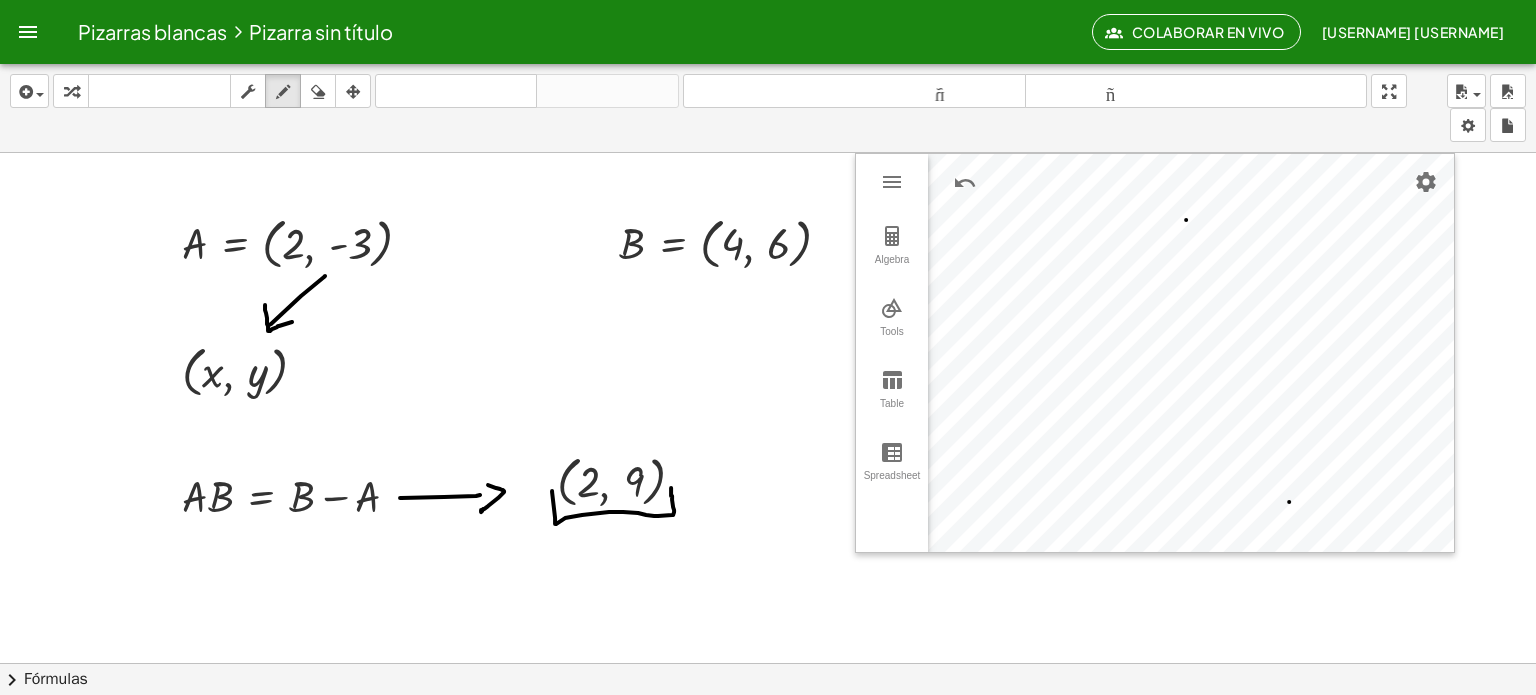 drag, startPoint x: 552, startPoint y: 490, endPoint x: 671, endPoint y: 487, distance: 119.03781 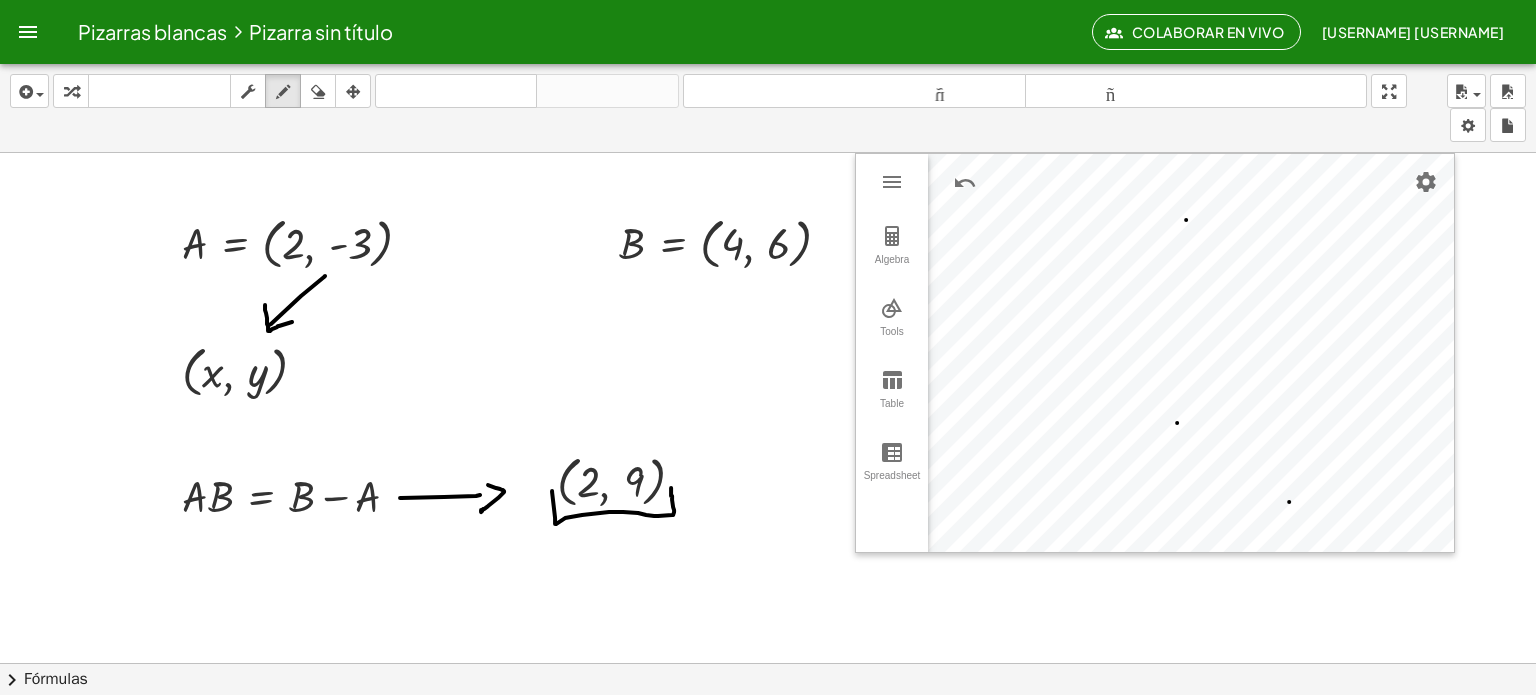 click at bounding box center [768, 742] 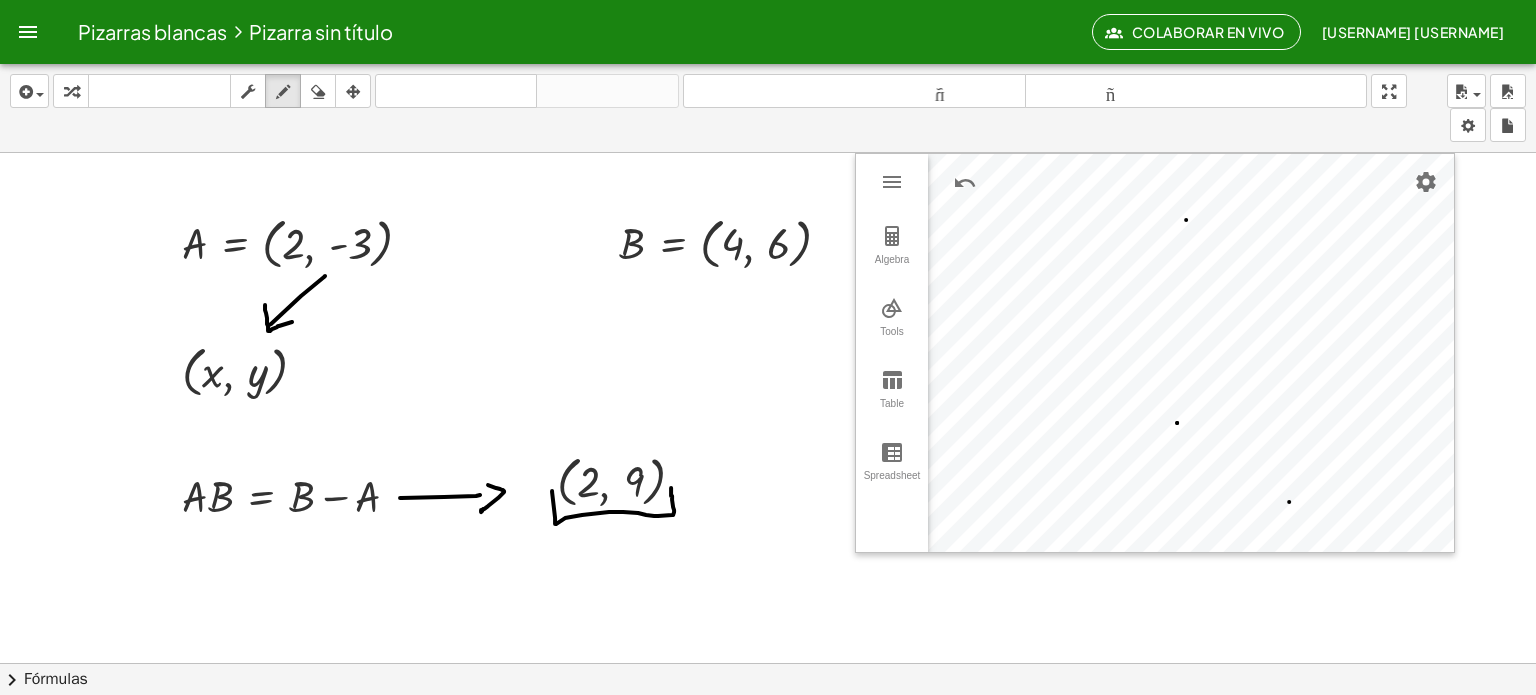 click at bounding box center [768, 742] 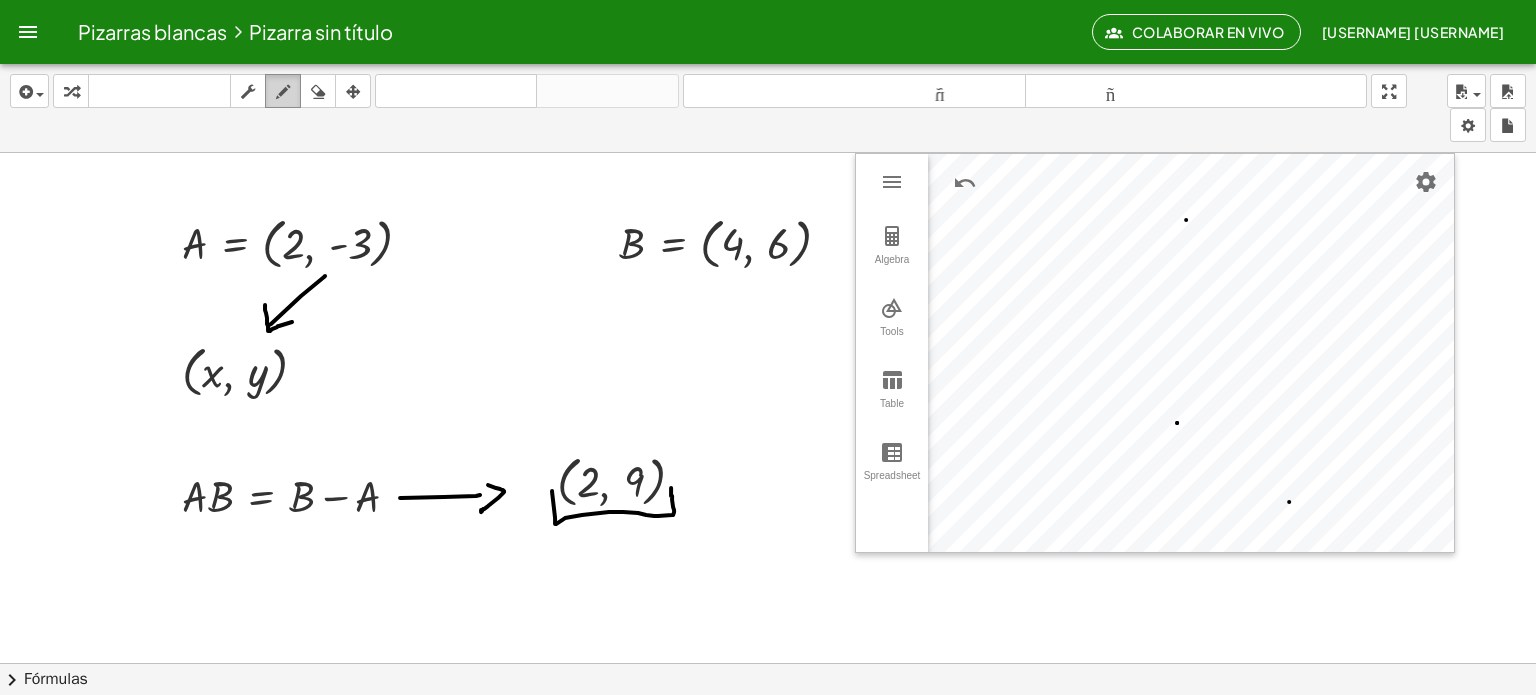 click at bounding box center [283, 92] 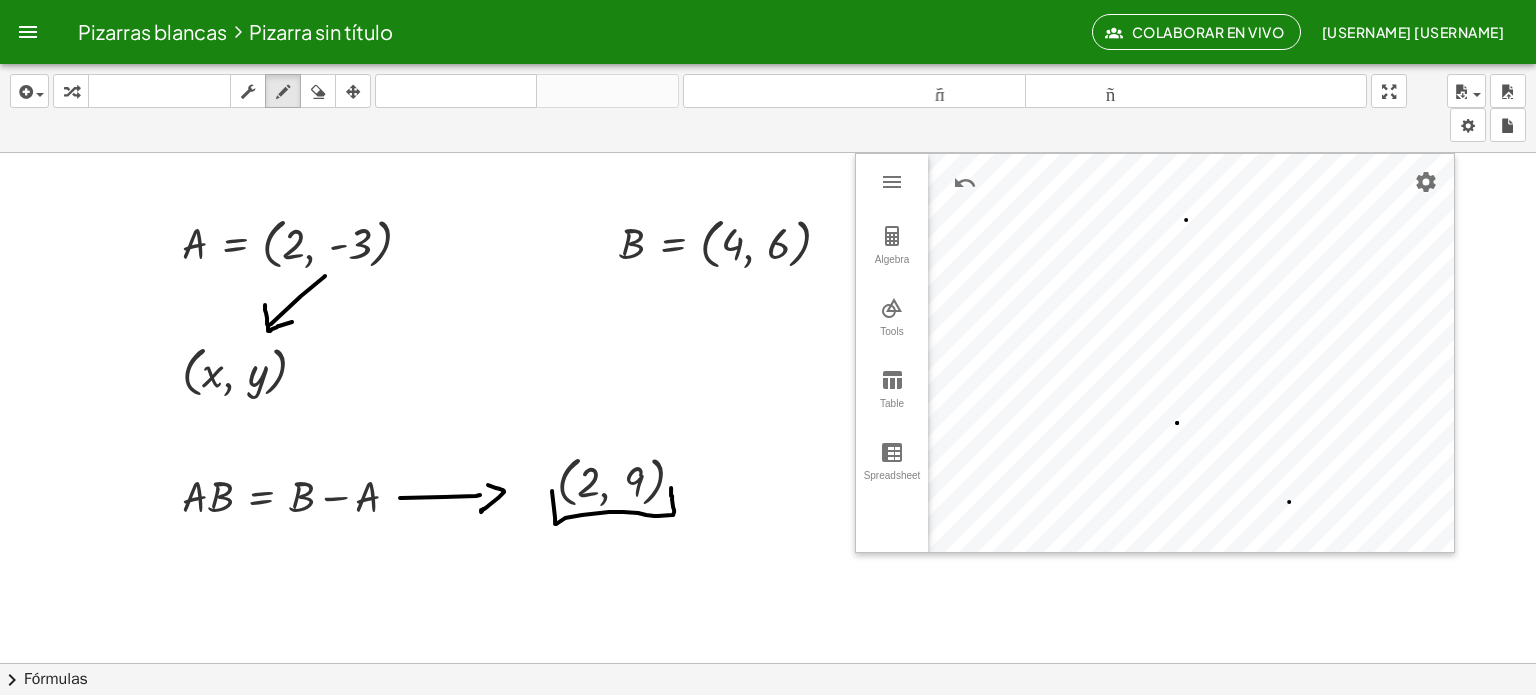click at bounding box center [768, 742] 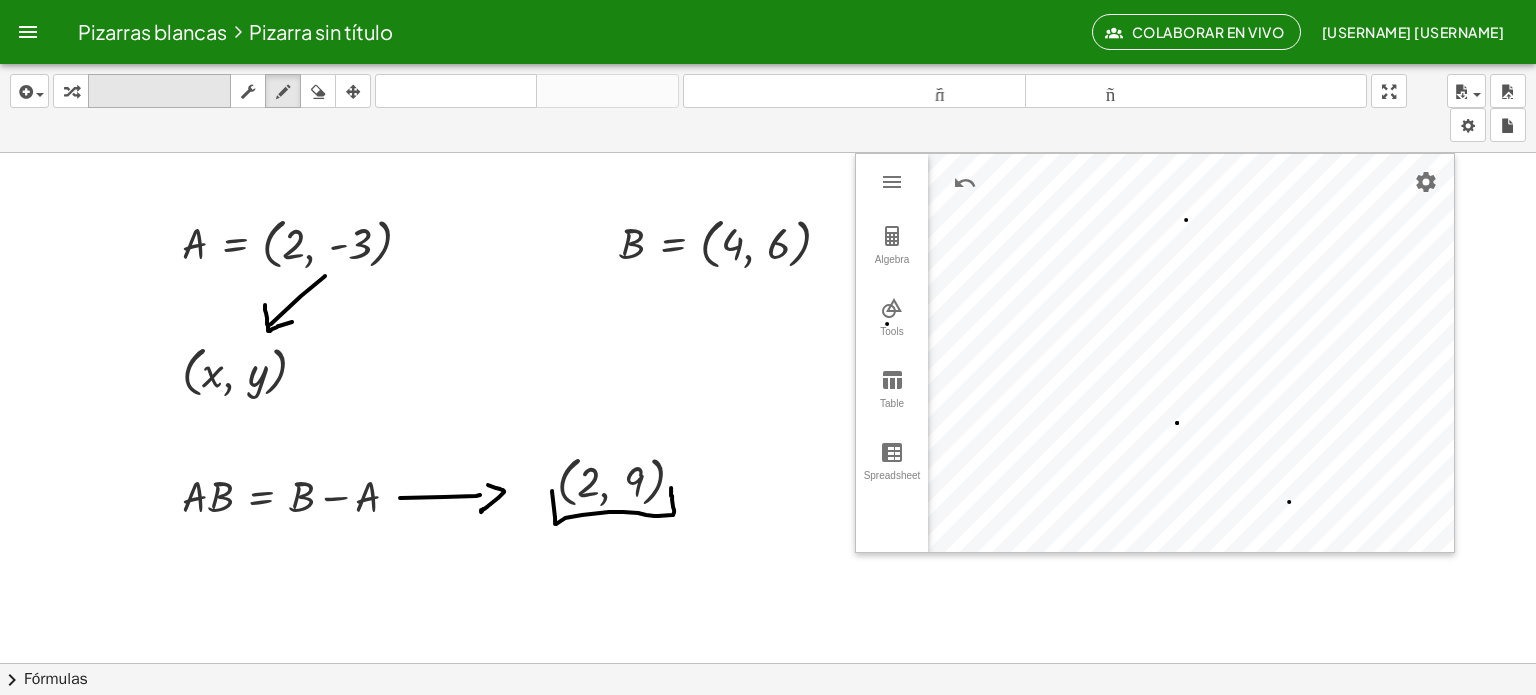 click on "teclado" at bounding box center (159, 92) 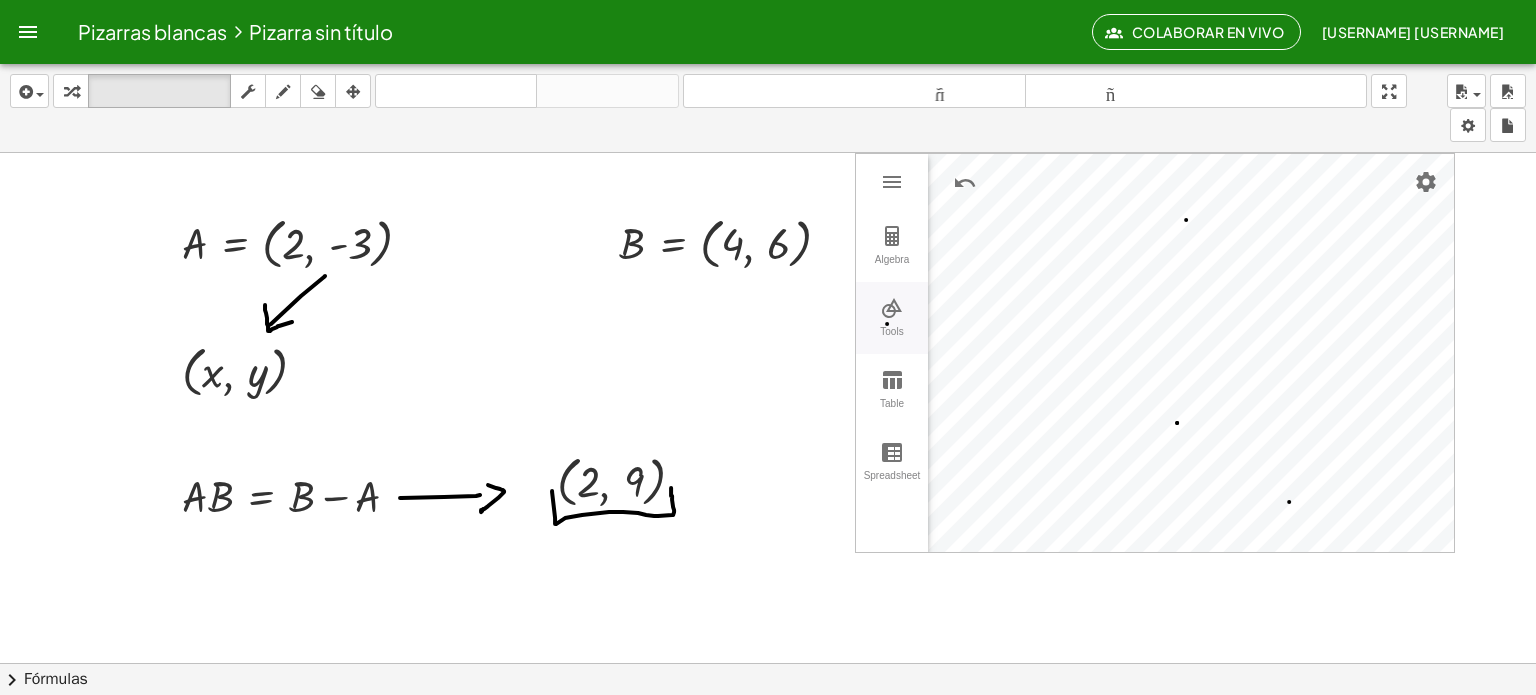 click at bounding box center [892, 308] 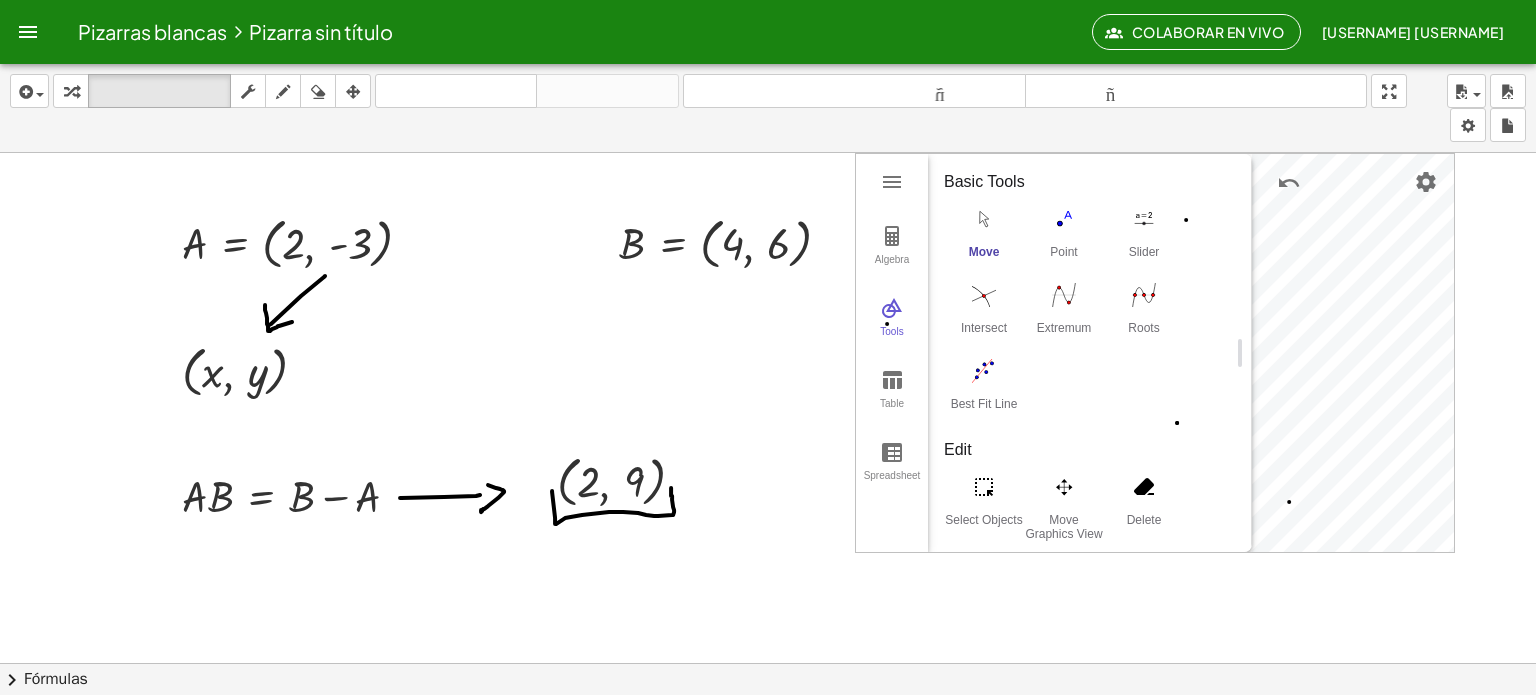 click at bounding box center (1144, 1063) 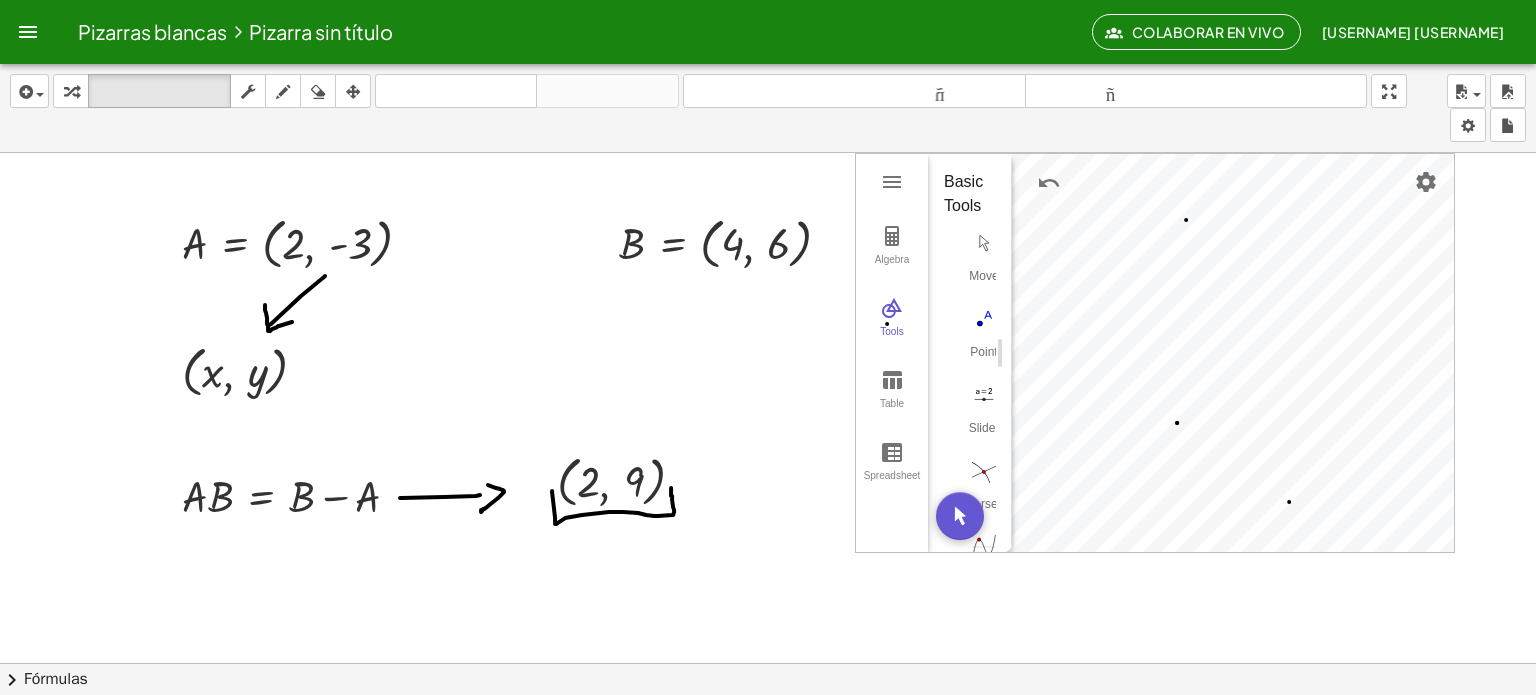 drag, startPoint x: 1237, startPoint y: 354, endPoint x: 997, endPoint y: 362, distance: 240.1333 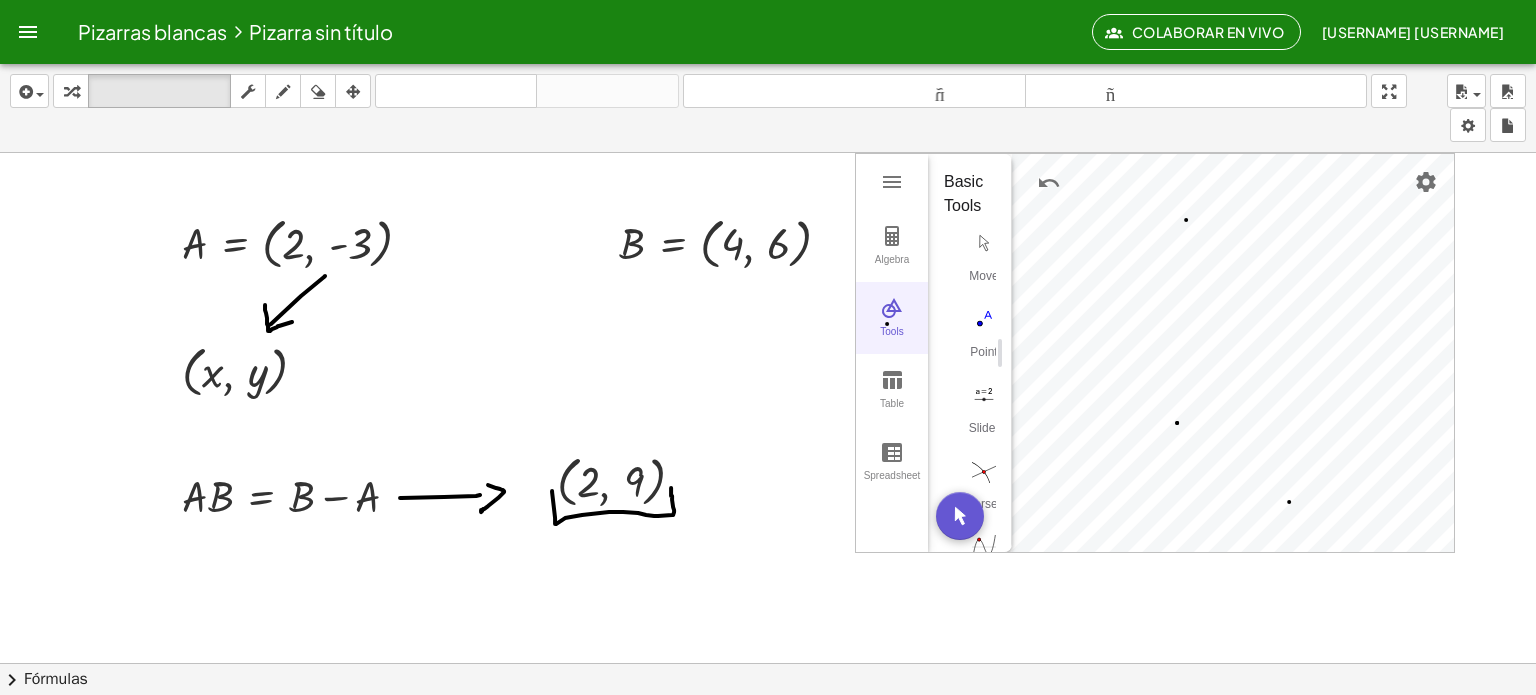click on "Tools" at bounding box center (892, 340) 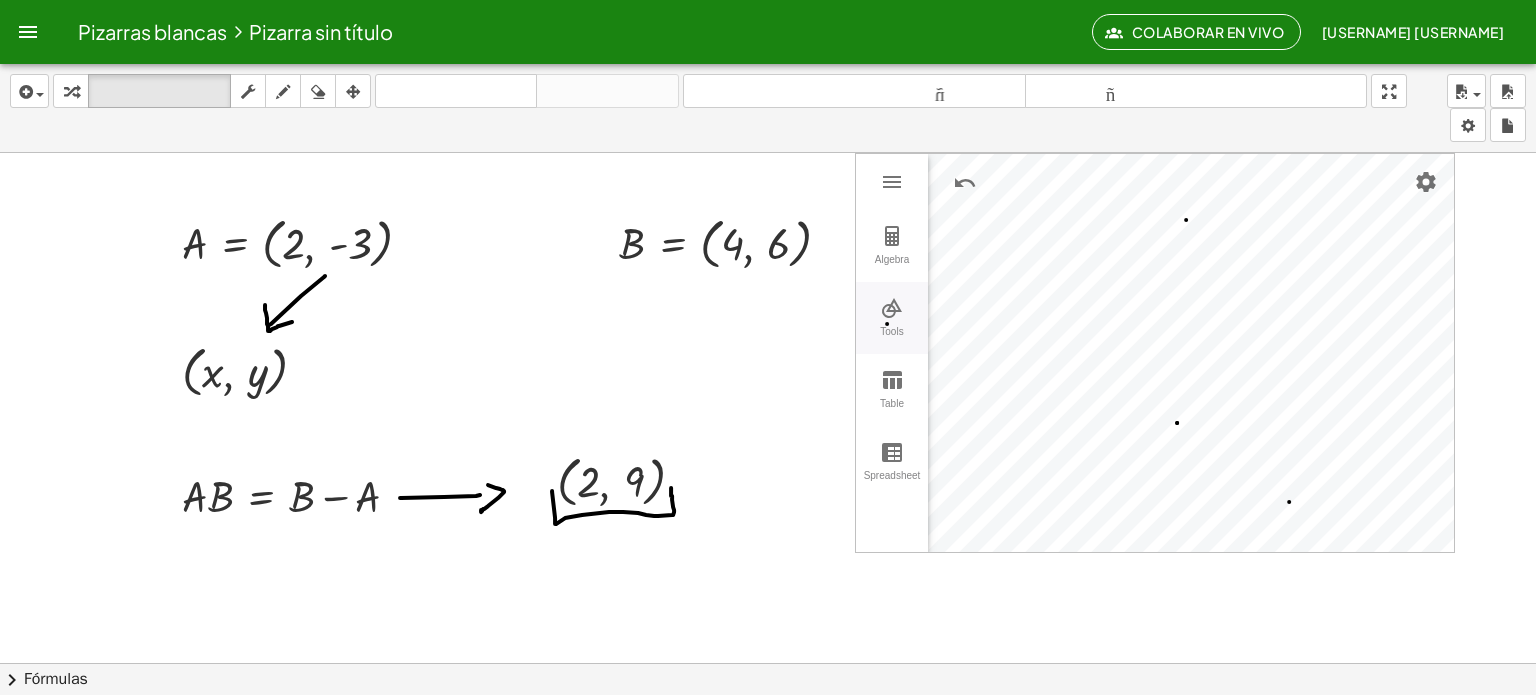 click on "Tools" at bounding box center [892, 340] 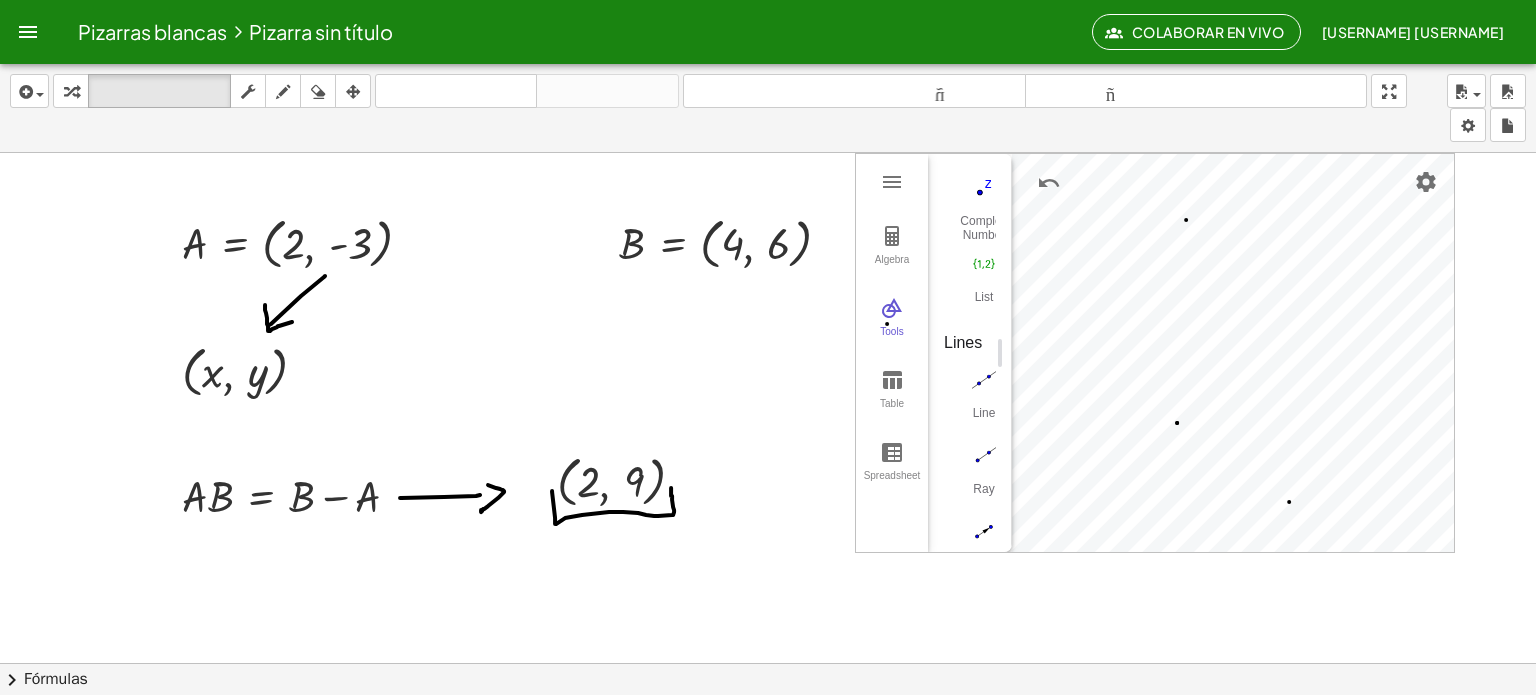 scroll, scrollTop: 1736, scrollLeft: 0, axis: vertical 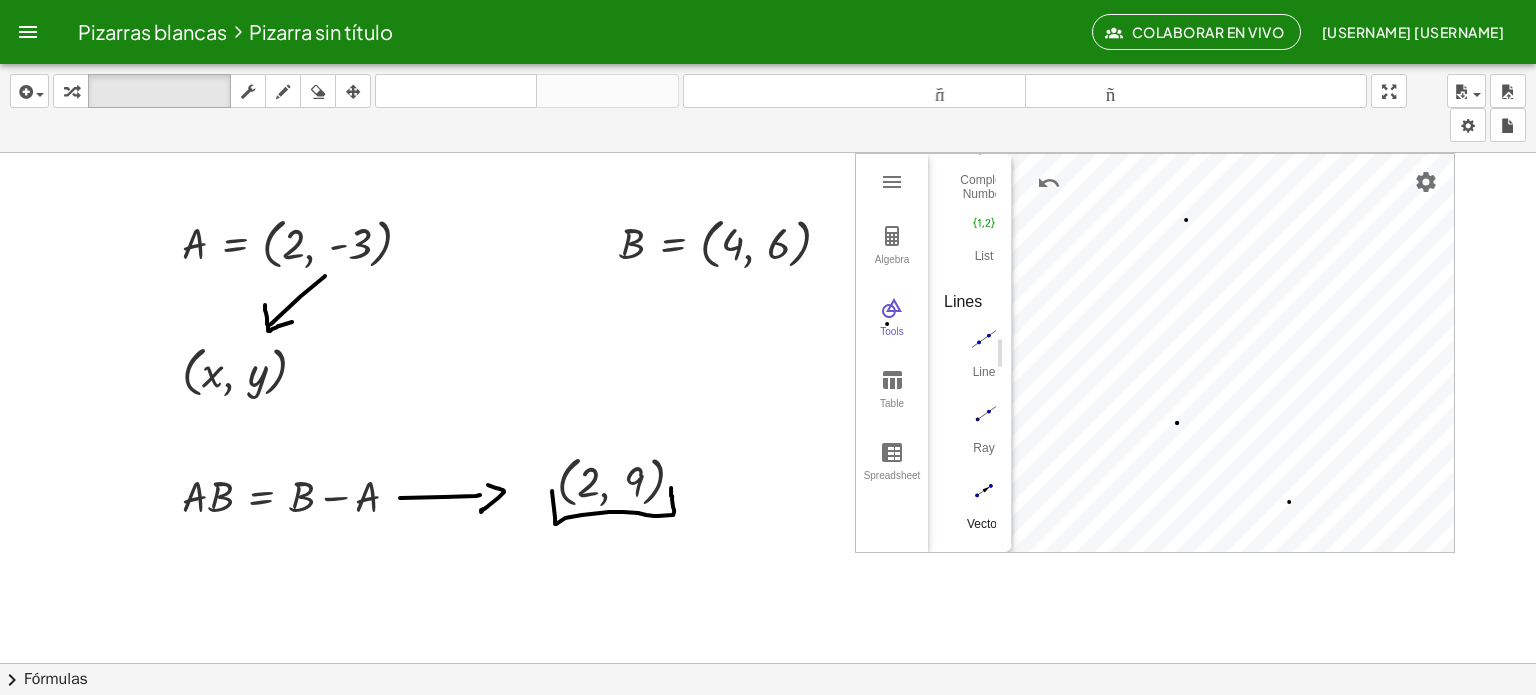 click at bounding box center [984, 491] 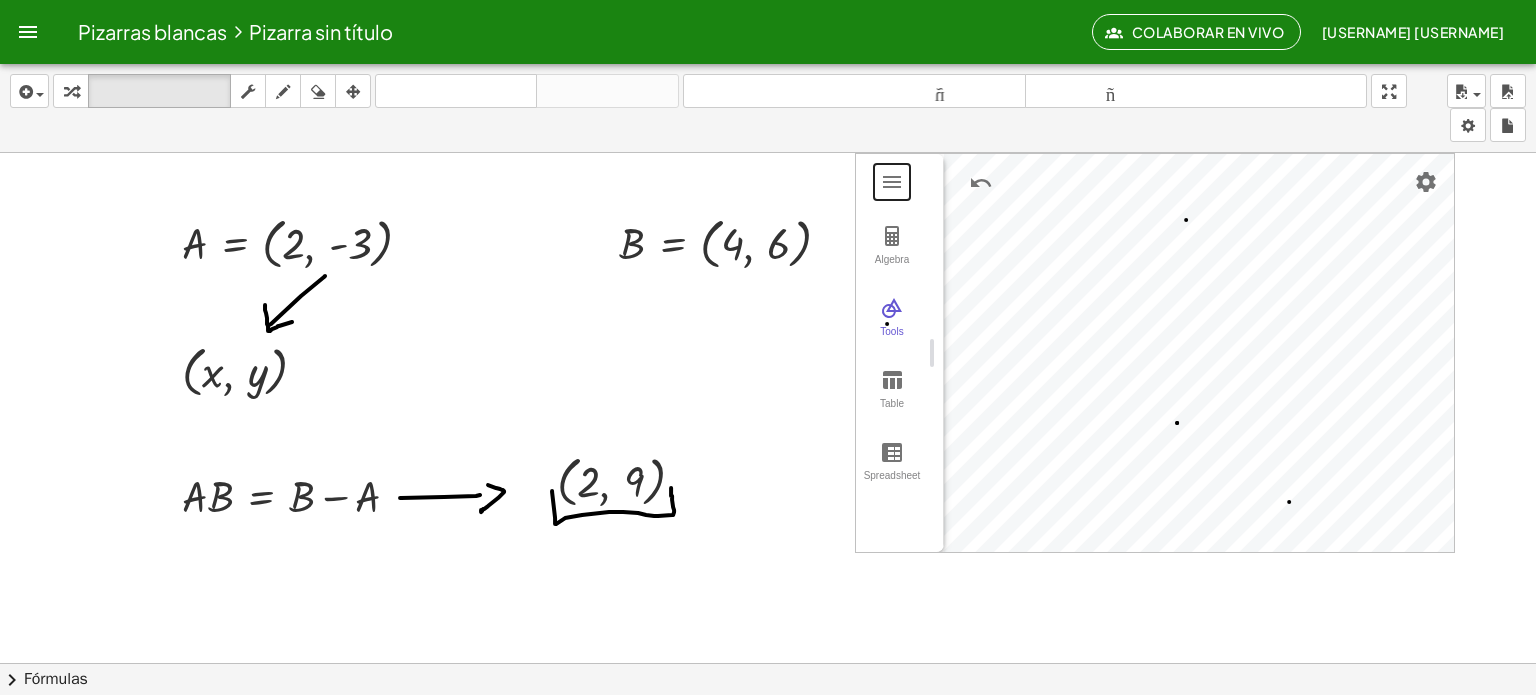drag, startPoint x: 999, startPoint y: 351, endPoint x: 924, endPoint y: 358, distance: 75.32596 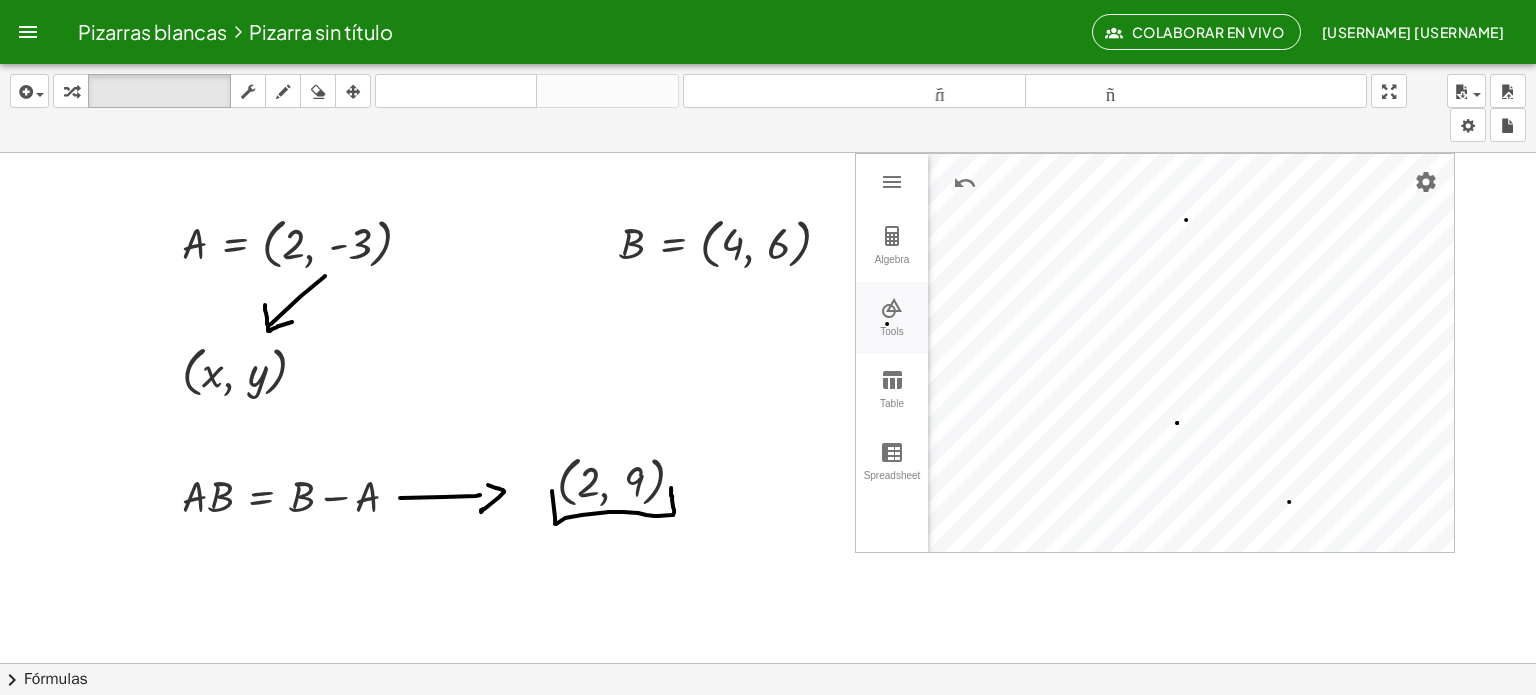 click at bounding box center (892, 308) 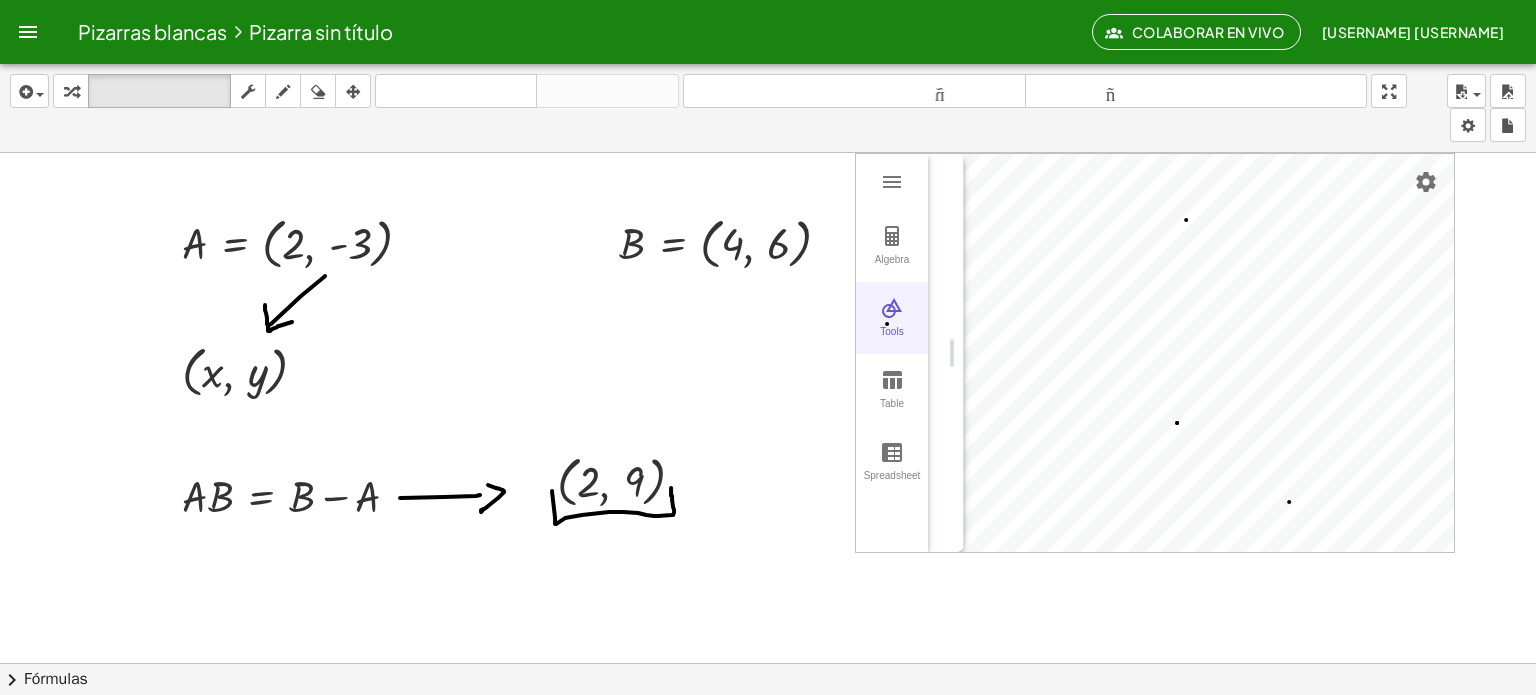 scroll, scrollTop: 776, scrollLeft: 0, axis: vertical 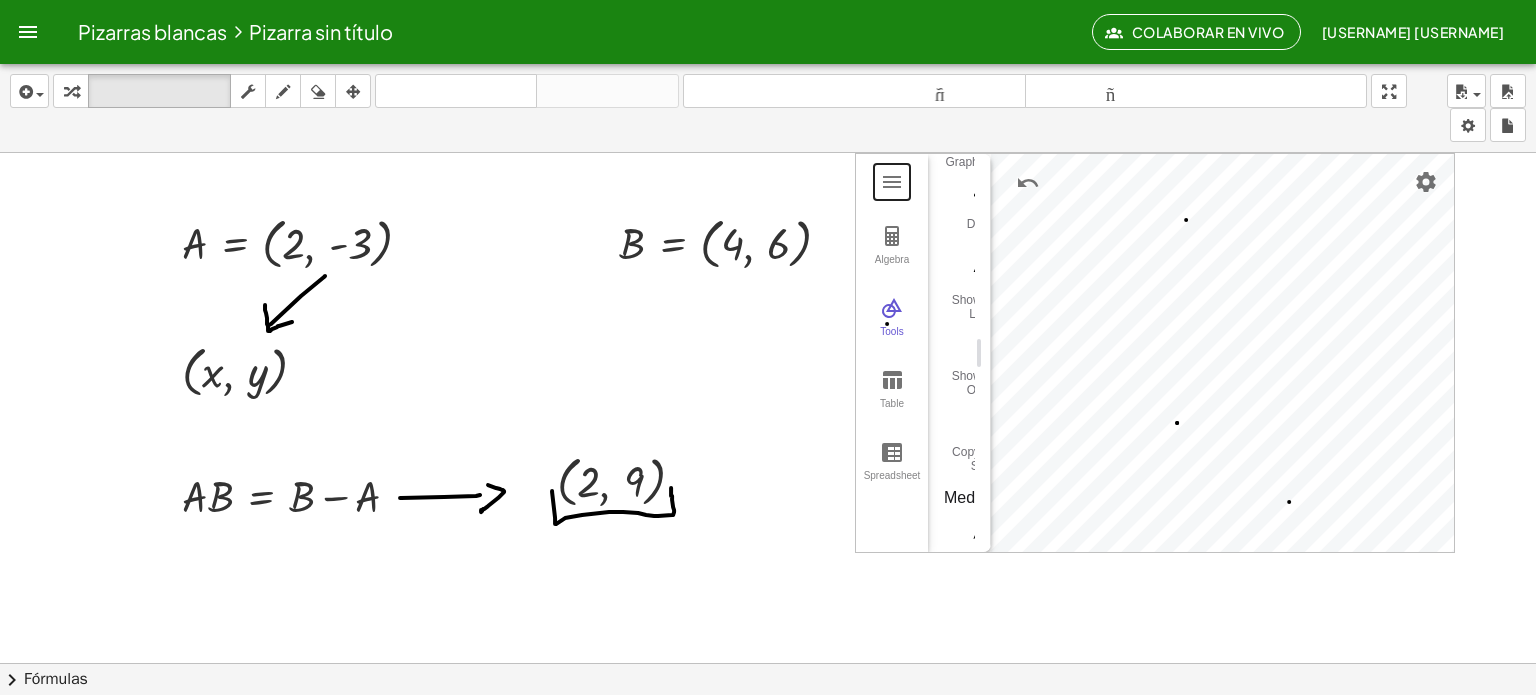 drag, startPoint x: 1239, startPoint y: 358, endPoint x: 978, endPoint y: 387, distance: 262.60617 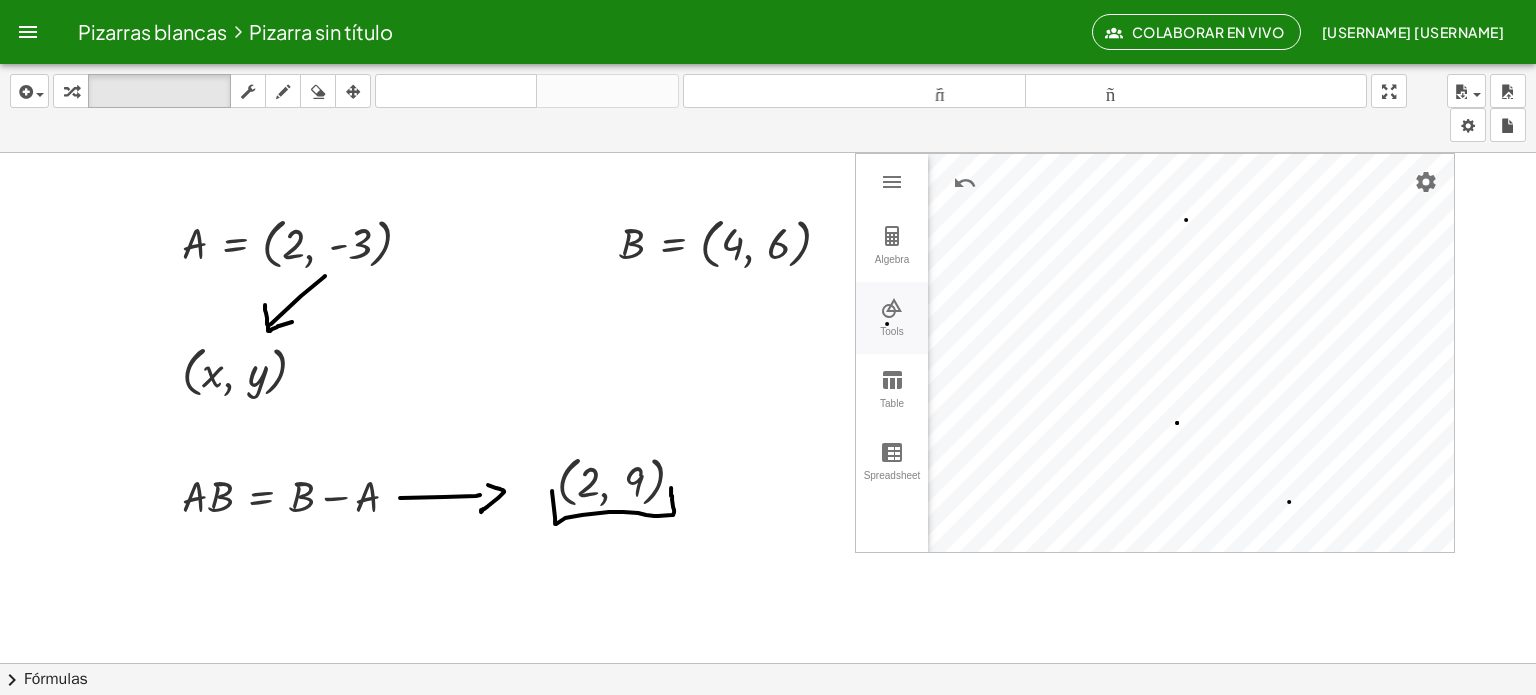 click on "Tools" at bounding box center (892, 318) 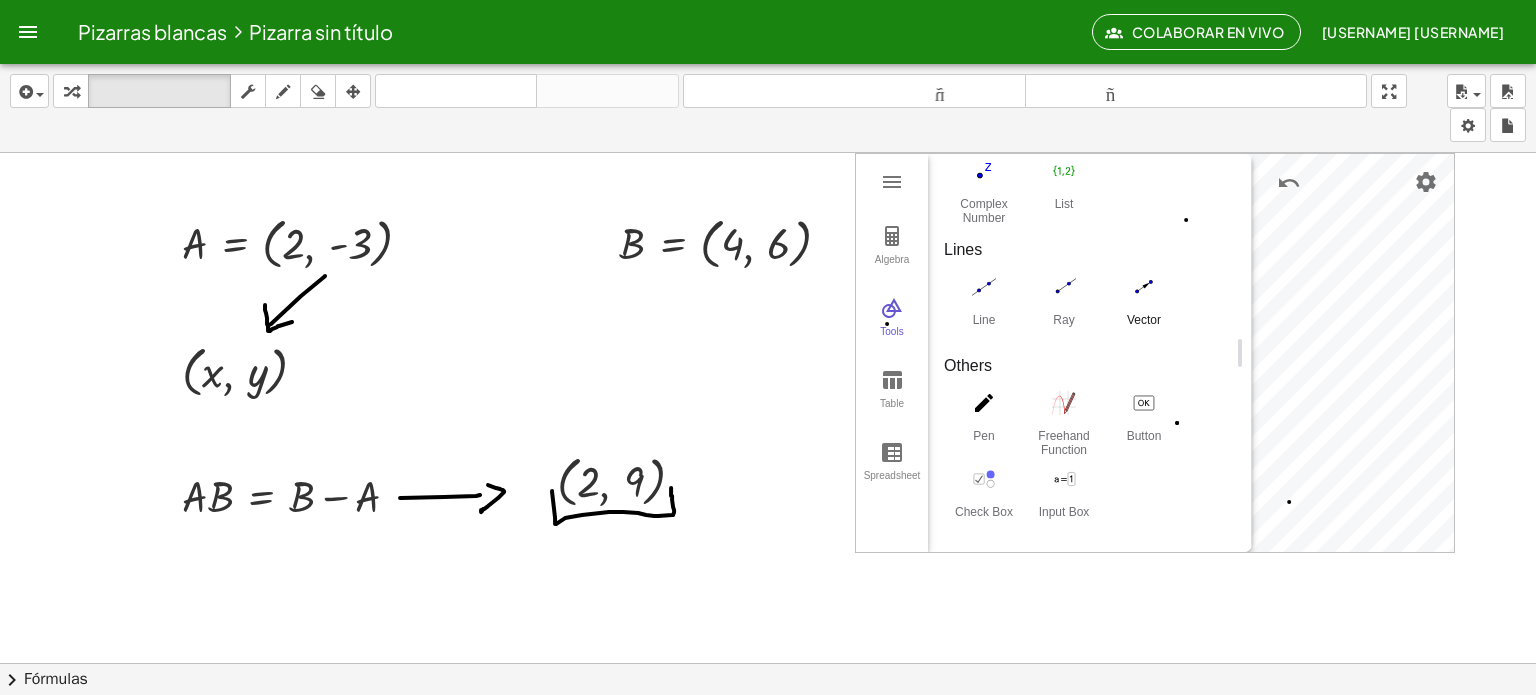 click at bounding box center [1144, 287] 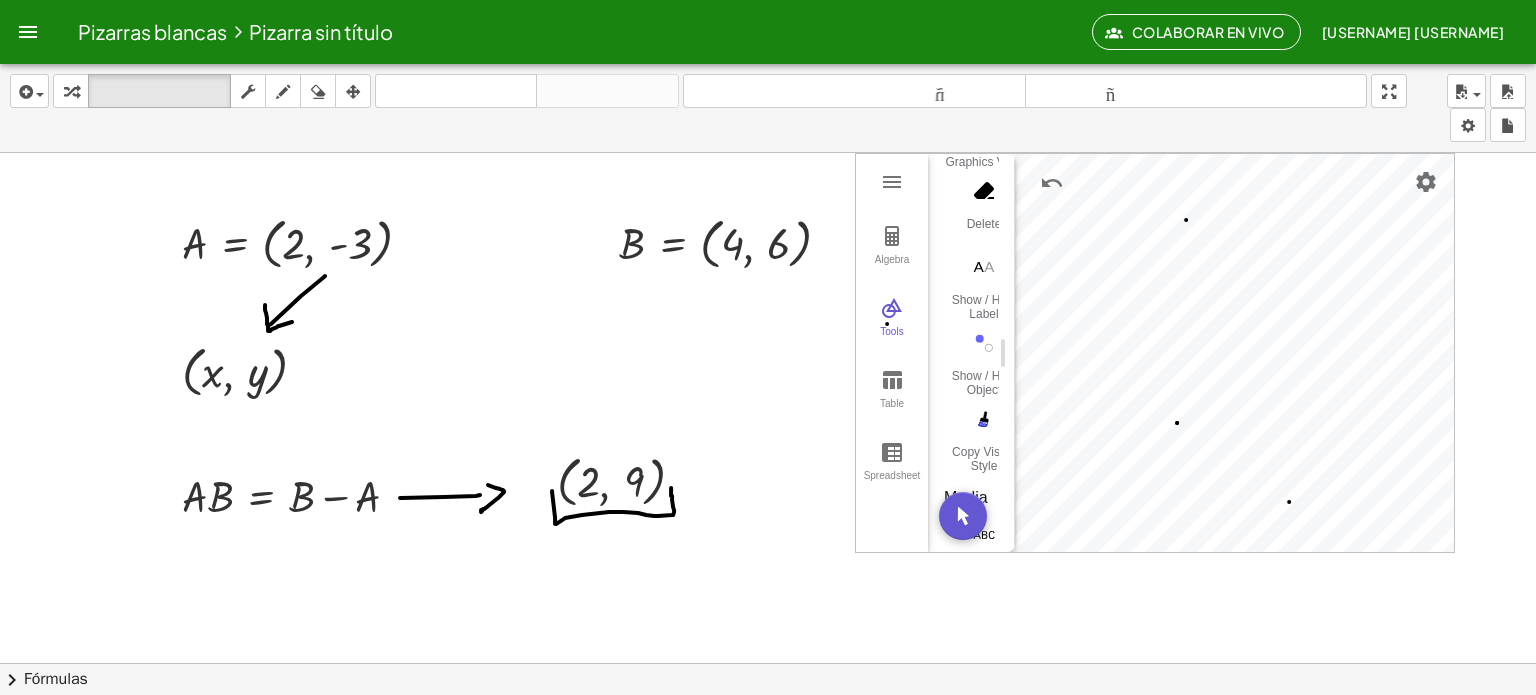 drag, startPoint x: 1240, startPoint y: 351, endPoint x: 1003, endPoint y: 375, distance: 238.2121 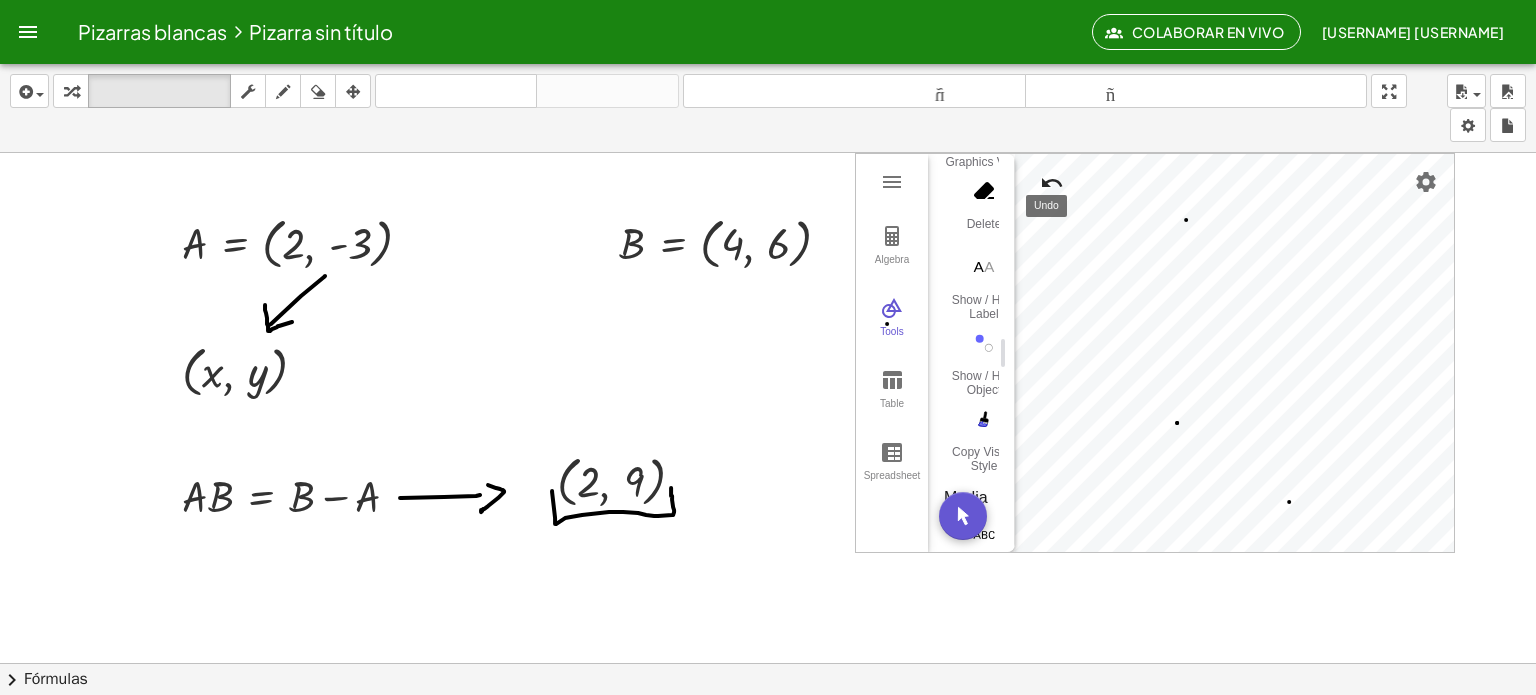 click at bounding box center (1052, 183) 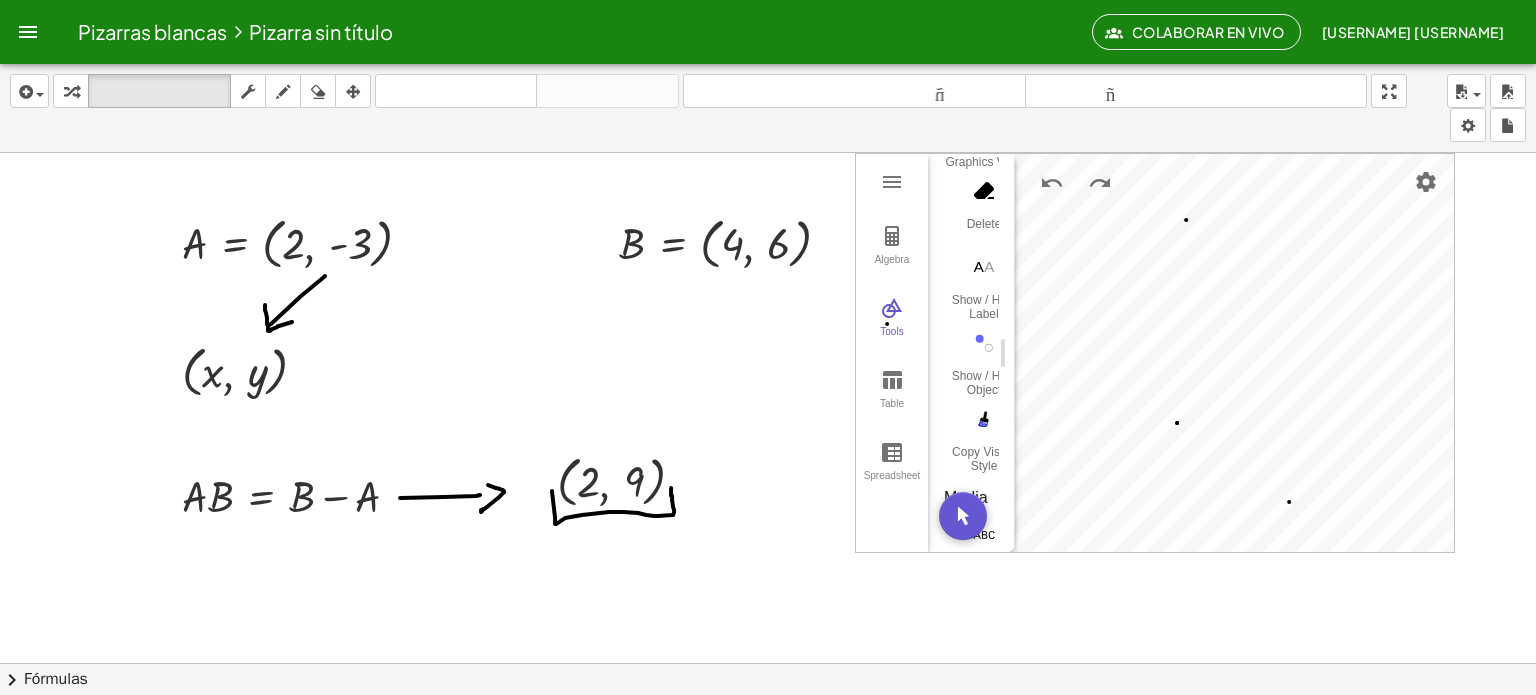 click on "A = ( , [NUMBER] , [NUMBER] ) B = ( , [NUMBER] , [NUMBER] ) D = ( [NUMBER] , [NUMBER] ) E = ( [NUMBER] , [NUMBER] )" at bounding box center (768, 379) 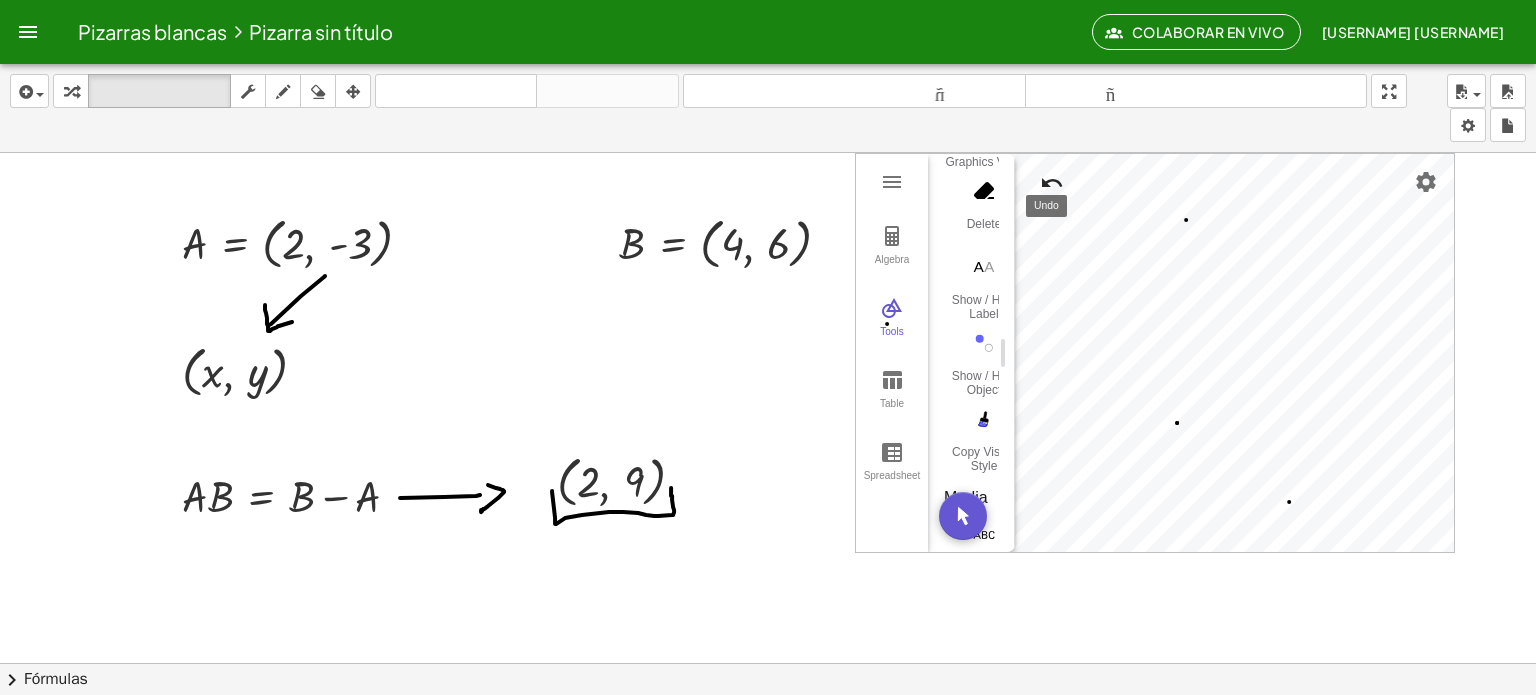 click at bounding box center (1052, 183) 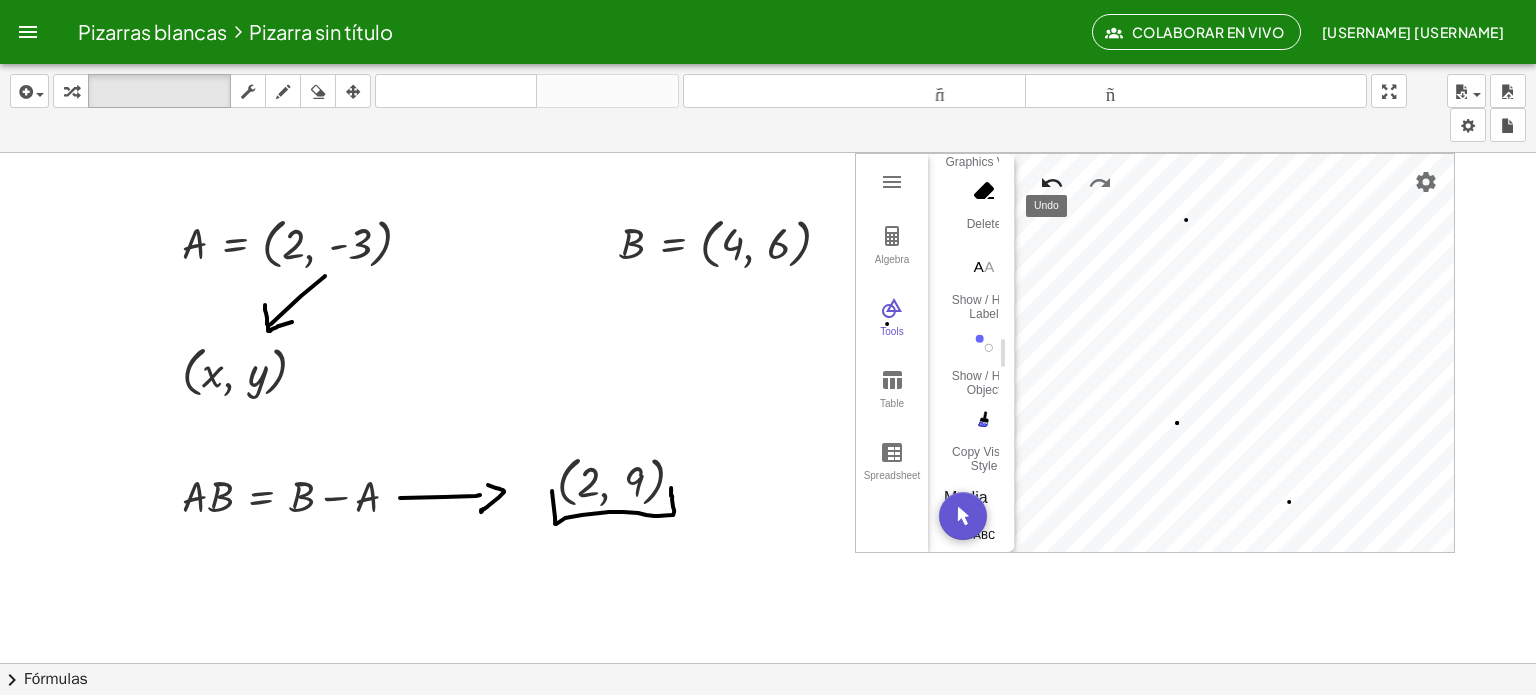 click at bounding box center [1052, 183] 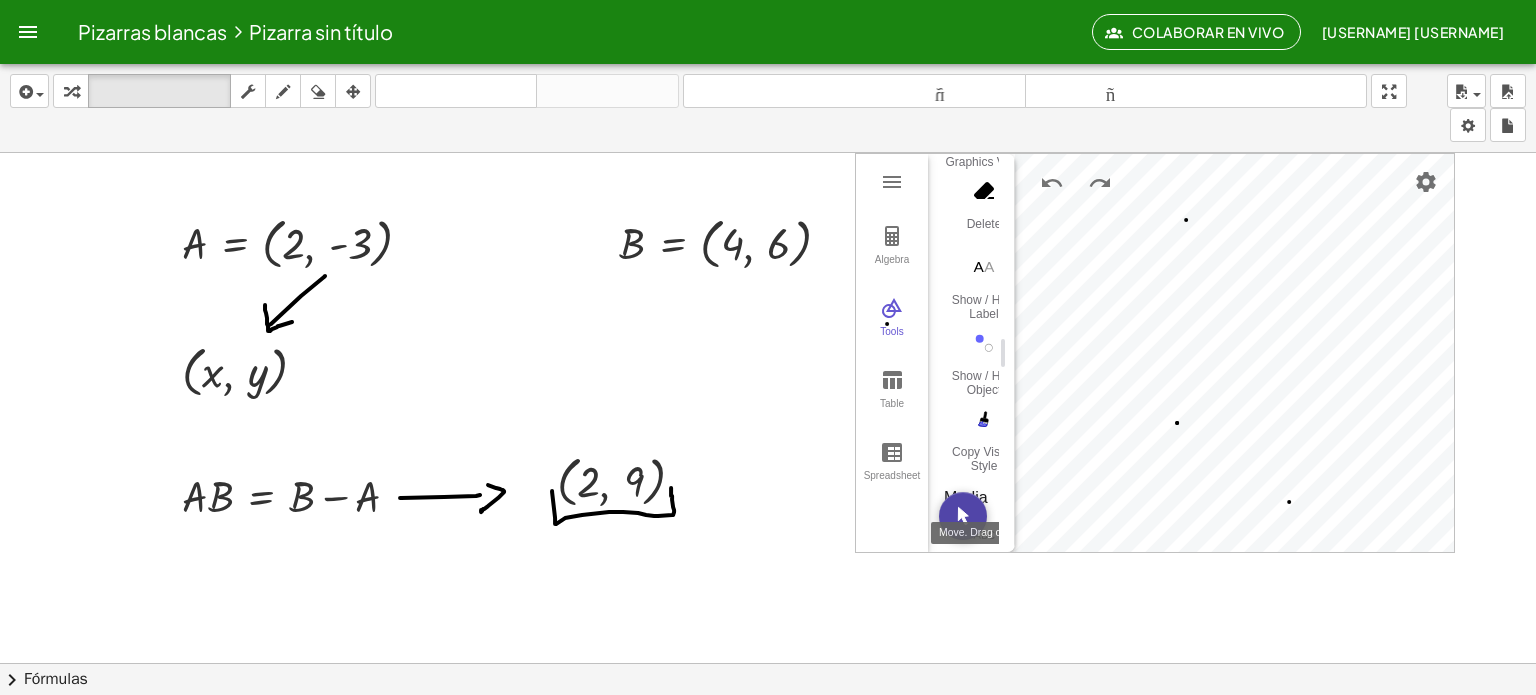 click at bounding box center [963, 516] 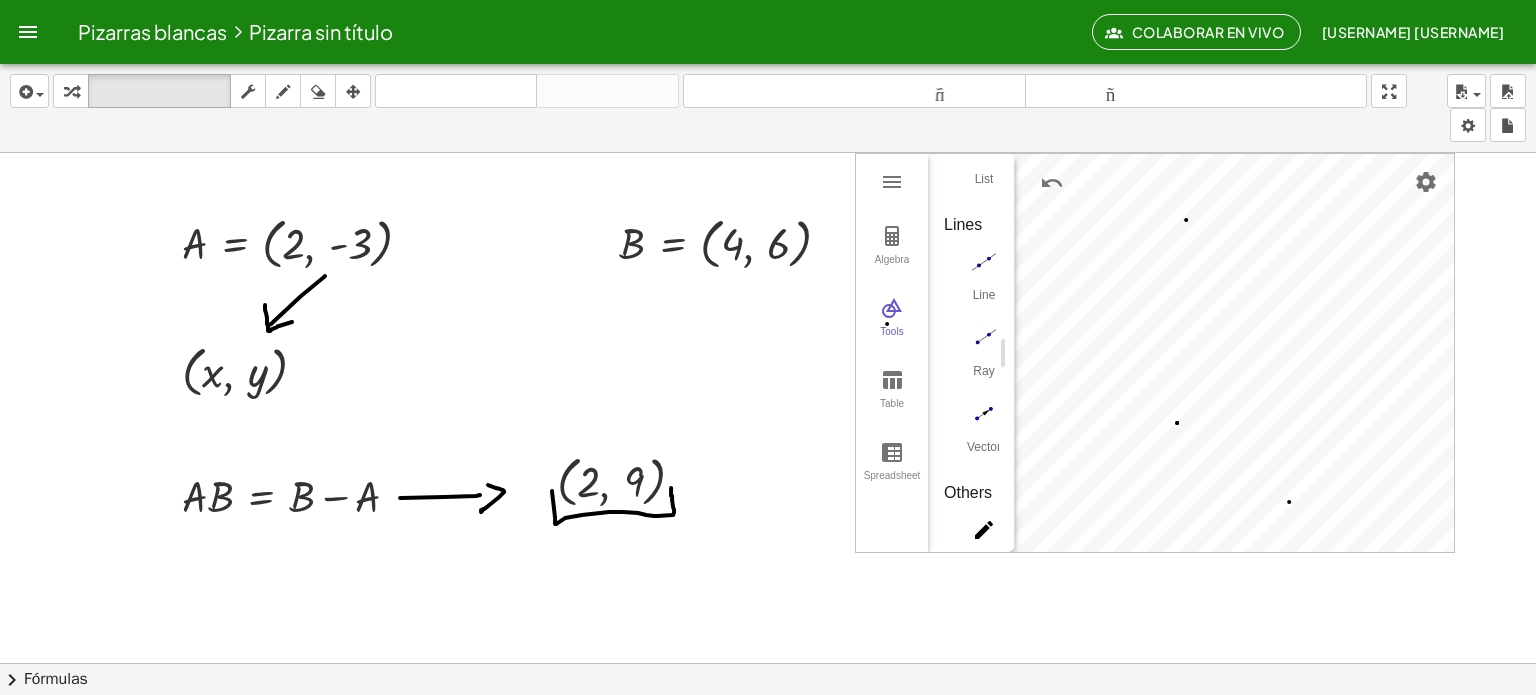 scroll, scrollTop: 1816, scrollLeft: 0, axis: vertical 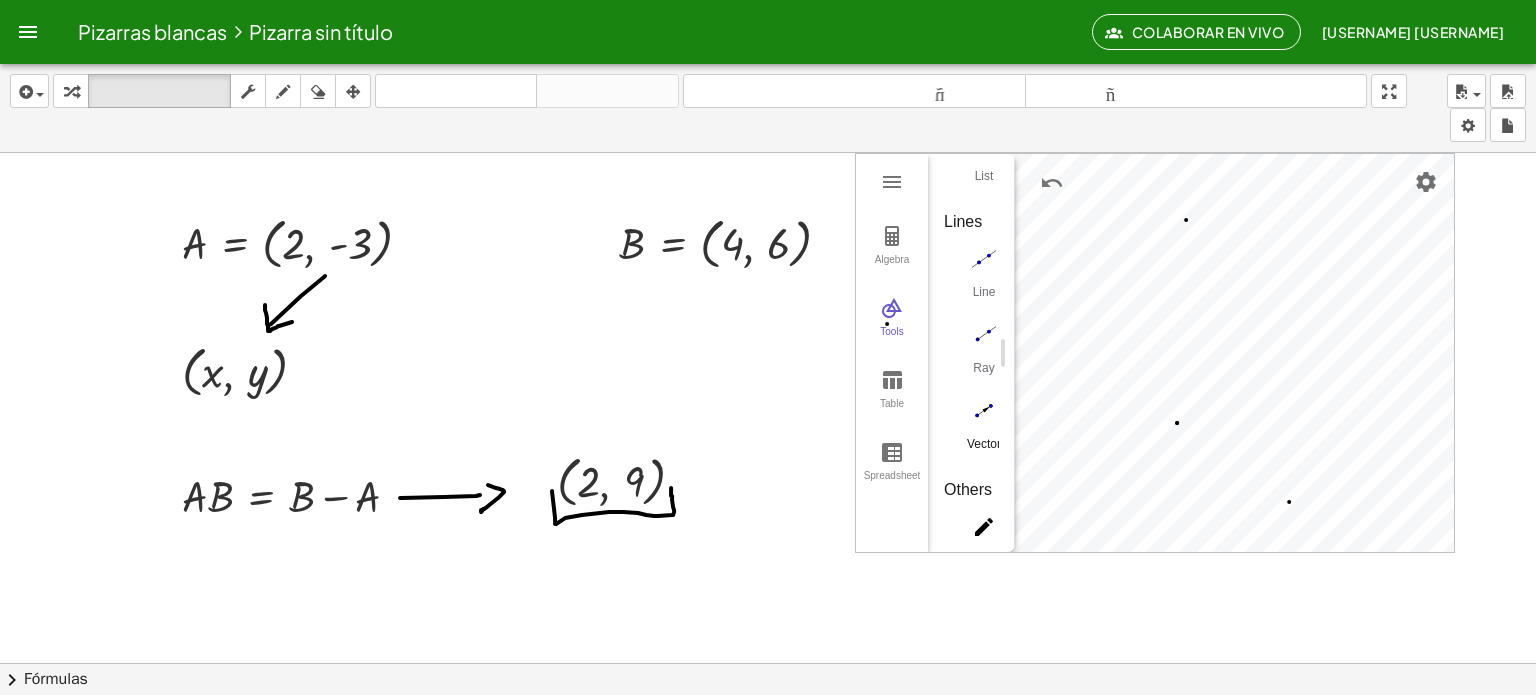 click at bounding box center (984, 411) 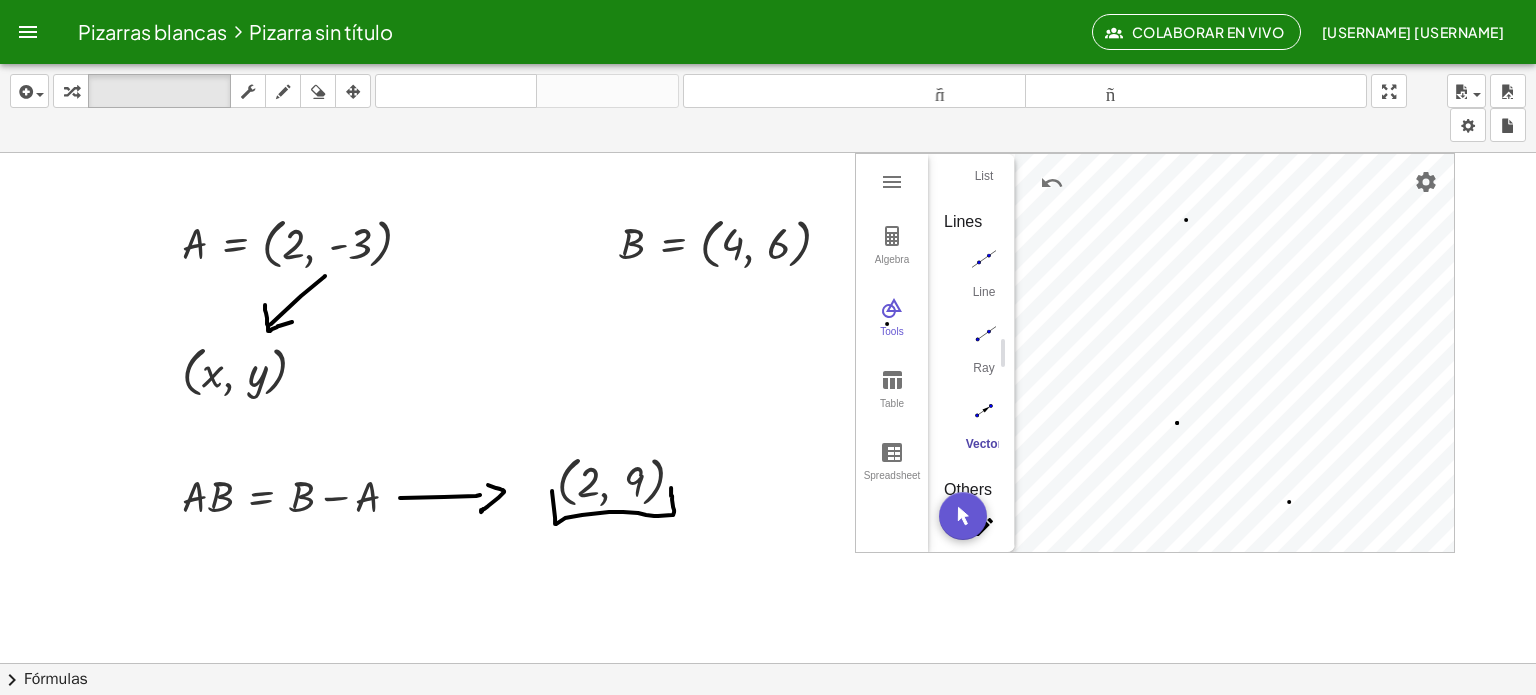 click at bounding box center [768, 742] 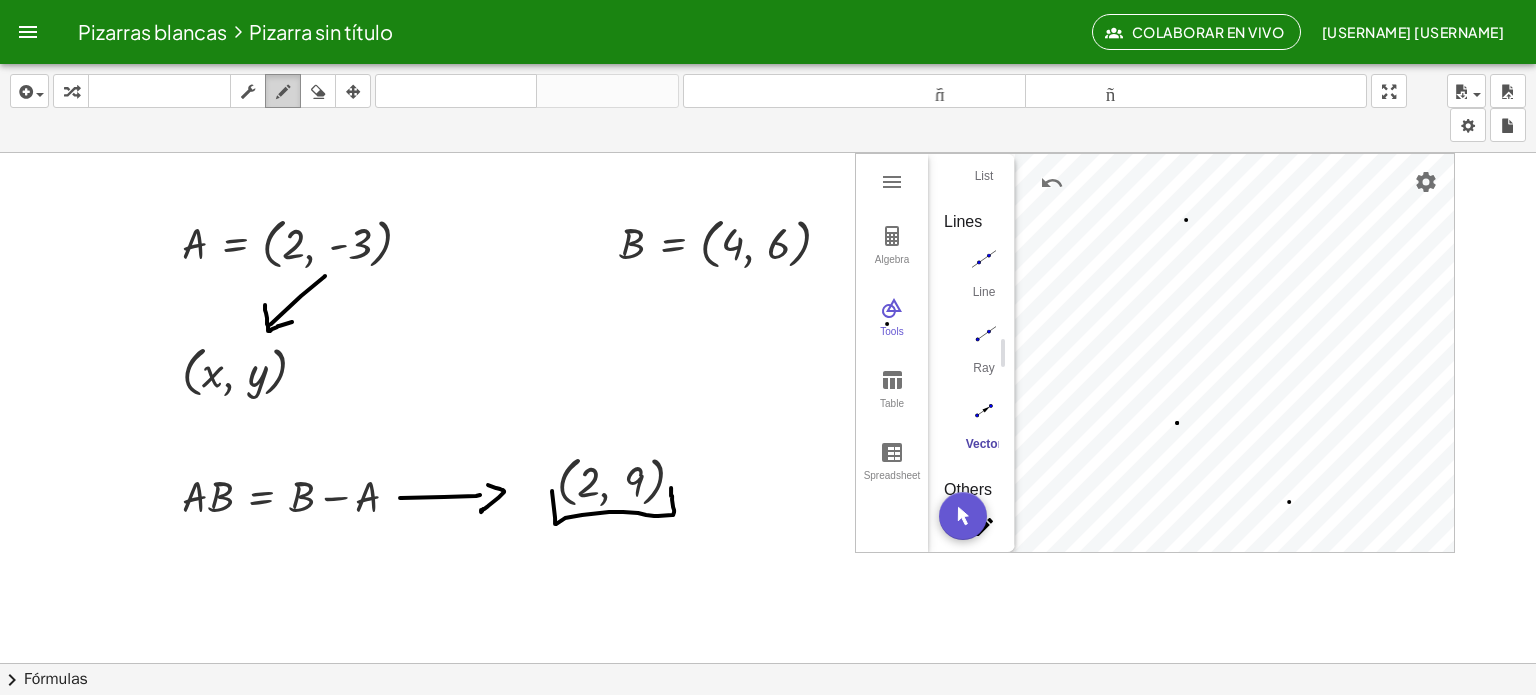click at bounding box center (283, 92) 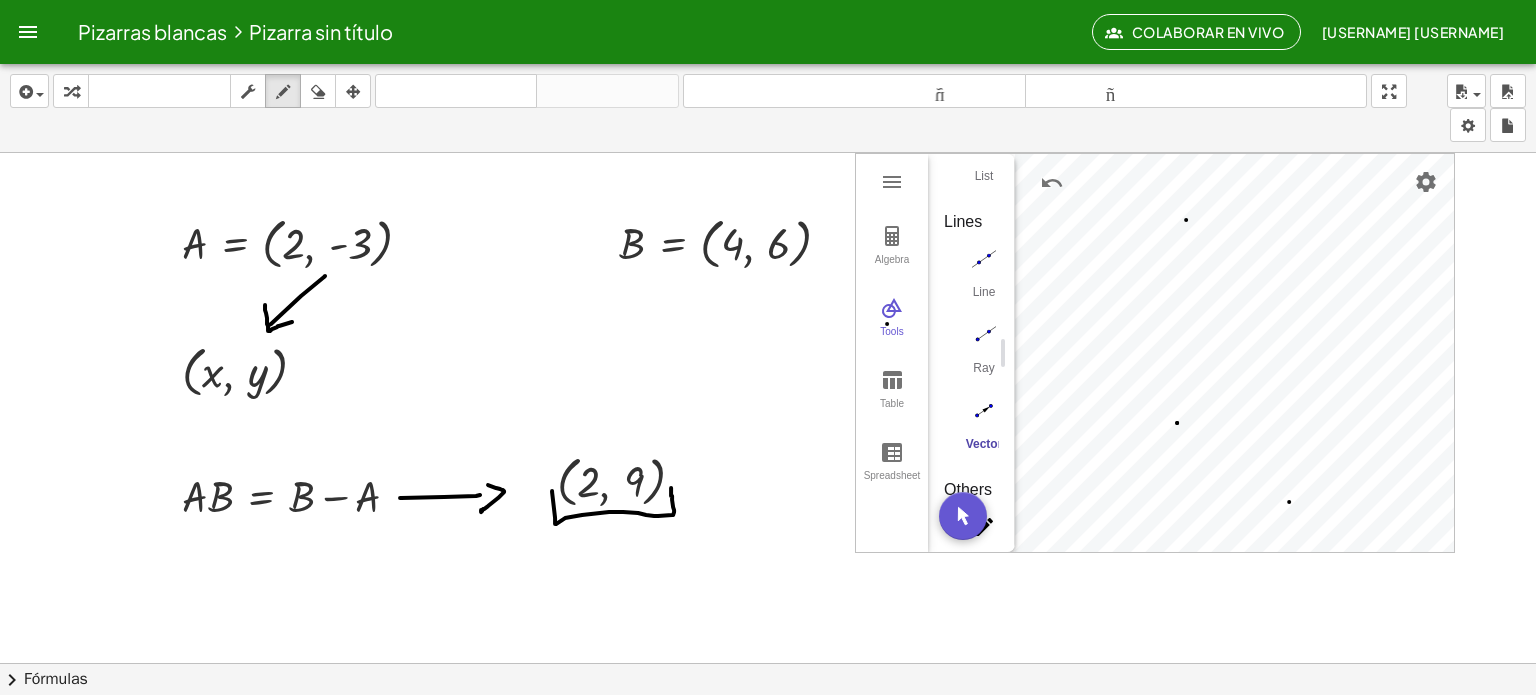 click at bounding box center [768, 742] 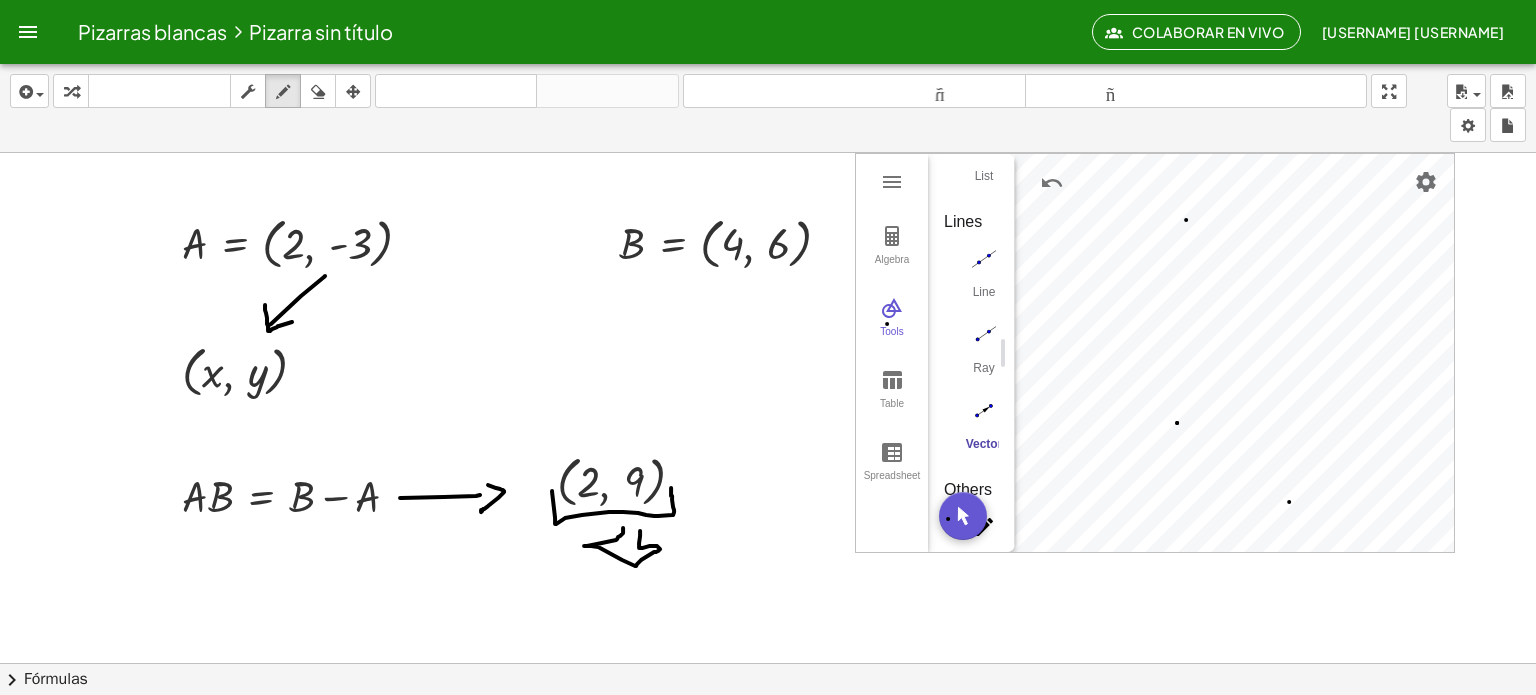 drag, startPoint x: 623, startPoint y: 527, endPoint x: 640, endPoint y: 532, distance: 17.720045 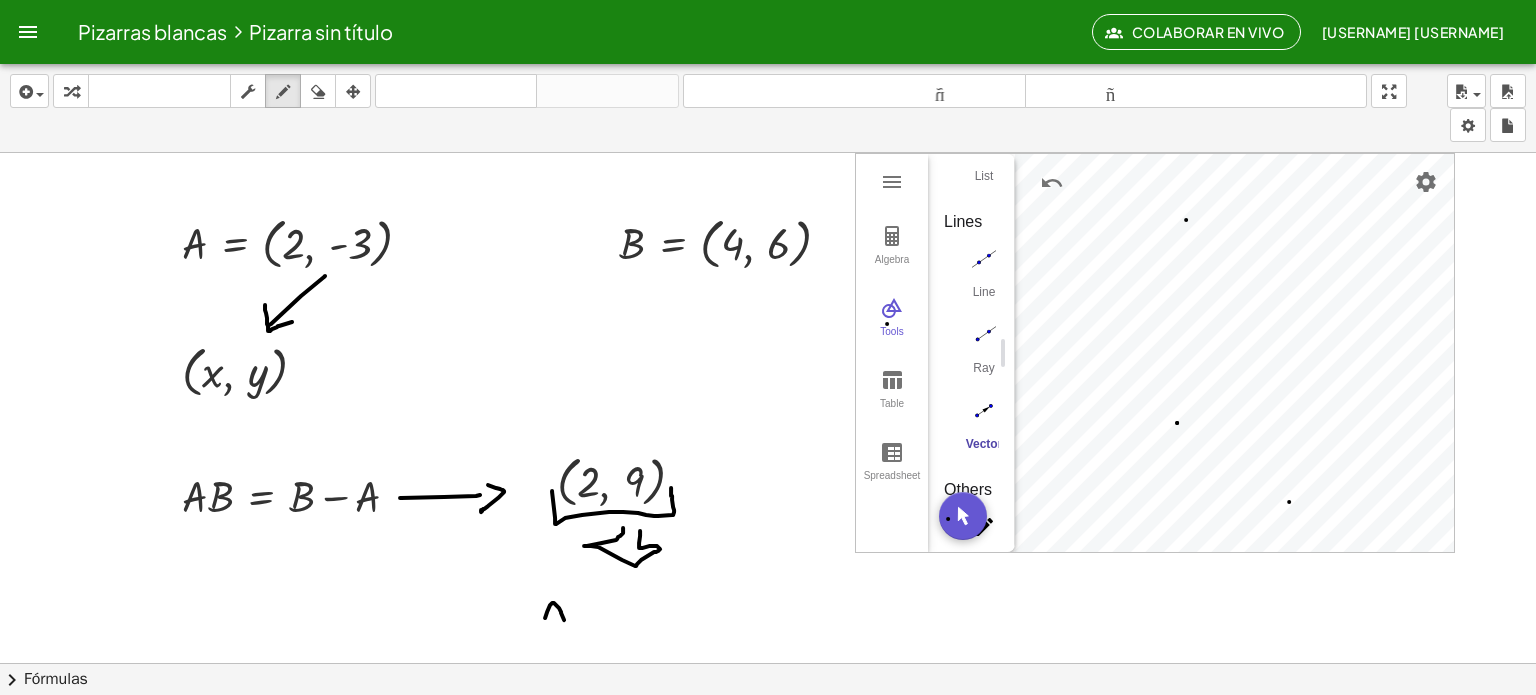 drag, startPoint x: 545, startPoint y: 617, endPoint x: 564, endPoint y: 619, distance: 19.104973 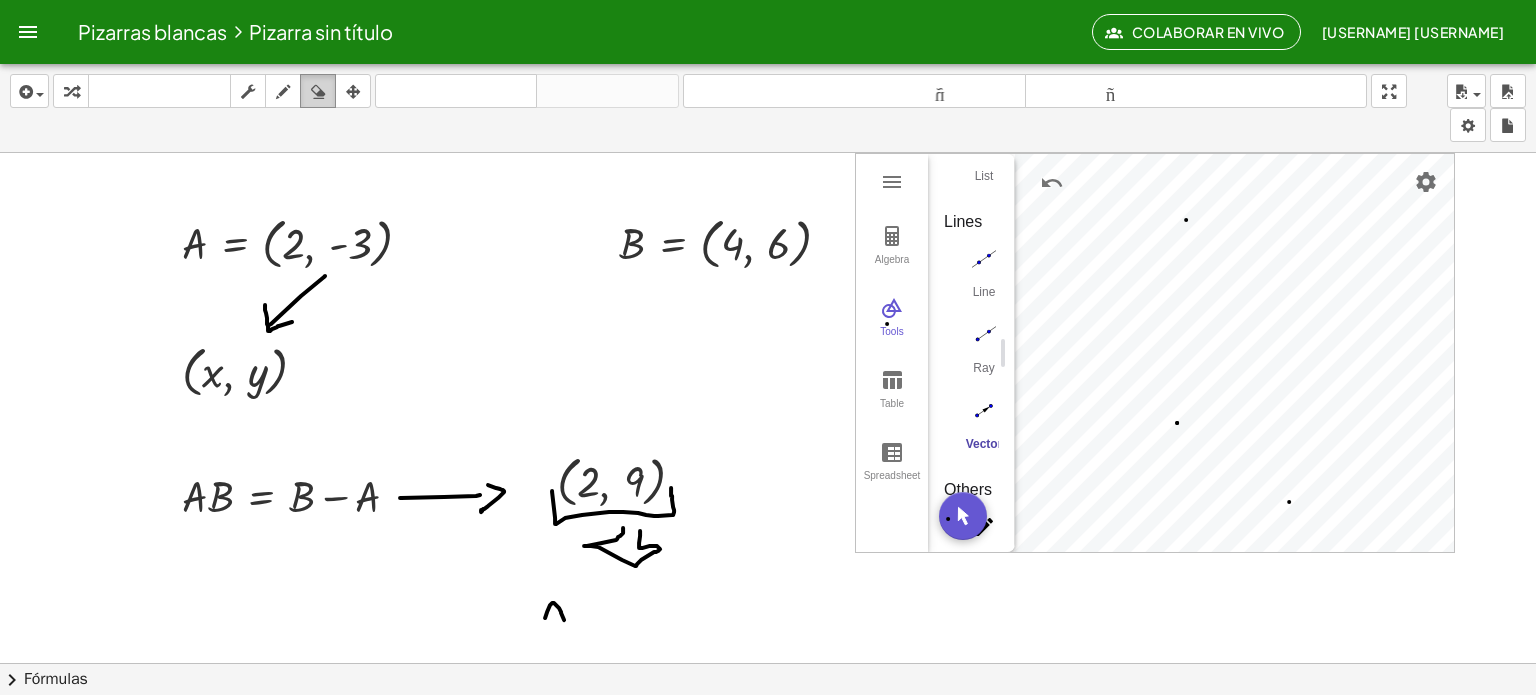 click at bounding box center [318, 92] 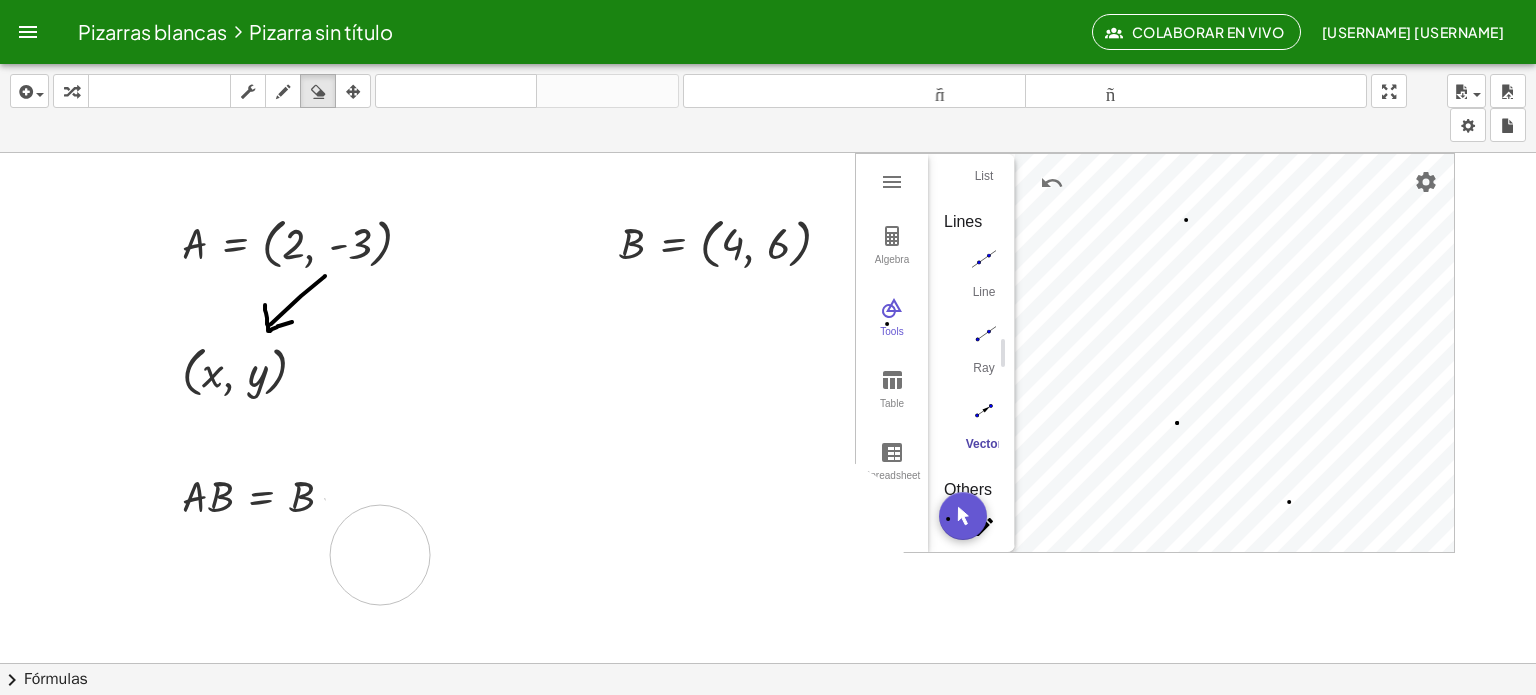drag, startPoint x: 513, startPoint y: 539, endPoint x: 494, endPoint y: 610, distance: 73.4983 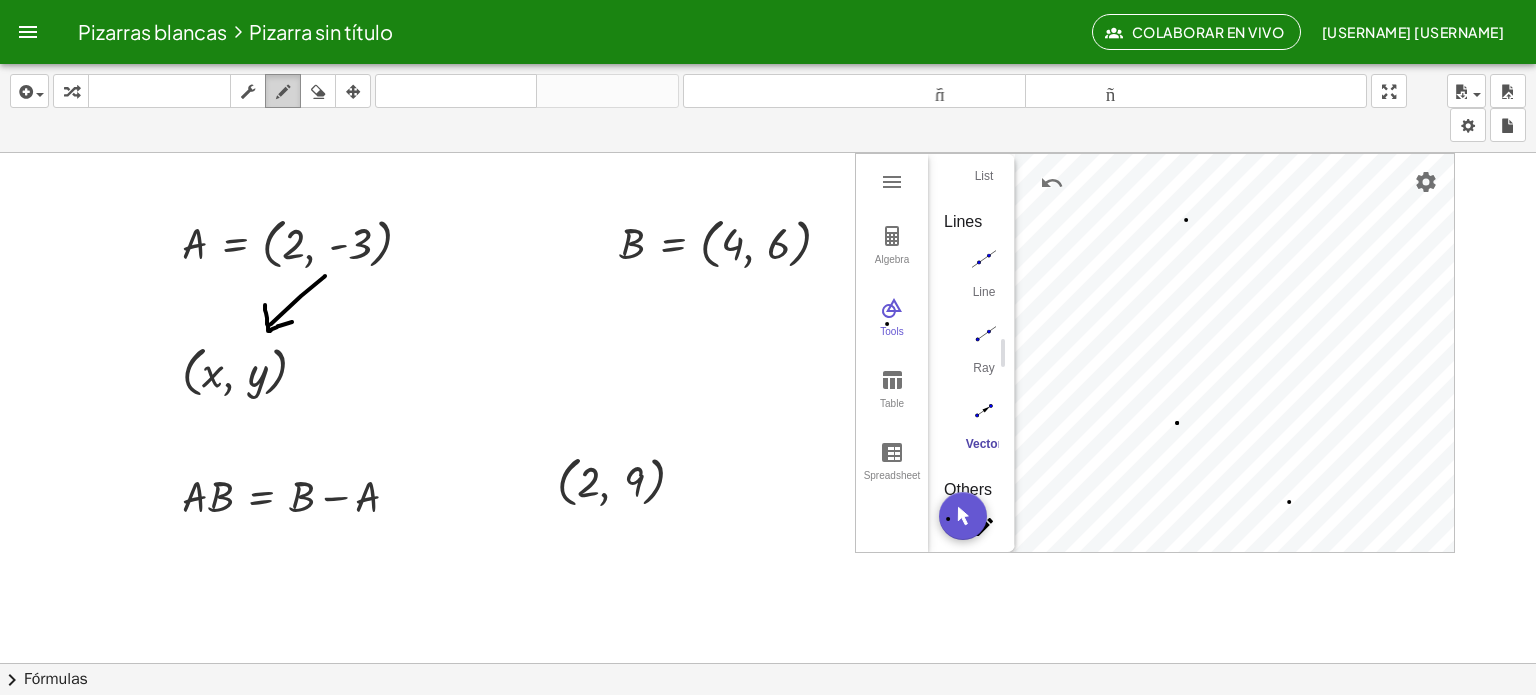 click at bounding box center [283, 92] 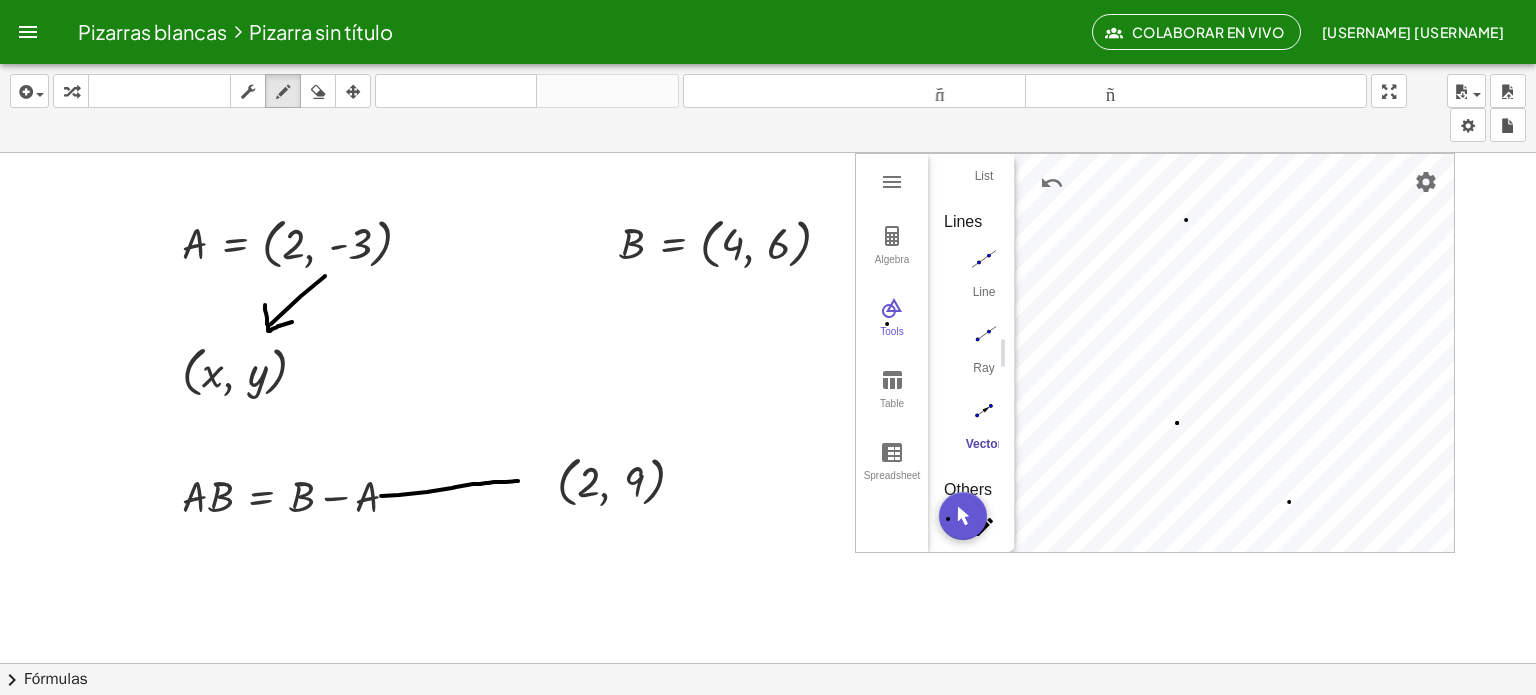 drag, startPoint x: 381, startPoint y: 495, endPoint x: 518, endPoint y: 480, distance: 137.81873 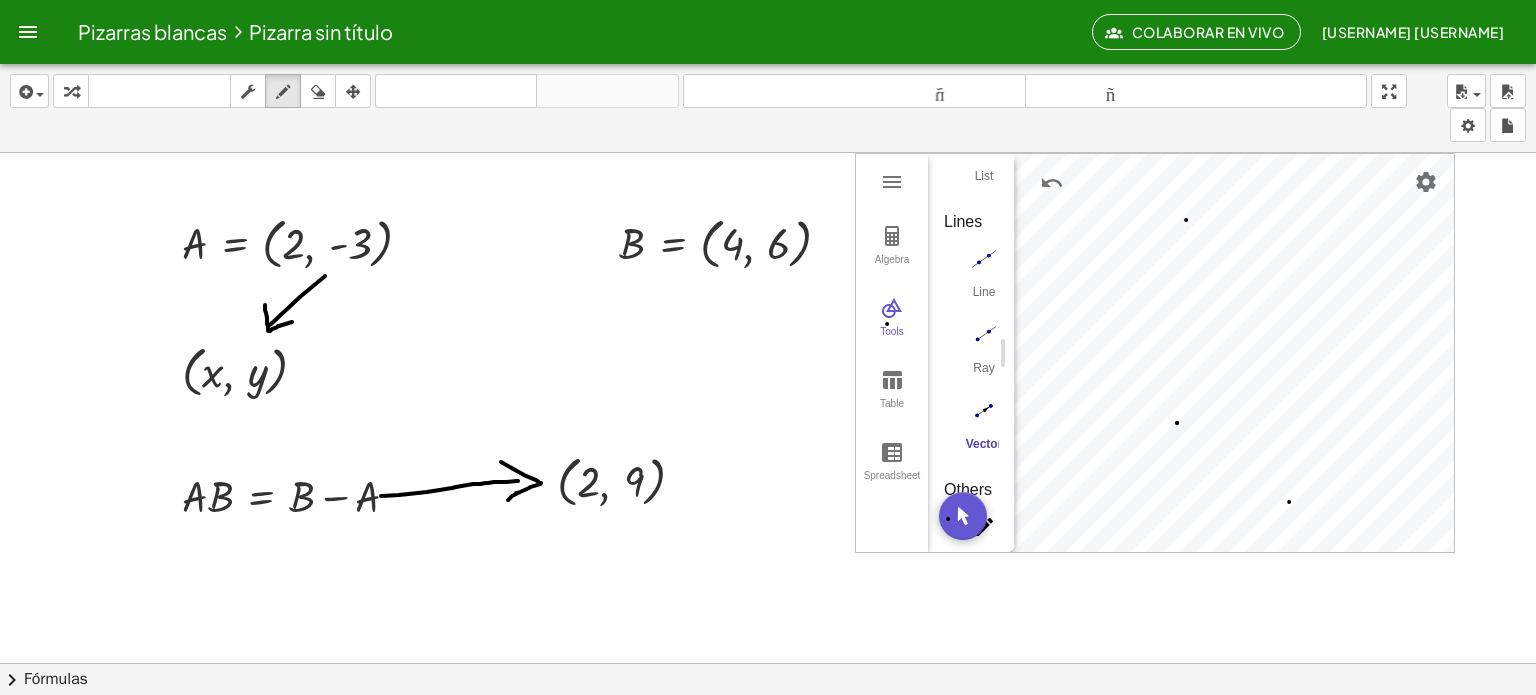 drag, startPoint x: 501, startPoint y: 461, endPoint x: 510, endPoint y: 496, distance: 36.138622 